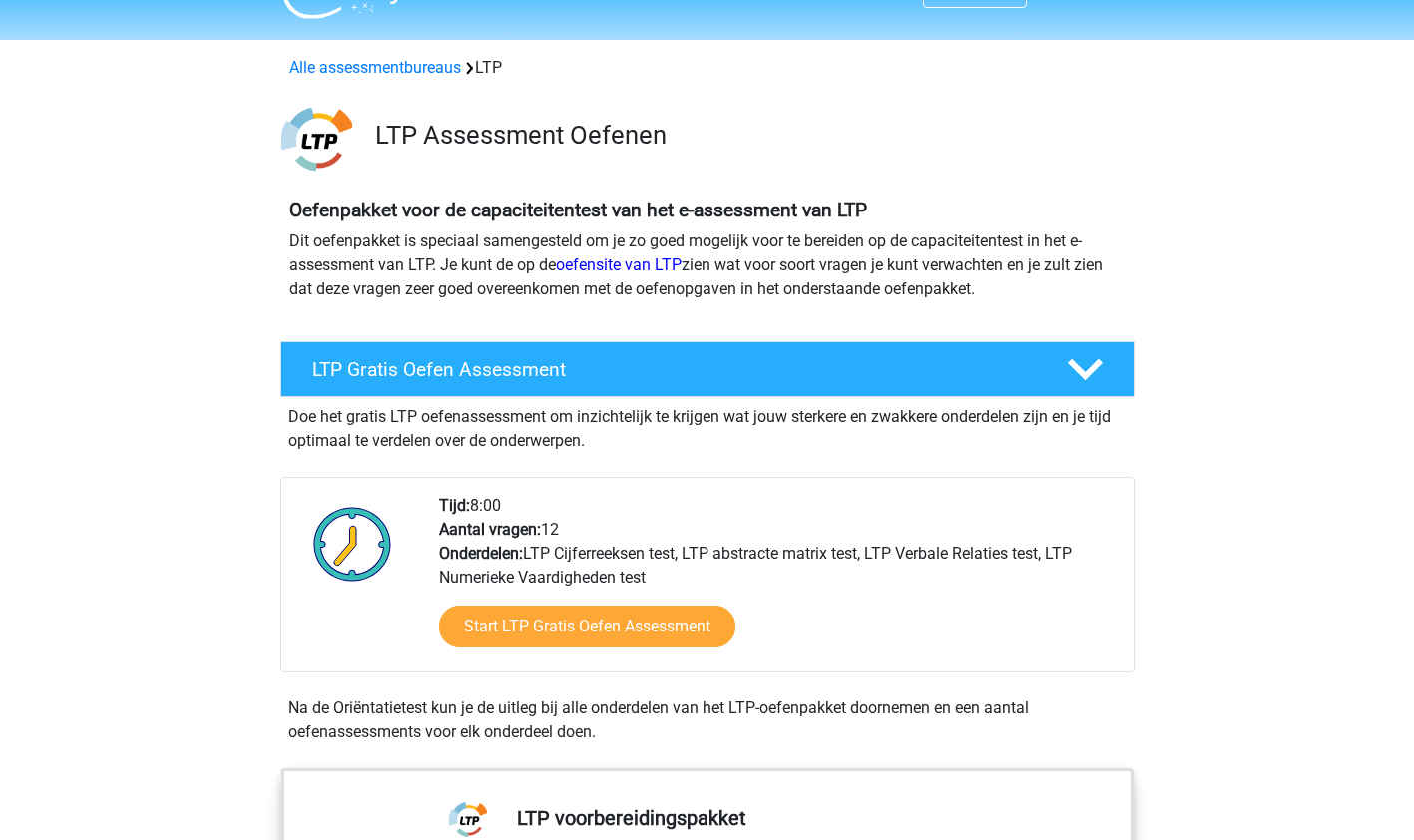 scroll, scrollTop: 0, scrollLeft: 0, axis: both 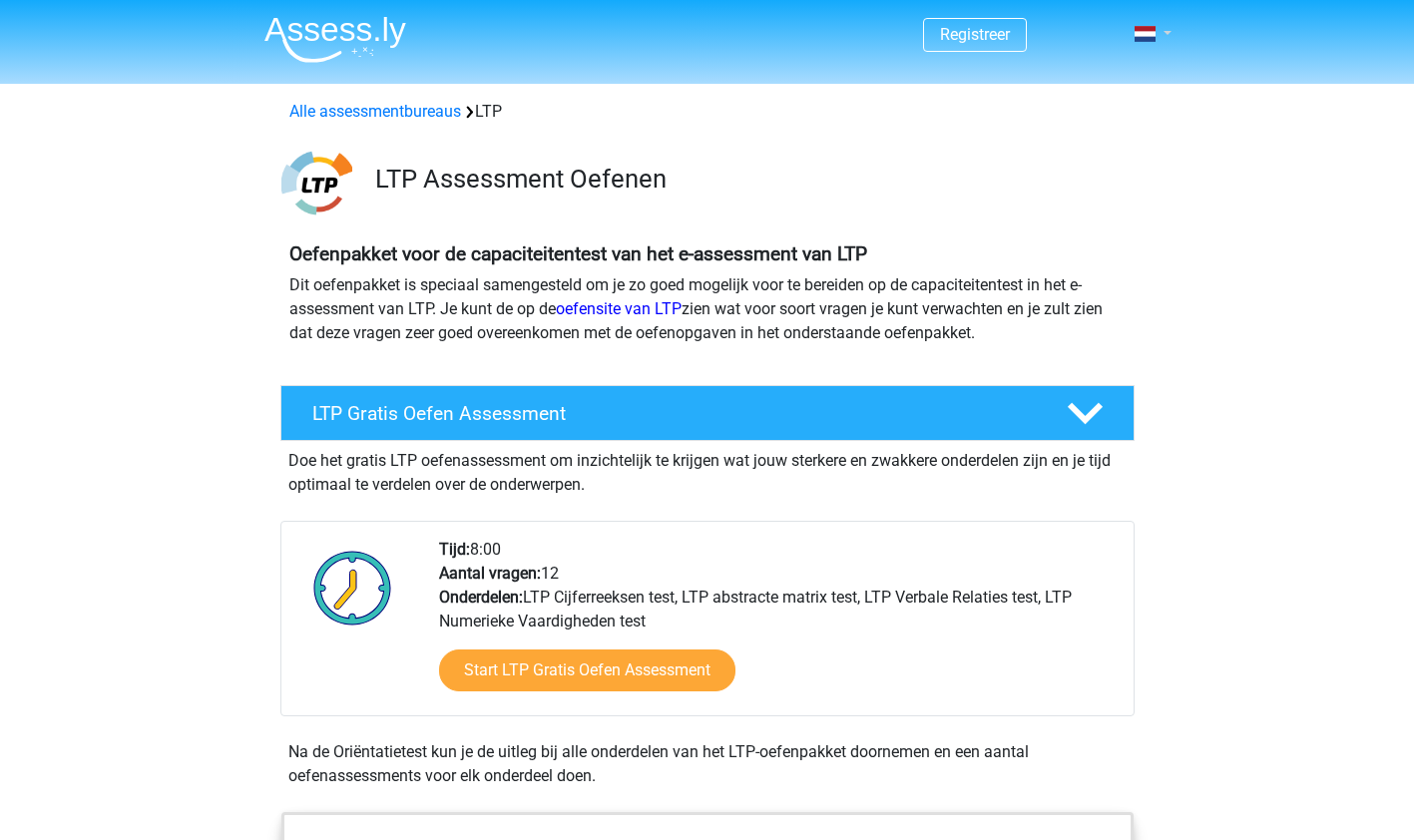 click at bounding box center (1147, 34) 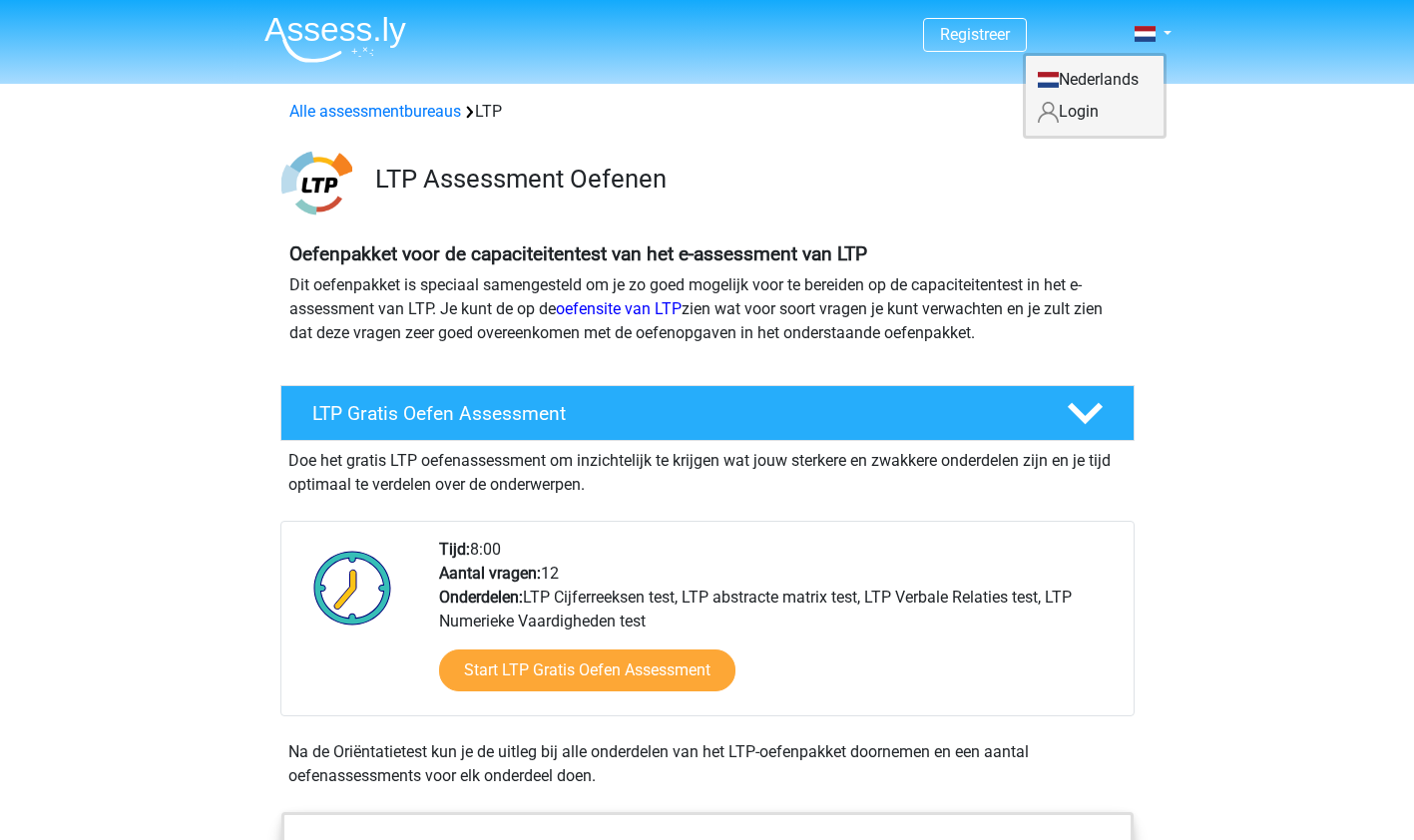 click on "Login" at bounding box center [1095, 112] 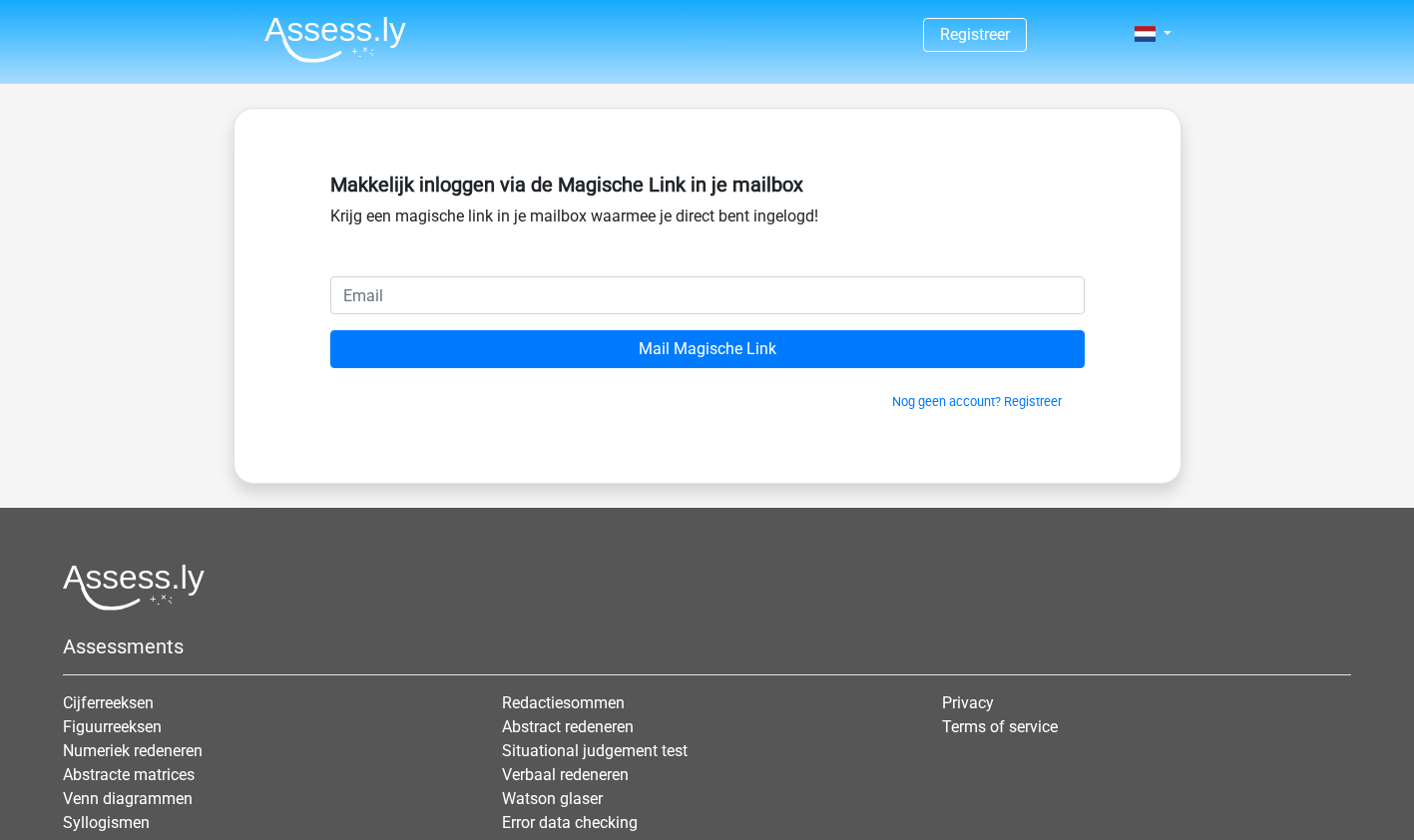 scroll, scrollTop: 0, scrollLeft: 0, axis: both 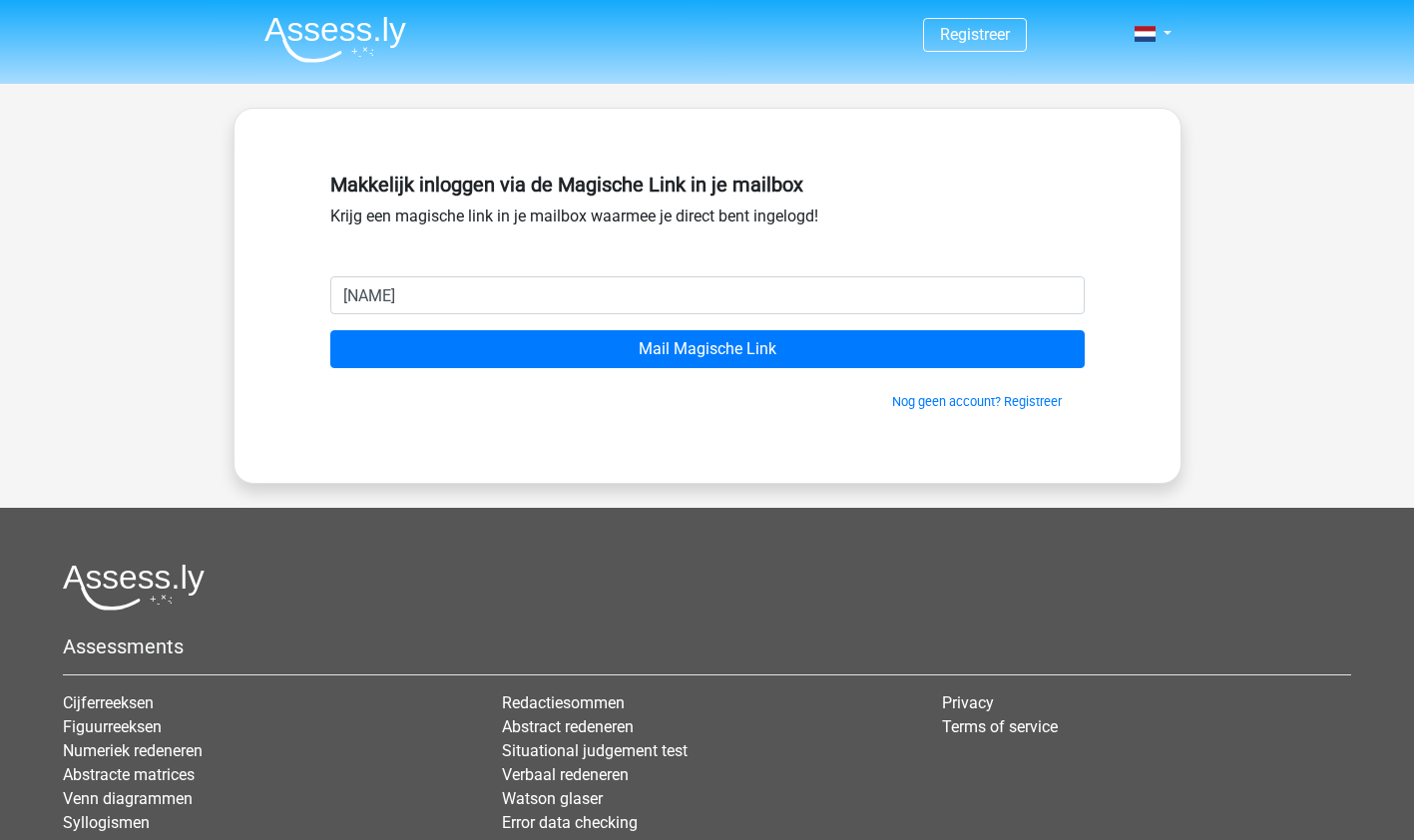 type on "jrbekink@[example.com]" 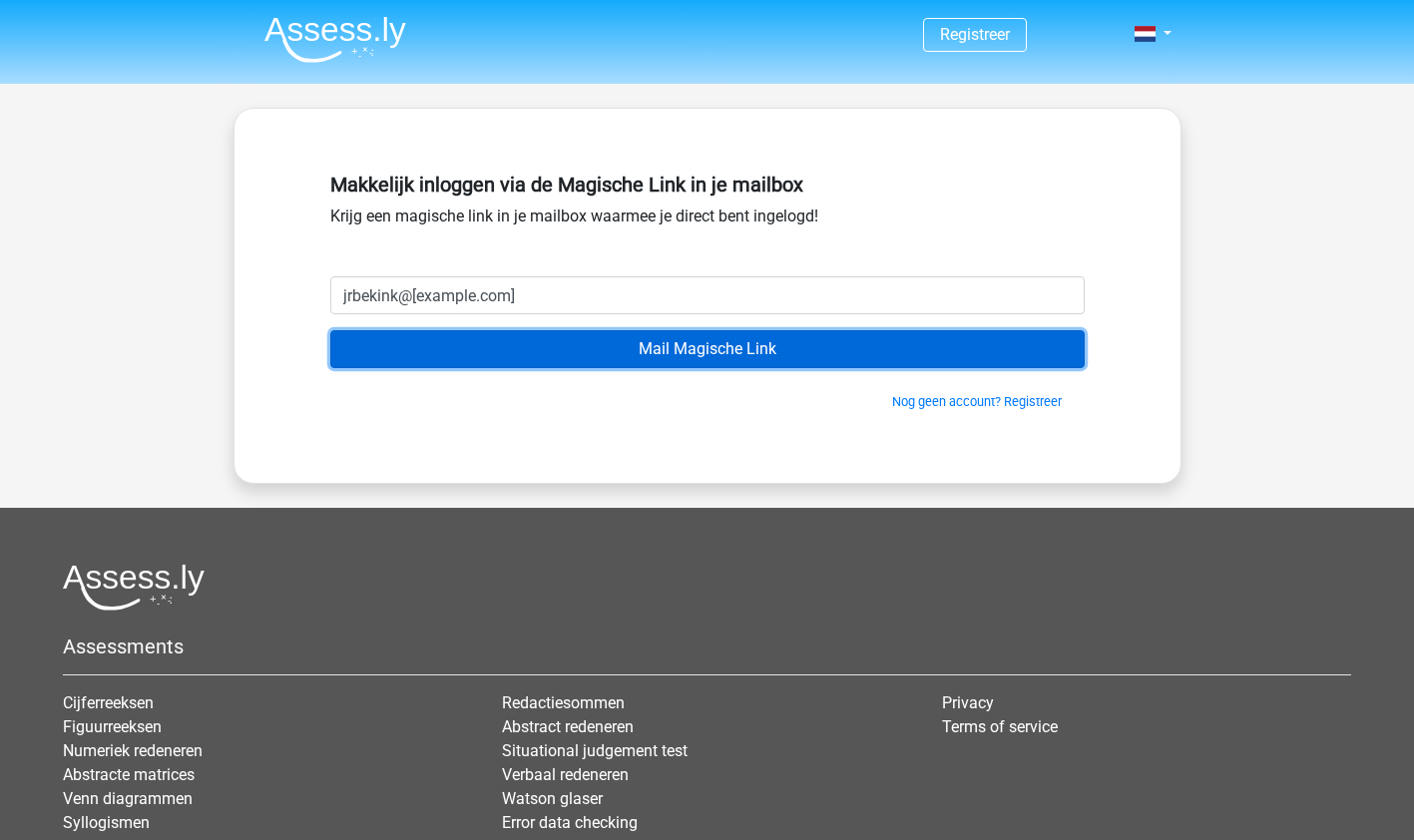 click on "Mail Magische Link" at bounding box center (707, 349) 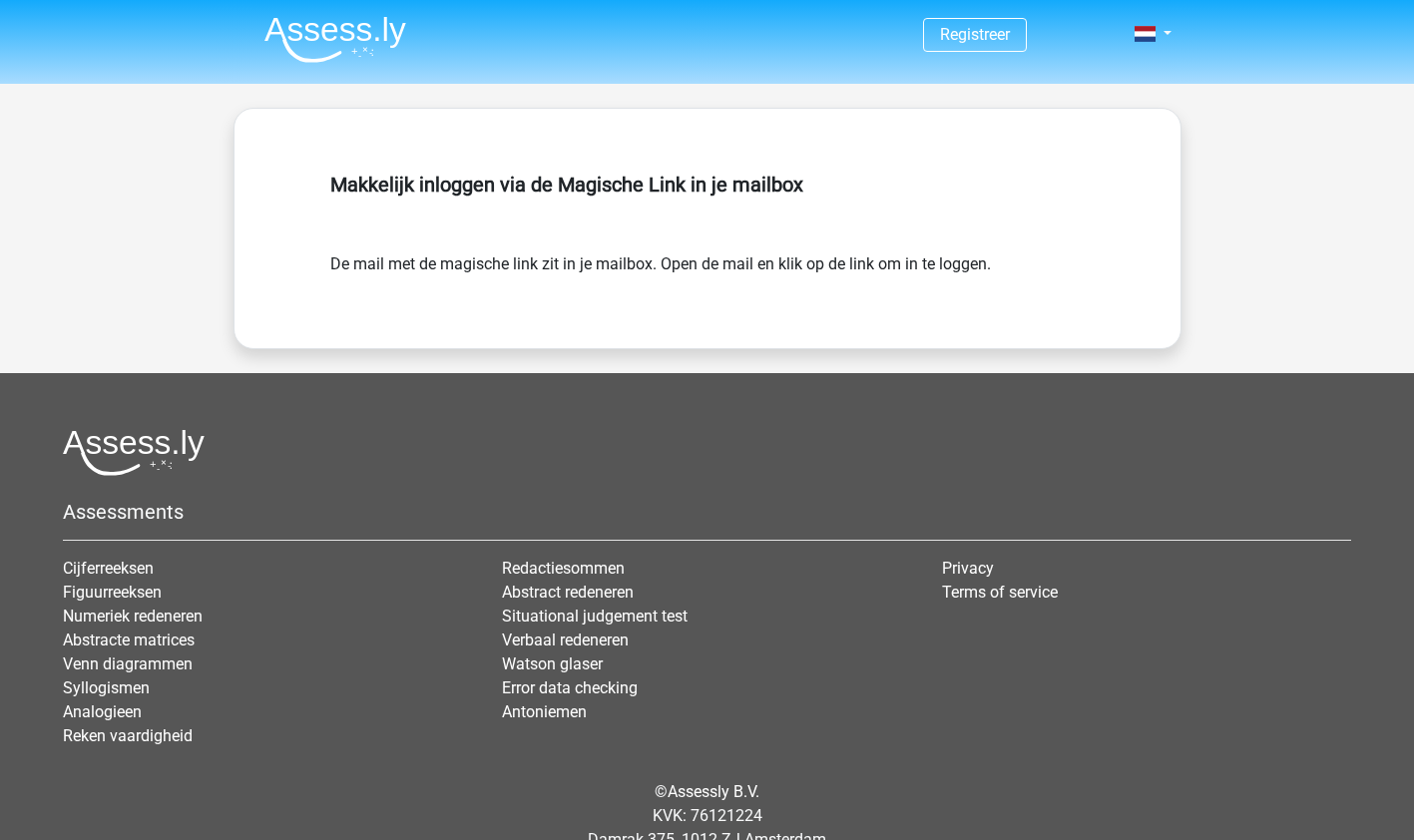 scroll, scrollTop: 0, scrollLeft: 0, axis: both 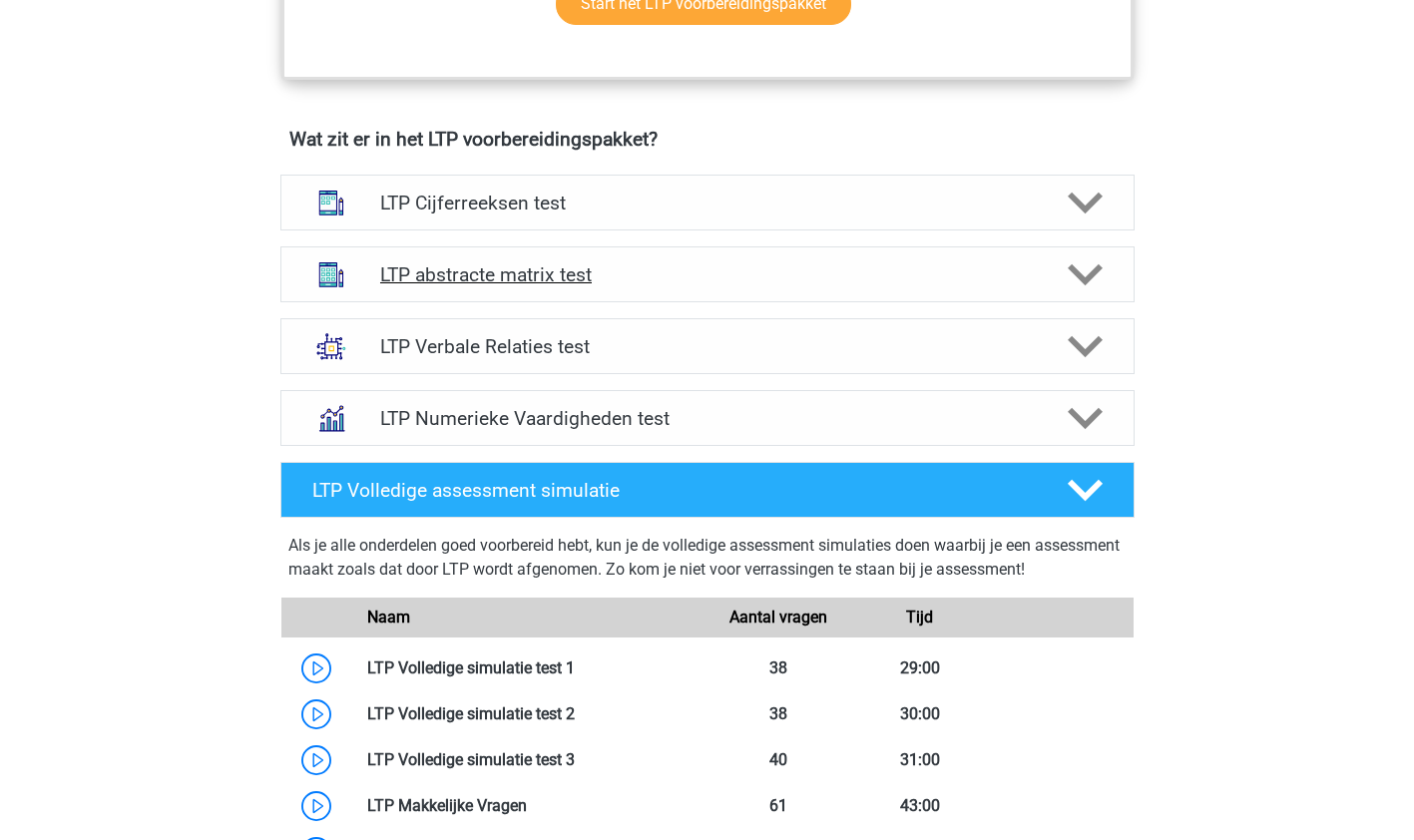 click on "LTP abstracte matrix test" at bounding box center [707, 274] 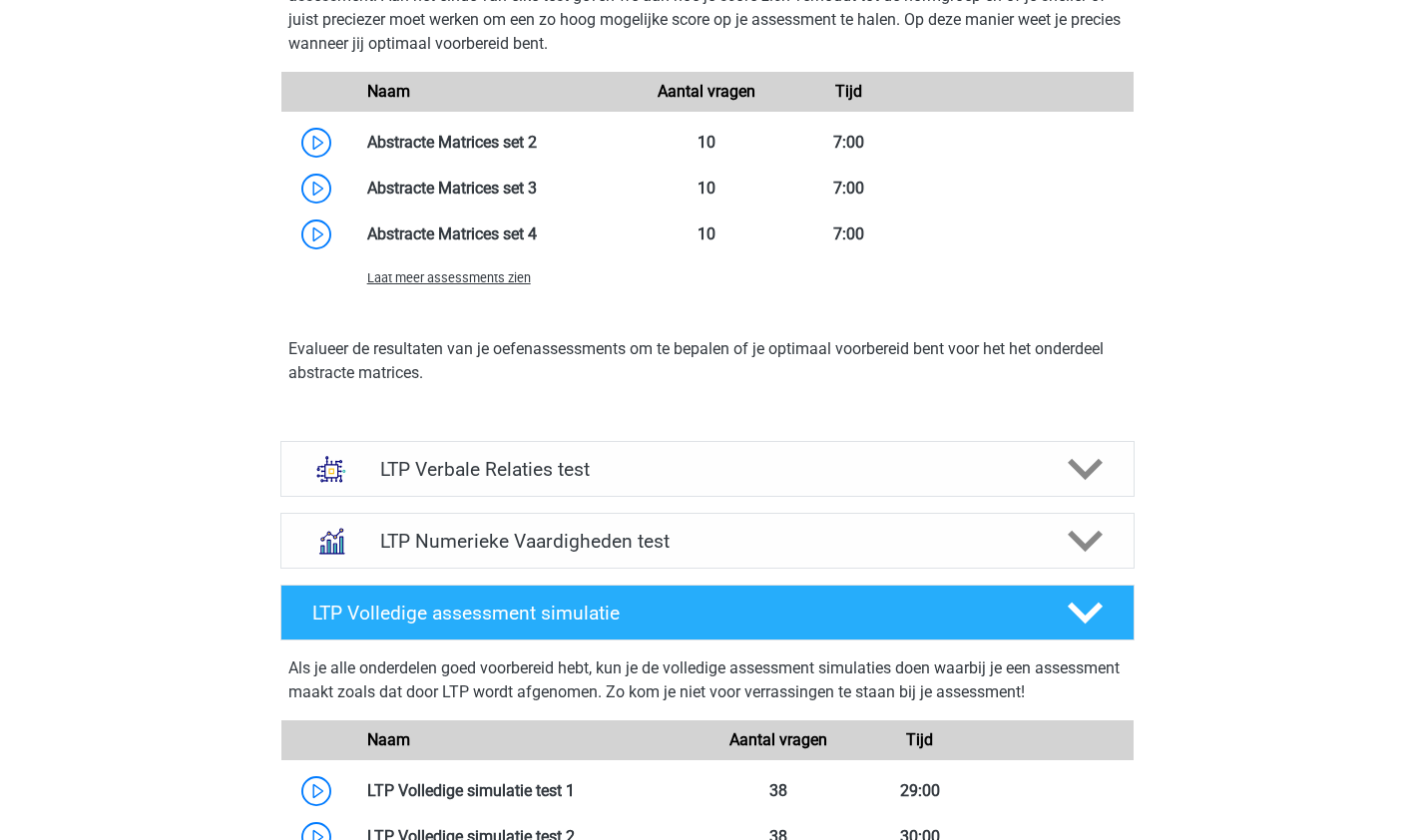 scroll, scrollTop: 2269, scrollLeft: 0, axis: vertical 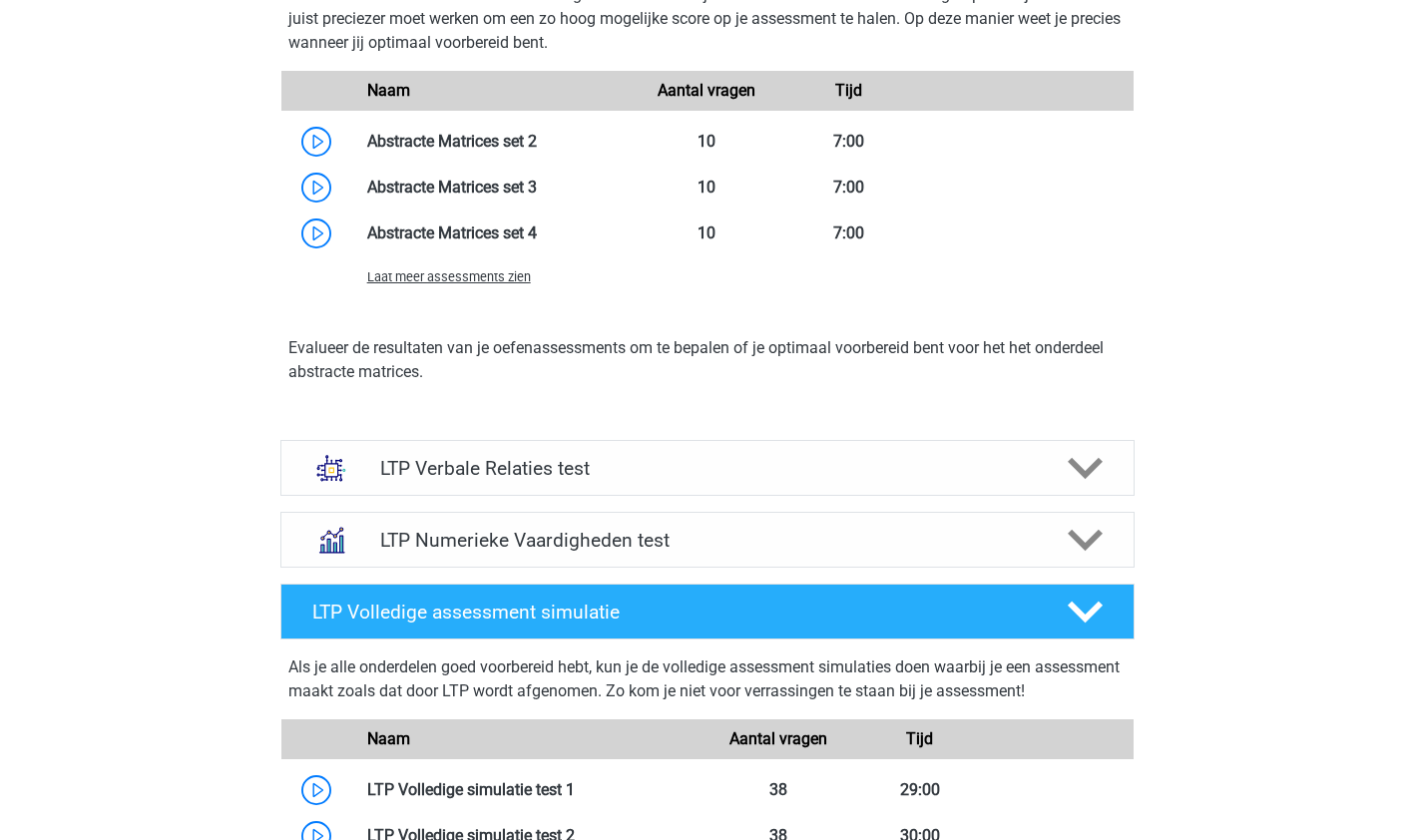 click on "Laat meer assessments zien" at bounding box center [449, 276] 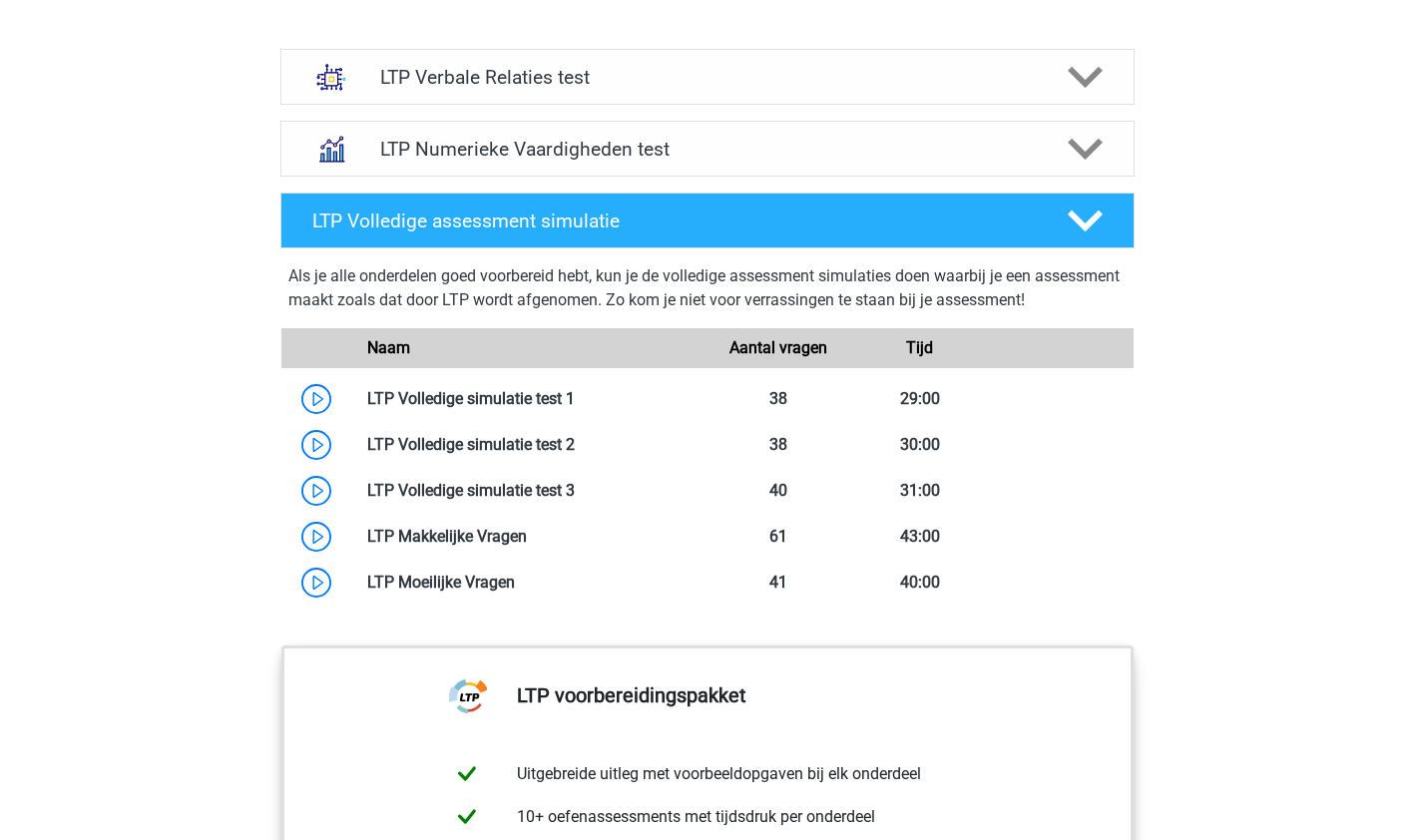 scroll, scrollTop: 2949, scrollLeft: 0, axis: vertical 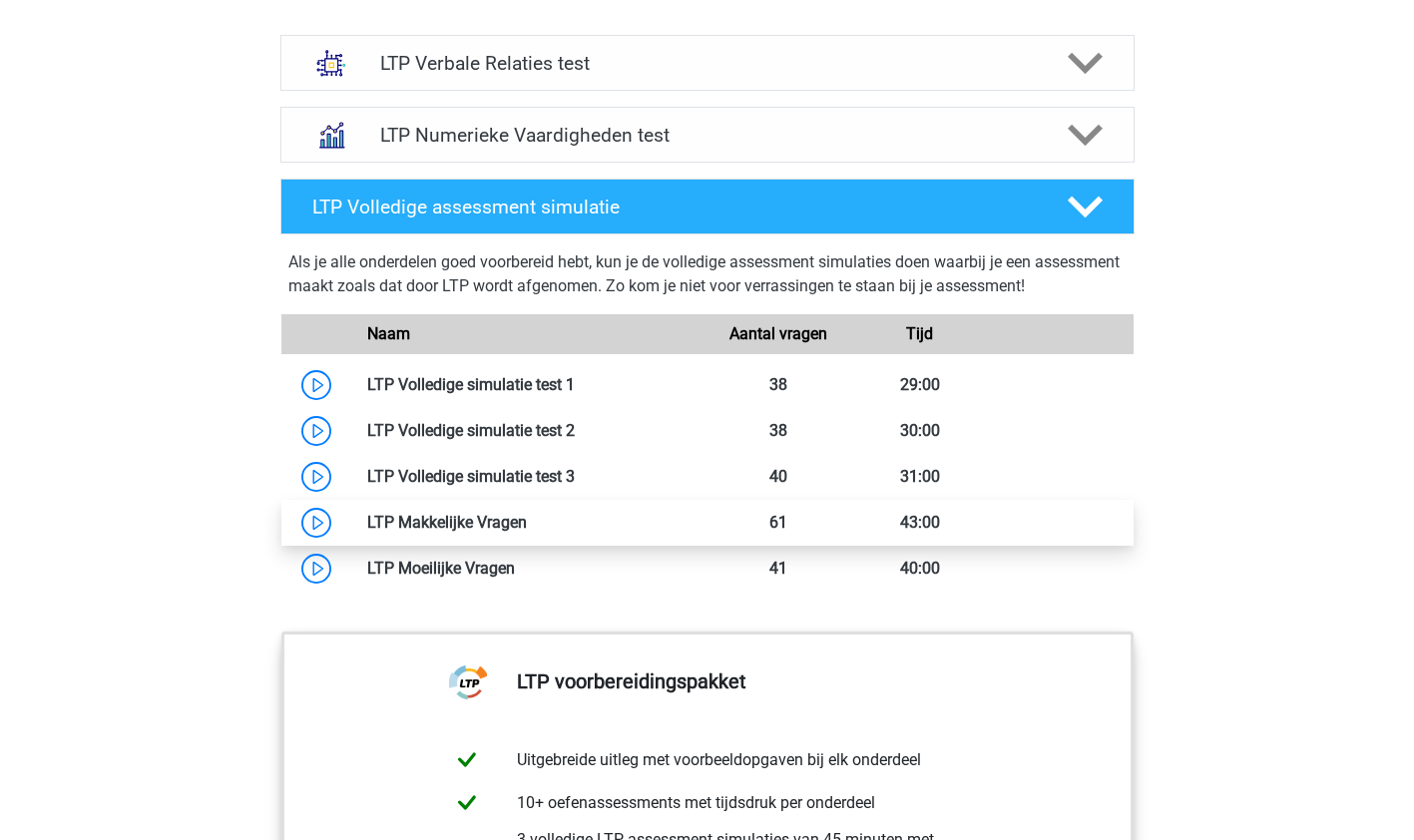 click at bounding box center [527, 522] 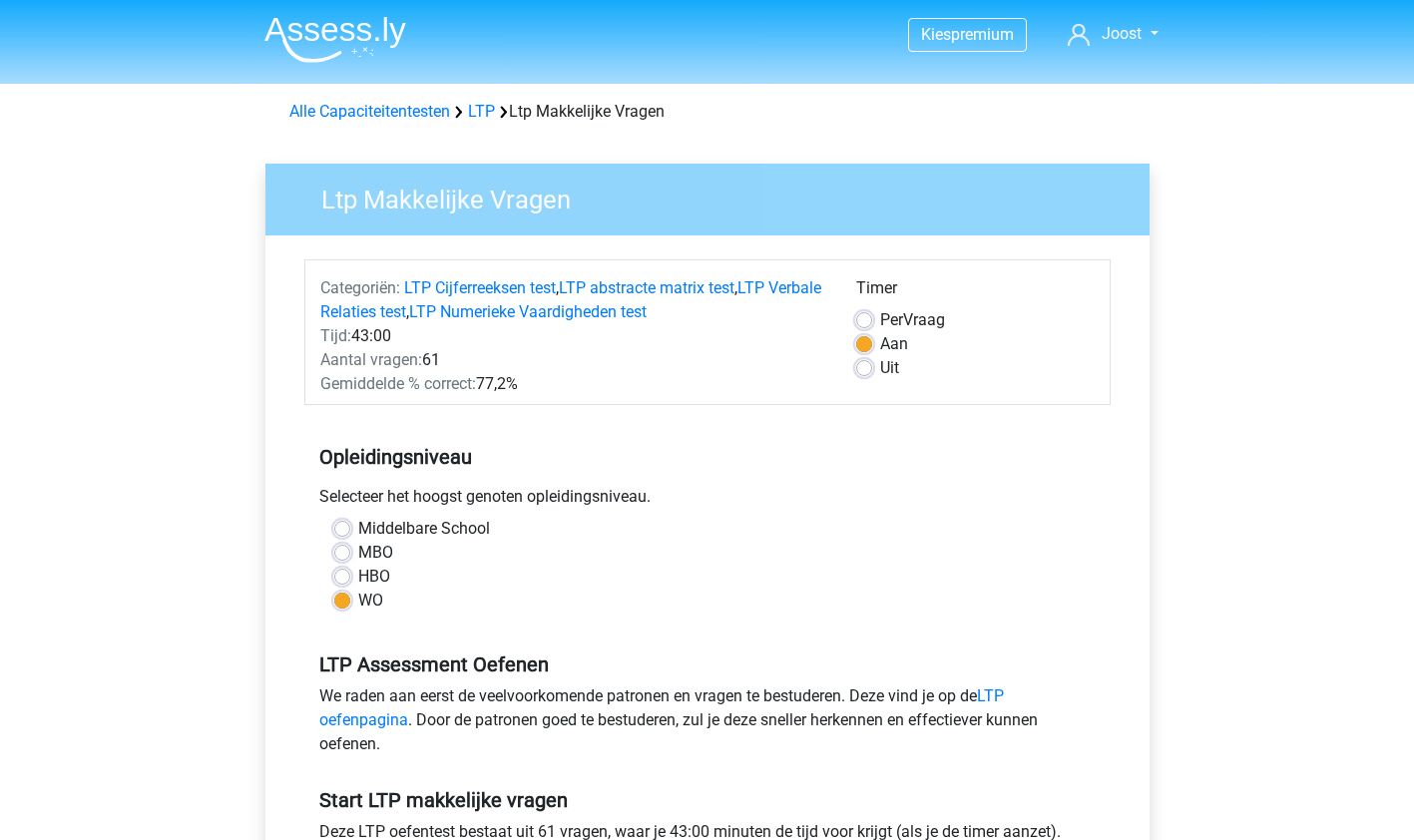 scroll, scrollTop: 413, scrollLeft: 0, axis: vertical 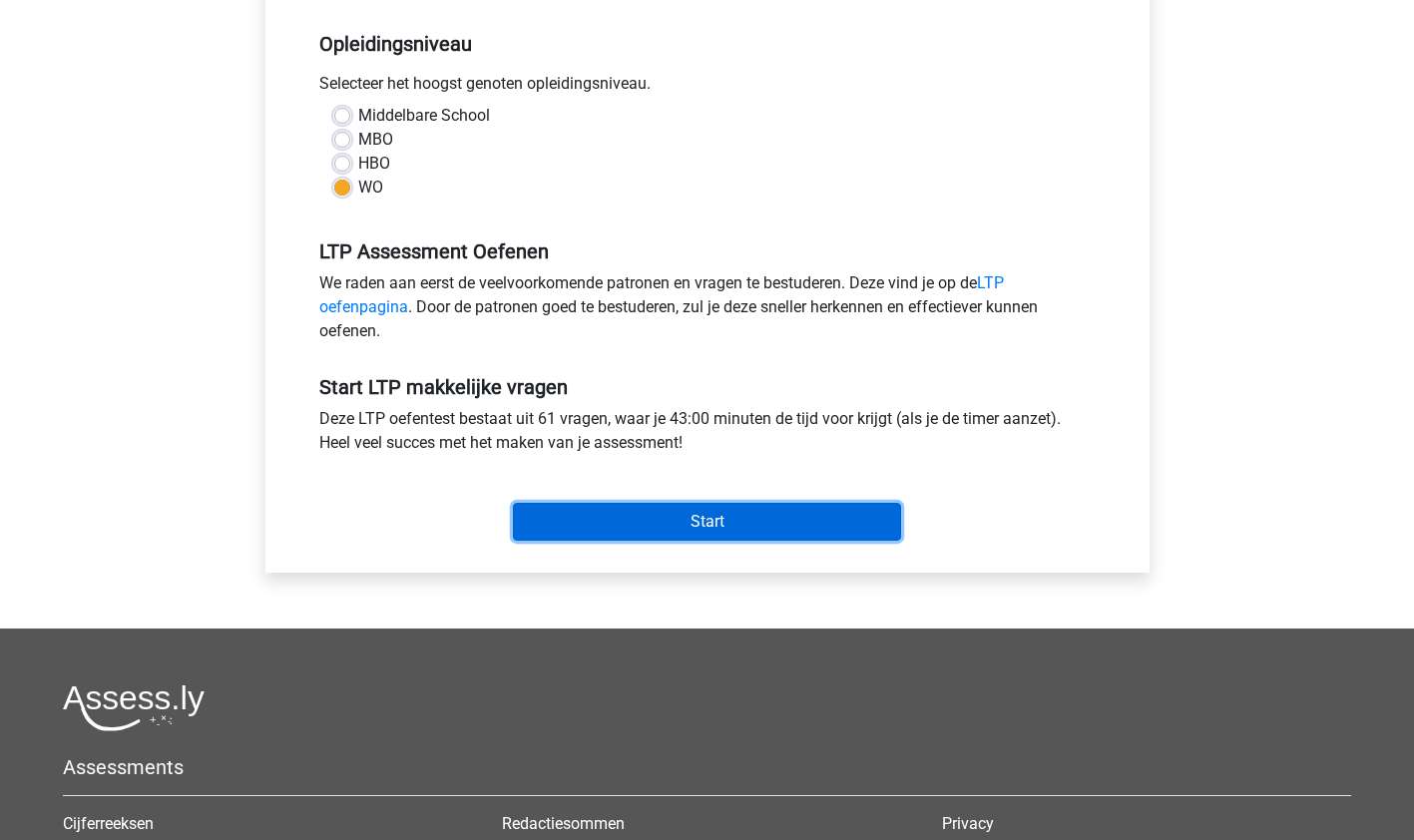 click on "Start" at bounding box center (707, 522) 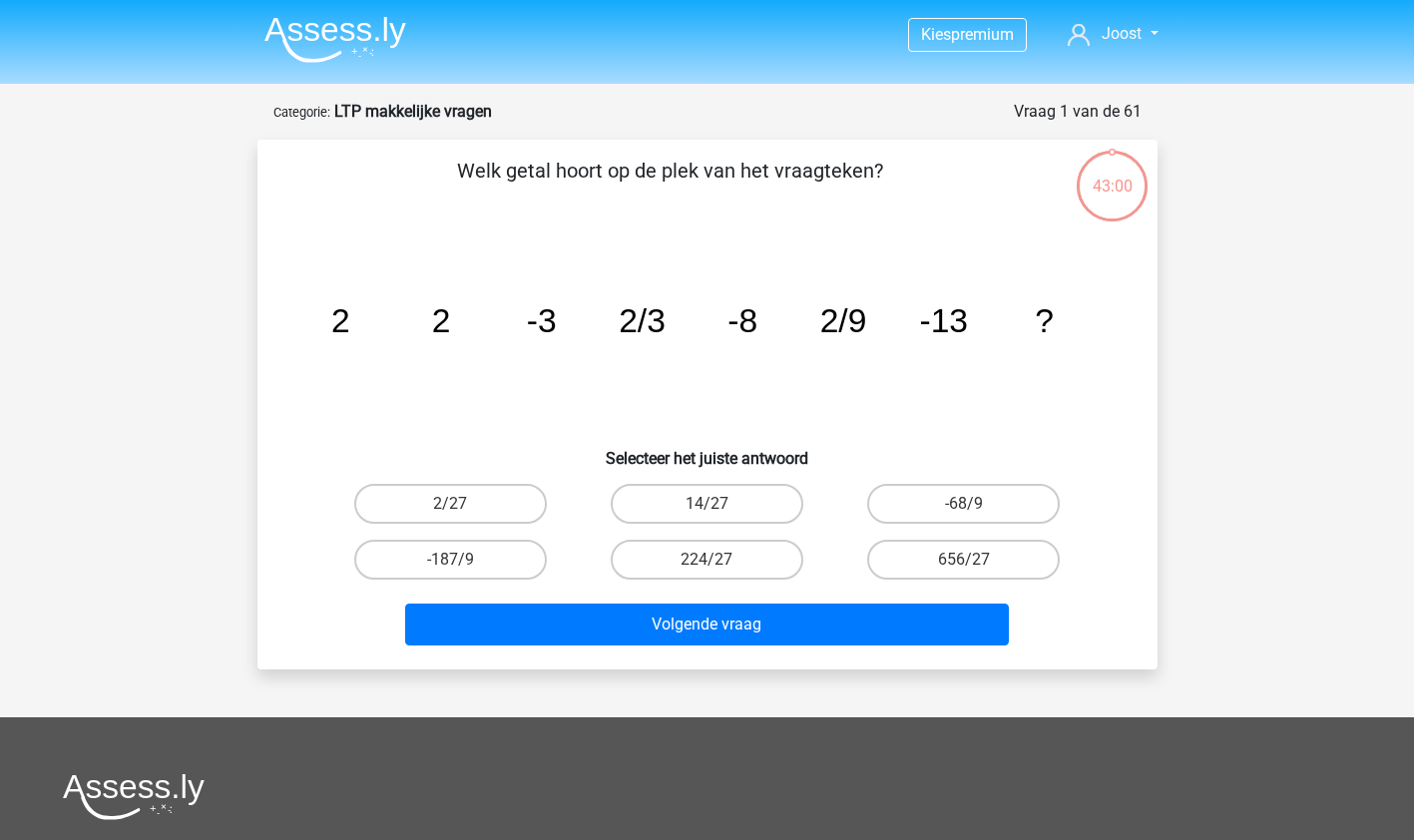 scroll, scrollTop: 0, scrollLeft: 0, axis: both 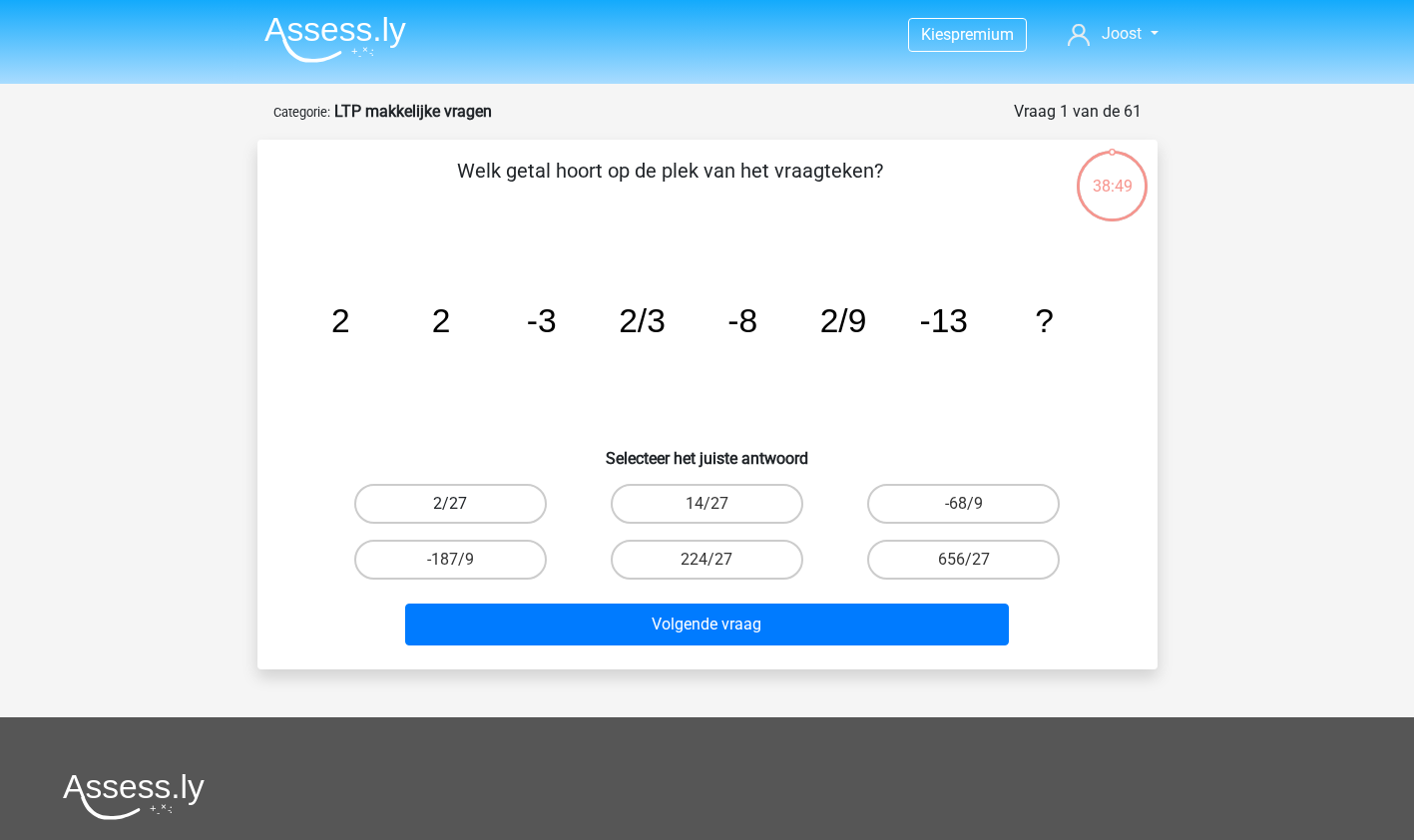 click on "2/27" at bounding box center [450, 504] 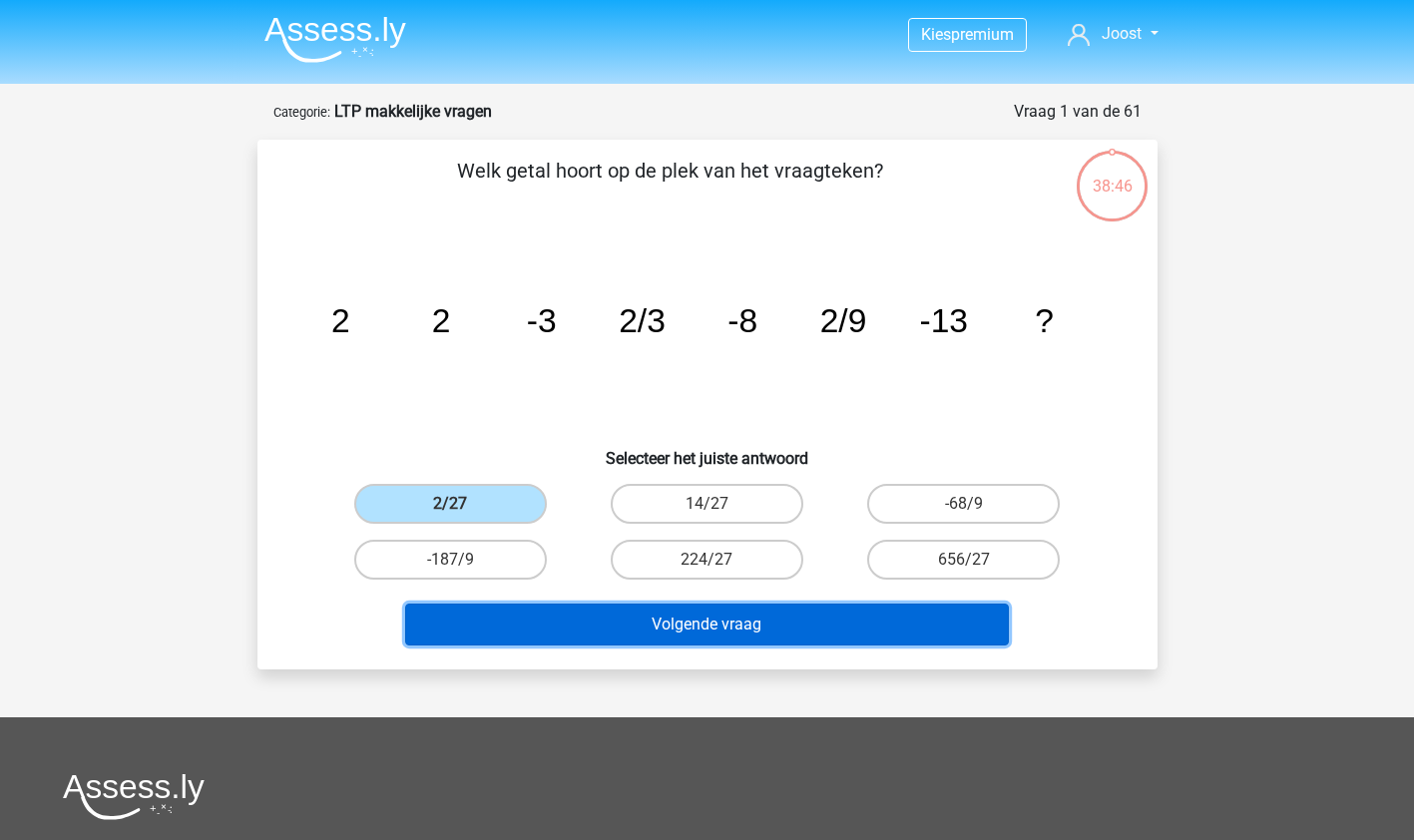 click on "Volgende vraag" at bounding box center (707, 625) 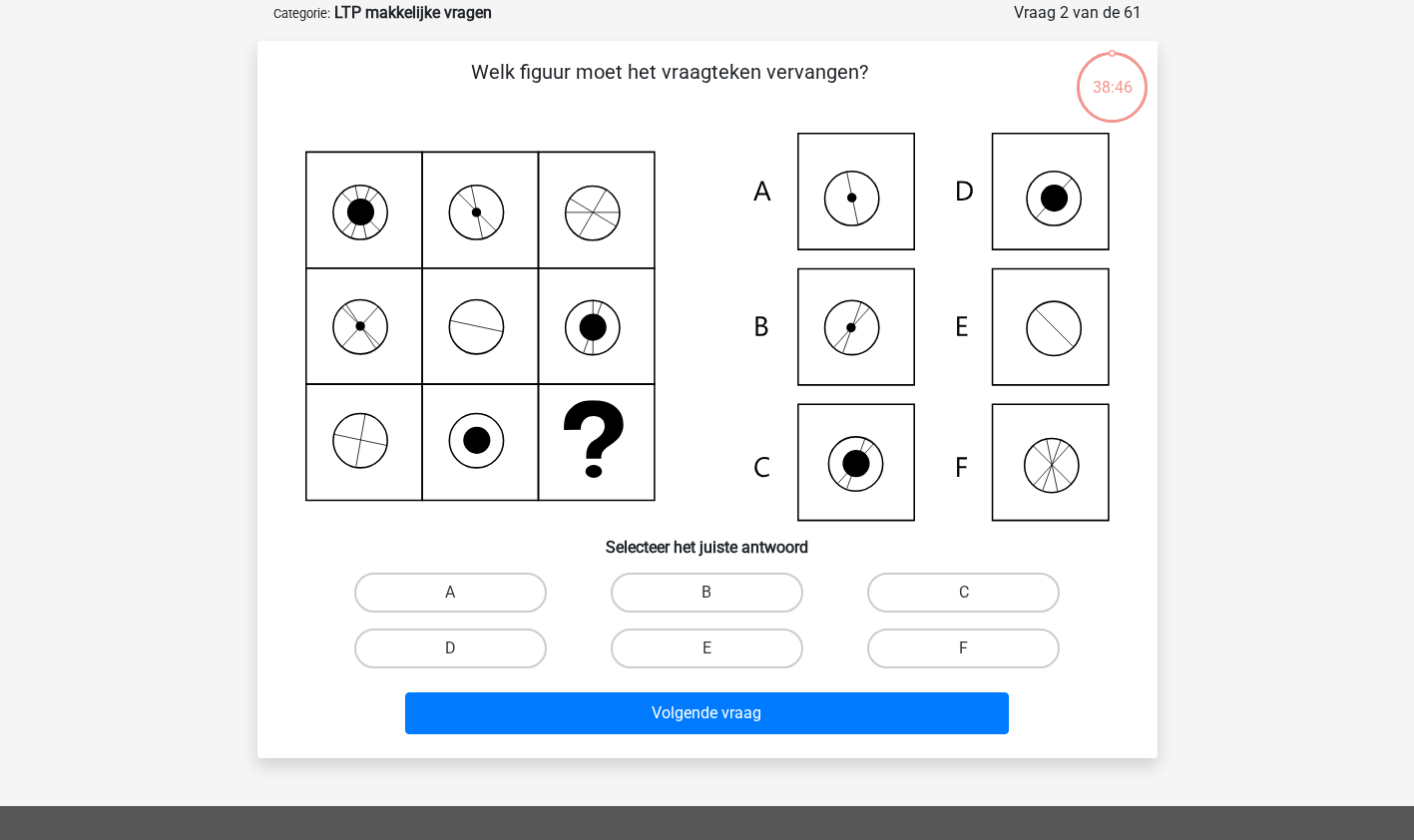 scroll, scrollTop: 100, scrollLeft: 0, axis: vertical 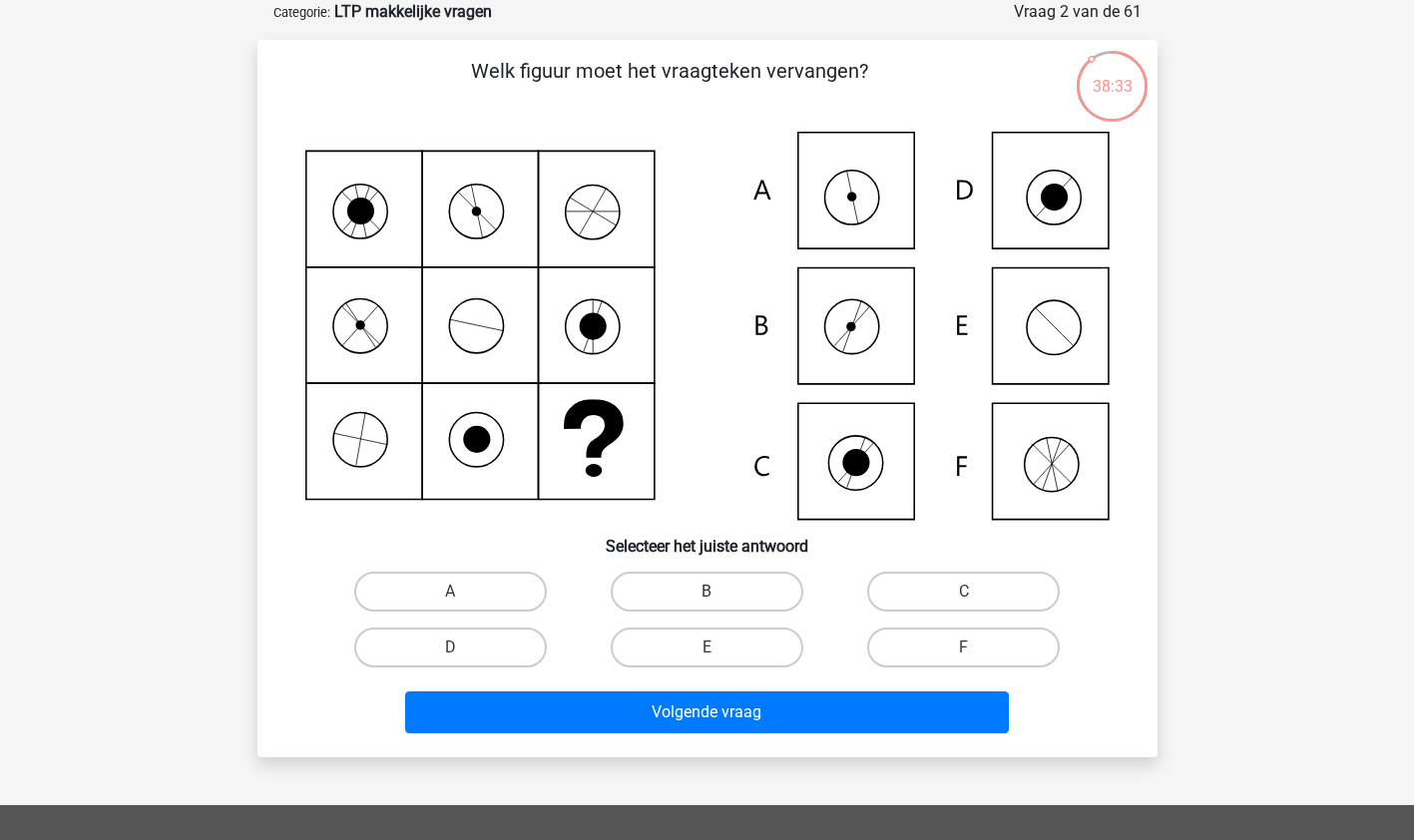 click 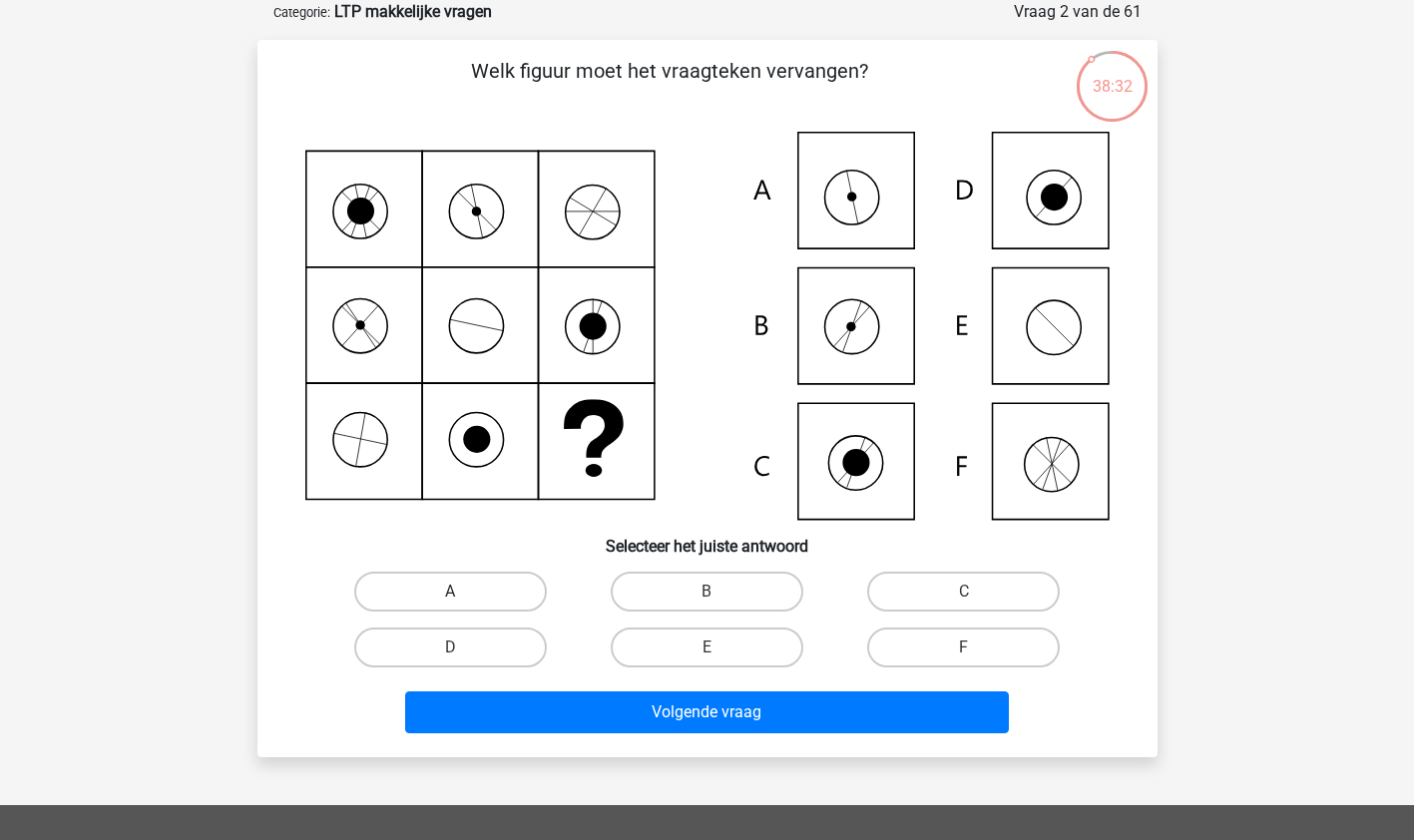click on "A" at bounding box center [450, 592] 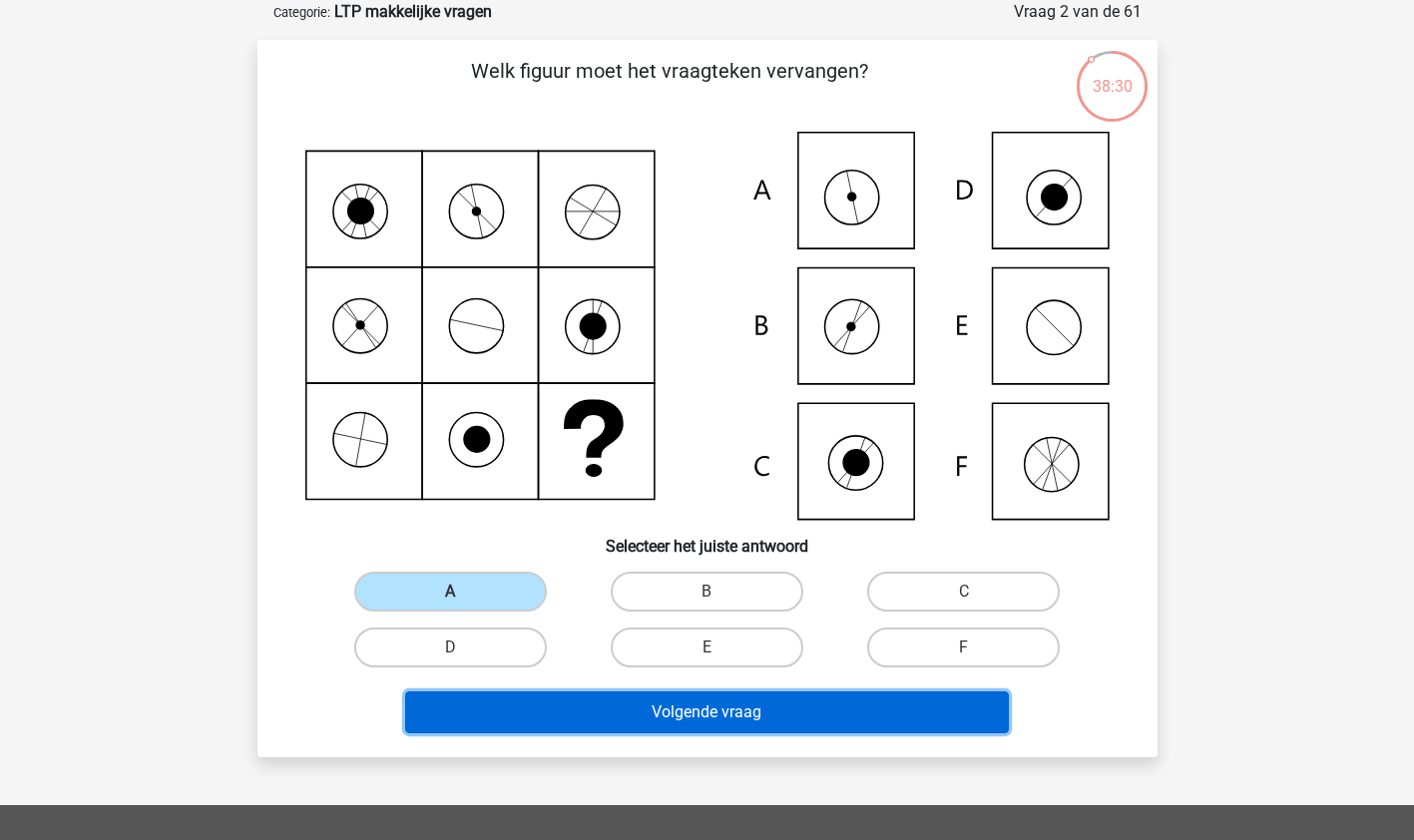 click on "Volgende vraag" at bounding box center (707, 712) 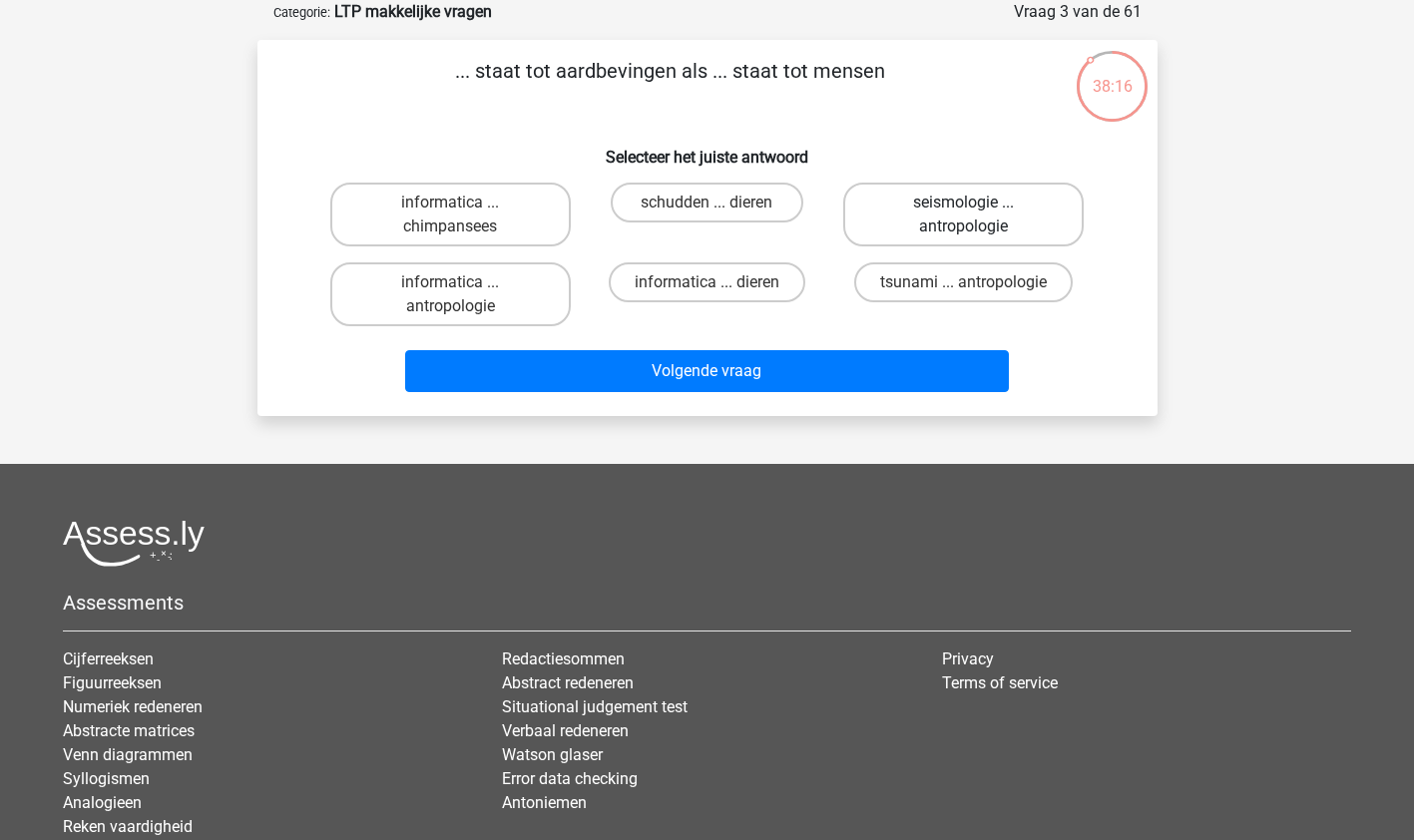 click on "seismologie ... antropologie" at bounding box center (963, 214) 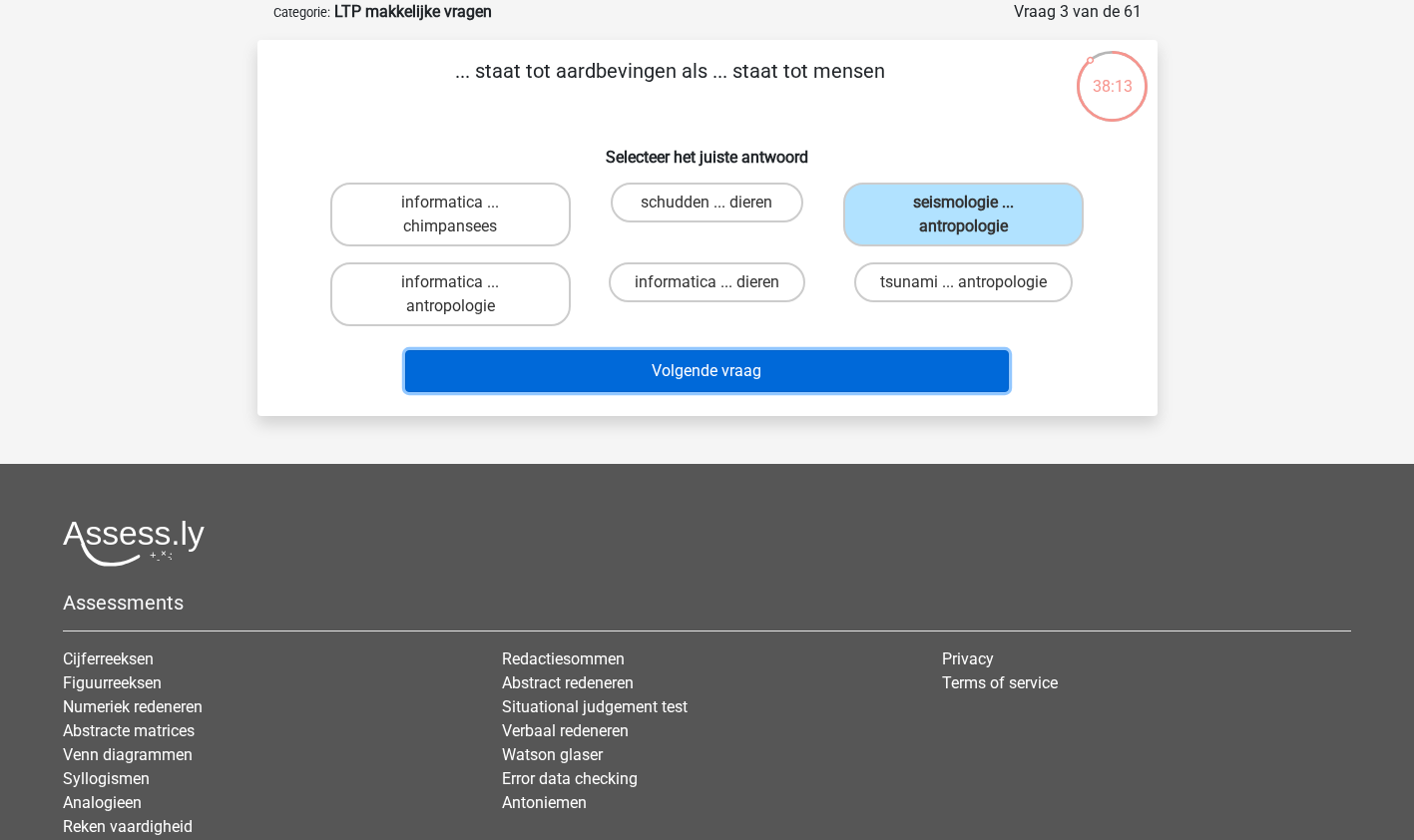 click on "Volgende vraag" at bounding box center [707, 371] 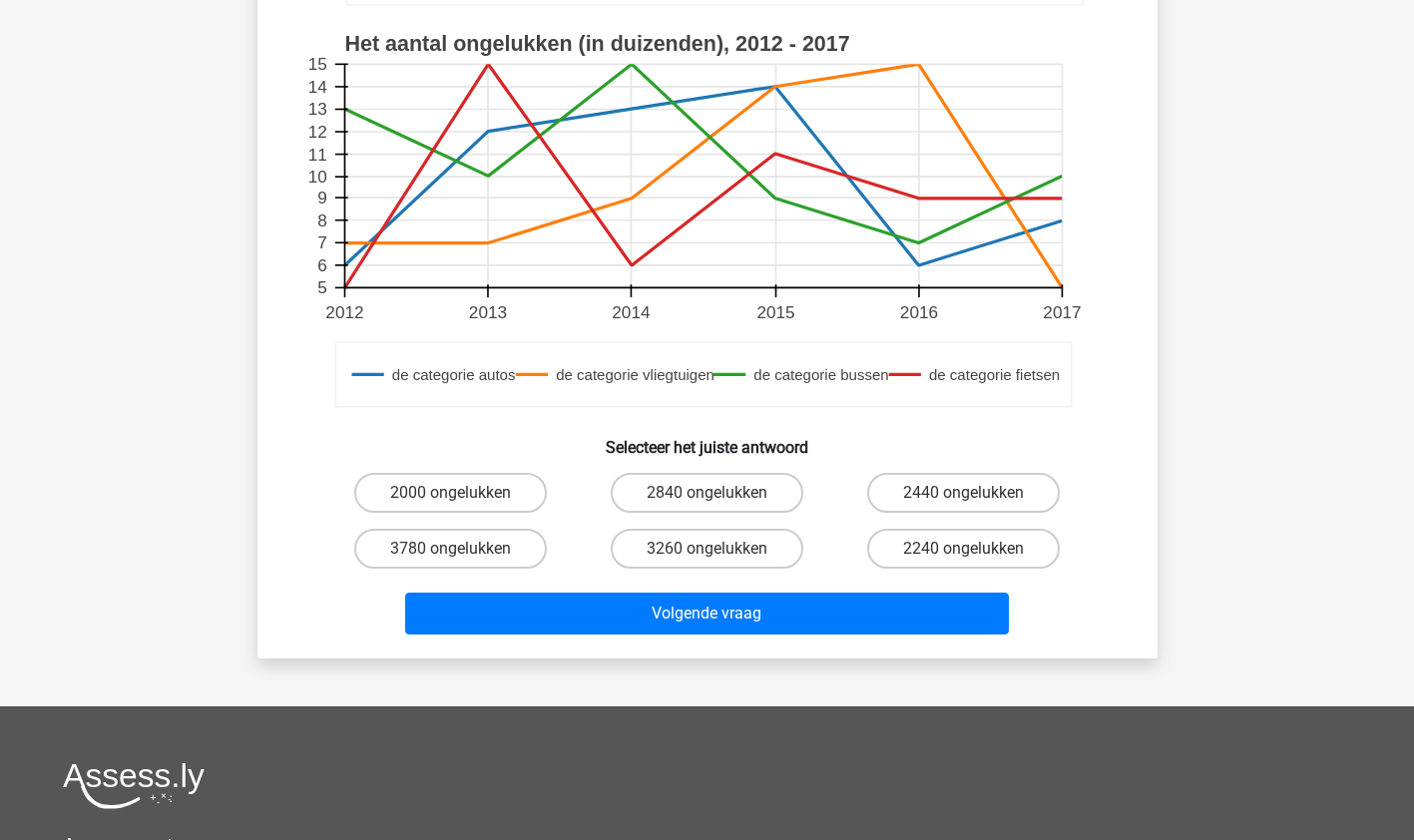 scroll, scrollTop: 608, scrollLeft: 0, axis: vertical 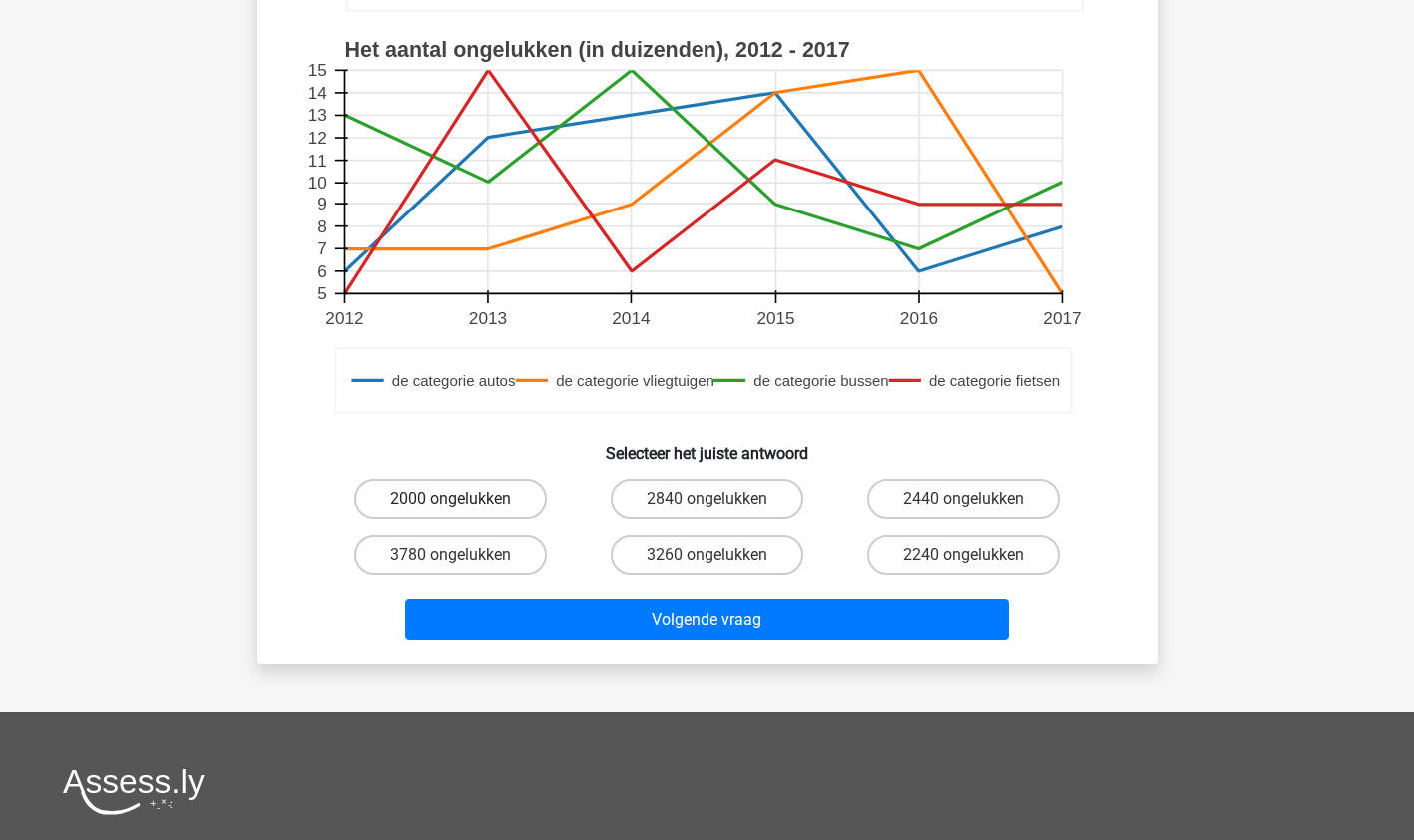 click on "2000 ongelukken" at bounding box center [450, 499] 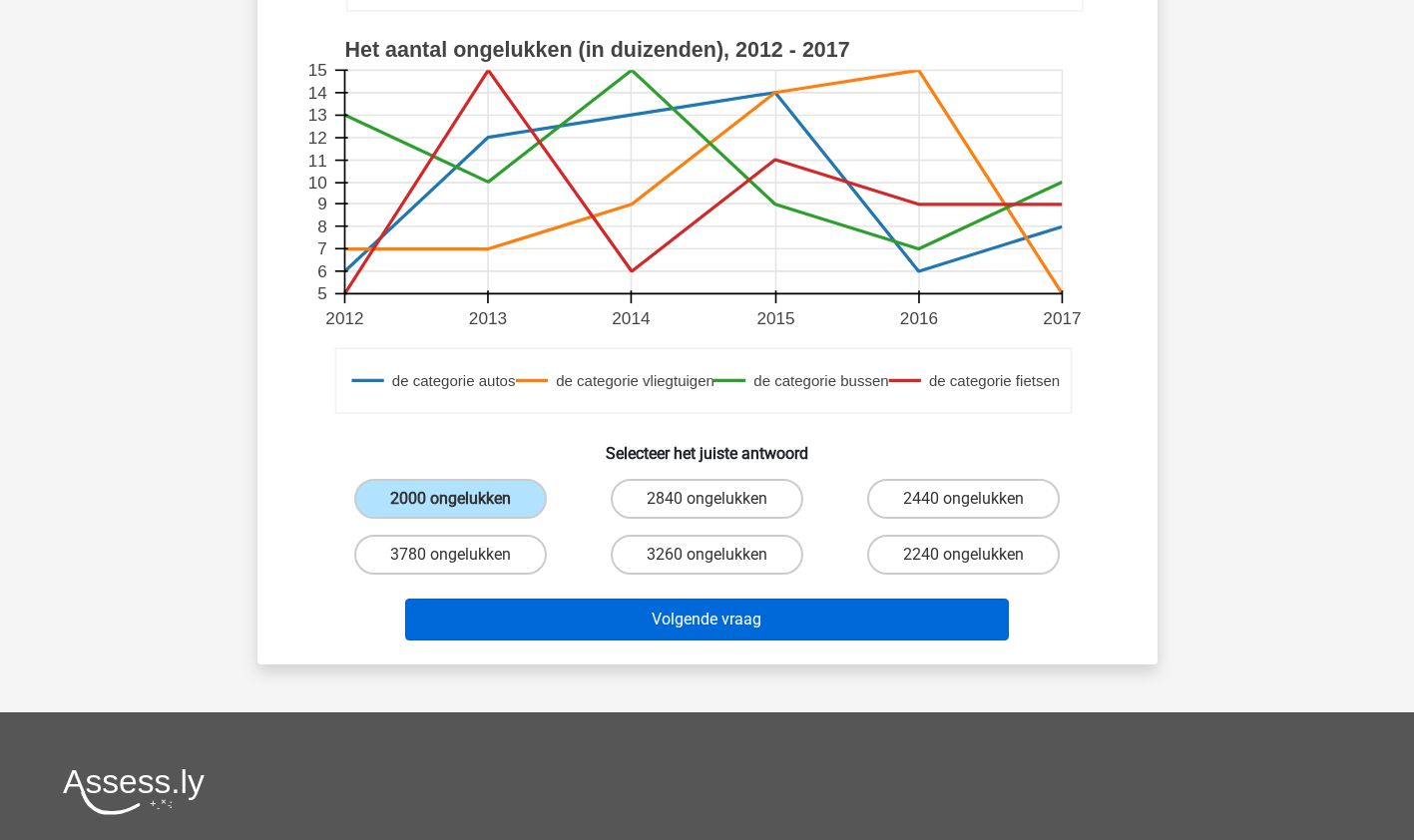 click on "Volgende vraag" at bounding box center (707, 620) 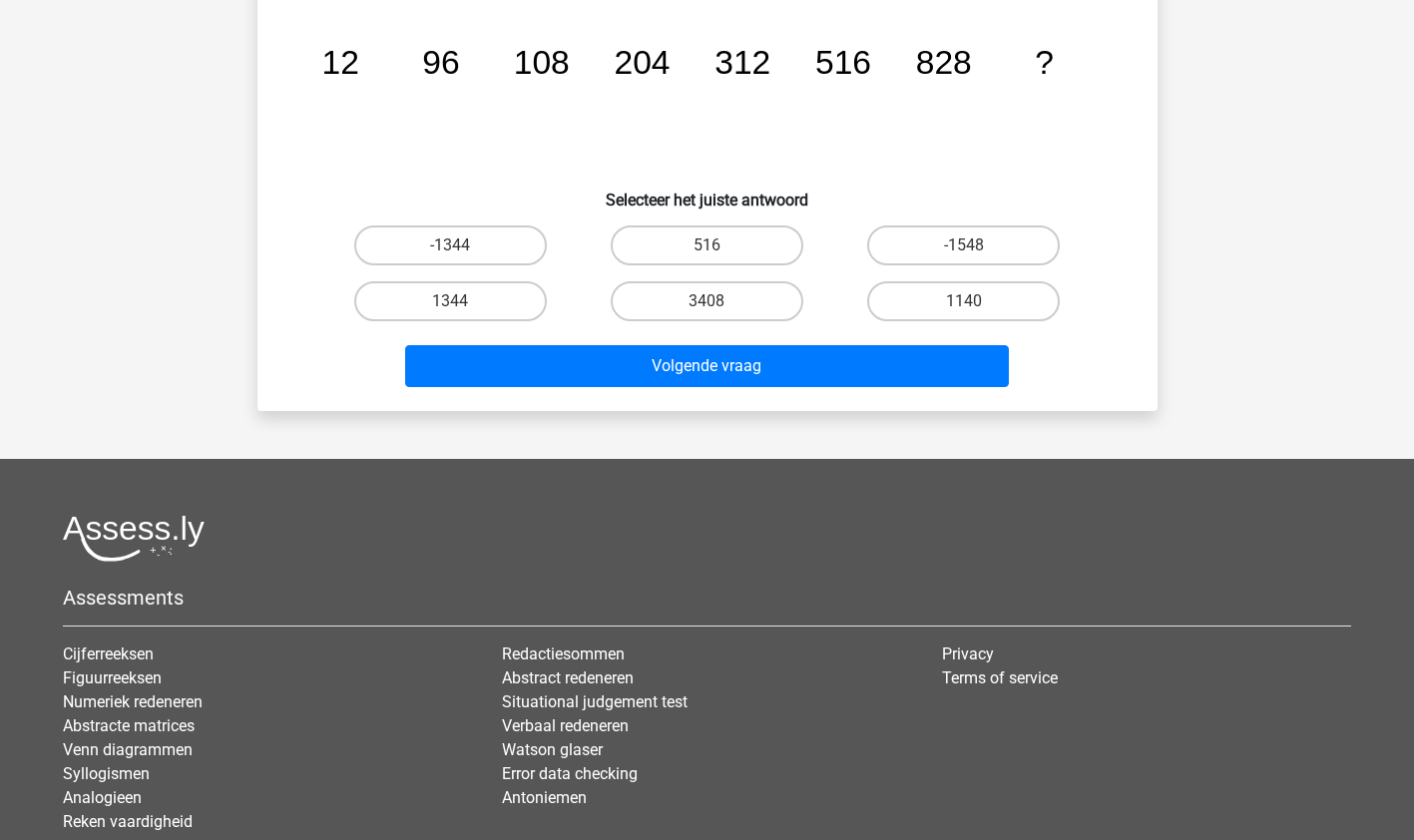 scroll, scrollTop: 100, scrollLeft: 0, axis: vertical 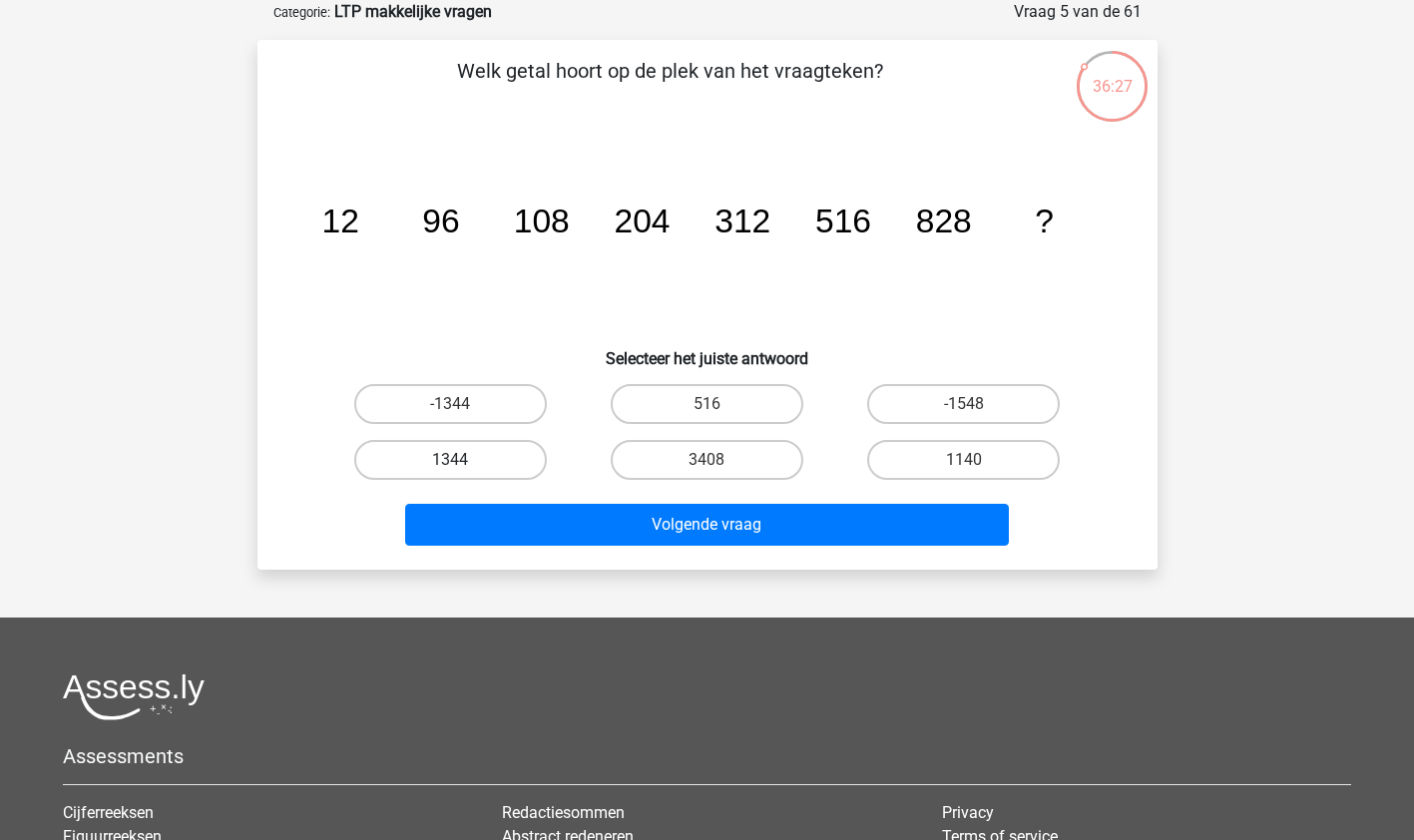 click on "1344" at bounding box center [450, 460] 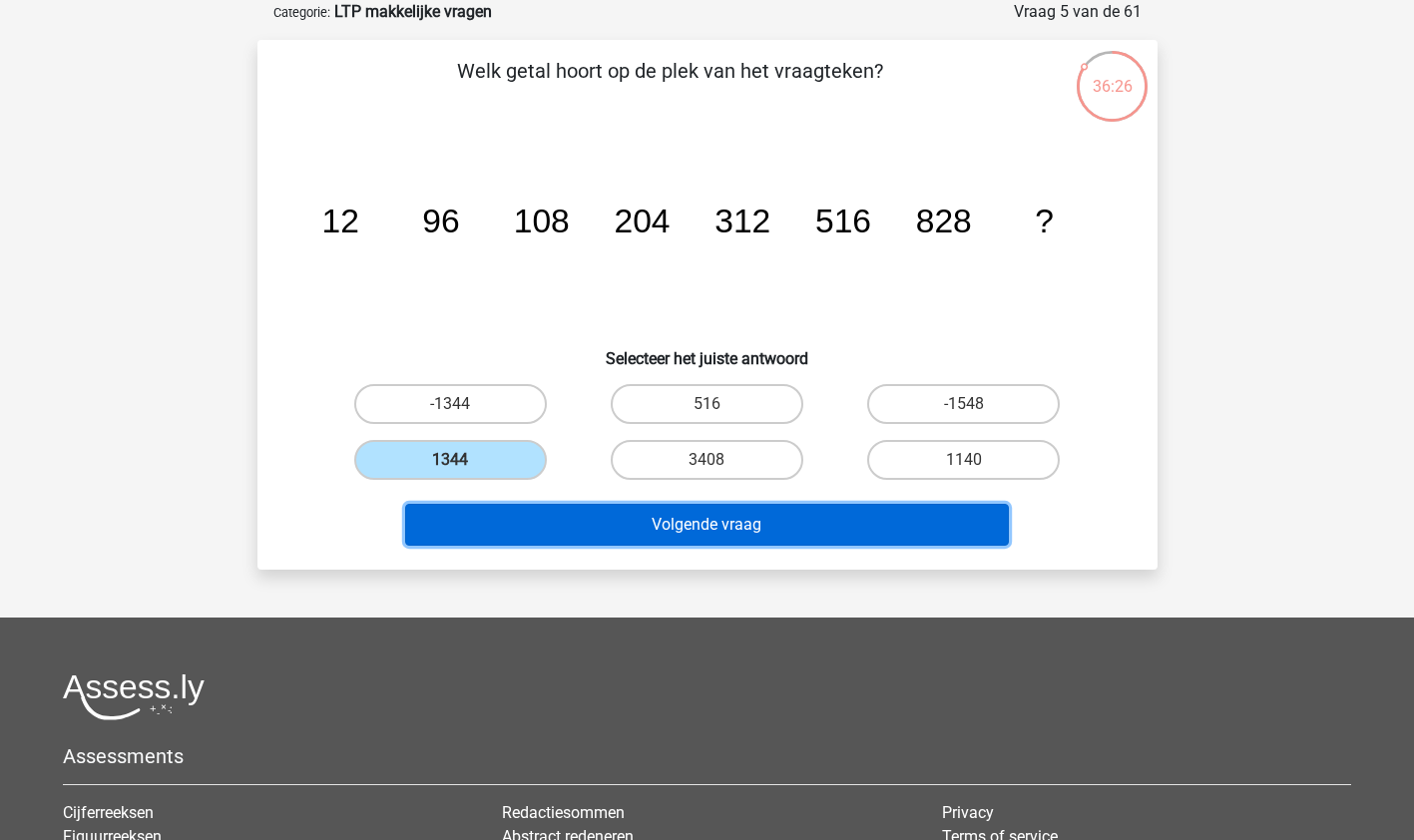 click on "Volgende vraag" at bounding box center [707, 525] 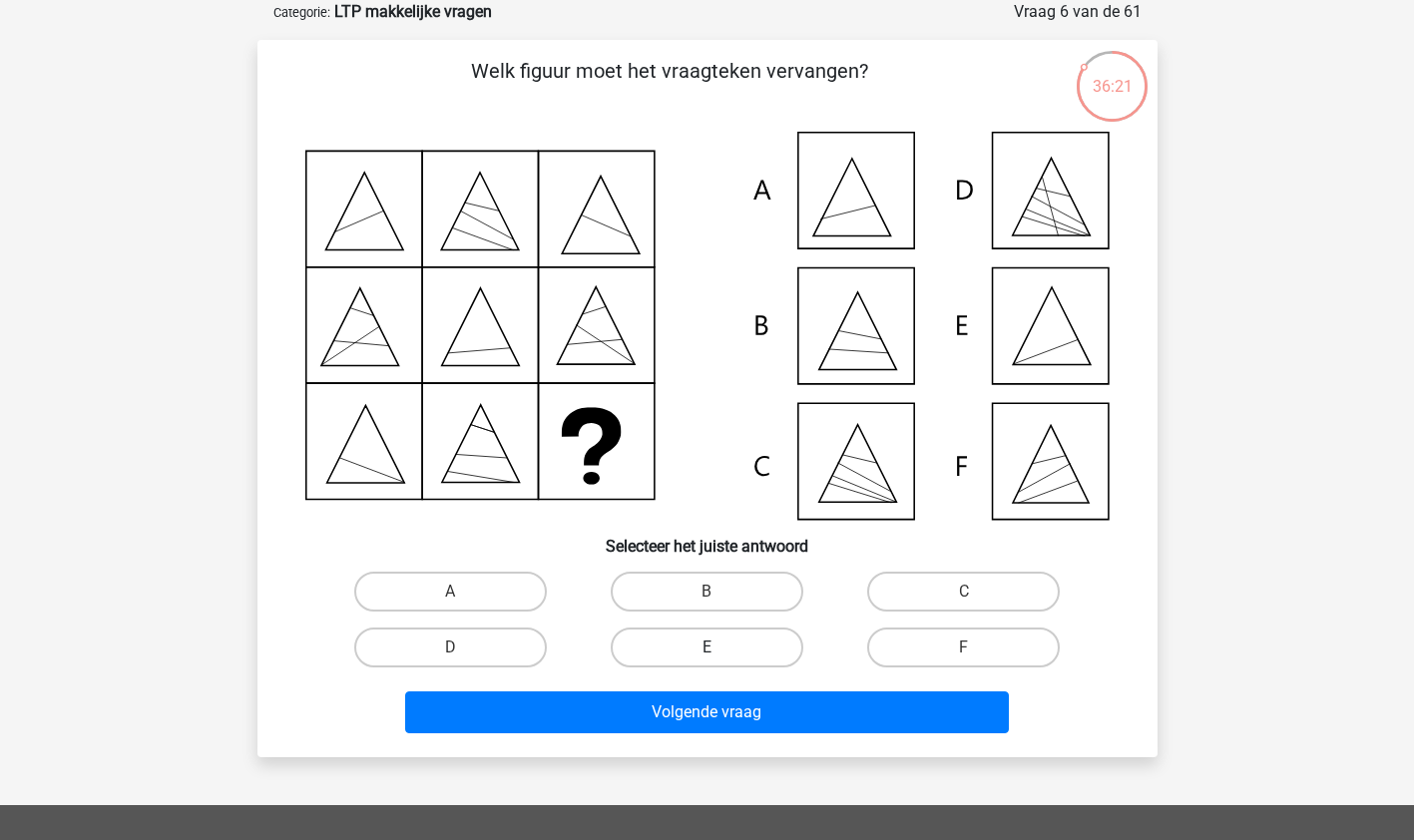 click on "E" at bounding box center (707, 647) 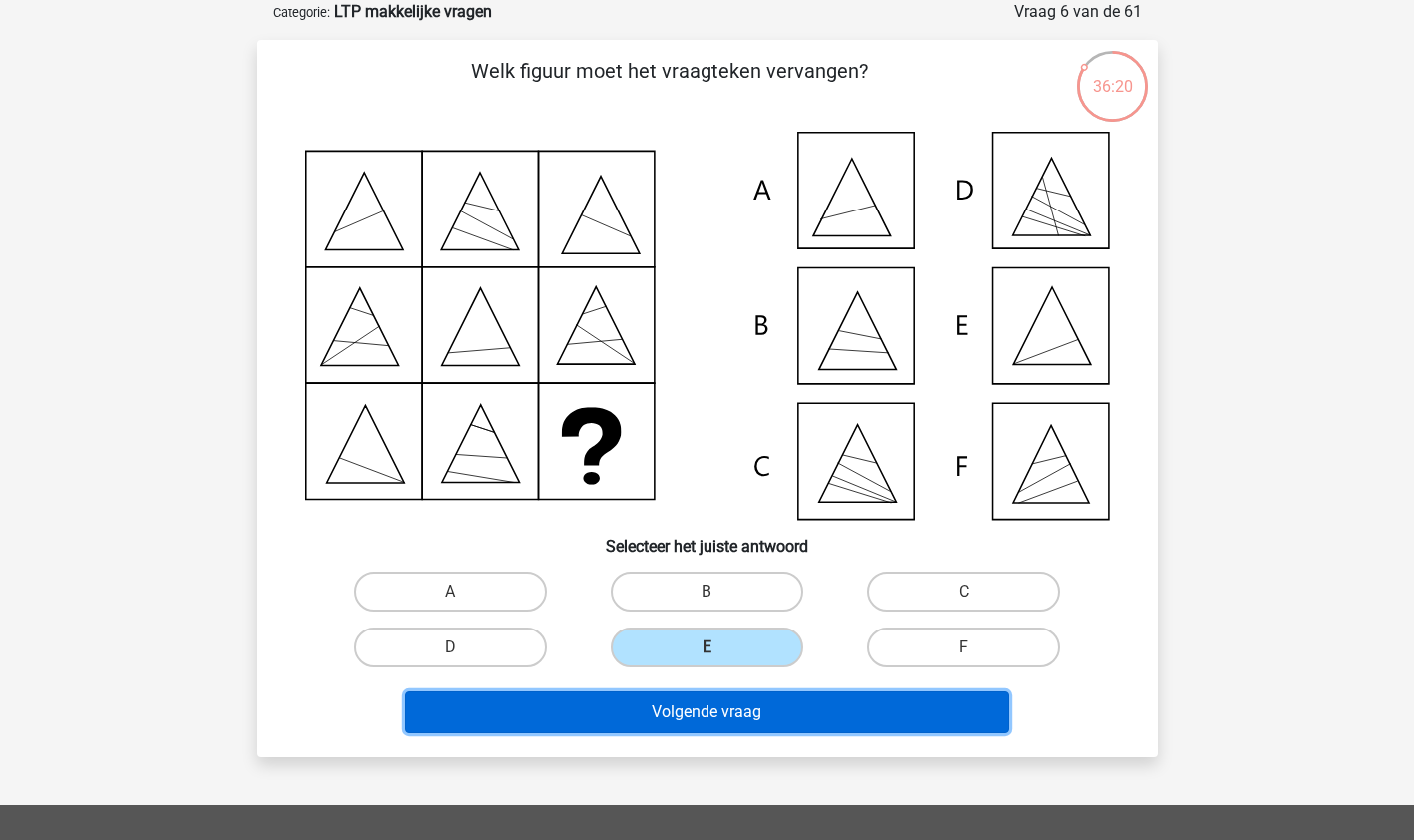 click on "Volgende vraag" at bounding box center (707, 712) 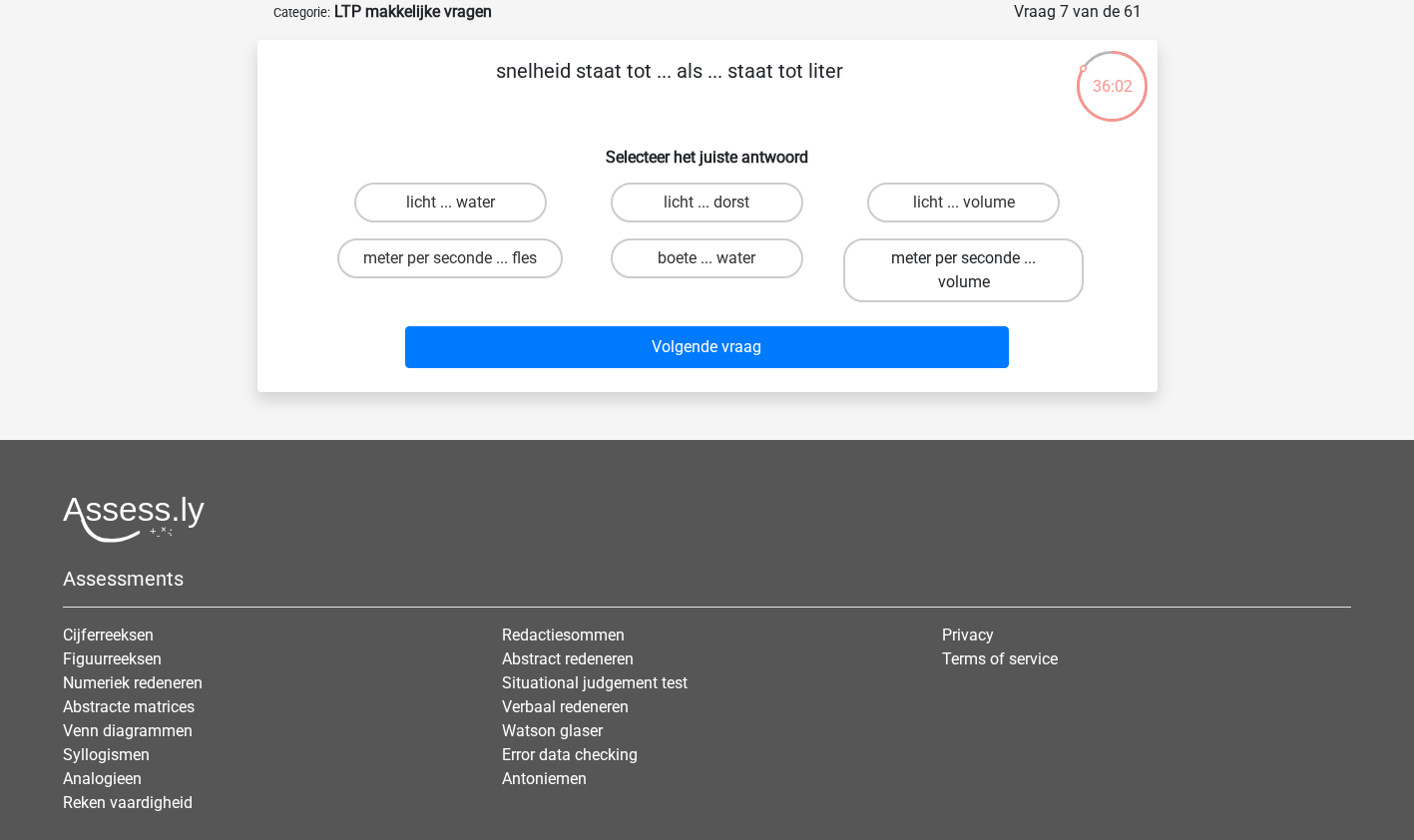 click on "meter per seconde ... volume" at bounding box center [963, 270] 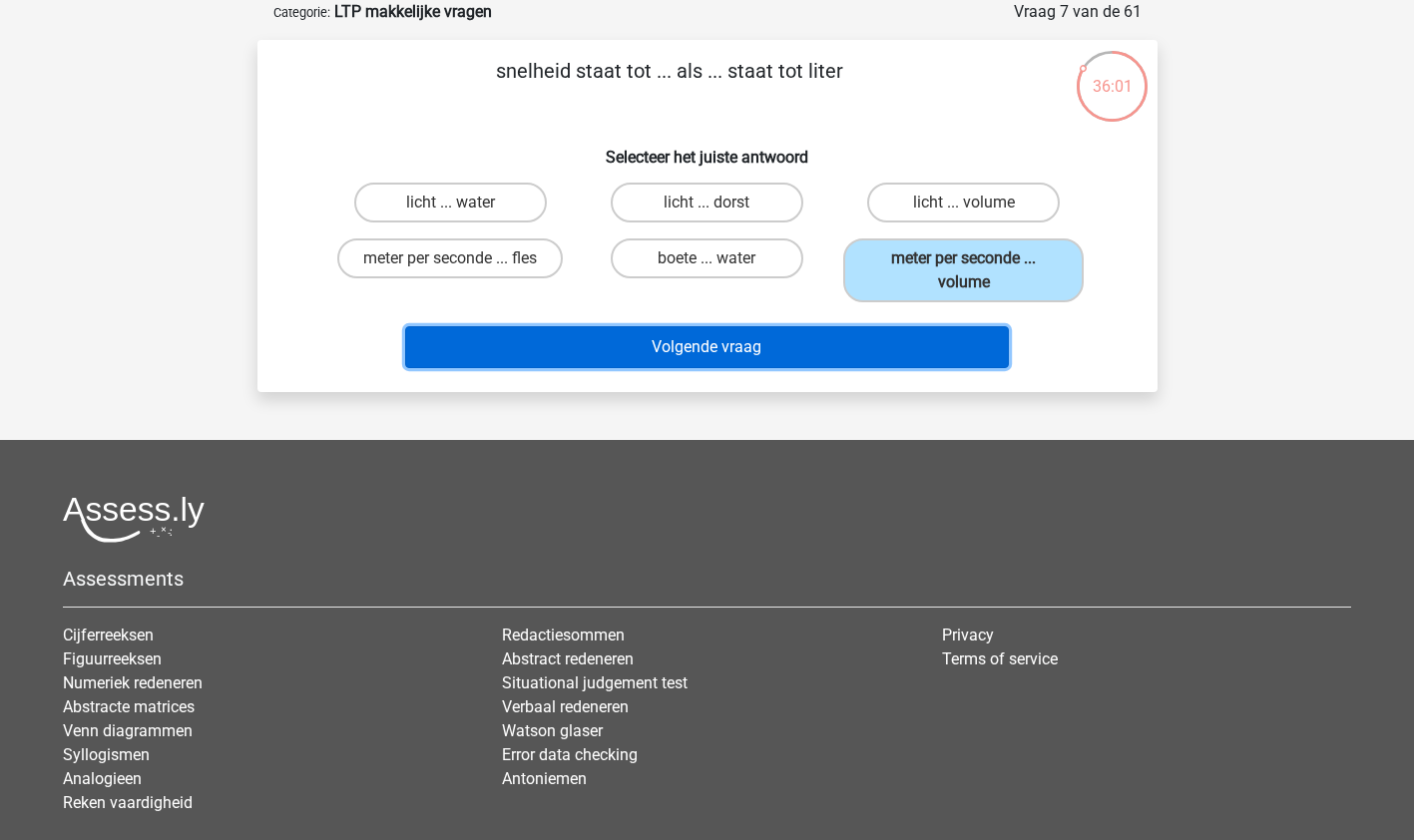 click on "Volgende vraag" at bounding box center (707, 347) 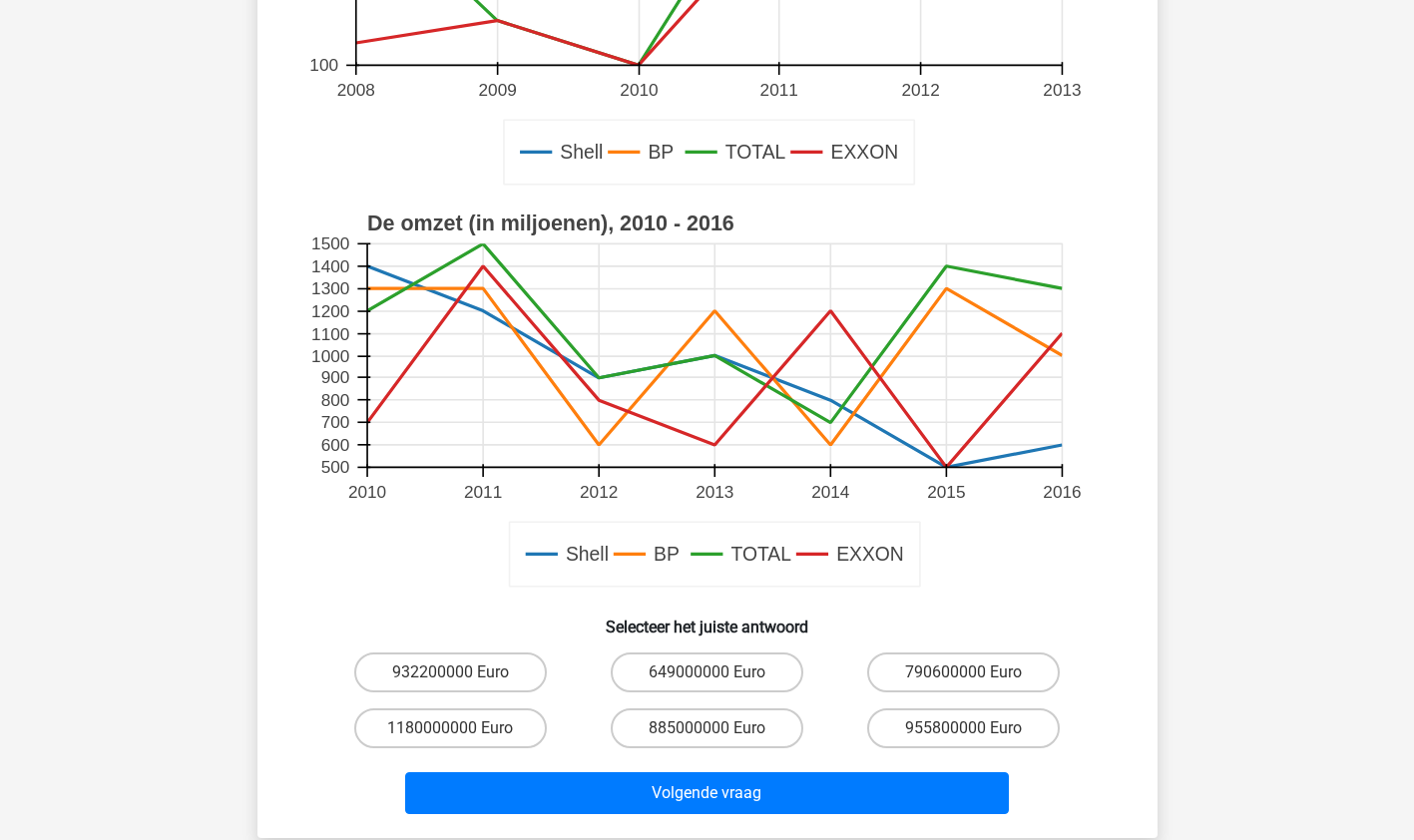 scroll, scrollTop: 429, scrollLeft: 0, axis: vertical 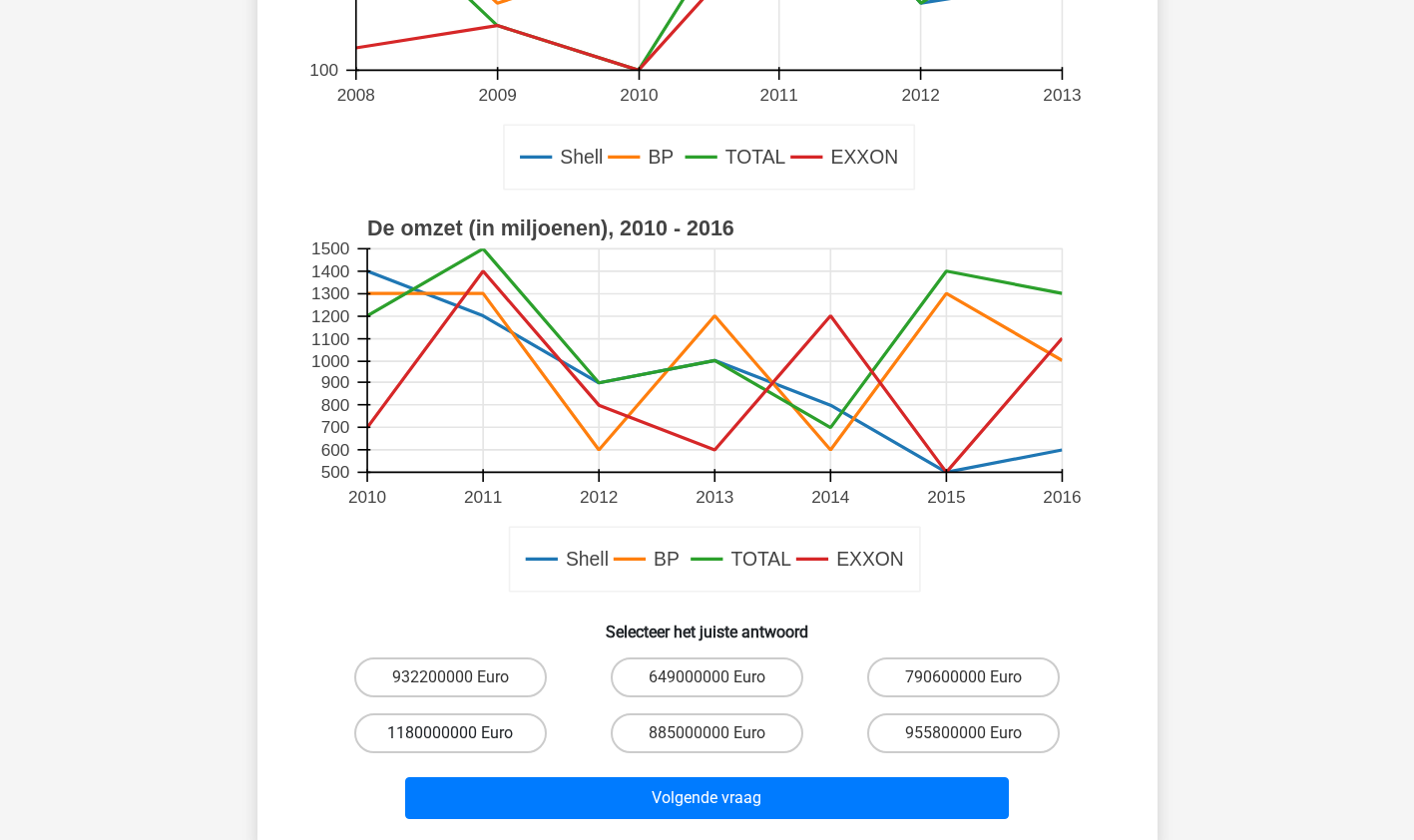 click on "1180000000 Euro" at bounding box center [450, 733] 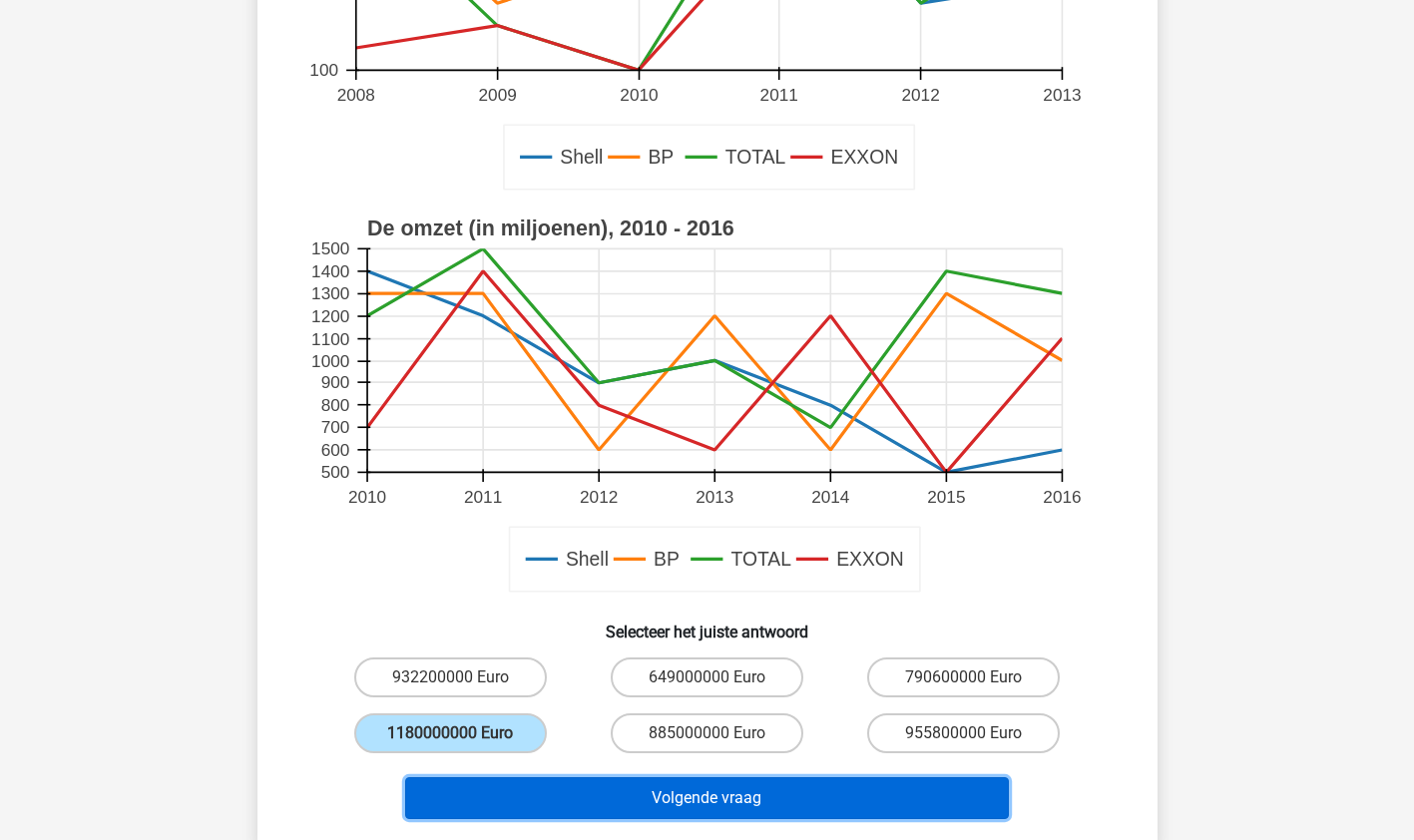 click on "Volgende vraag" at bounding box center [707, 798] 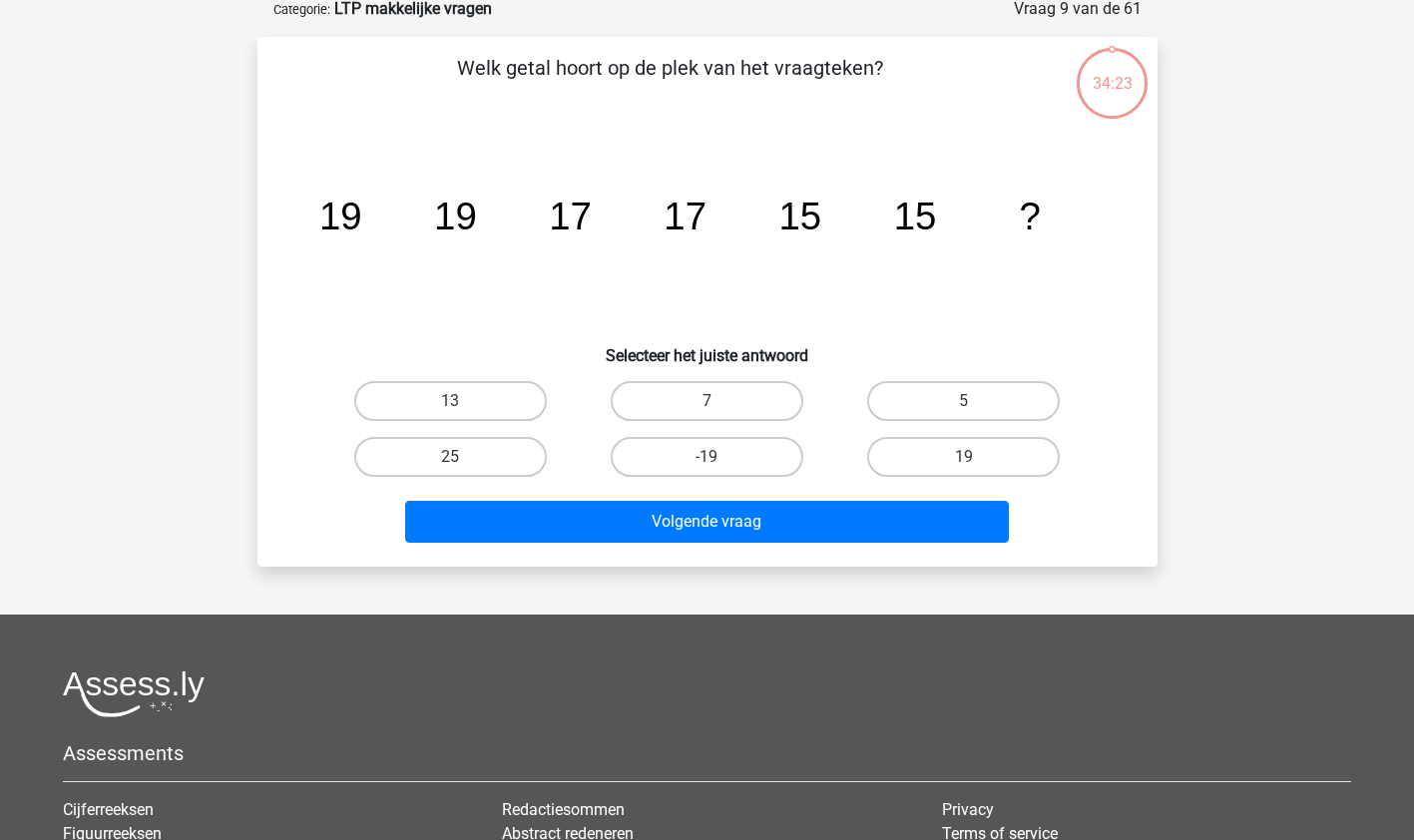 scroll, scrollTop: 100, scrollLeft: 0, axis: vertical 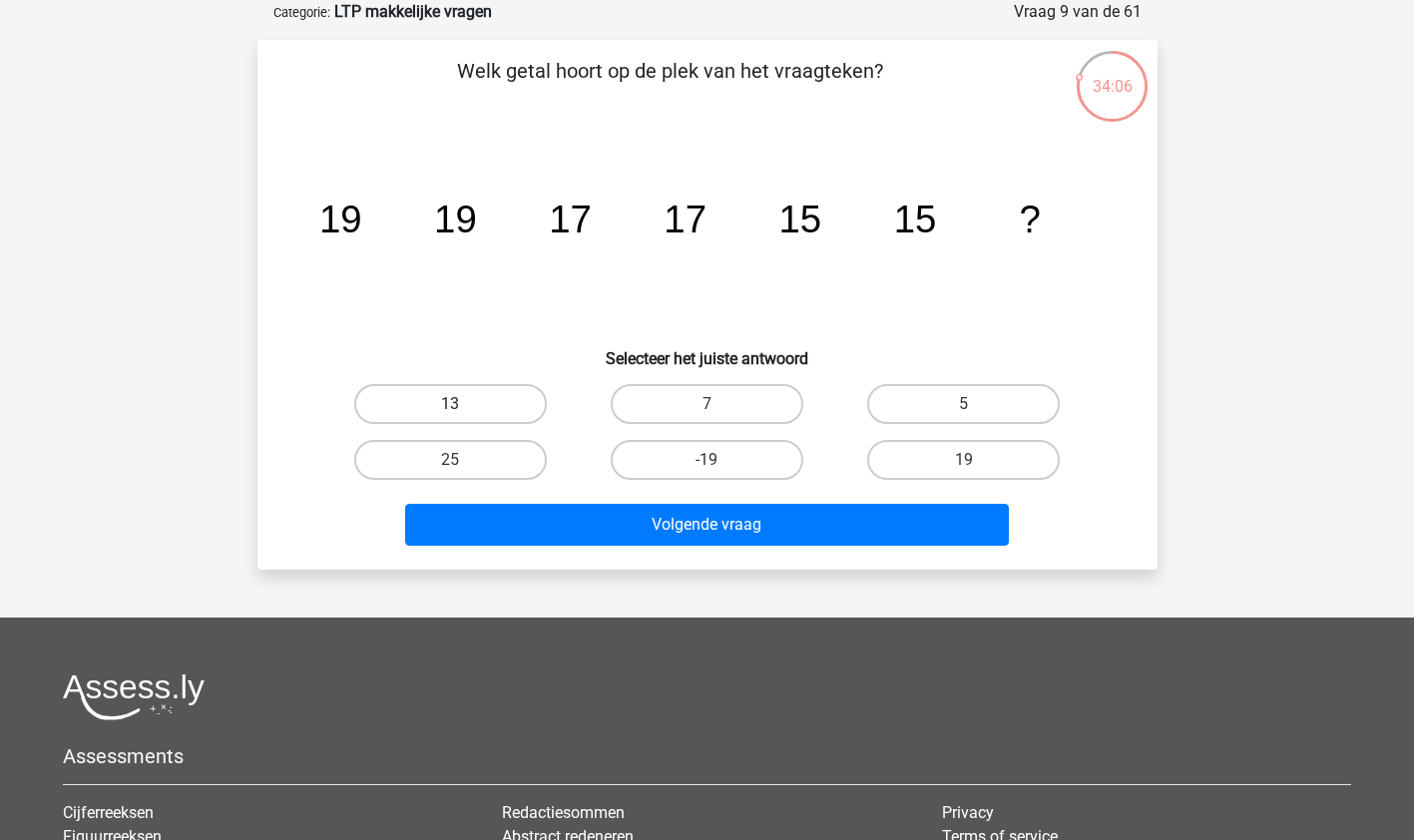 click on "13" at bounding box center [450, 404] 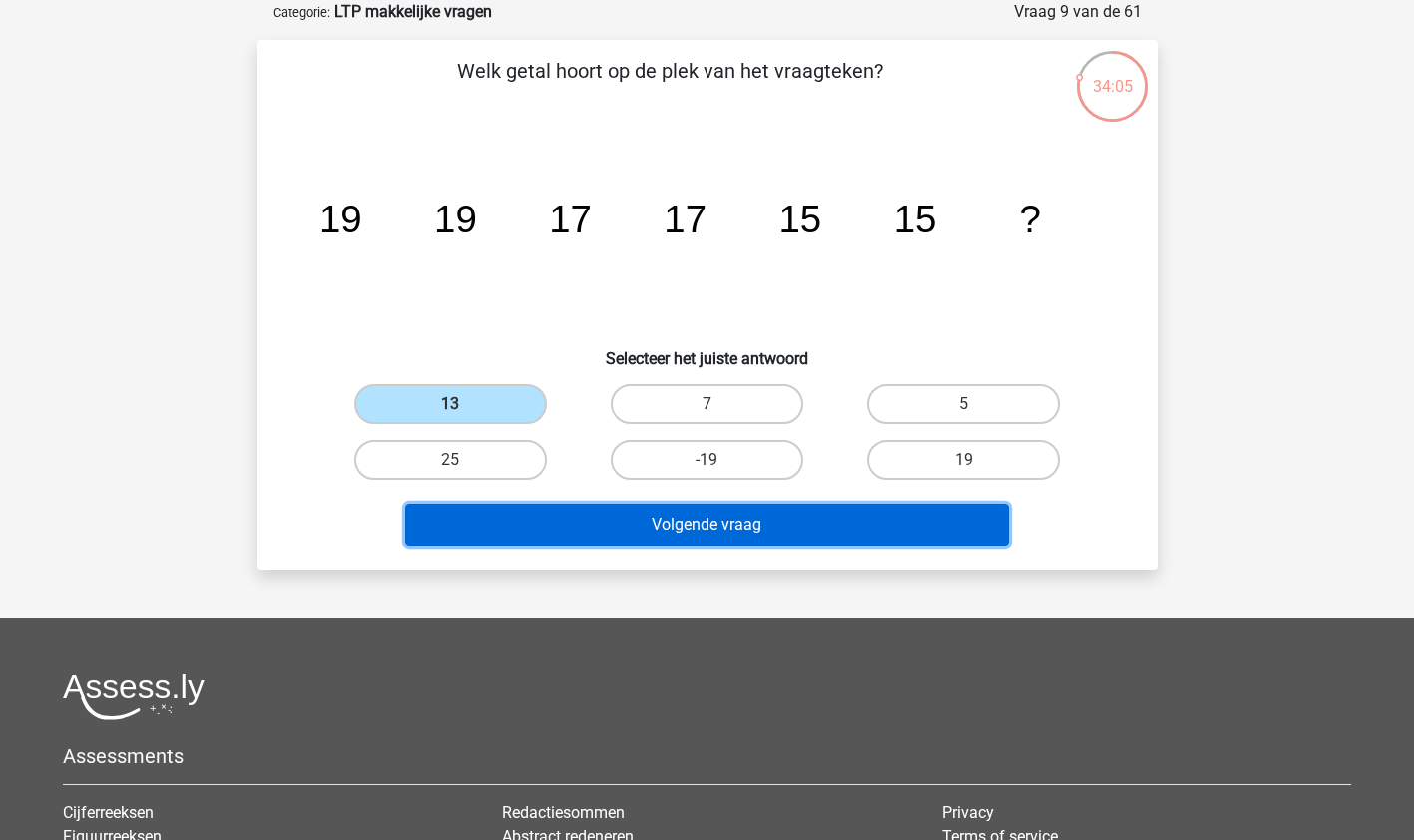 click on "Volgende vraag" at bounding box center [707, 525] 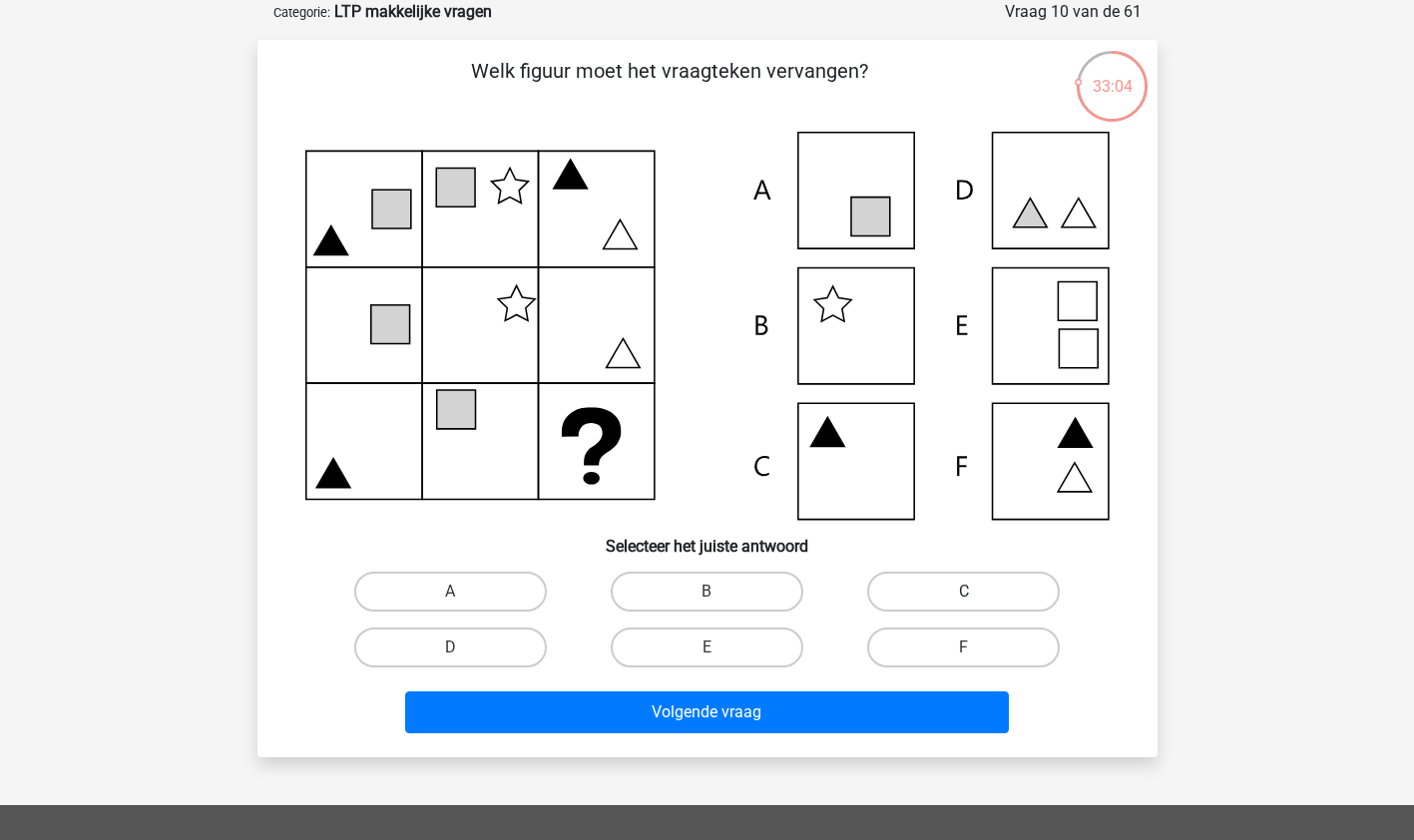 click on "C" at bounding box center [963, 592] 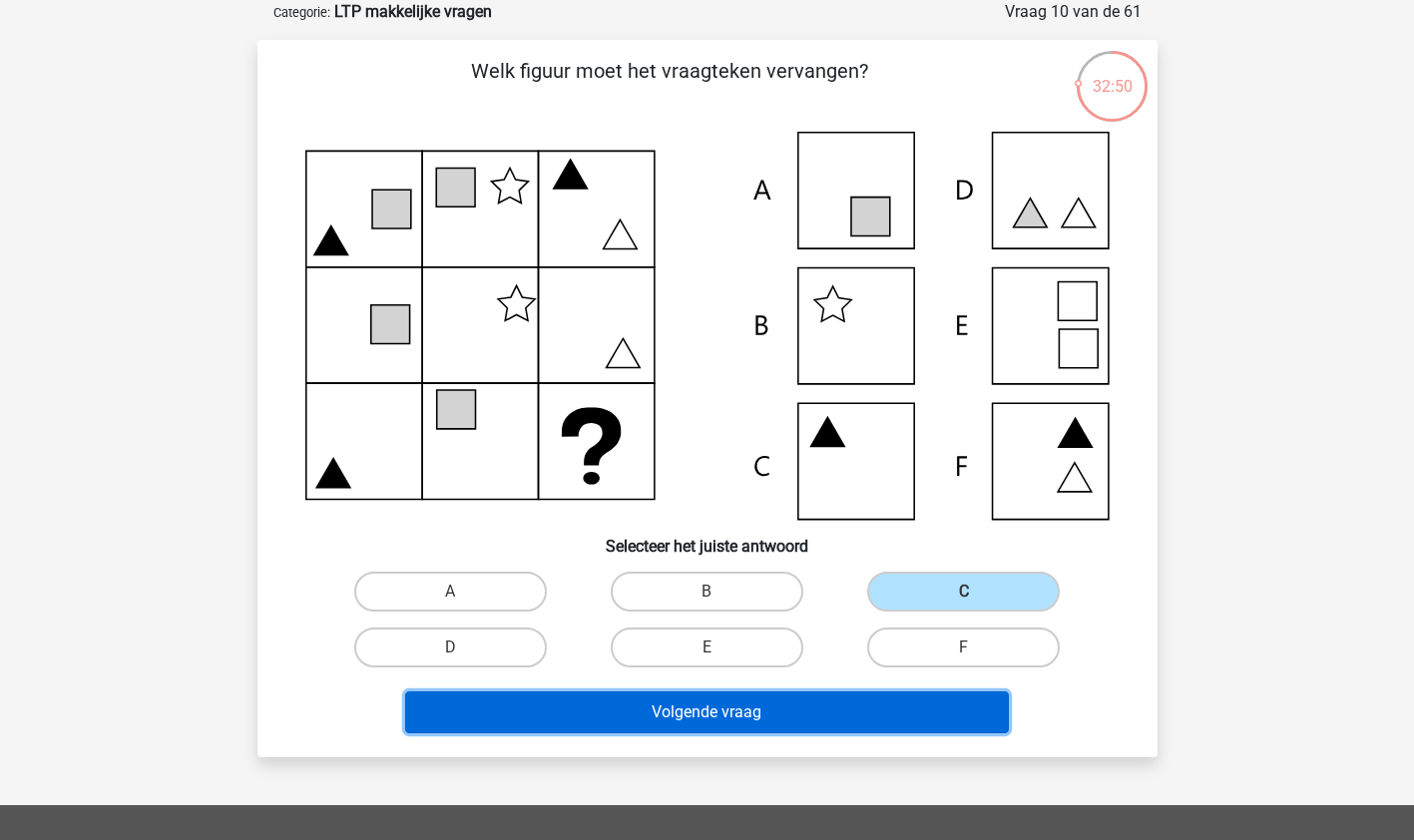 click on "Volgende vraag" at bounding box center (707, 712) 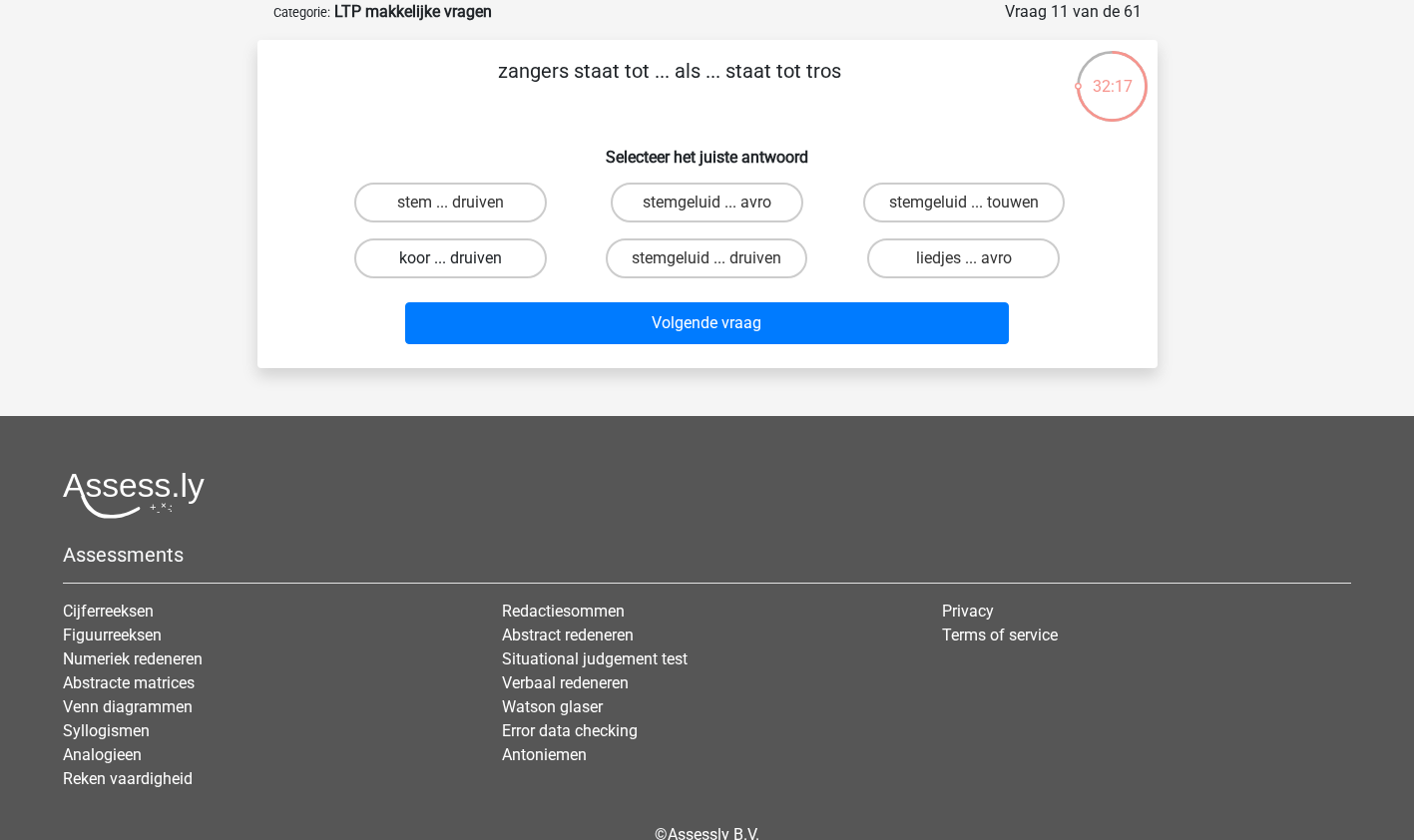 click on "koor ... druiven" at bounding box center (450, 258) 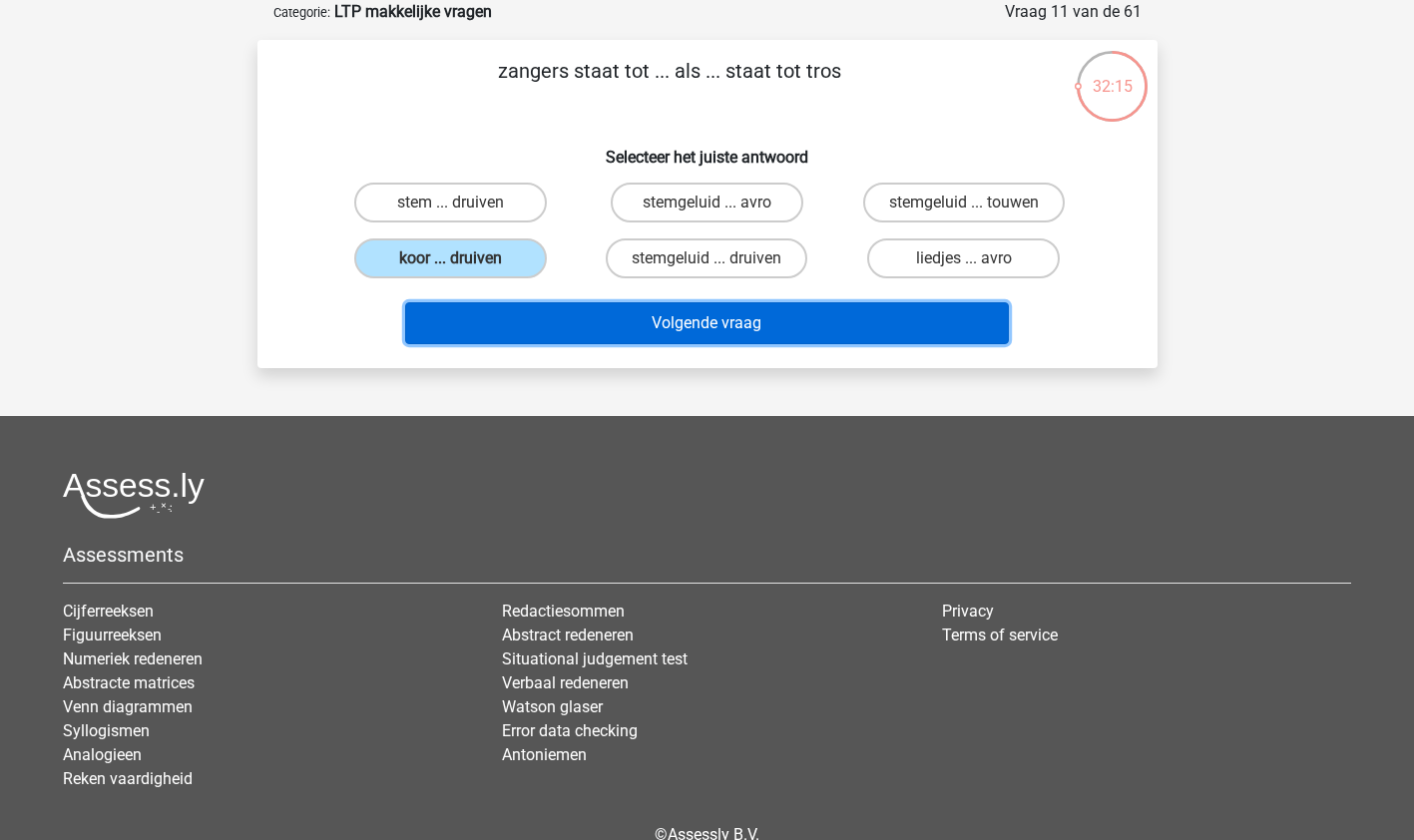 click on "Volgende vraag" at bounding box center [707, 323] 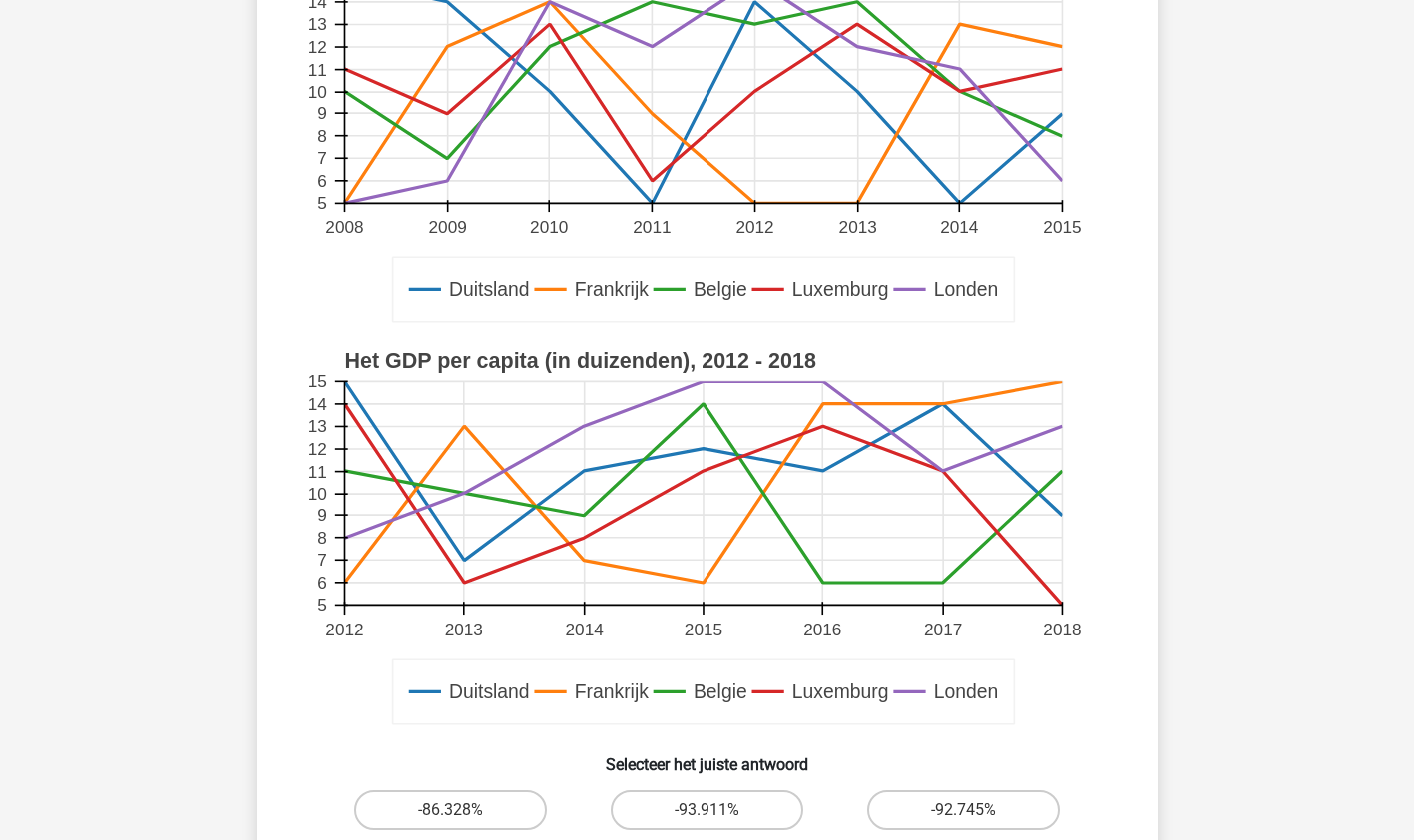 scroll, scrollTop: 473, scrollLeft: 0, axis: vertical 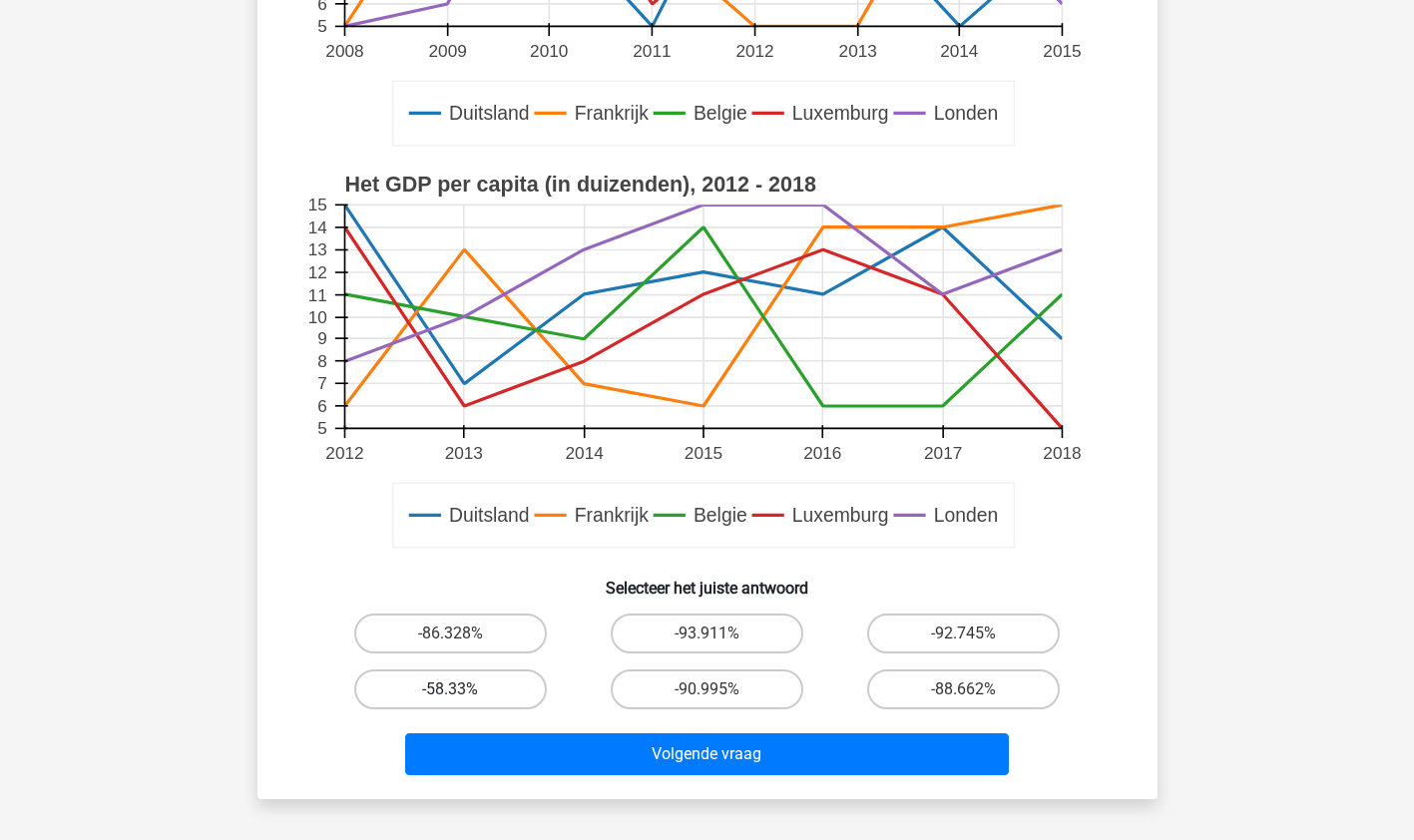 click on "-58.33%" at bounding box center [450, 689] 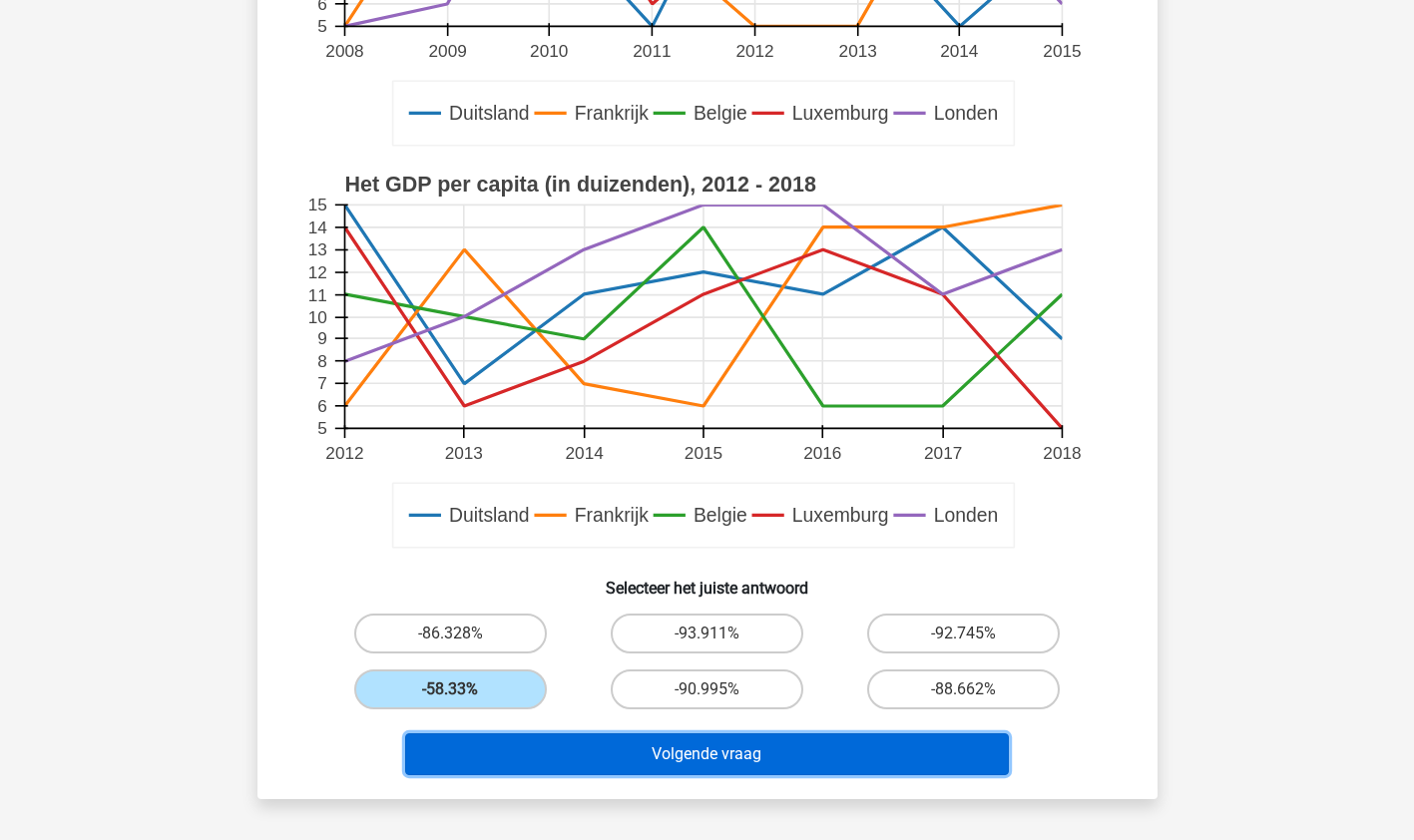 click on "Volgende vraag" at bounding box center (707, 754) 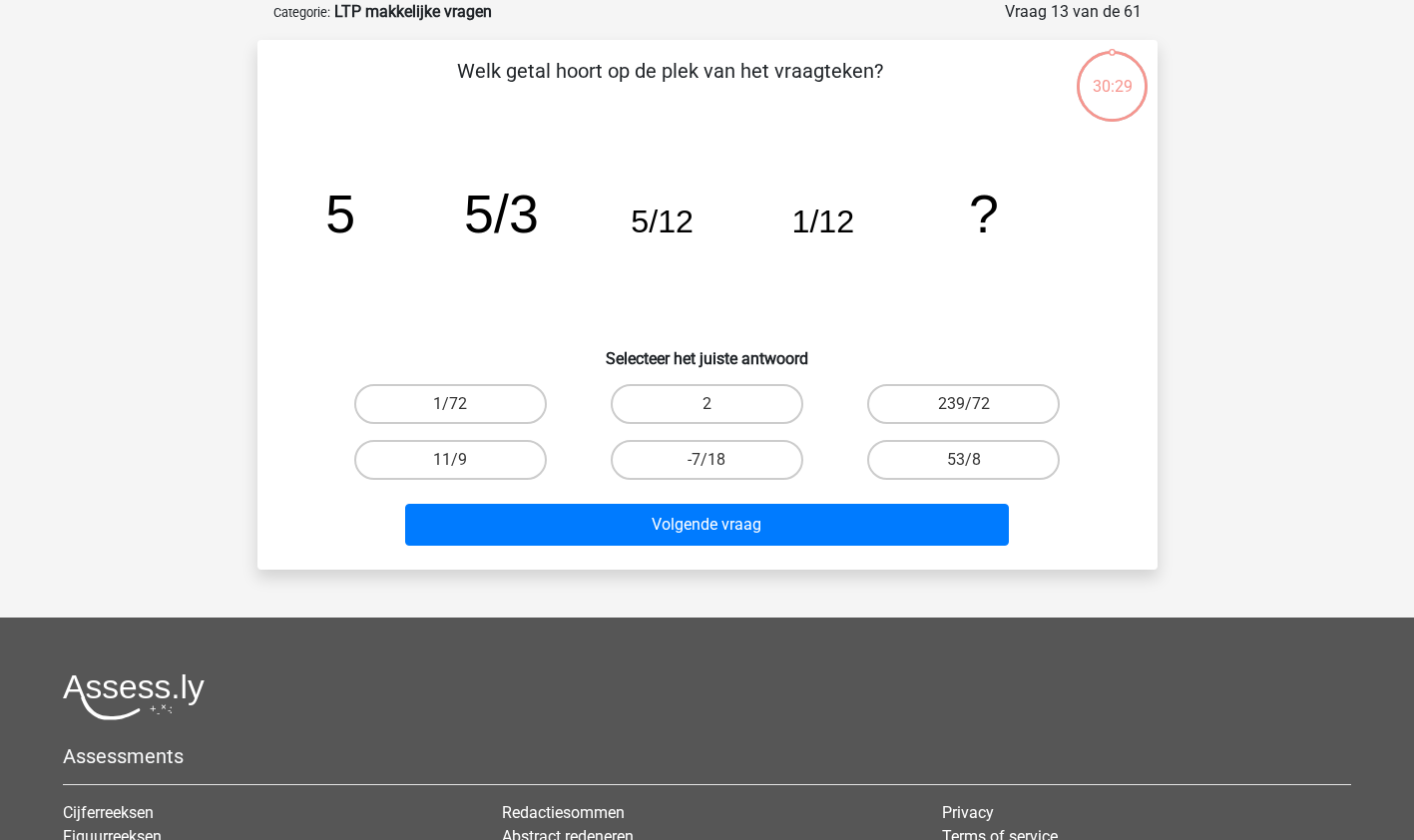 scroll, scrollTop: 100, scrollLeft: 0, axis: vertical 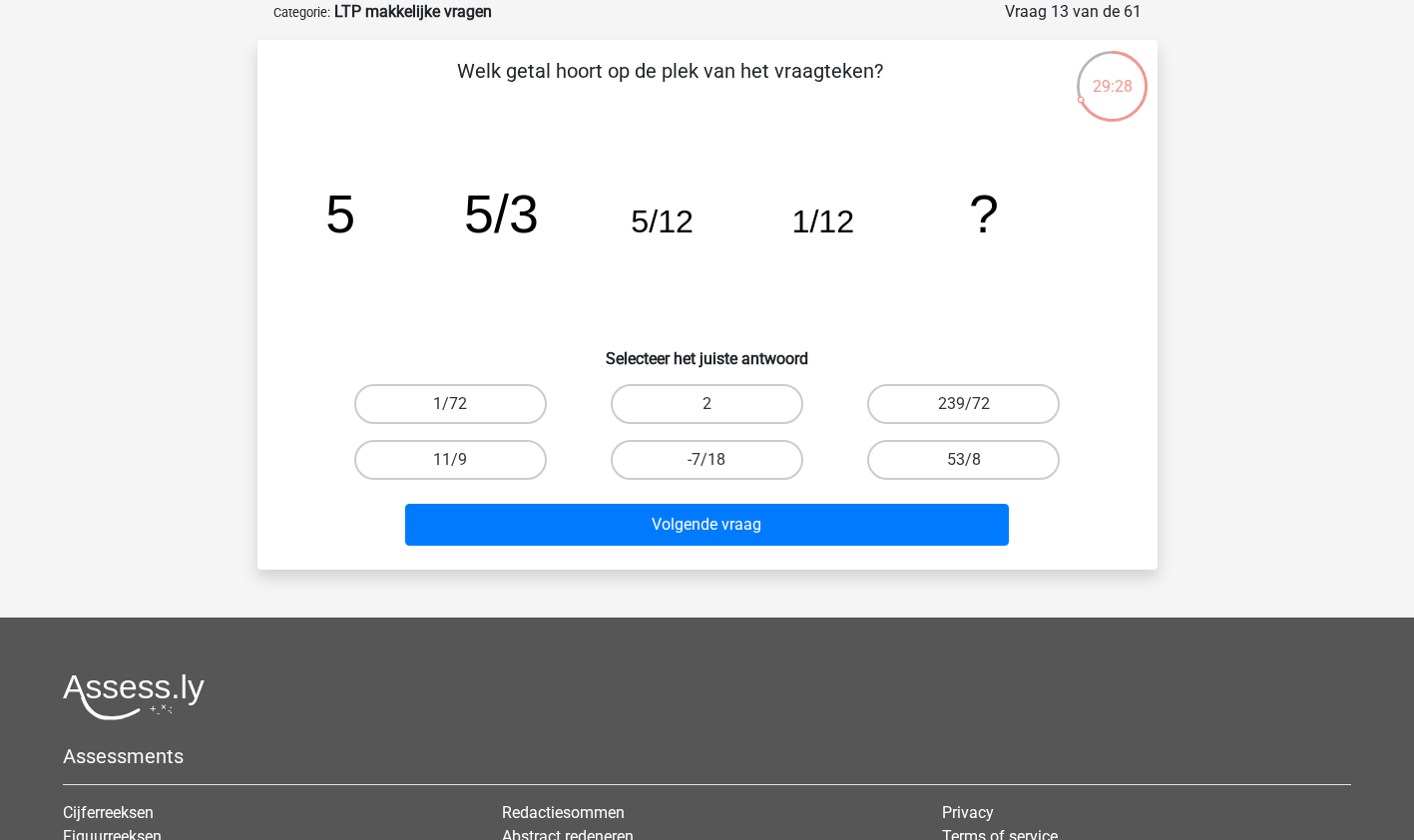 click on "1/72" at bounding box center (450, 404) 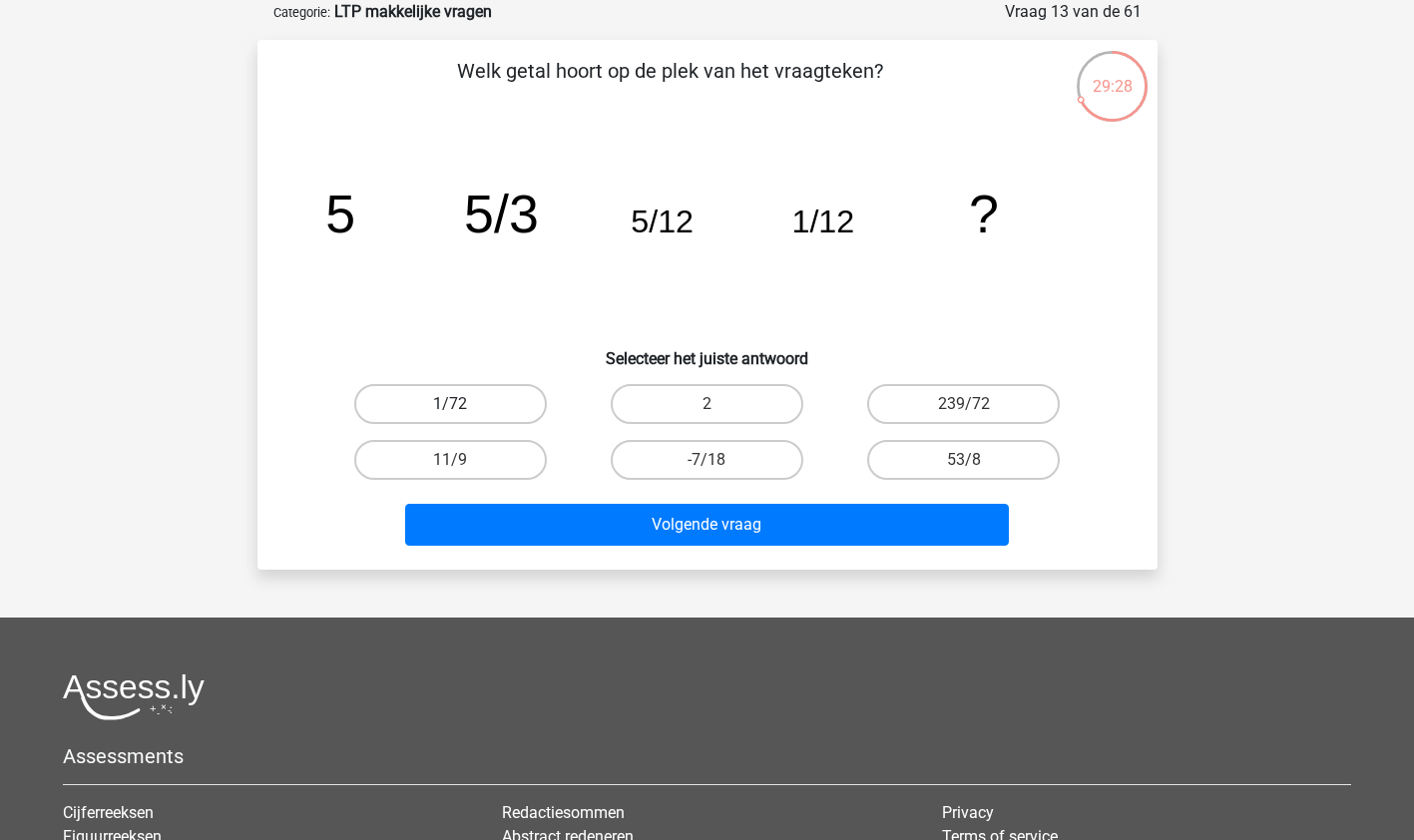 click on "1/72" at bounding box center (456, 410) 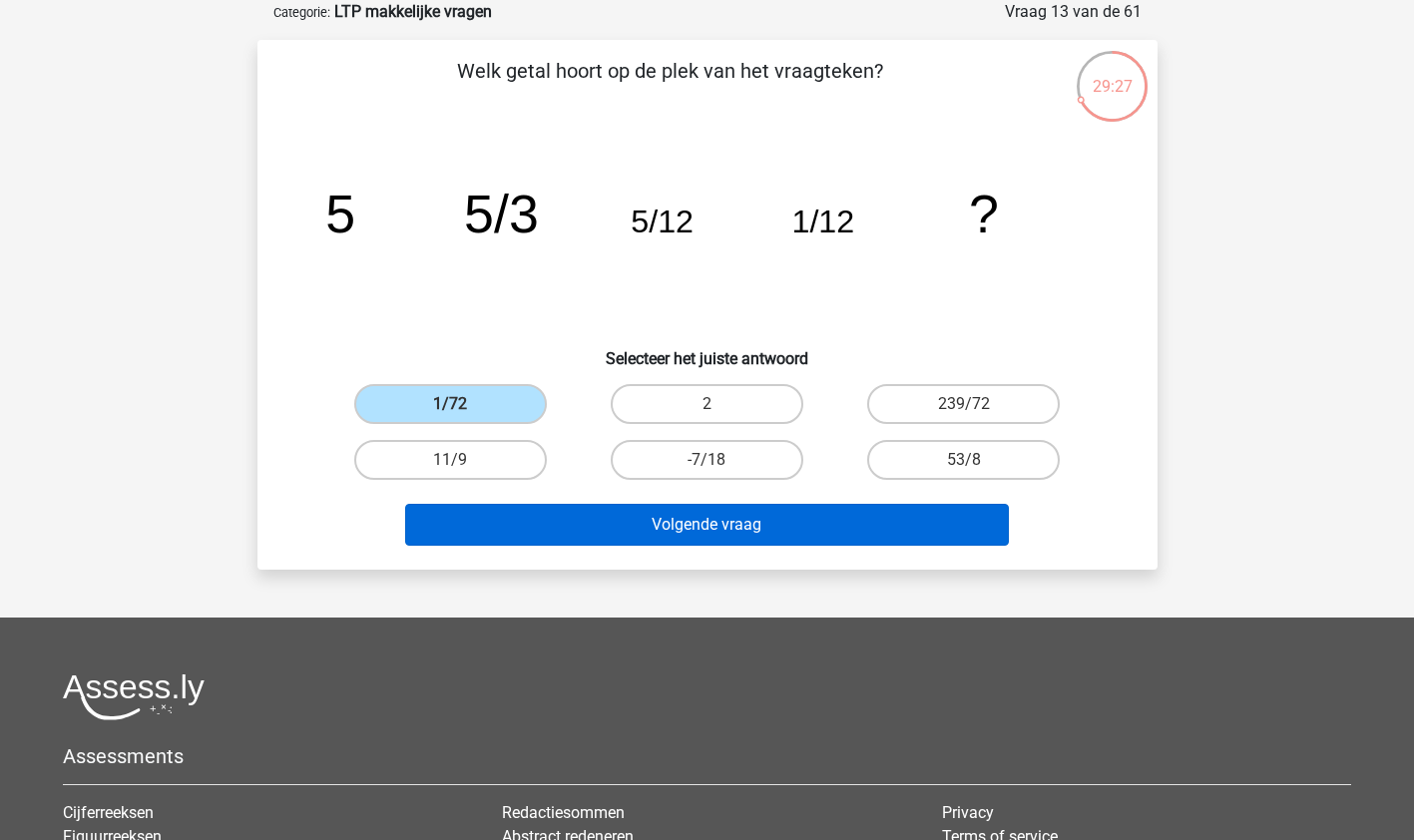 click on "Volgende vraag" at bounding box center (707, 525) 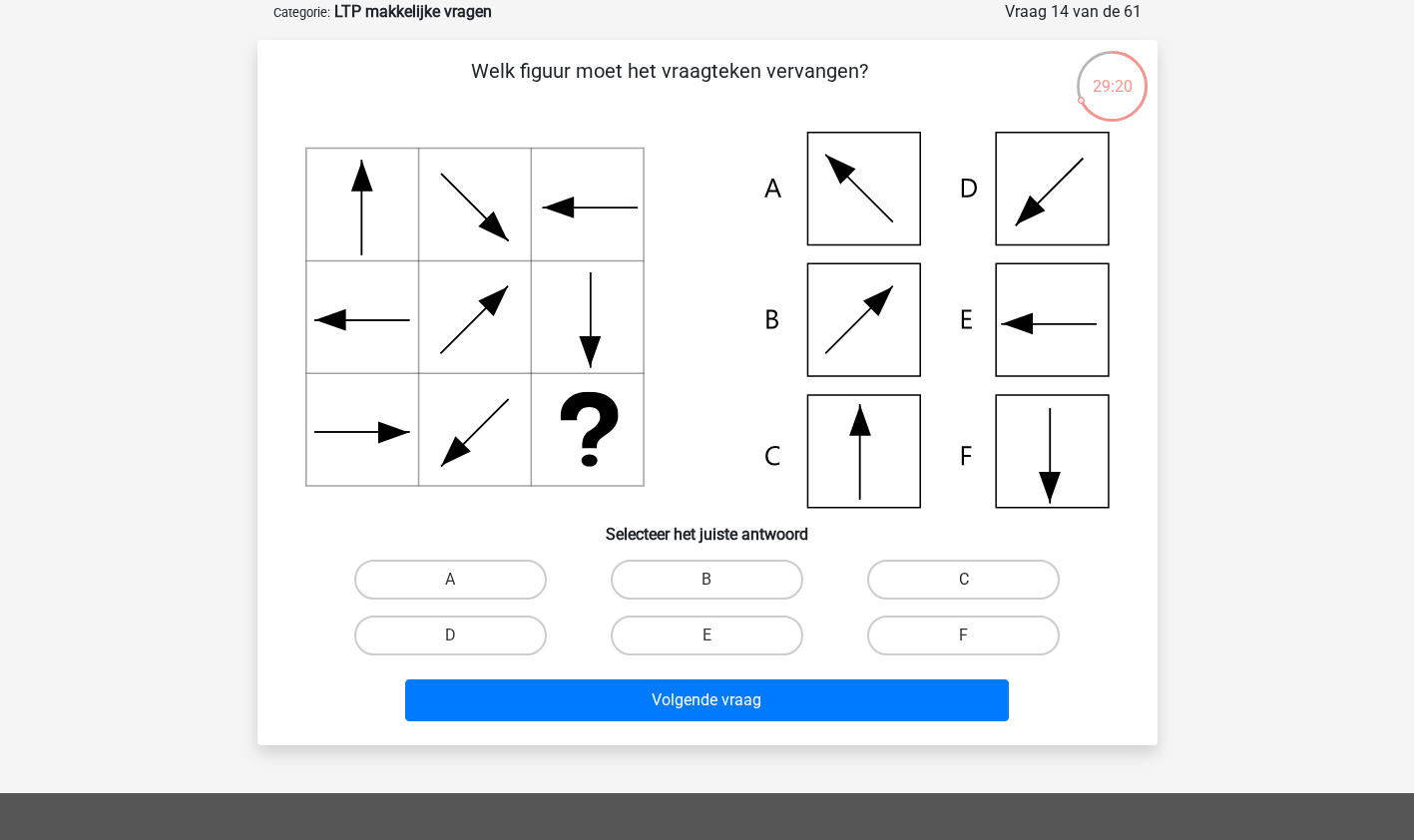click on "C" at bounding box center (963, 580) 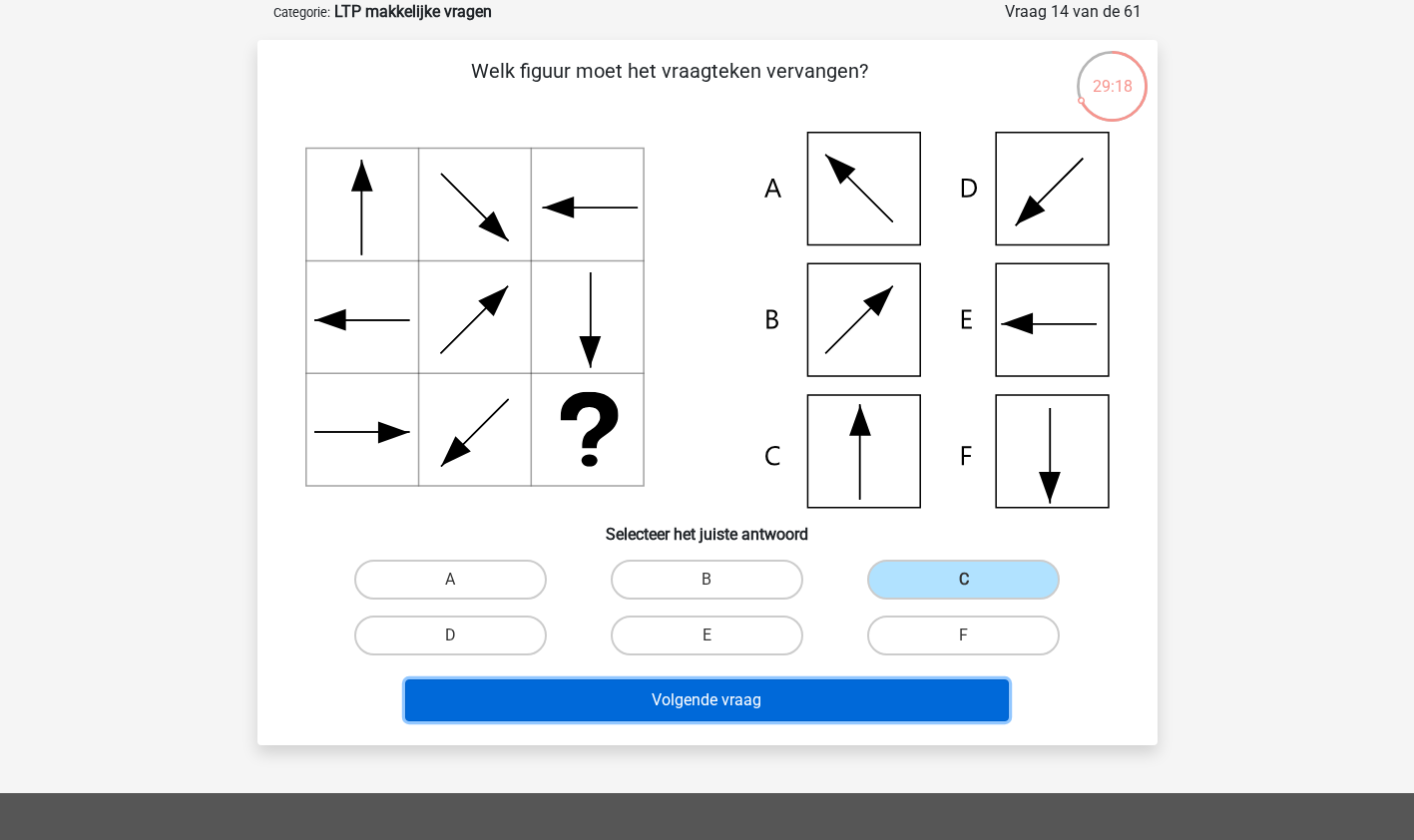 click on "Volgende vraag" at bounding box center (707, 700) 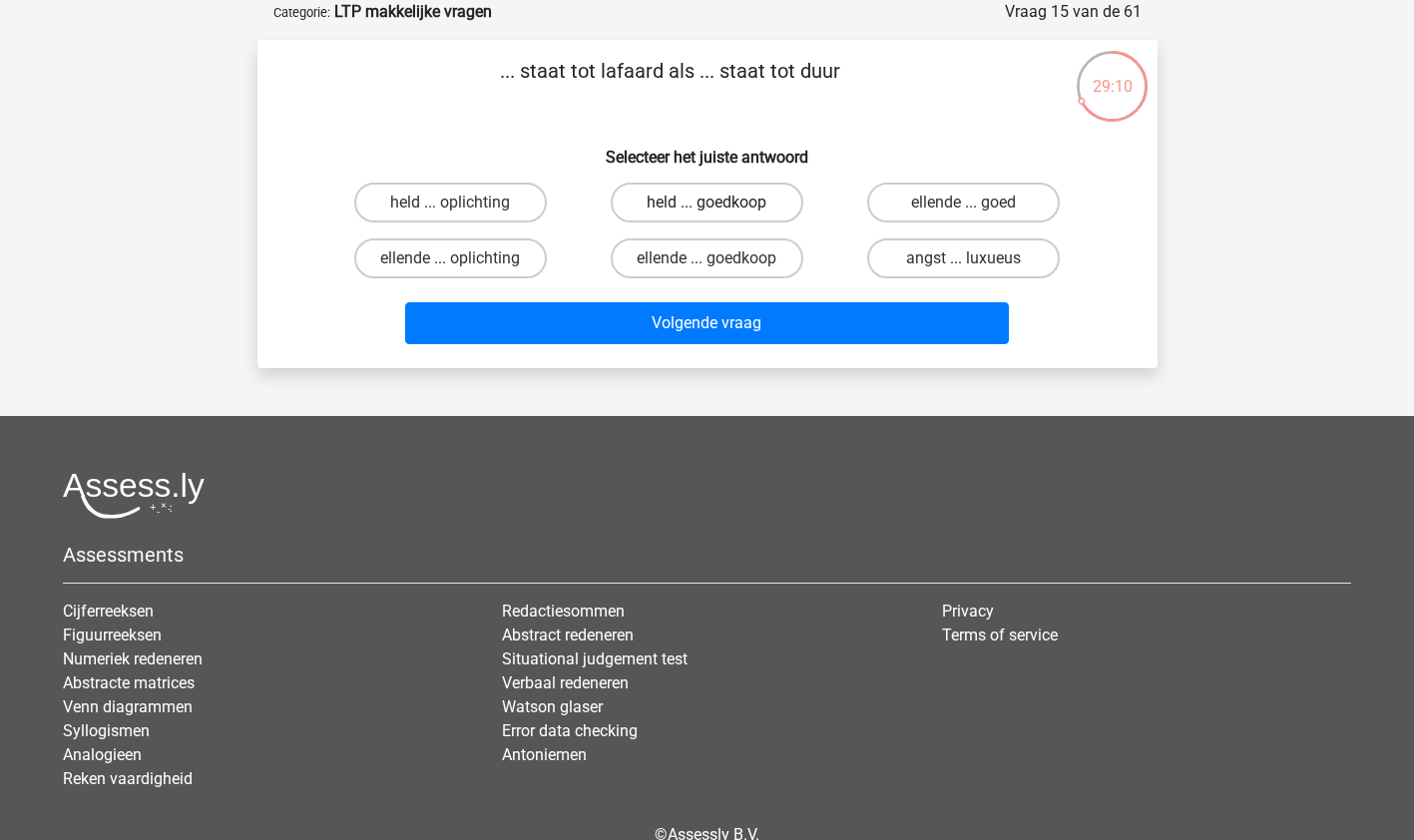 click on "held ... goedkoop" at bounding box center (707, 203) 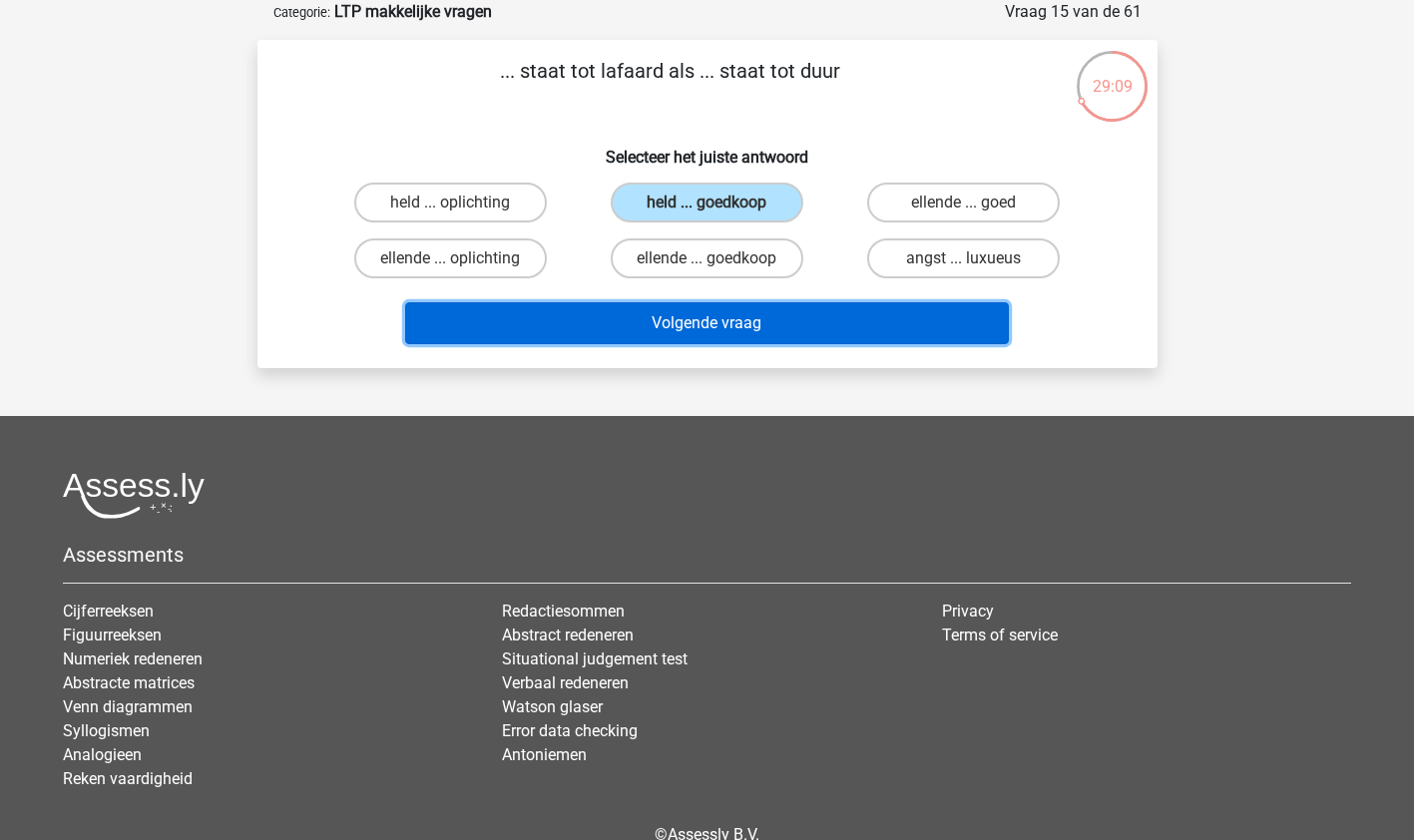 click on "Volgende vraag" at bounding box center [707, 323] 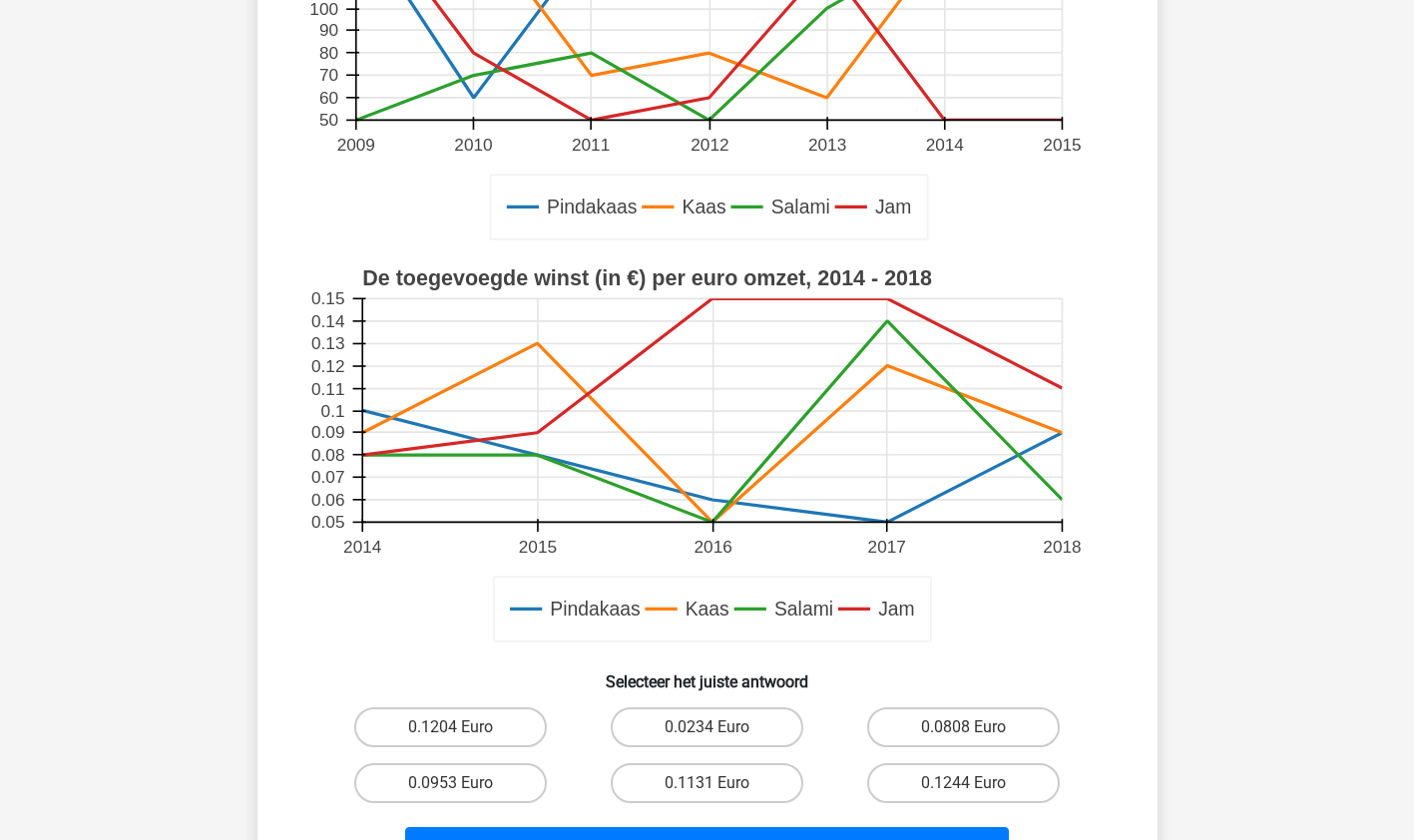 scroll, scrollTop: 410, scrollLeft: 0, axis: vertical 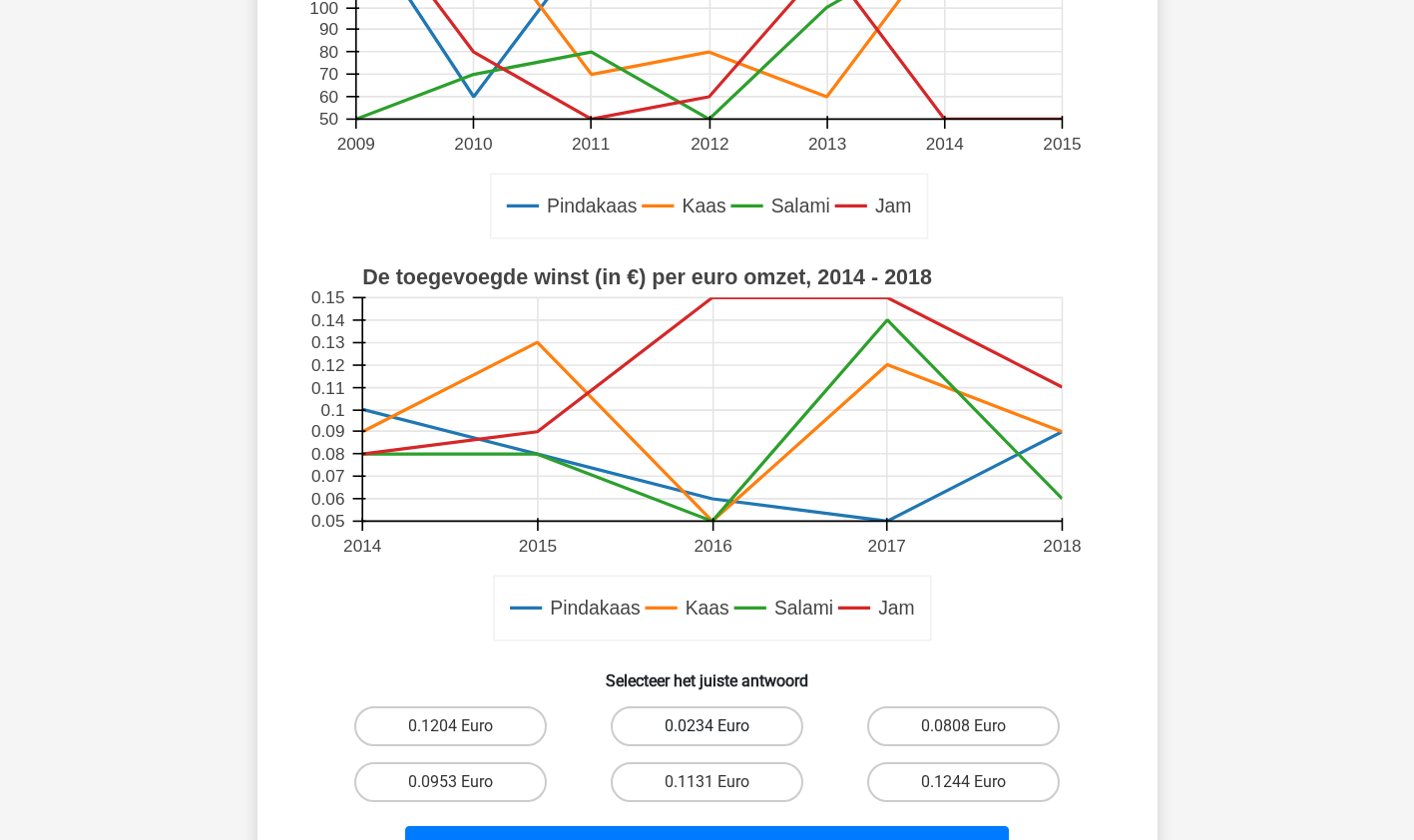 click on "0.0234 Euro" at bounding box center (707, 726) 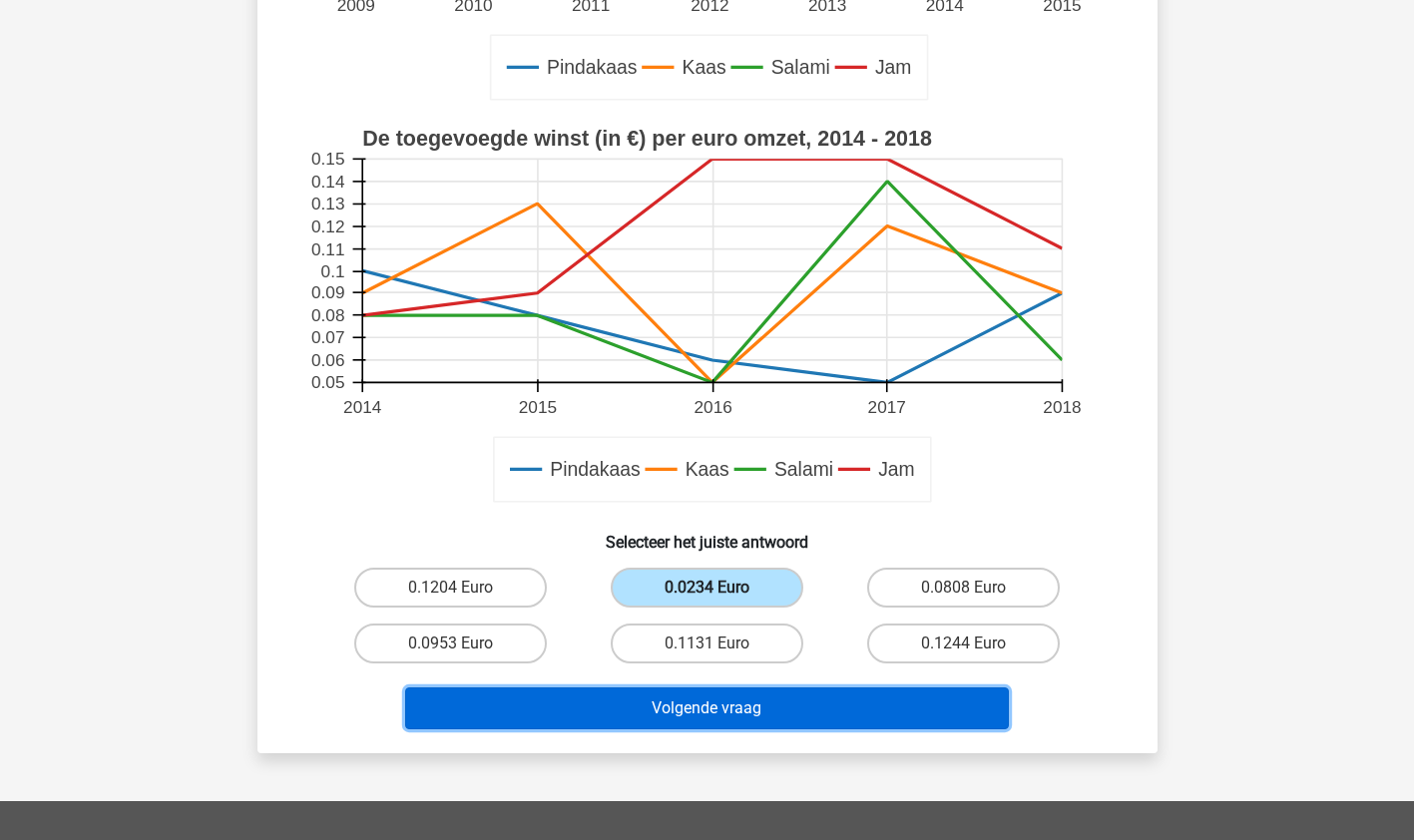 click on "Volgende vraag" at bounding box center [707, 708] 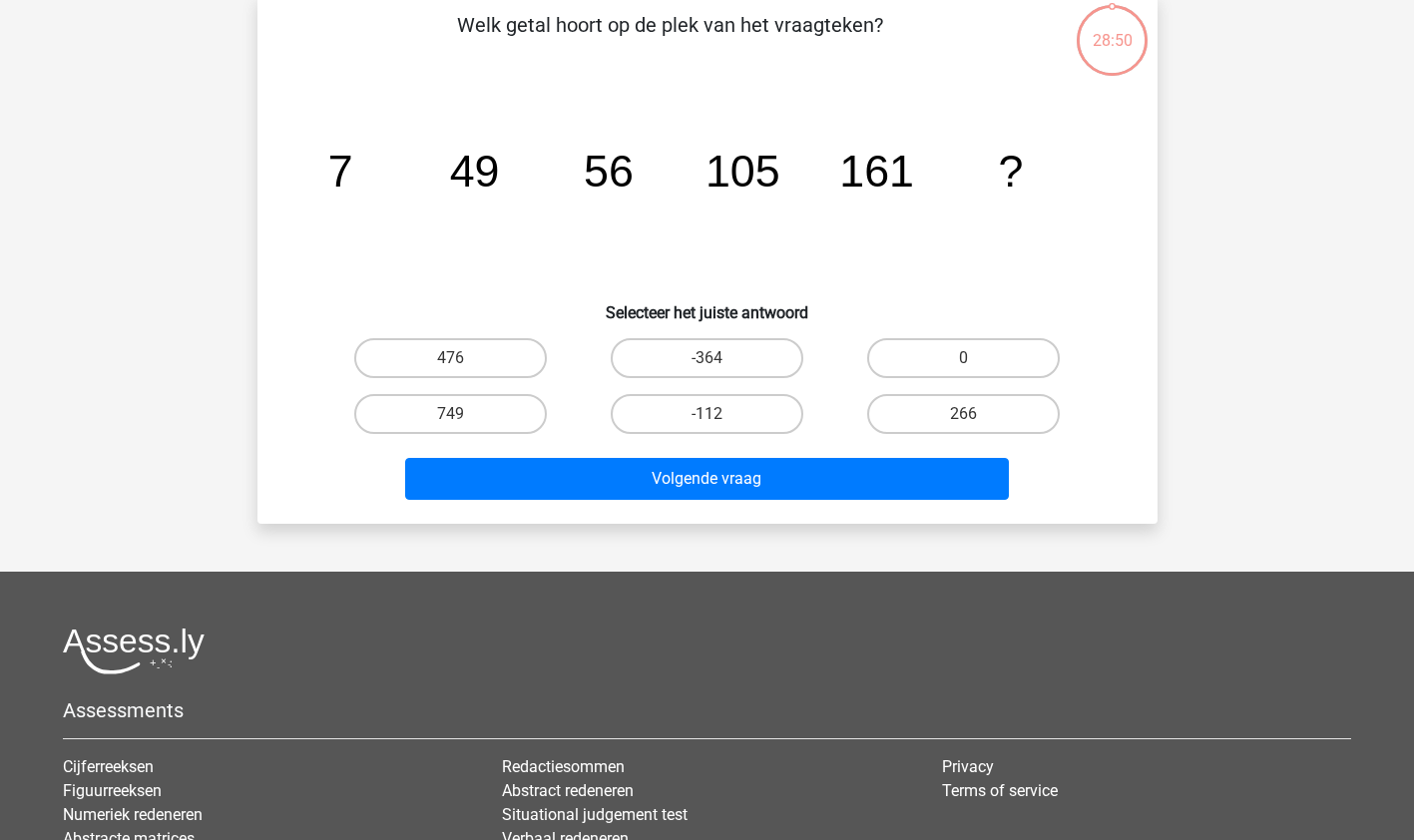 scroll, scrollTop: 100, scrollLeft: 0, axis: vertical 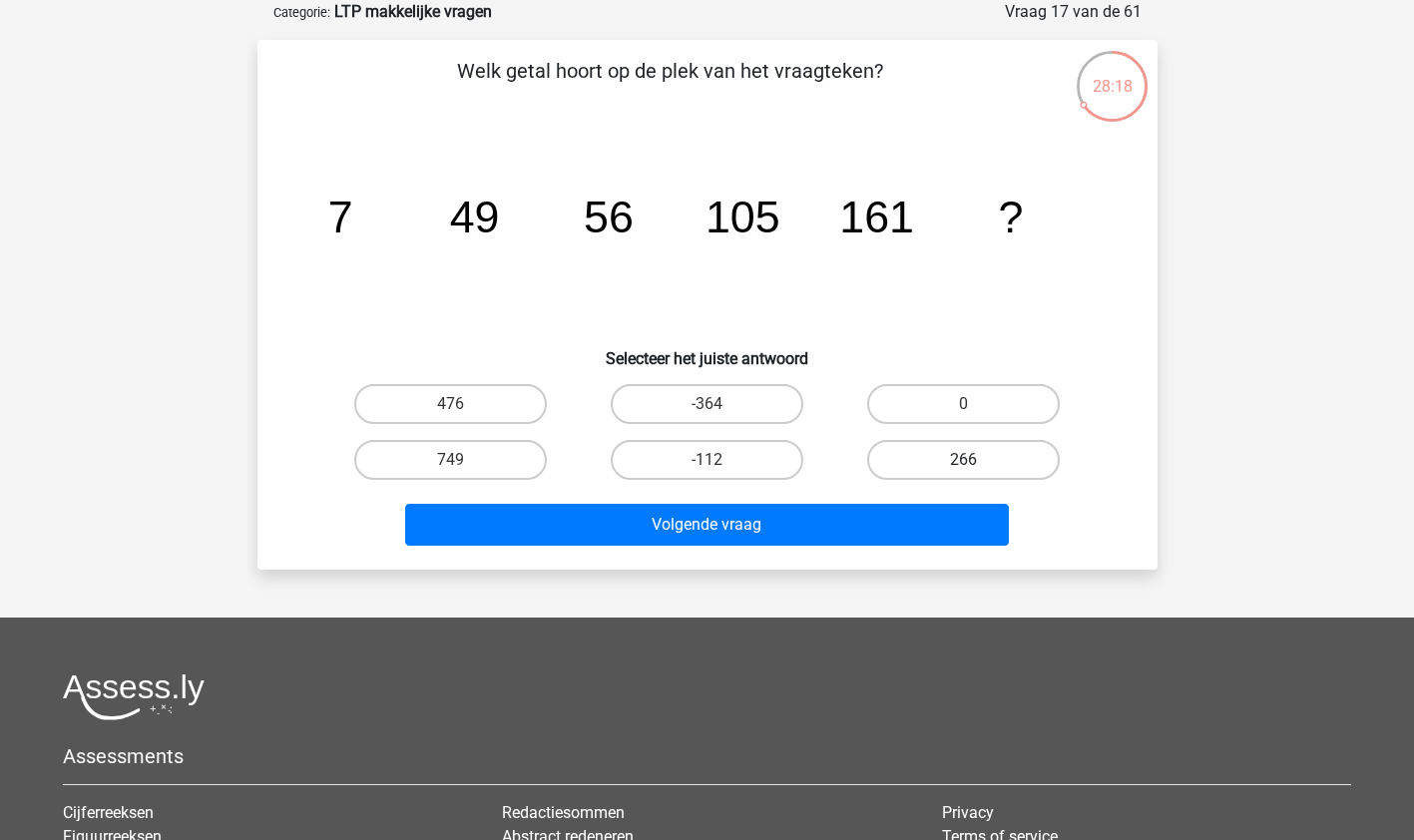click on "266" at bounding box center [963, 460] 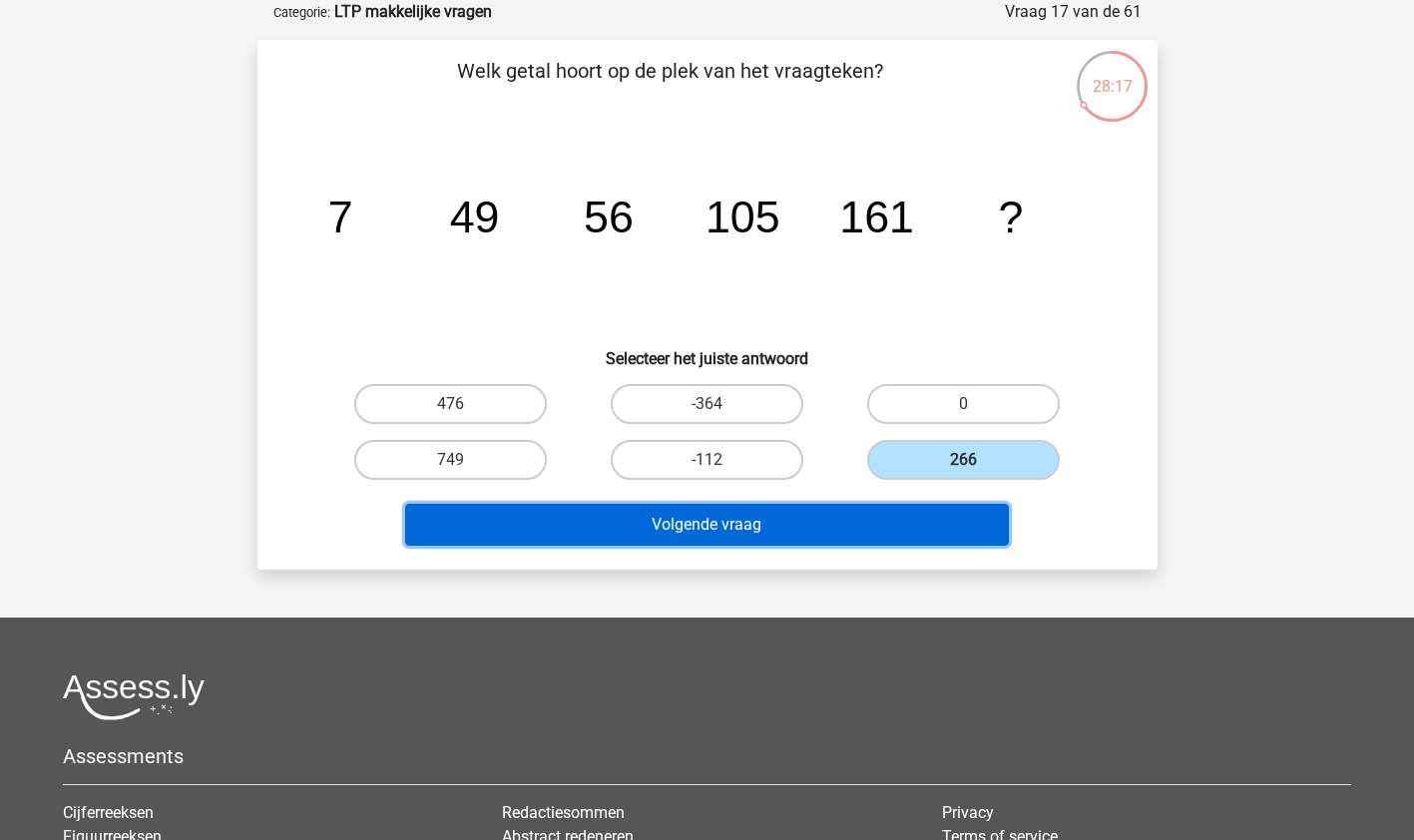 click on "Volgende vraag" at bounding box center (707, 525) 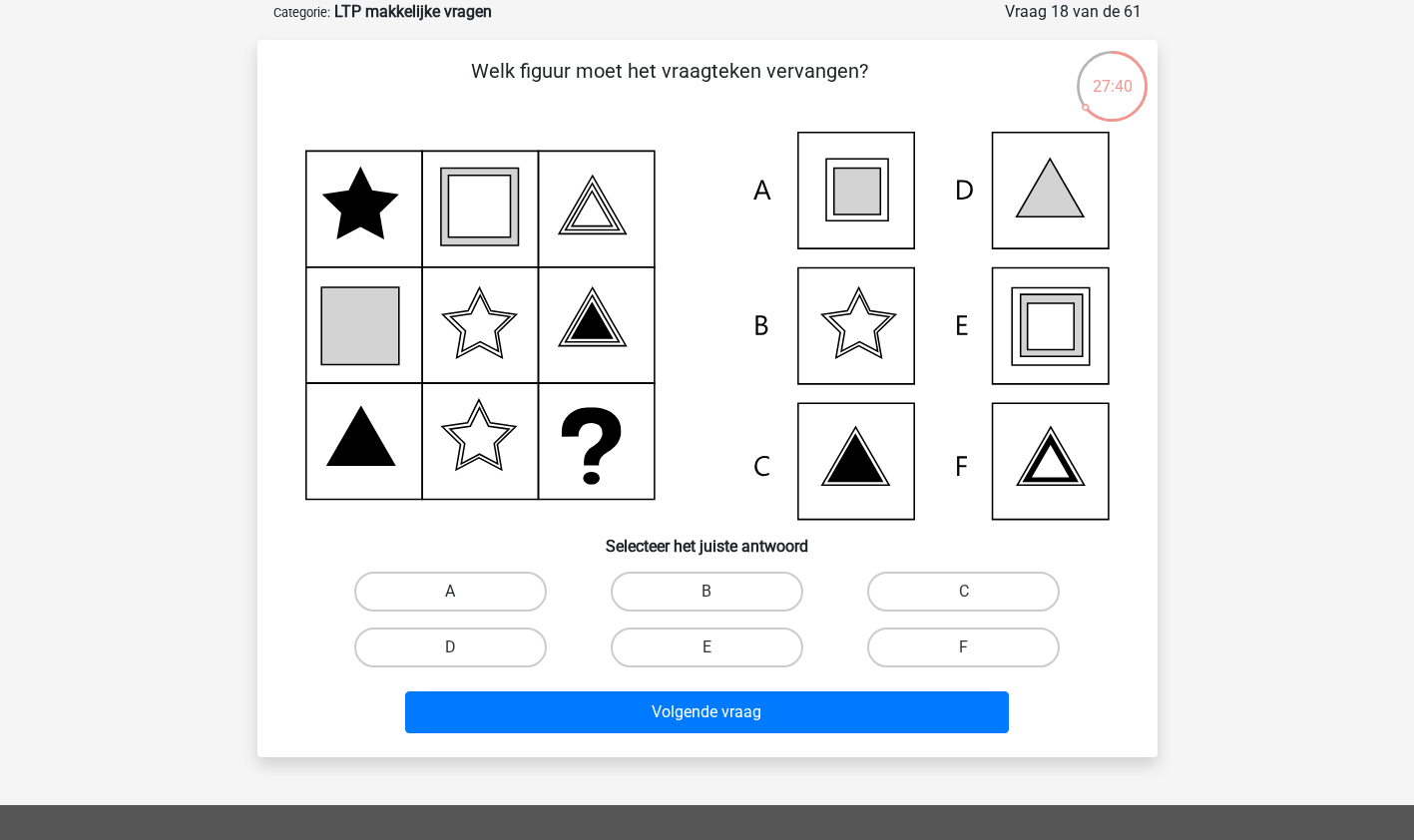 click on "A" at bounding box center [450, 592] 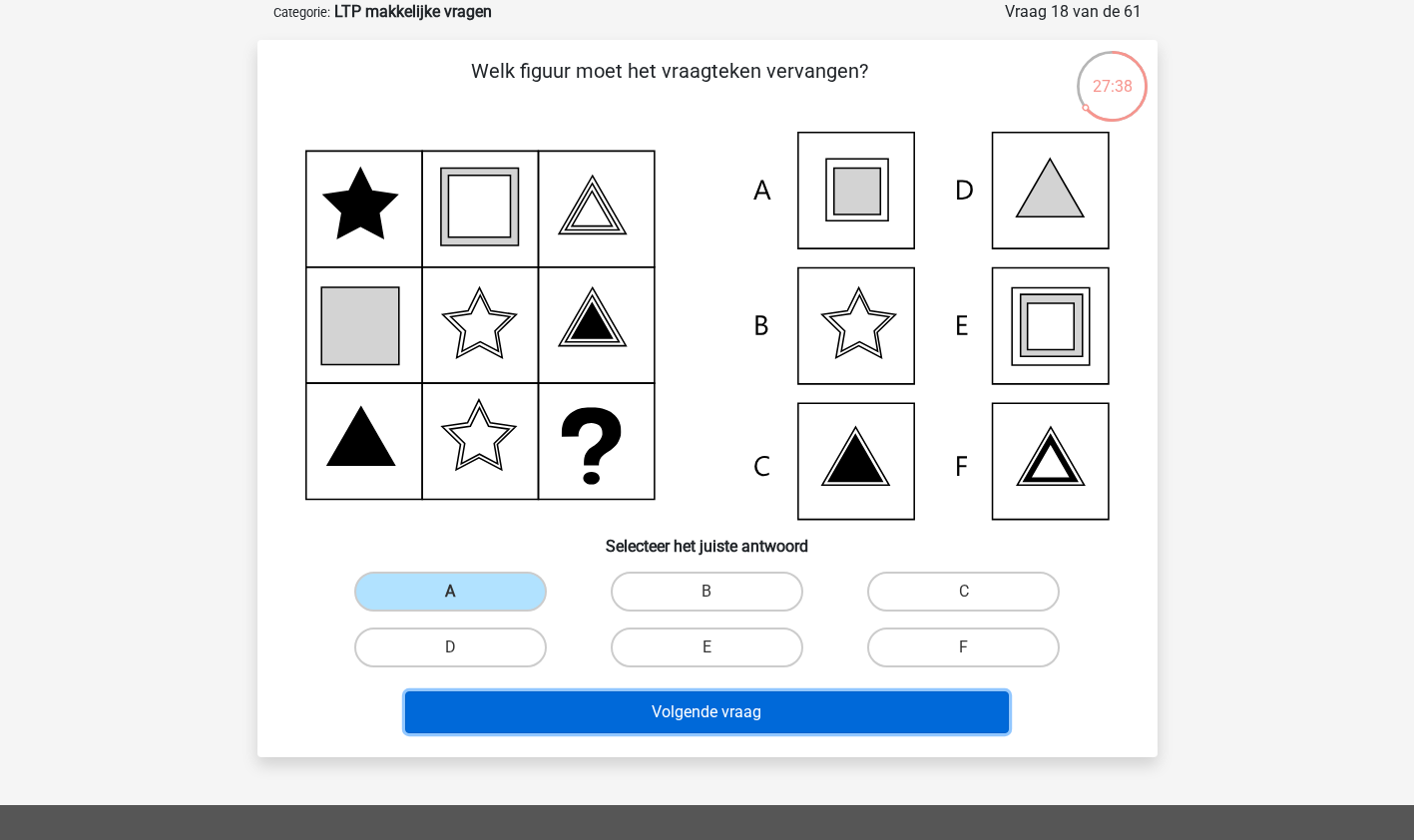 click on "Volgende vraag" at bounding box center [707, 712] 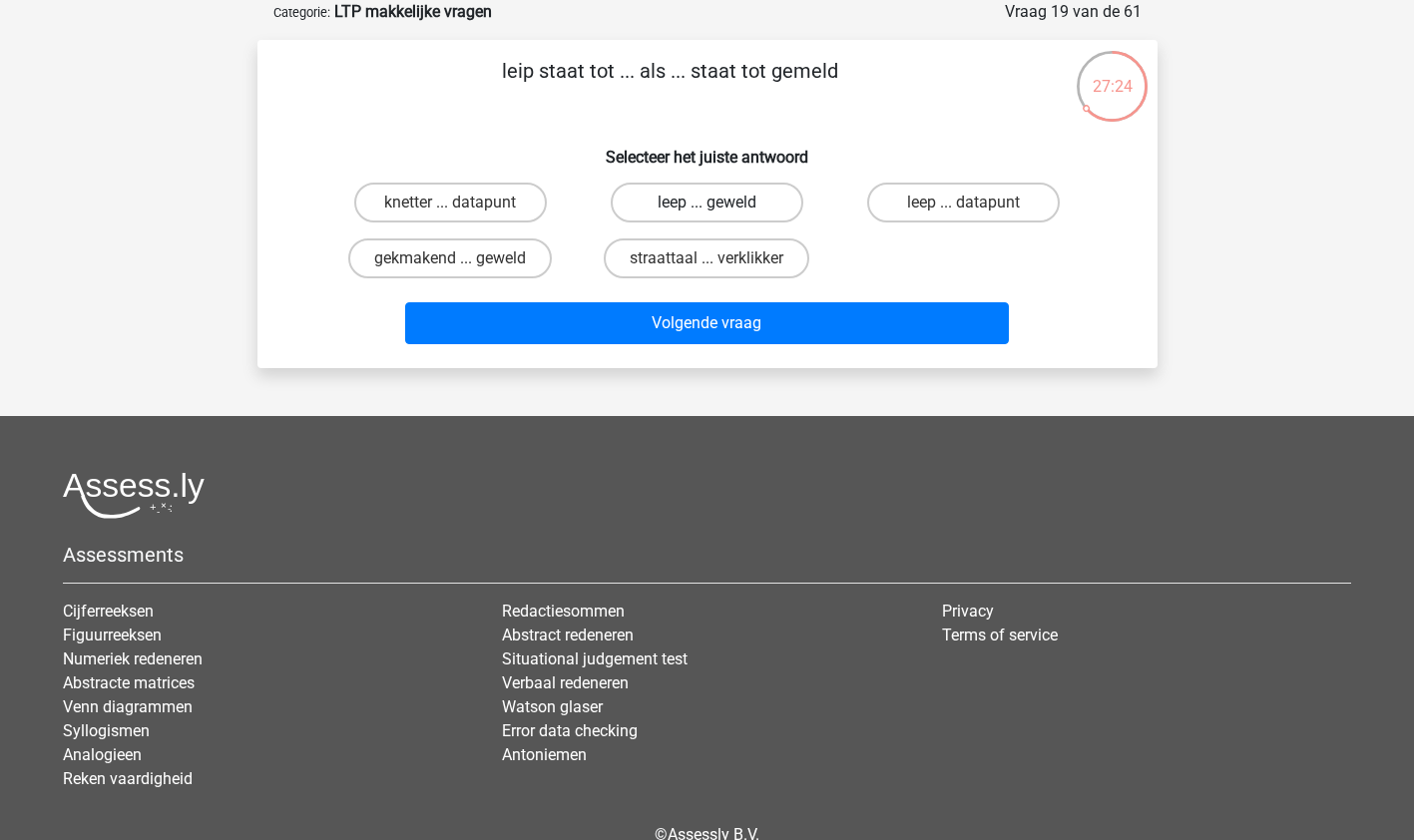 click on "leep ... geweld" at bounding box center (707, 203) 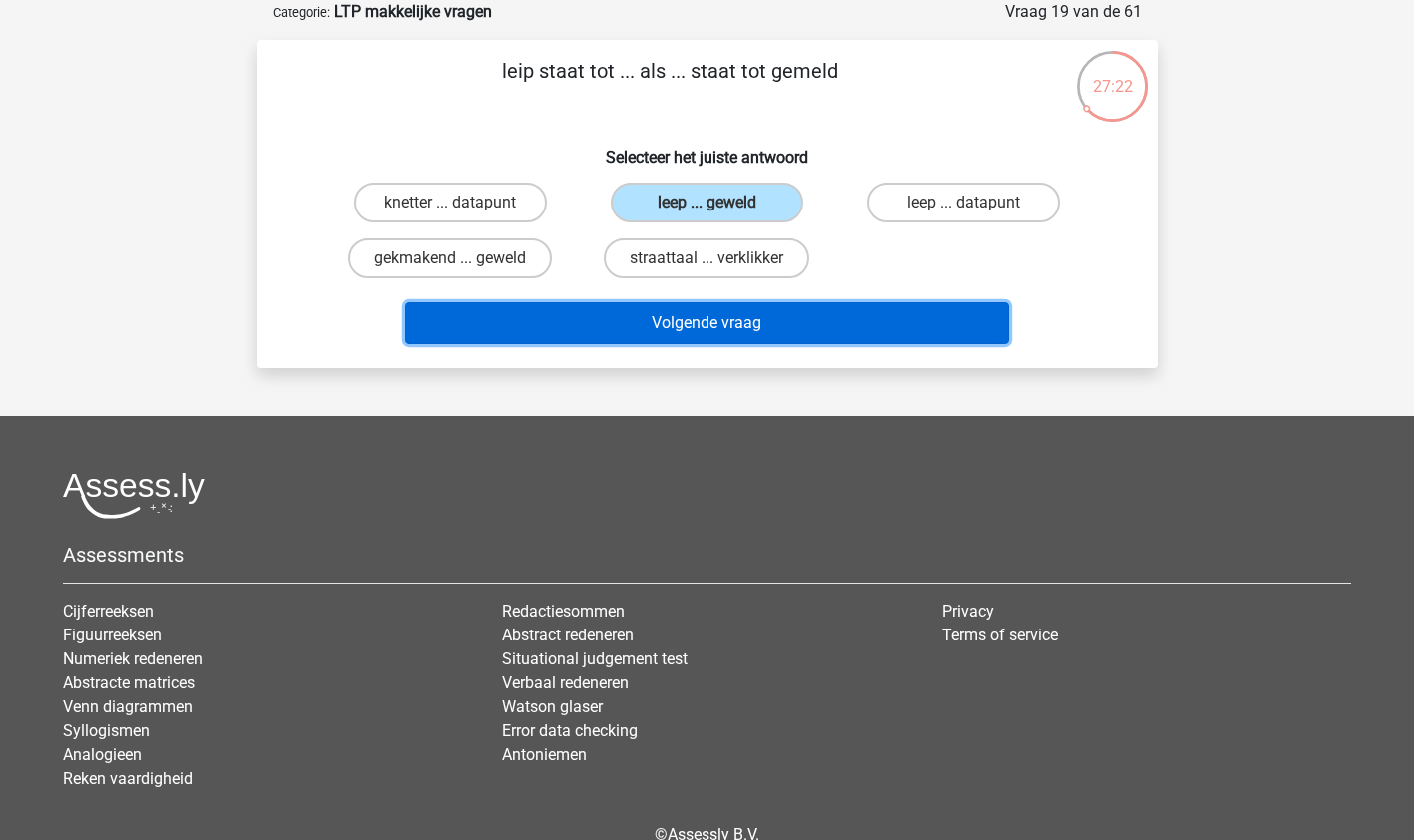 click on "Volgende vraag" at bounding box center [707, 323] 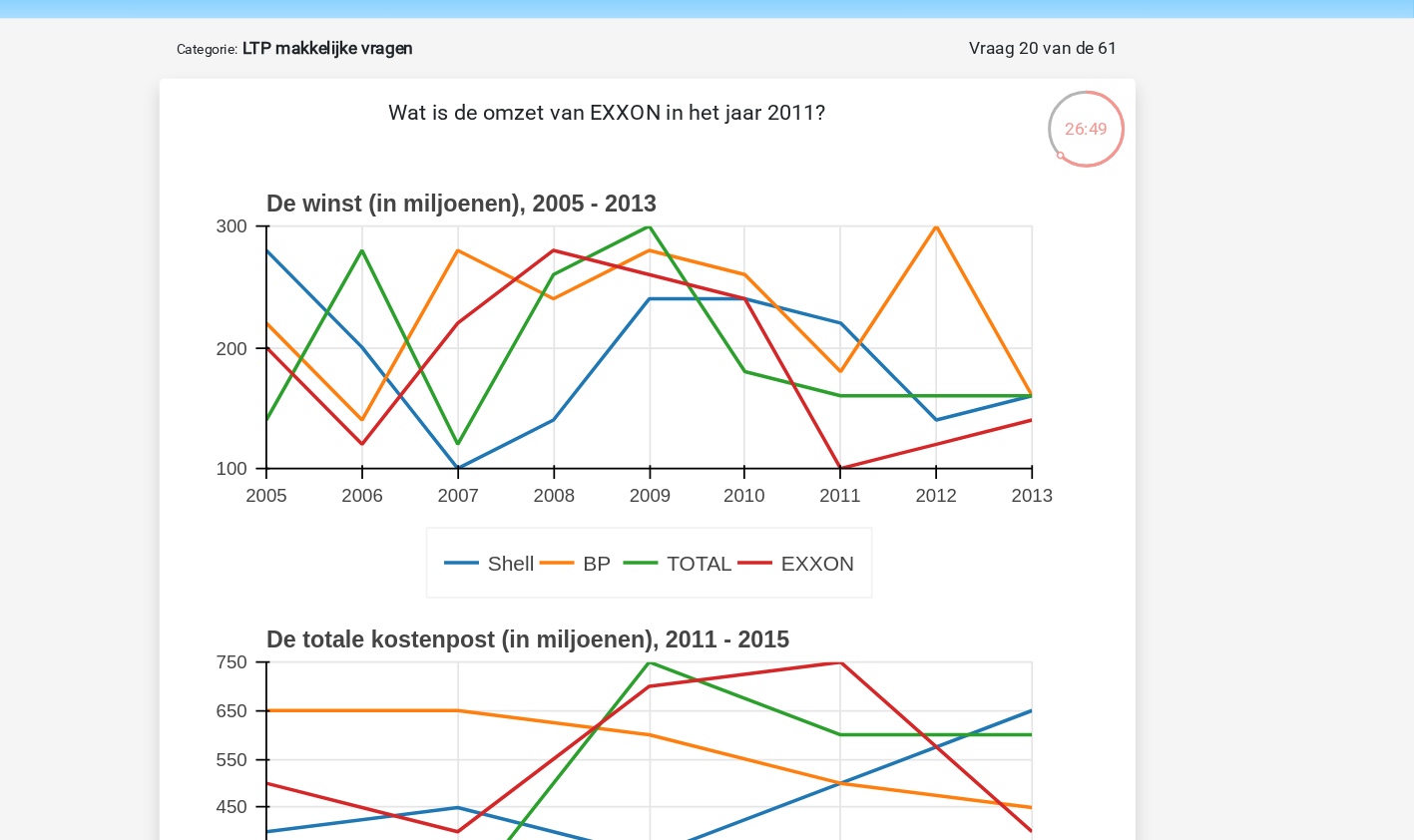 scroll, scrollTop: 20, scrollLeft: 0, axis: vertical 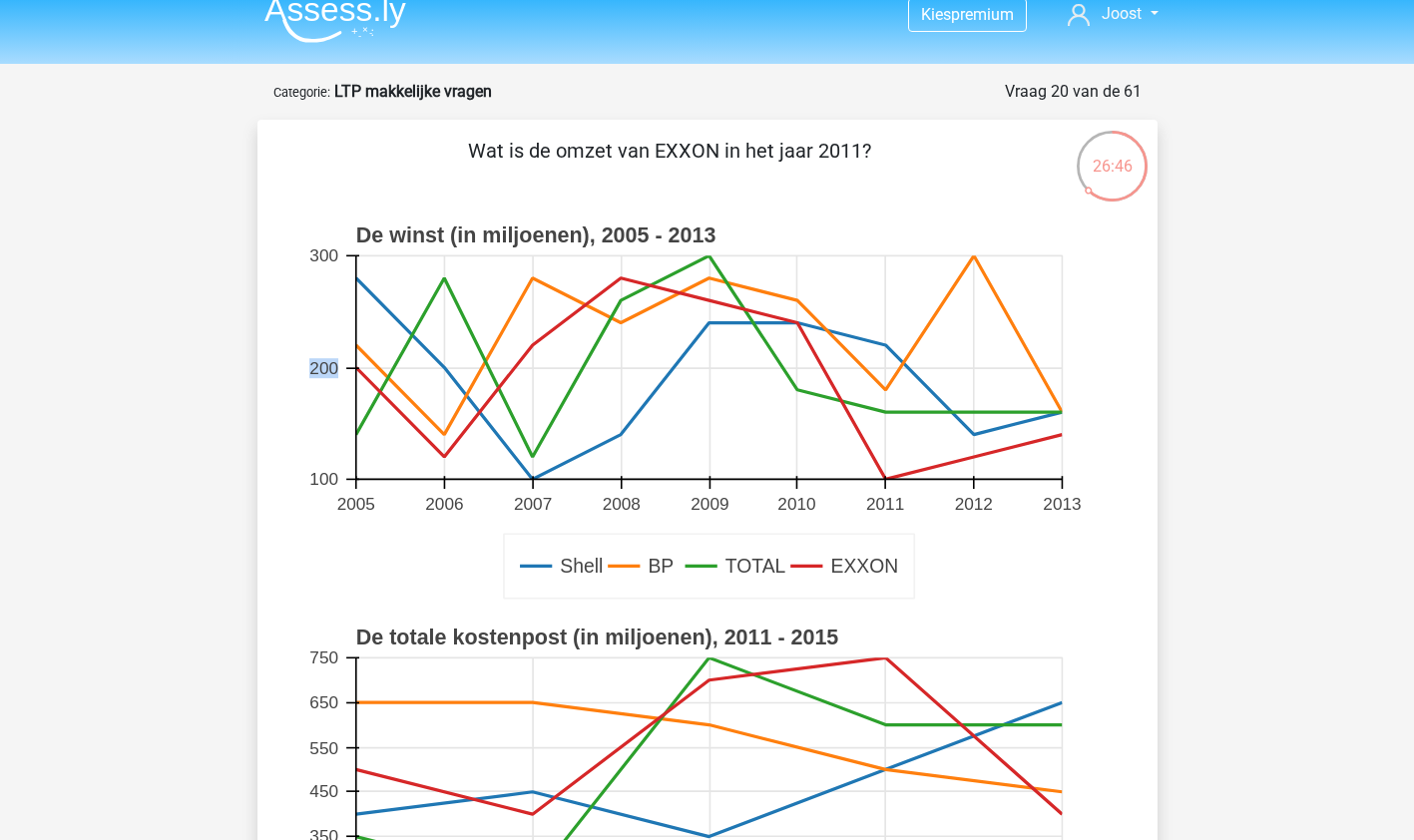 click on "Kies  premium
Joost
jrbekink@gmail.com" at bounding box center (707, 903) 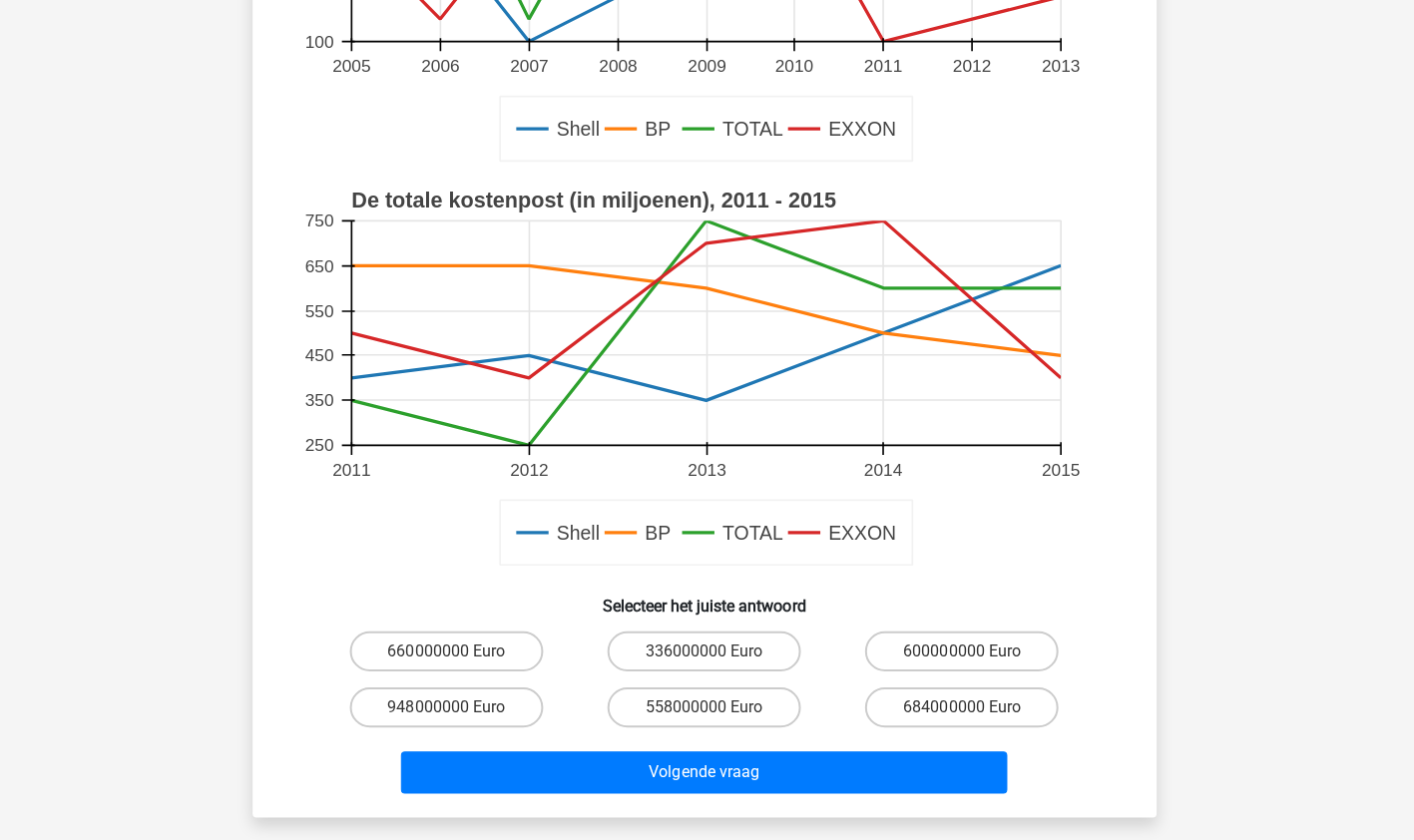scroll, scrollTop: 454, scrollLeft: 0, axis: vertical 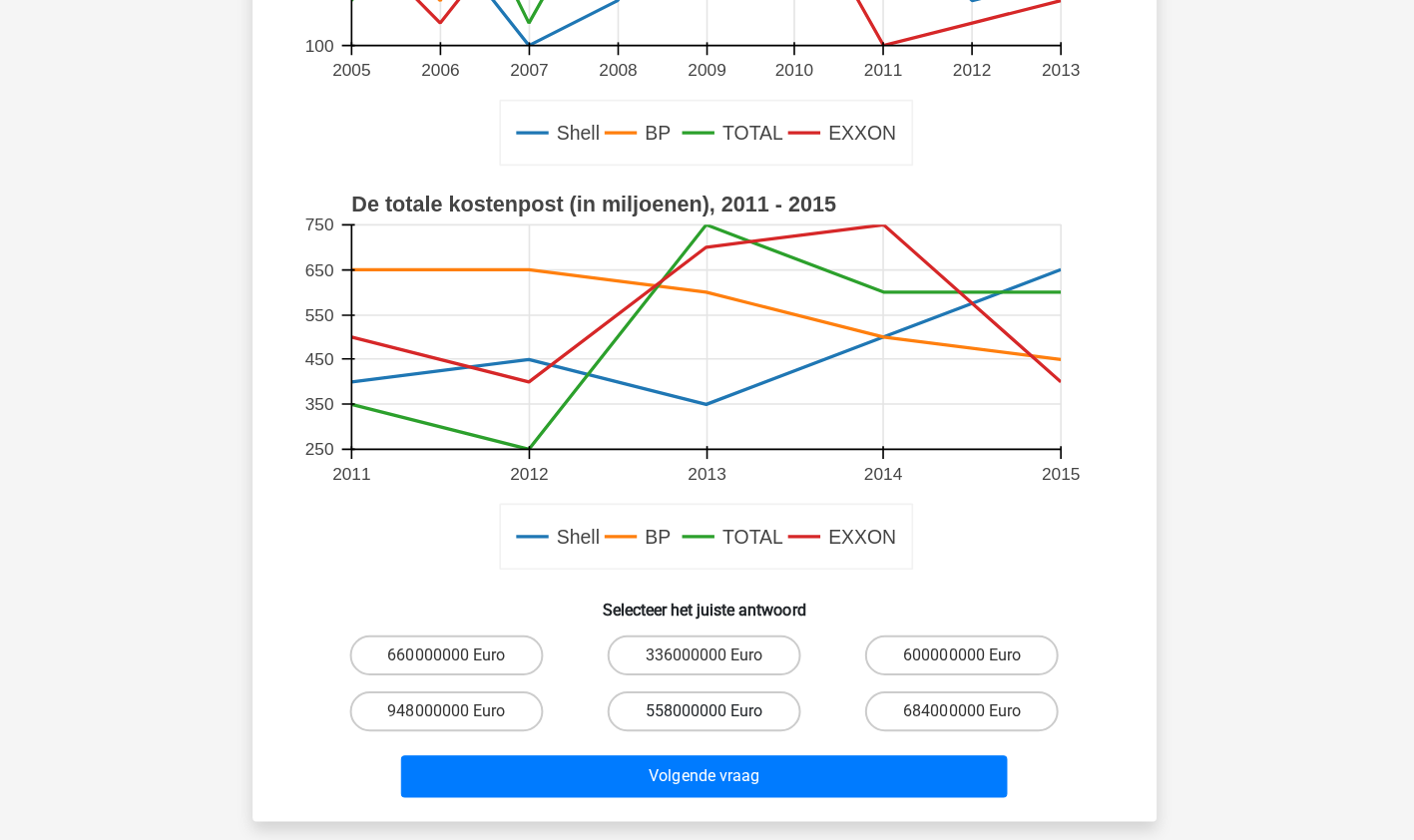 click on "558000000 Euro" at bounding box center [707, 708] 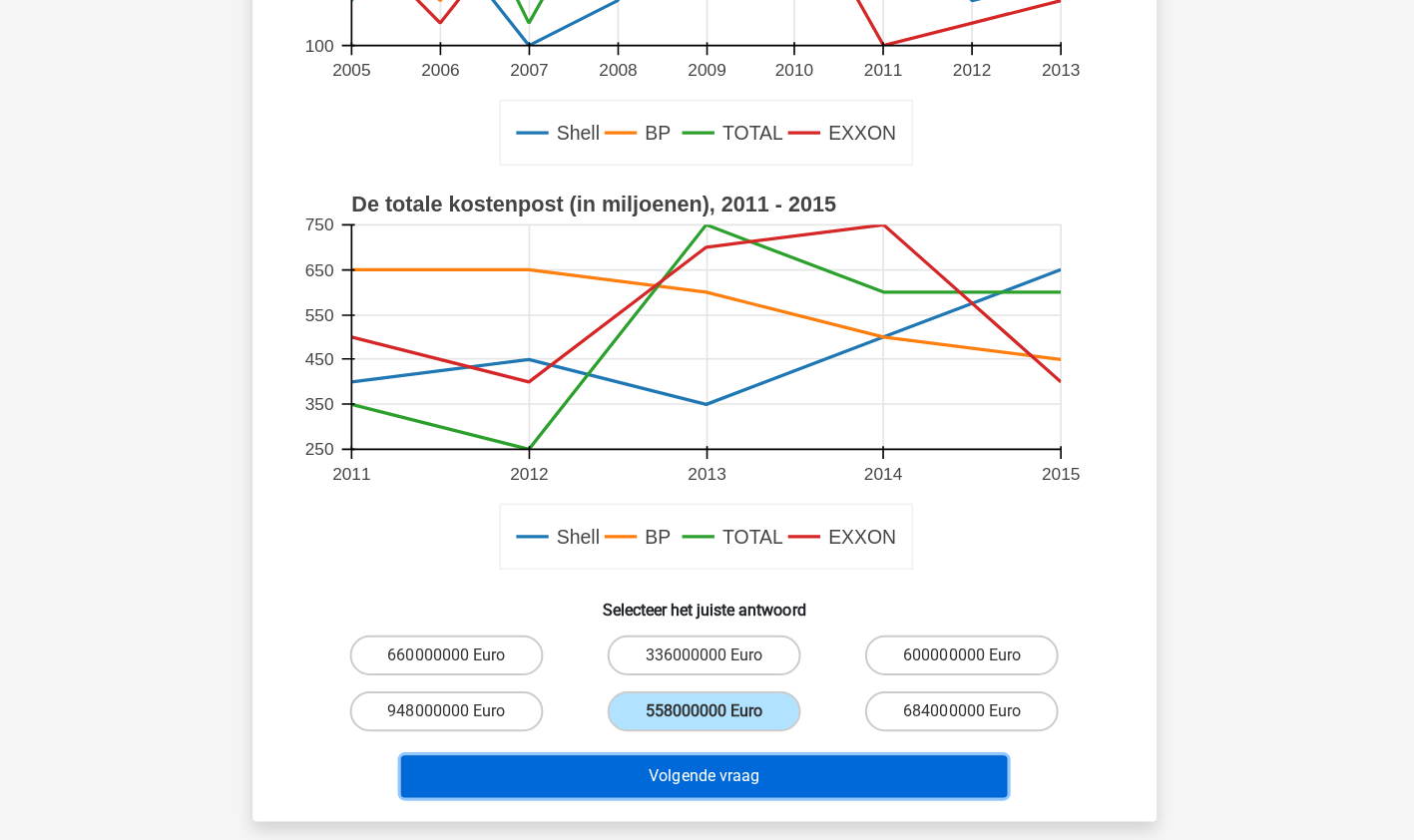 click on "Volgende vraag" at bounding box center [707, 773] 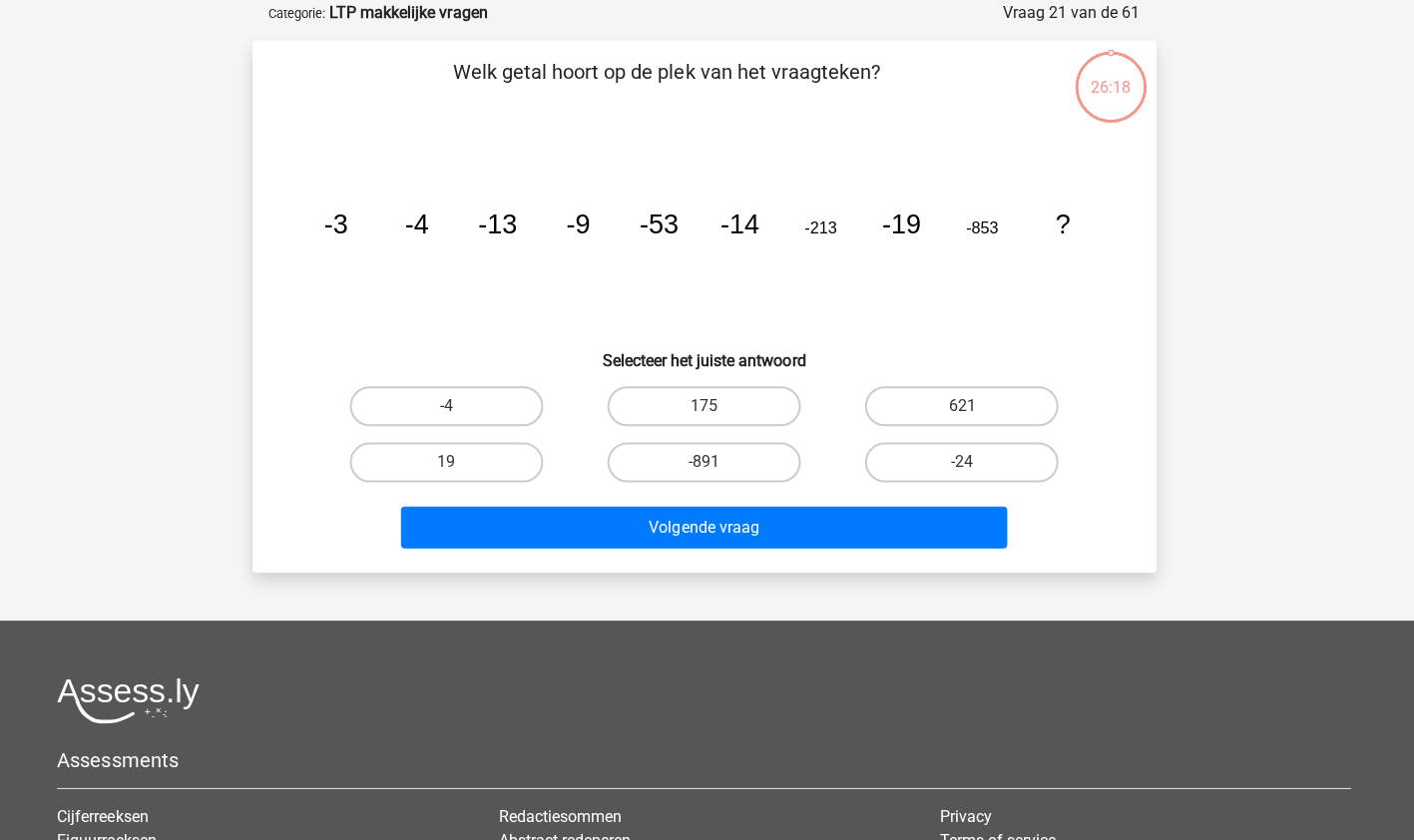 scroll, scrollTop: 100, scrollLeft: 0, axis: vertical 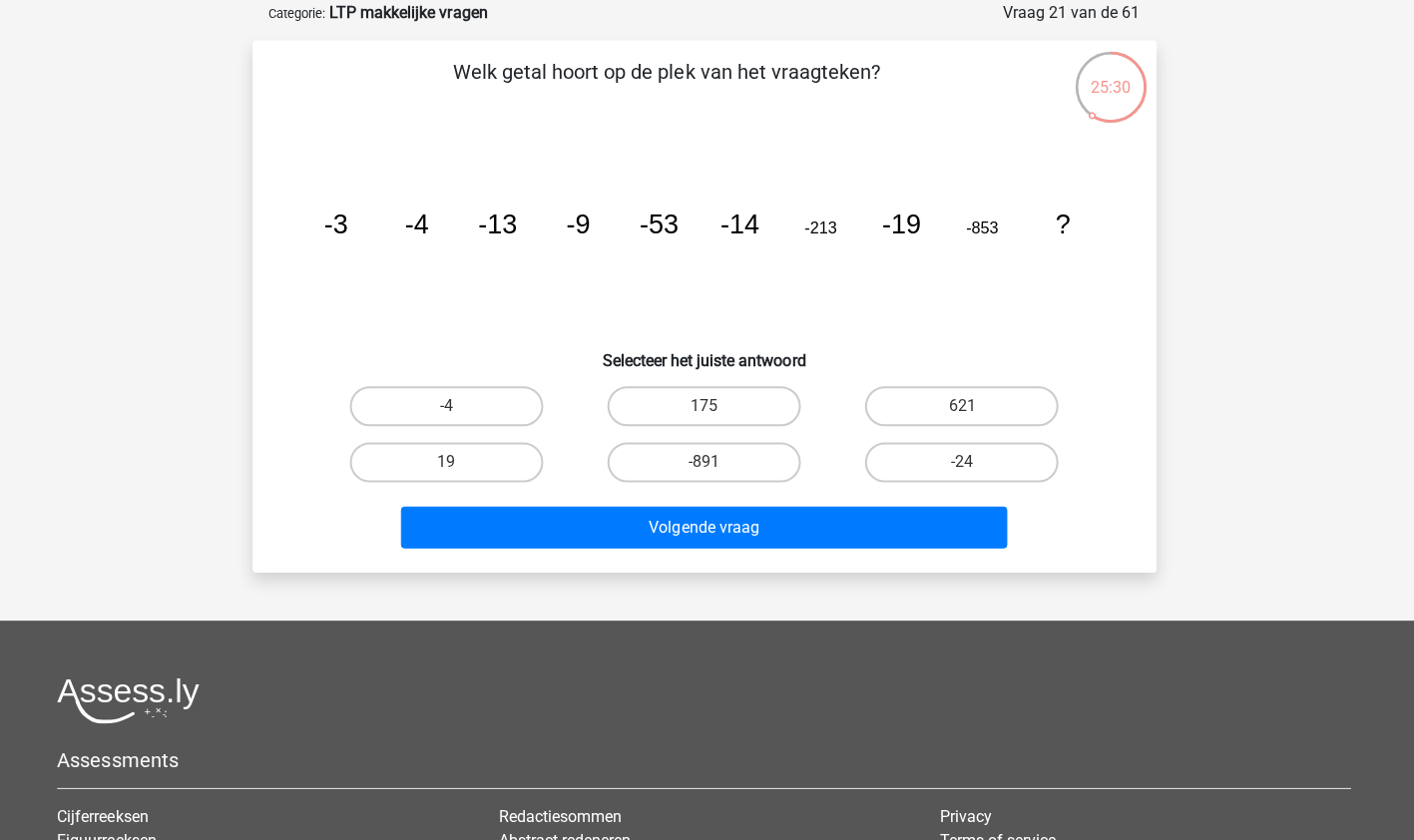 click on "-24" at bounding box center [970, 466] 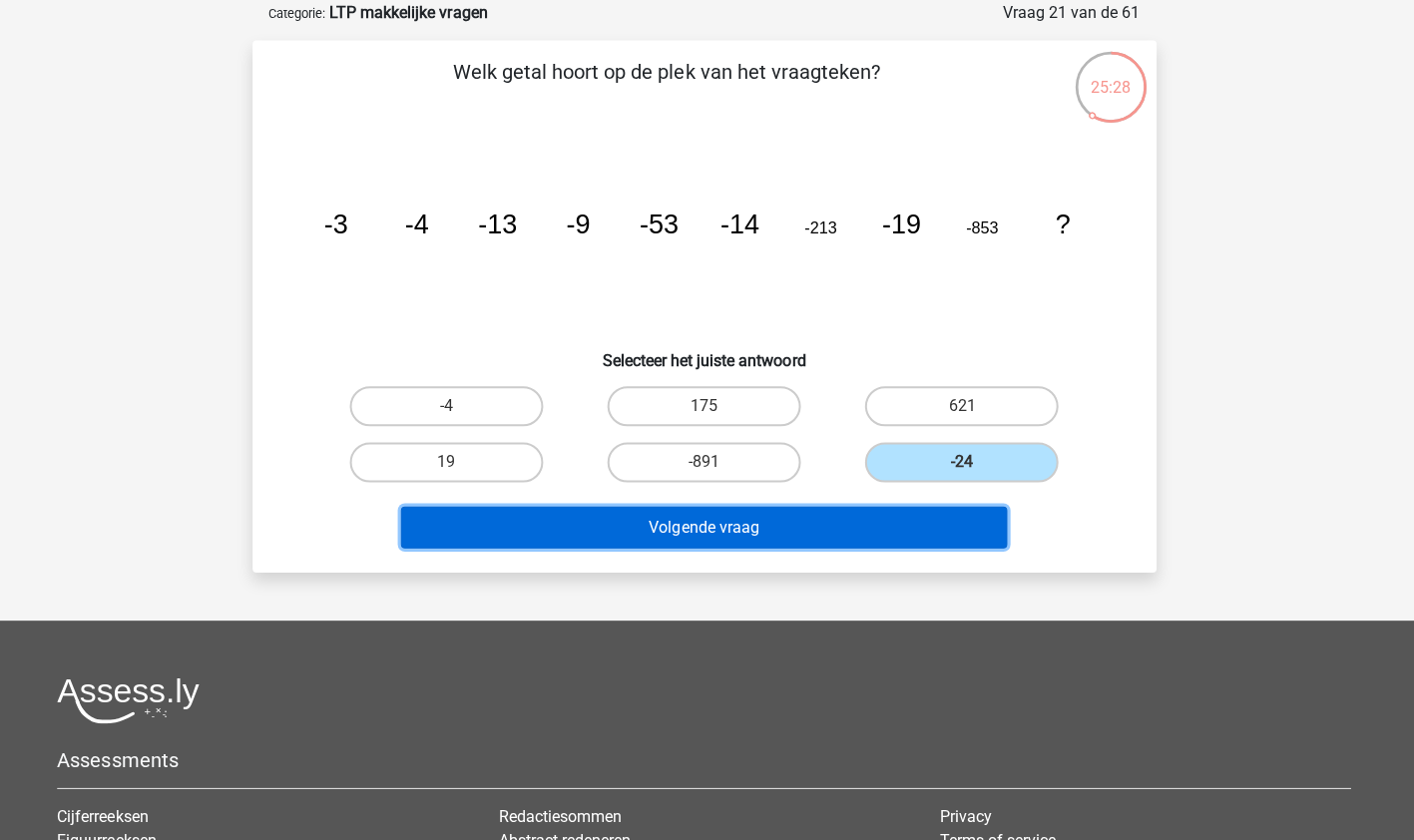 click on "Volgende vraag" at bounding box center [707, 525] 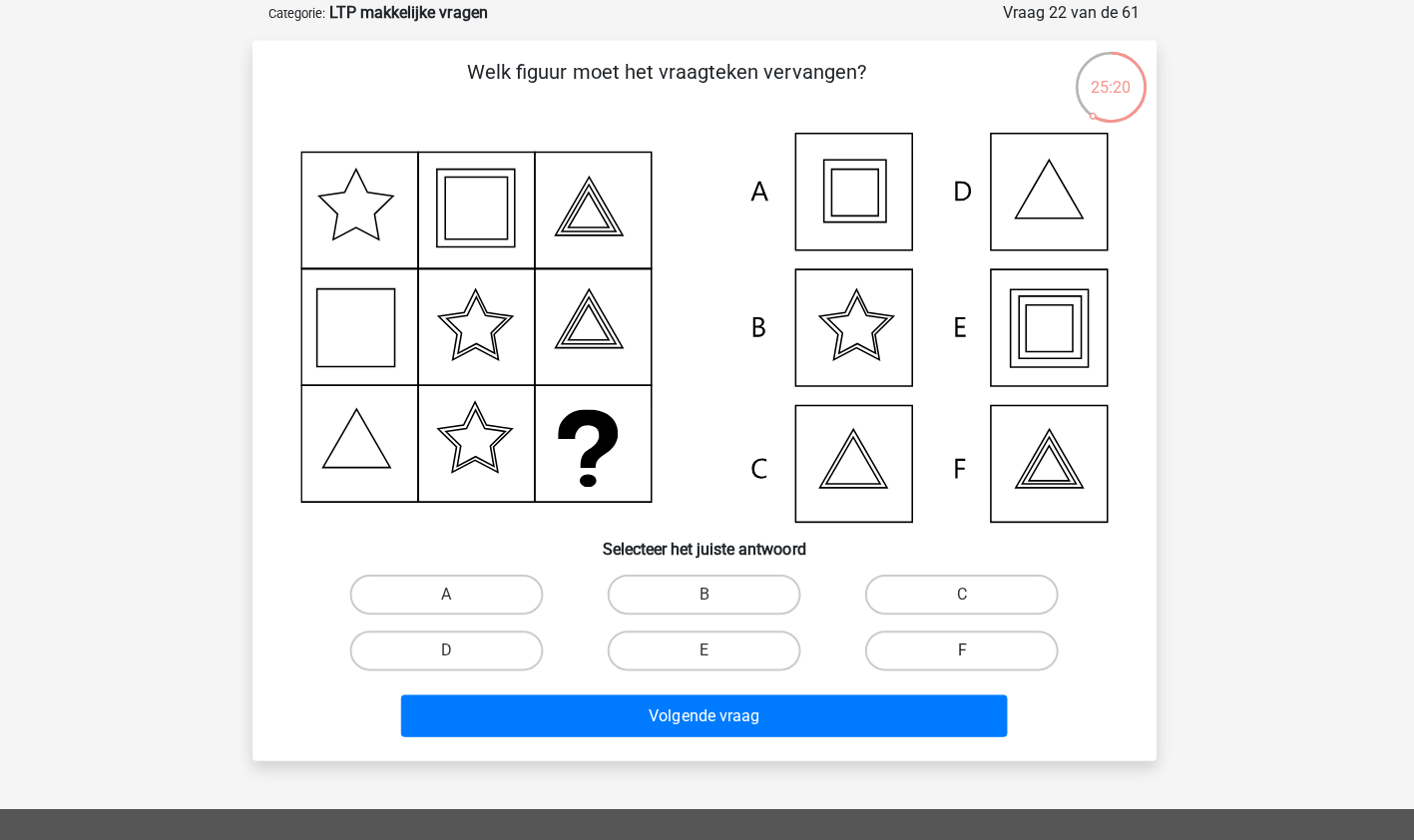 click on "F" at bounding box center (963, 647) 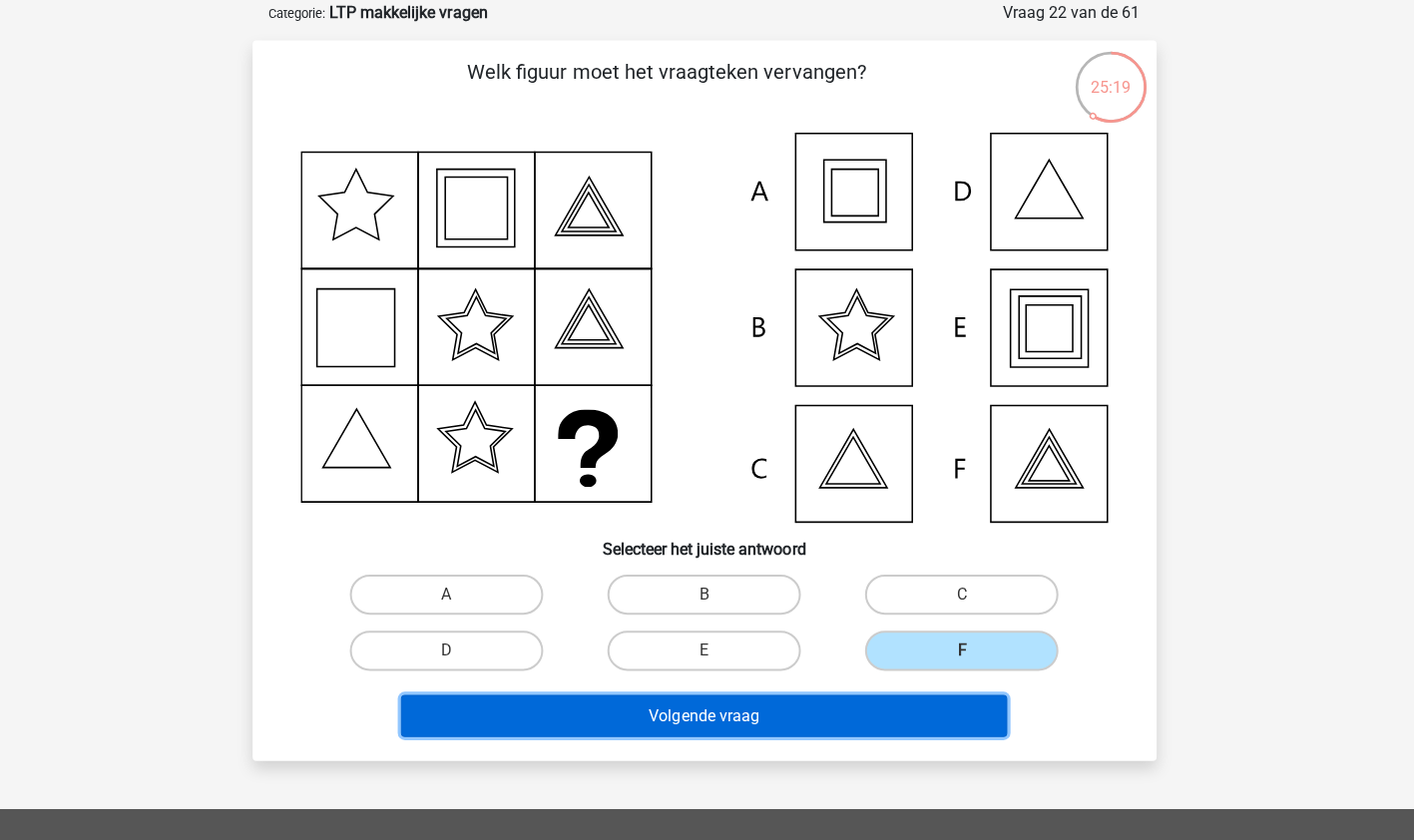 click on "Volgende vraag" at bounding box center [707, 712] 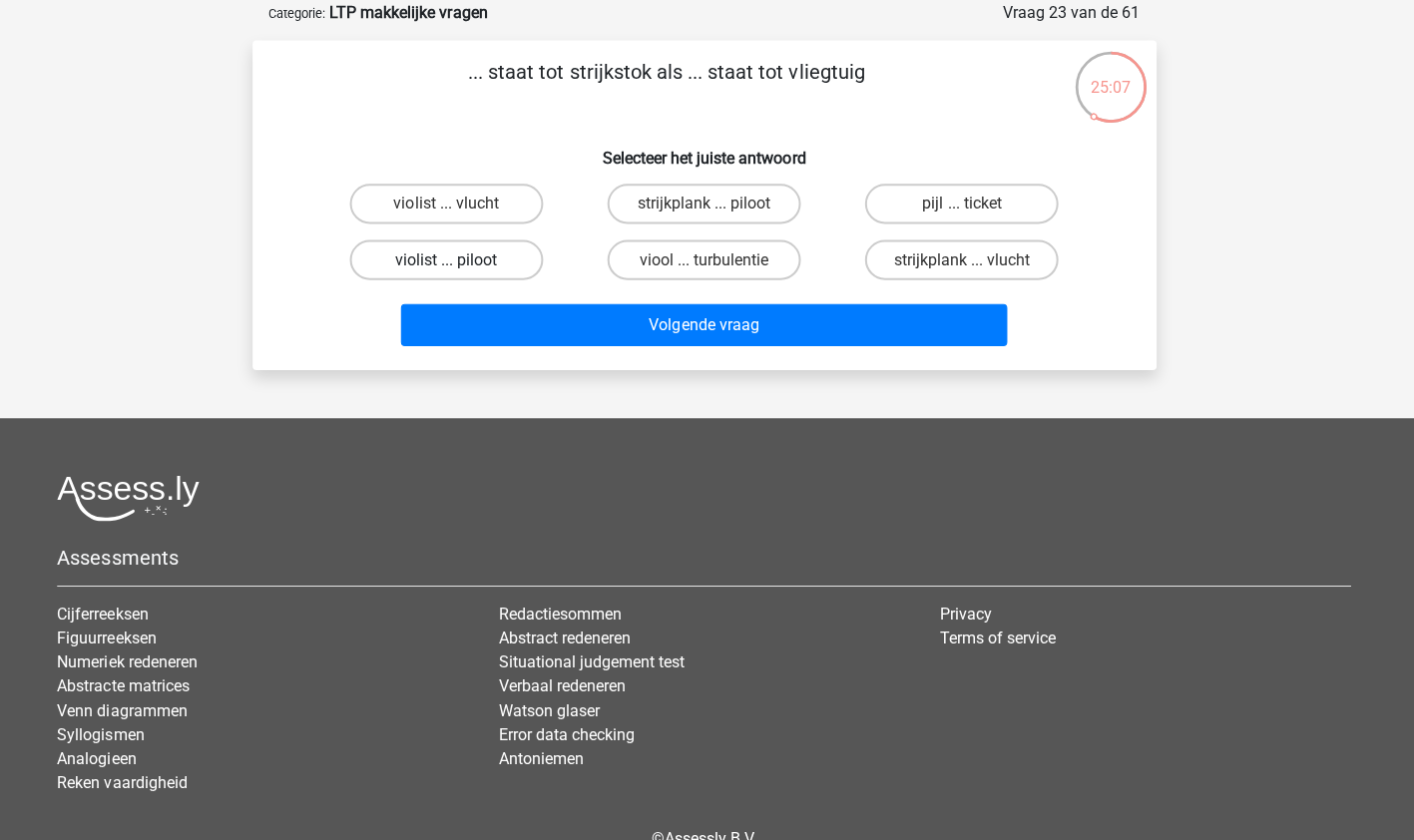 click on "violist ... piloot" at bounding box center [450, 258] 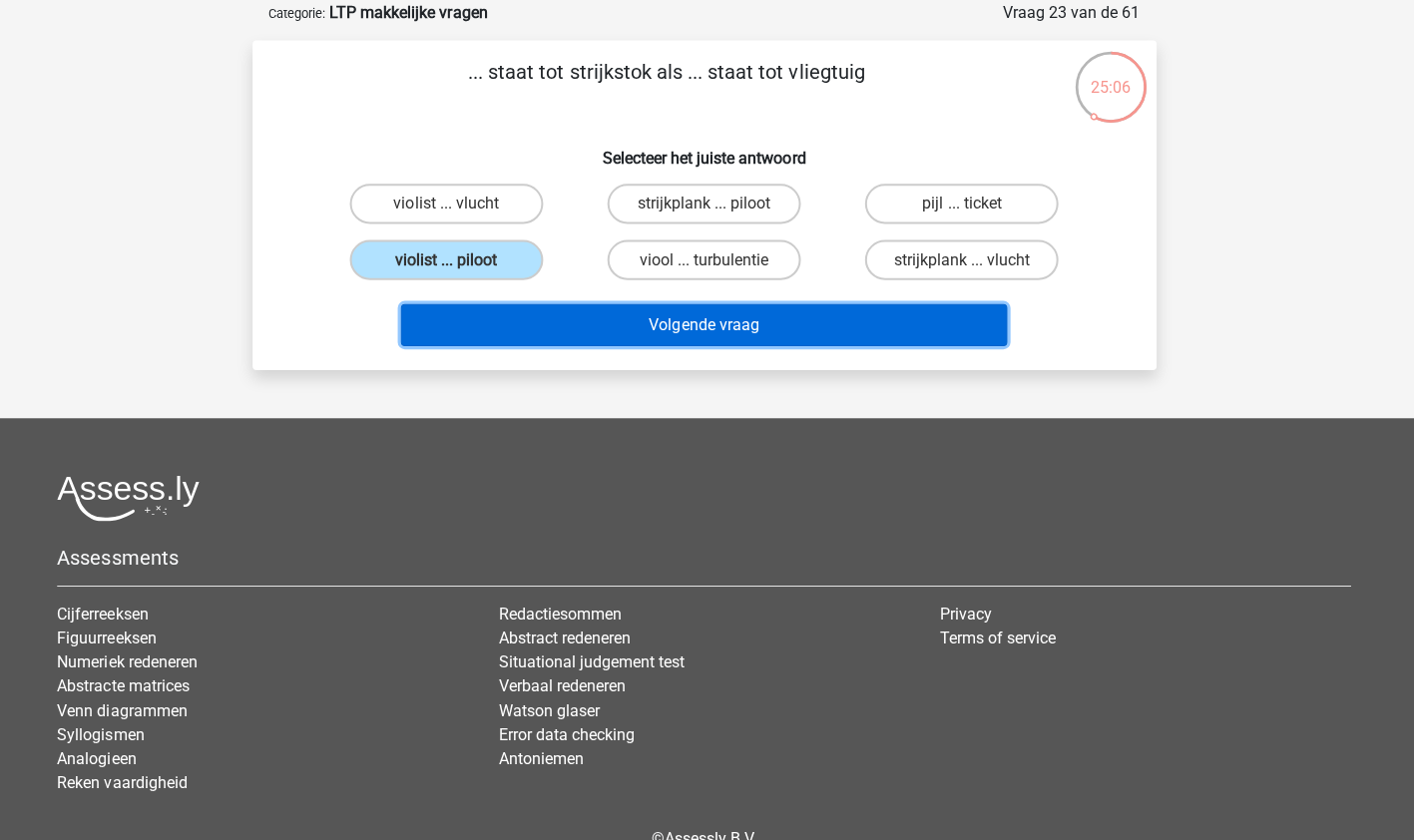 click on "Volgende vraag" at bounding box center [707, 323] 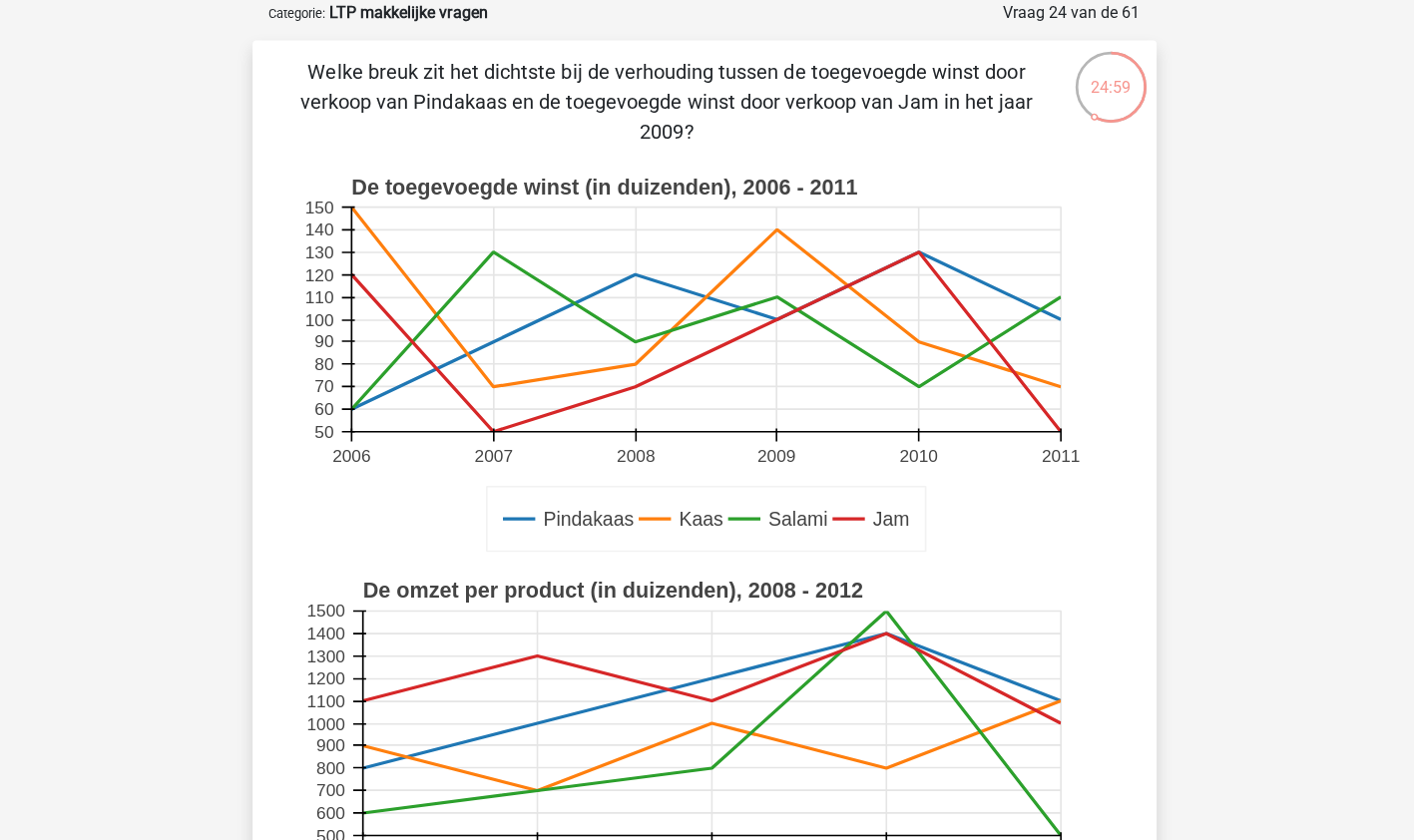 click 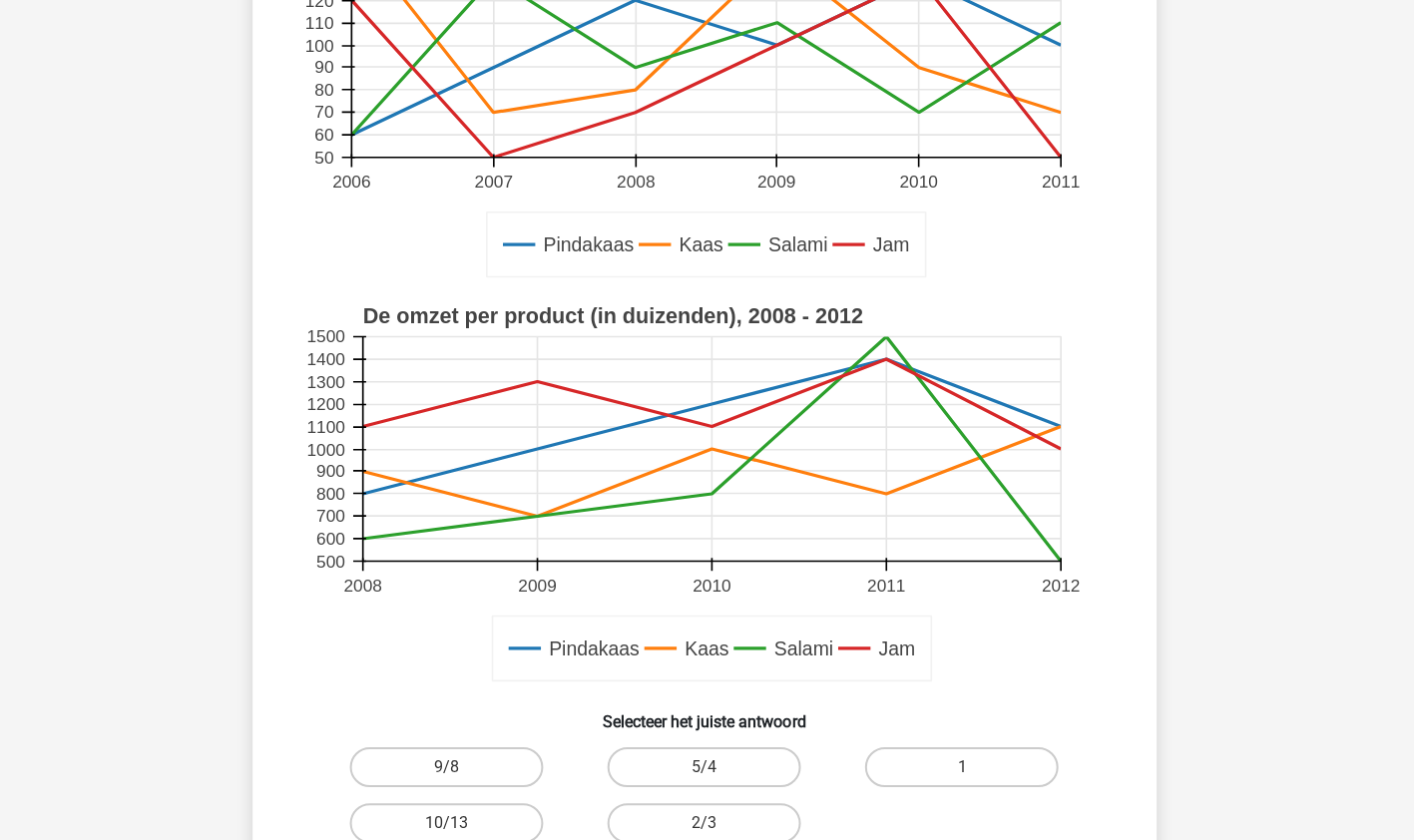 scroll, scrollTop: 476, scrollLeft: 0, axis: vertical 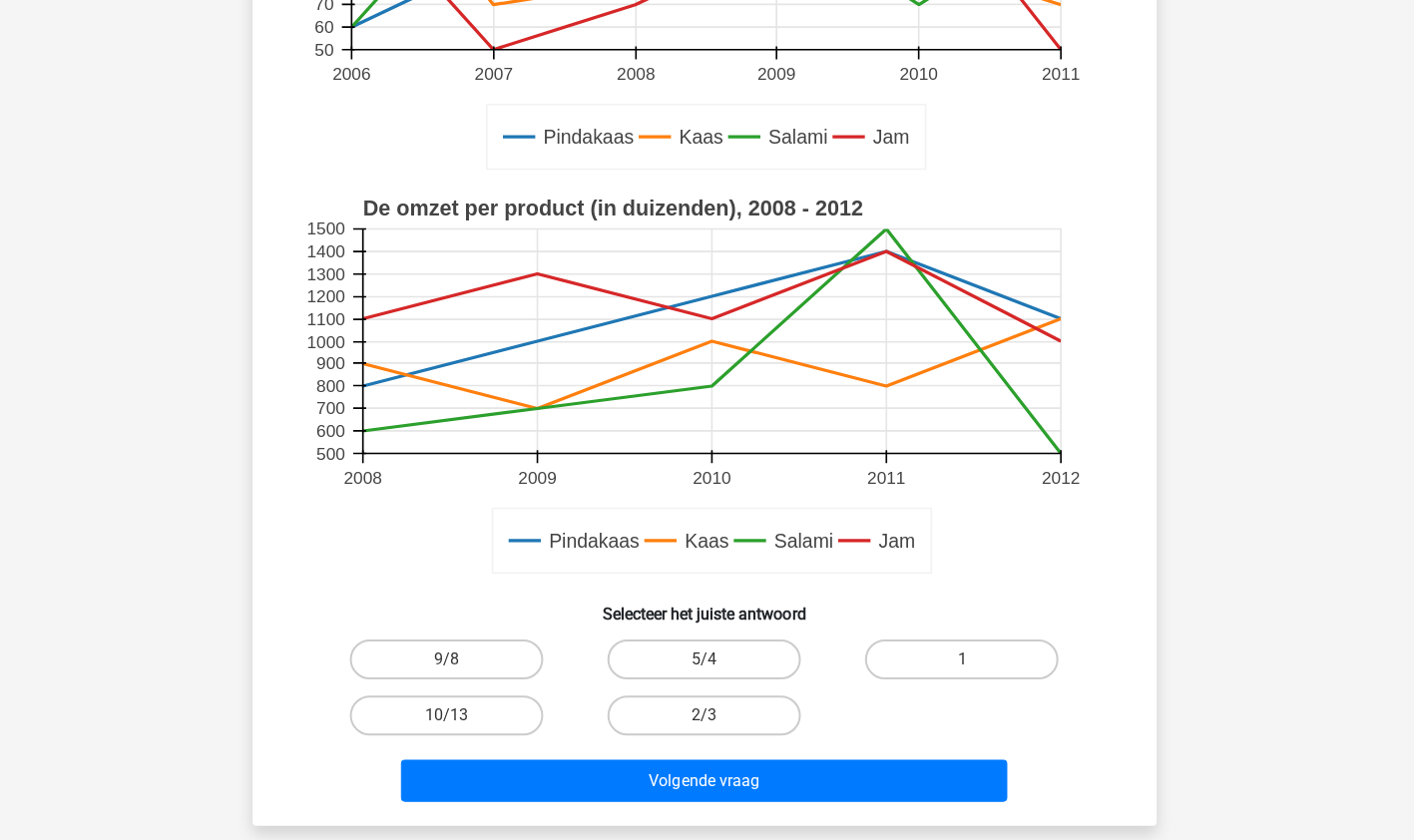 click on "1" at bounding box center (970, 666) 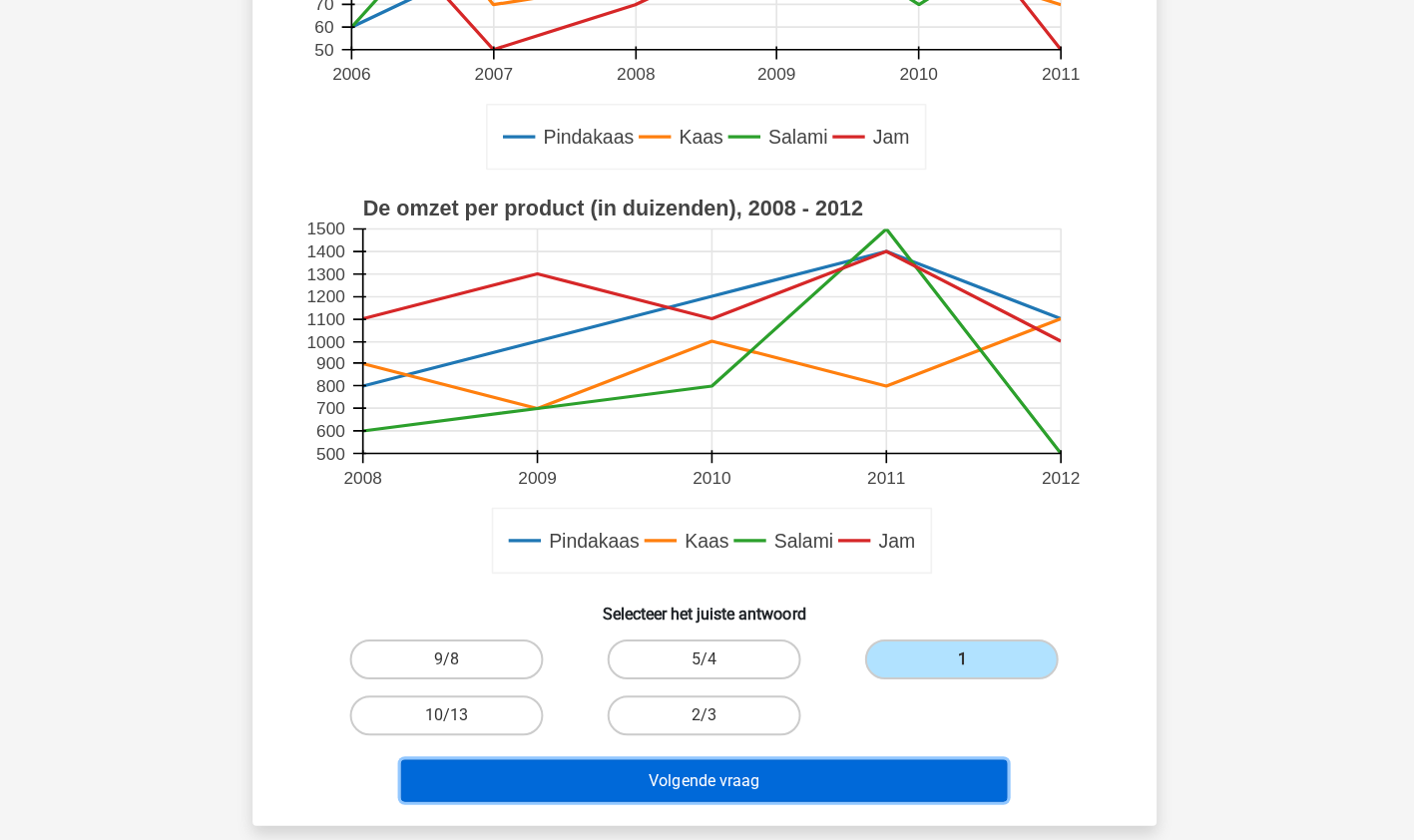 click on "Volgende vraag" at bounding box center (707, 781) 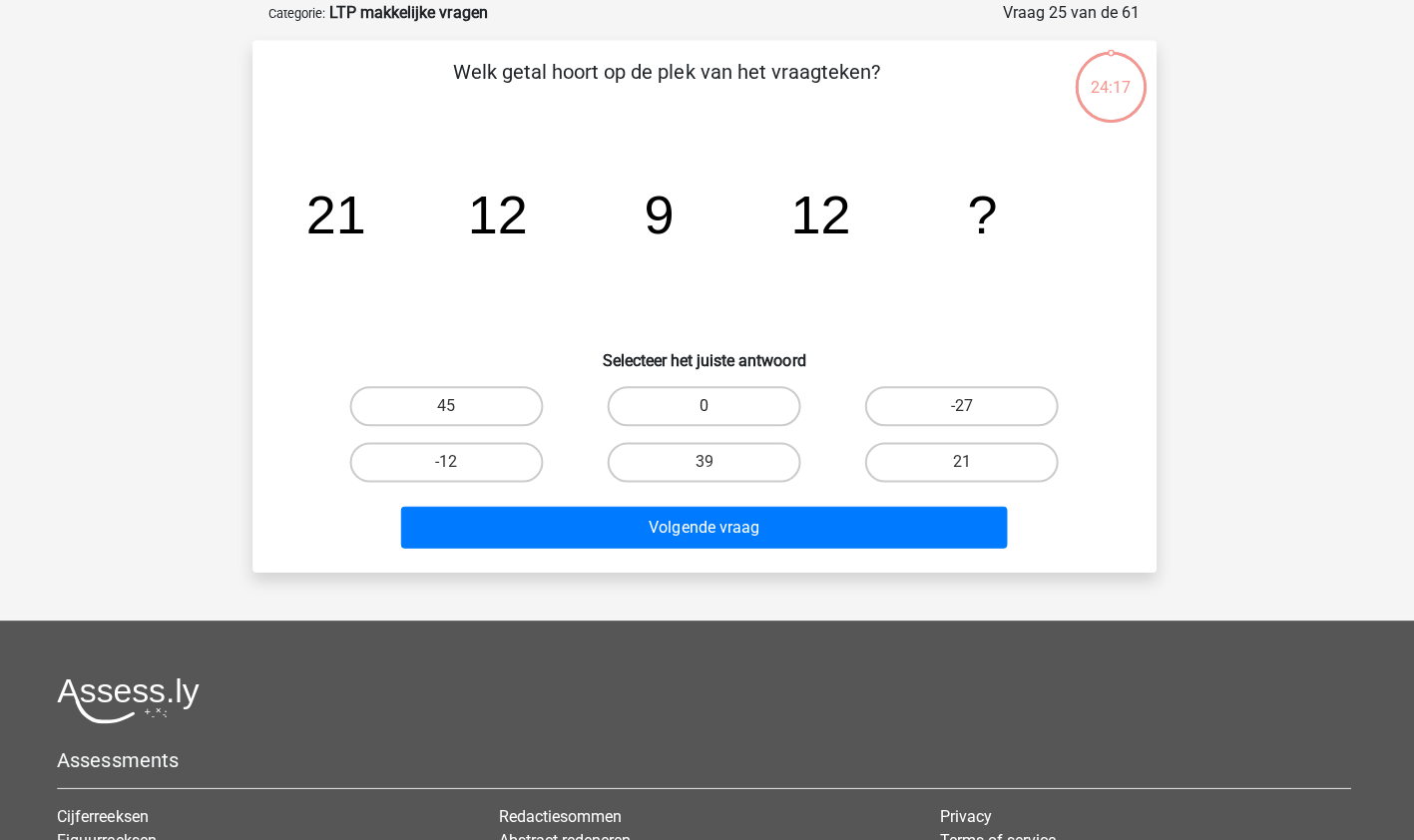 scroll, scrollTop: 100, scrollLeft: 0, axis: vertical 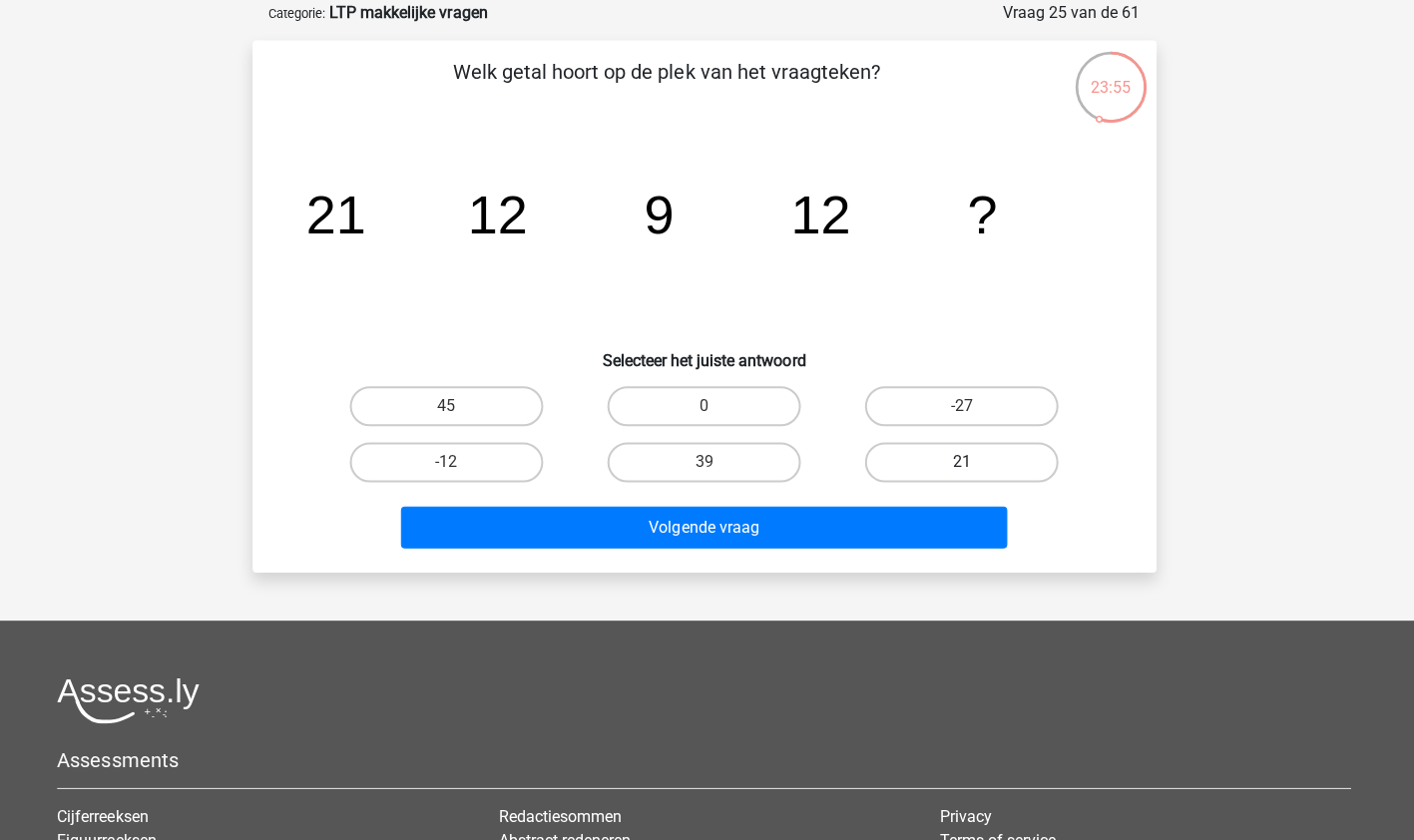 click on "21" at bounding box center [963, 460] 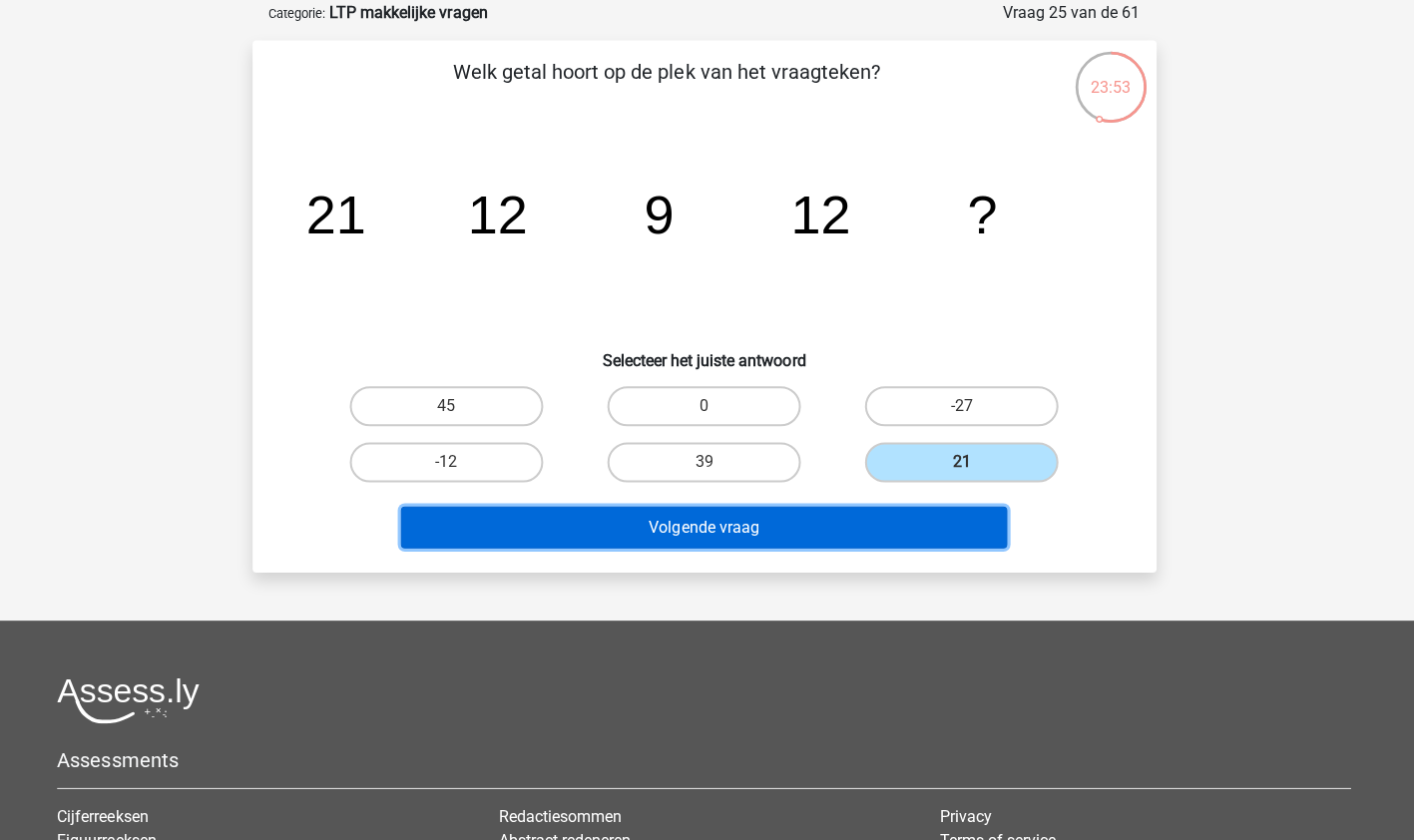 click on "Volgende vraag" at bounding box center (707, 525) 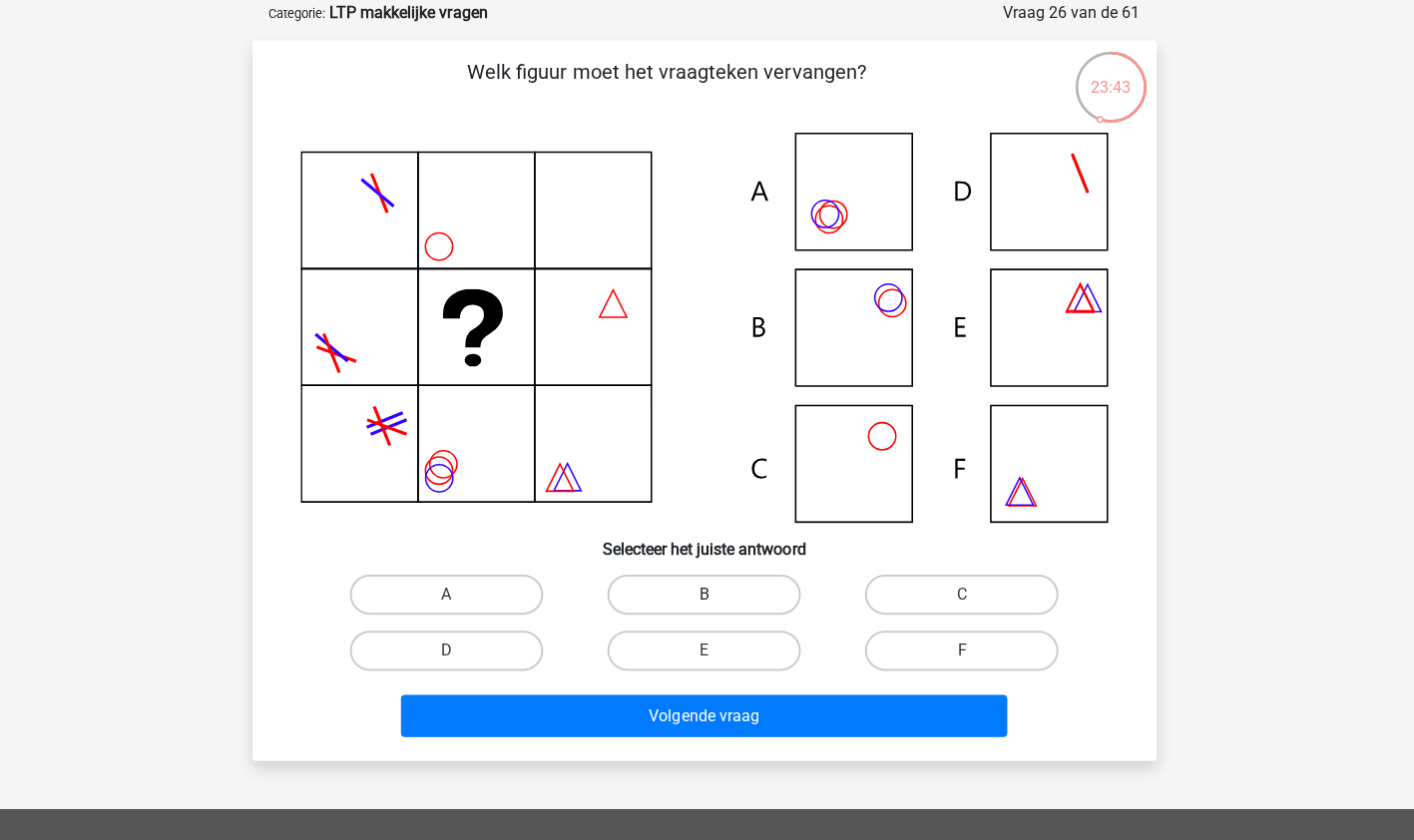 click on "B" at bounding box center [707, 592] 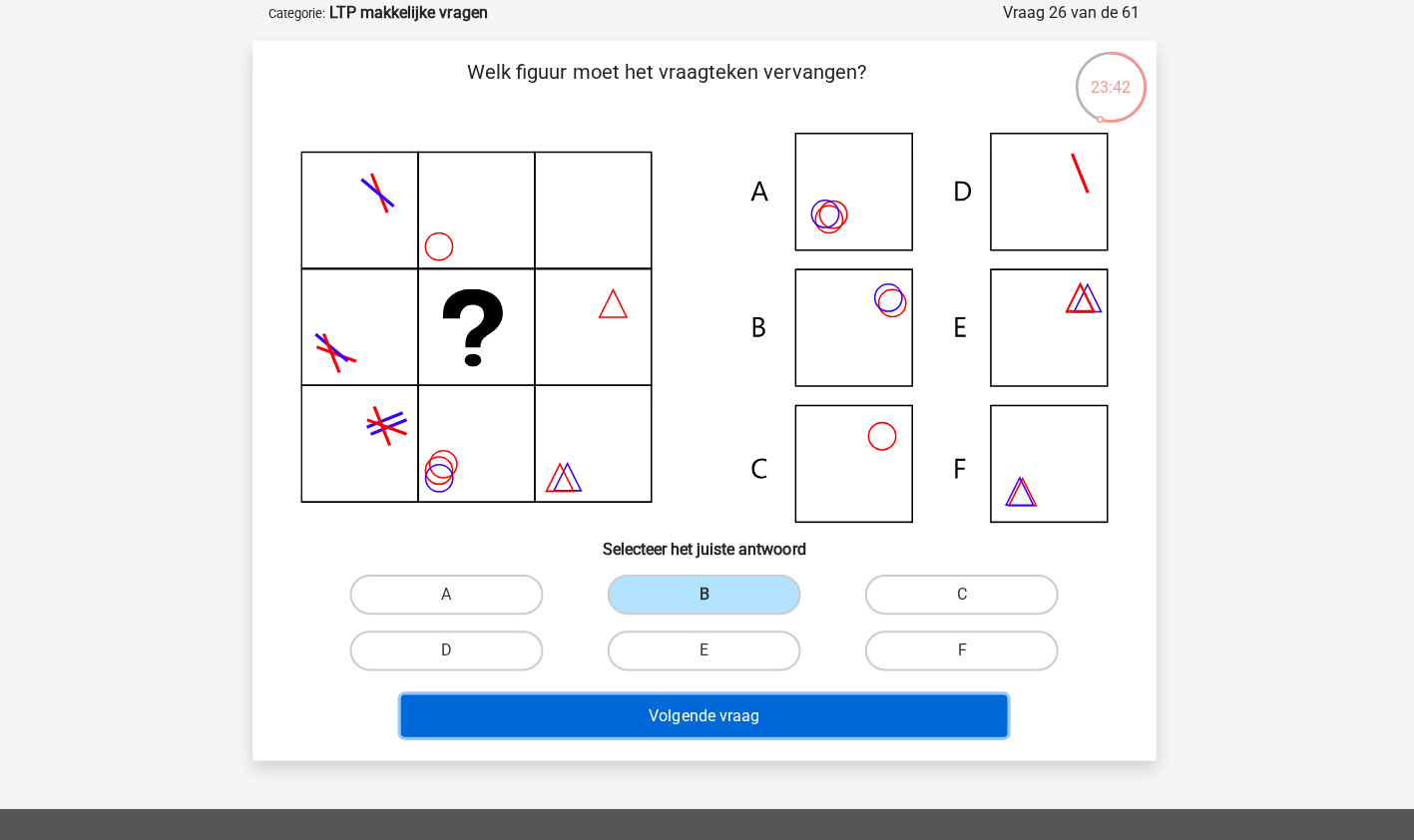 click on "Volgende vraag" at bounding box center [707, 712] 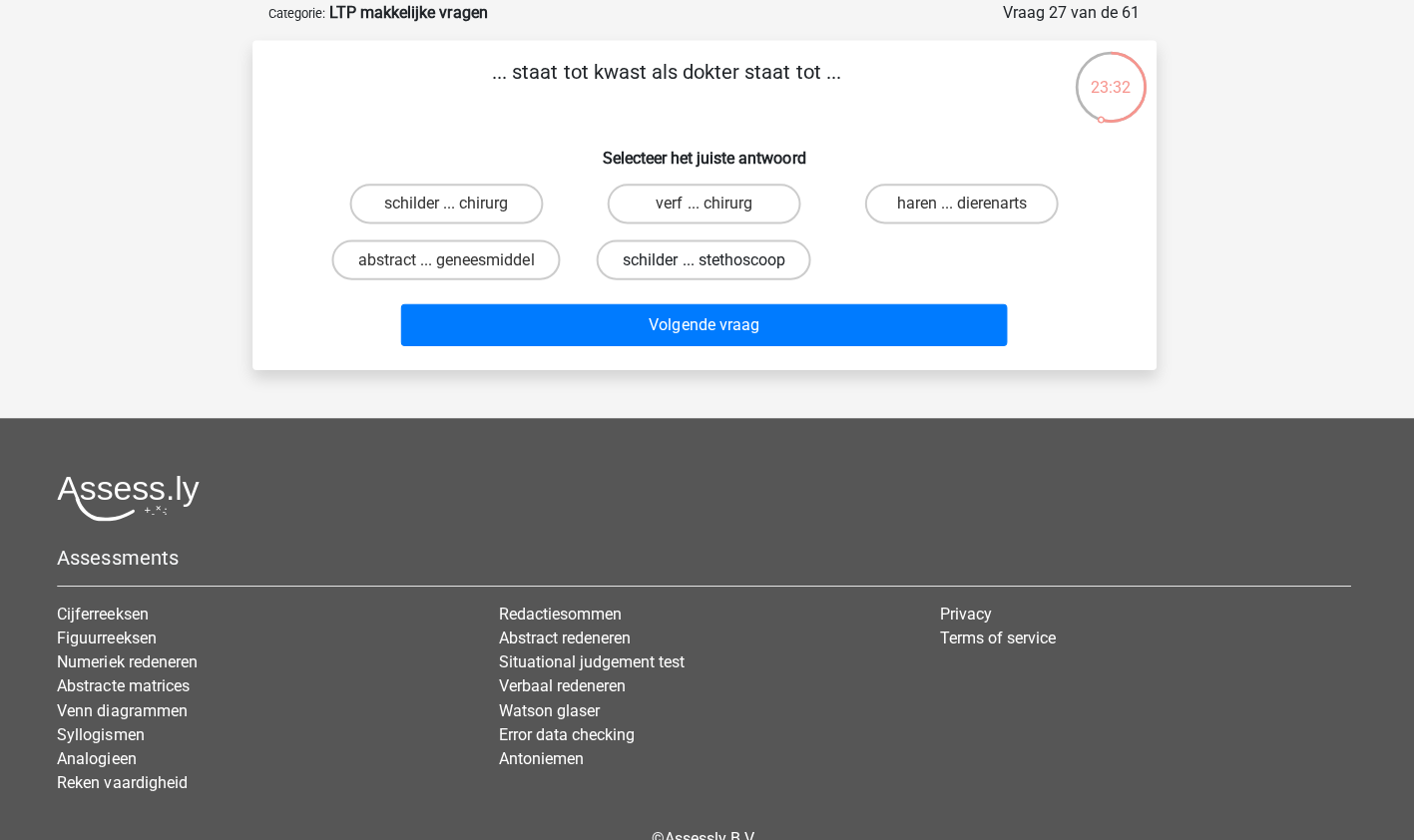 click on "schilder ... stethoscoop" at bounding box center (707, 258) 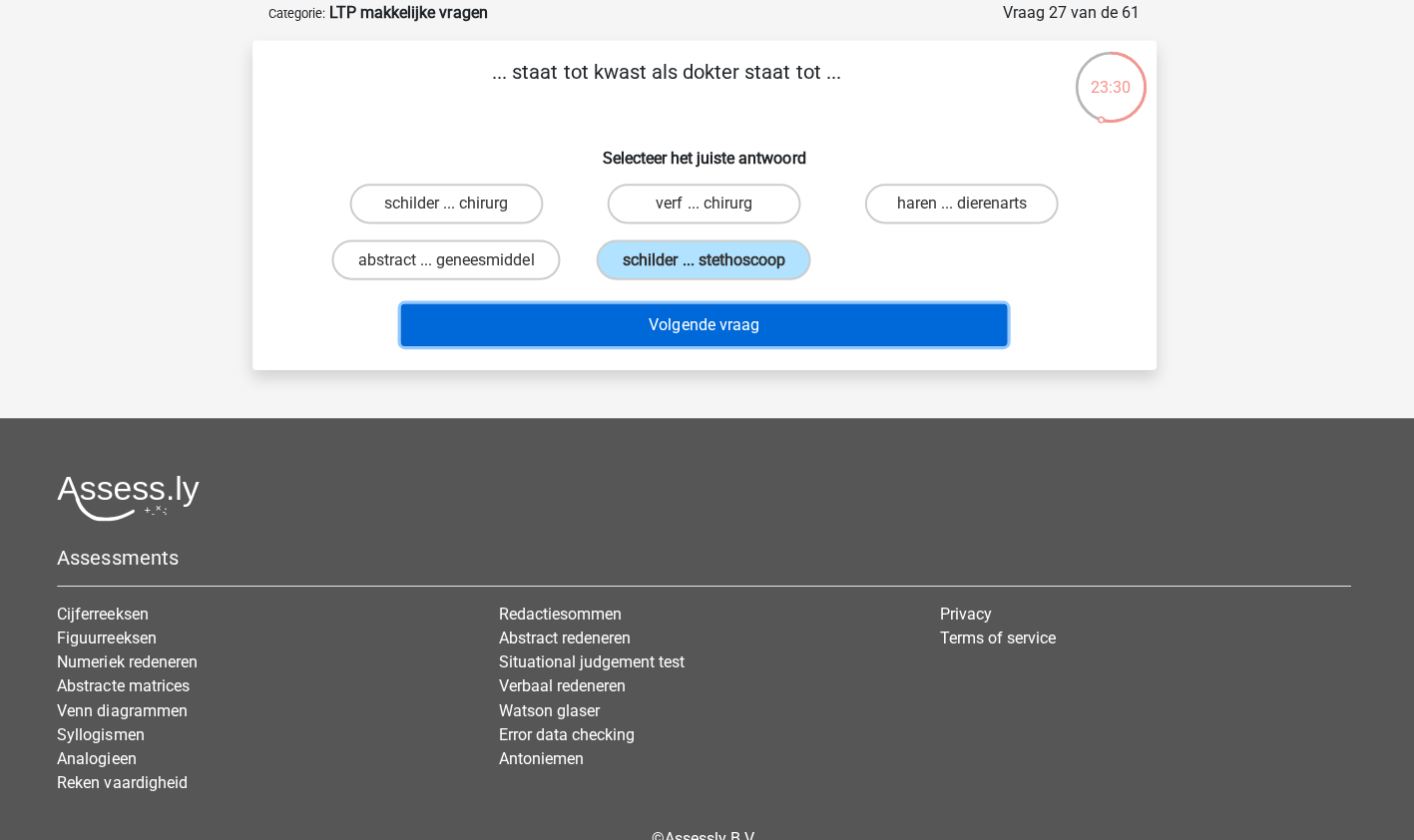click on "Volgende vraag" at bounding box center (707, 323) 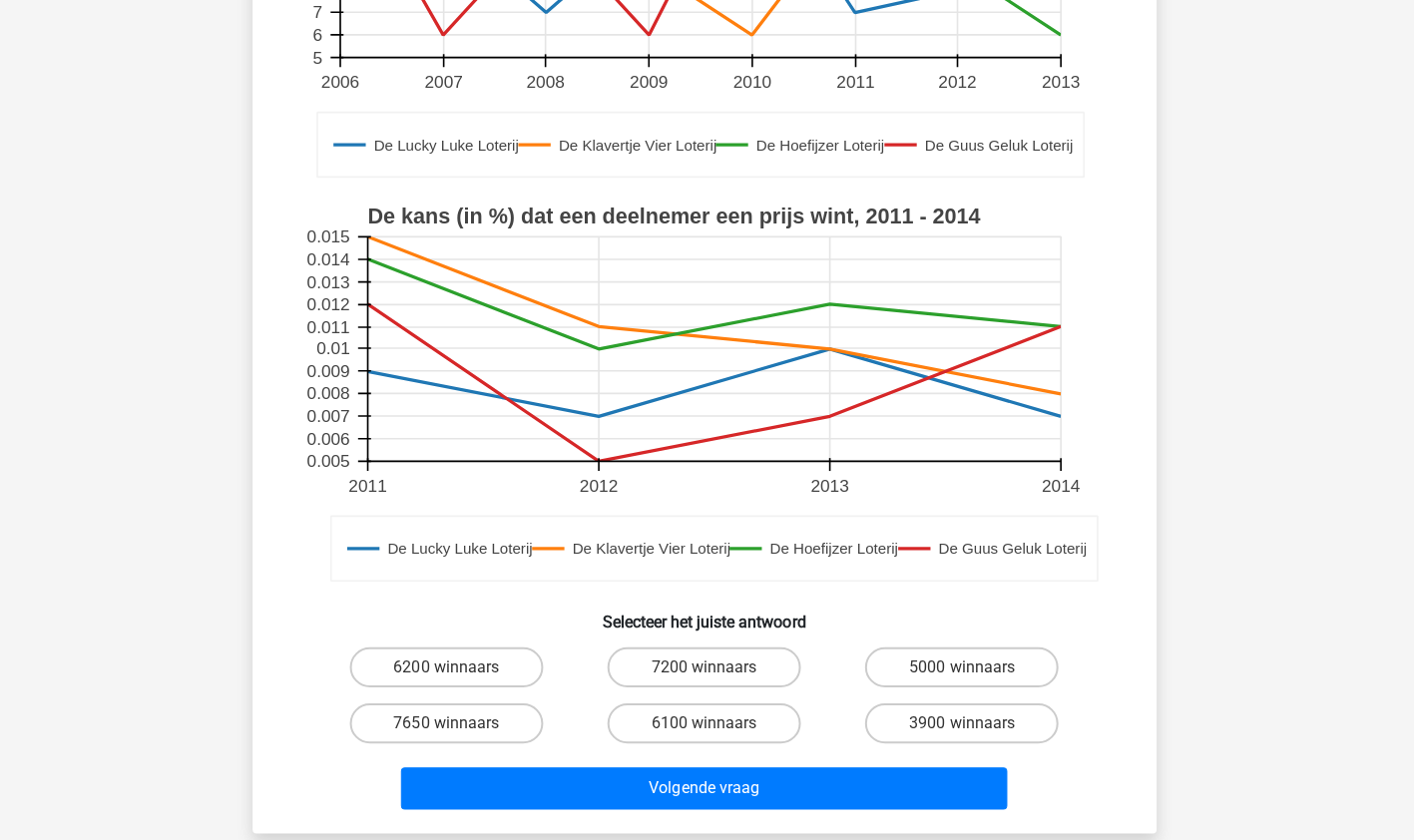 scroll, scrollTop: 440, scrollLeft: 0, axis: vertical 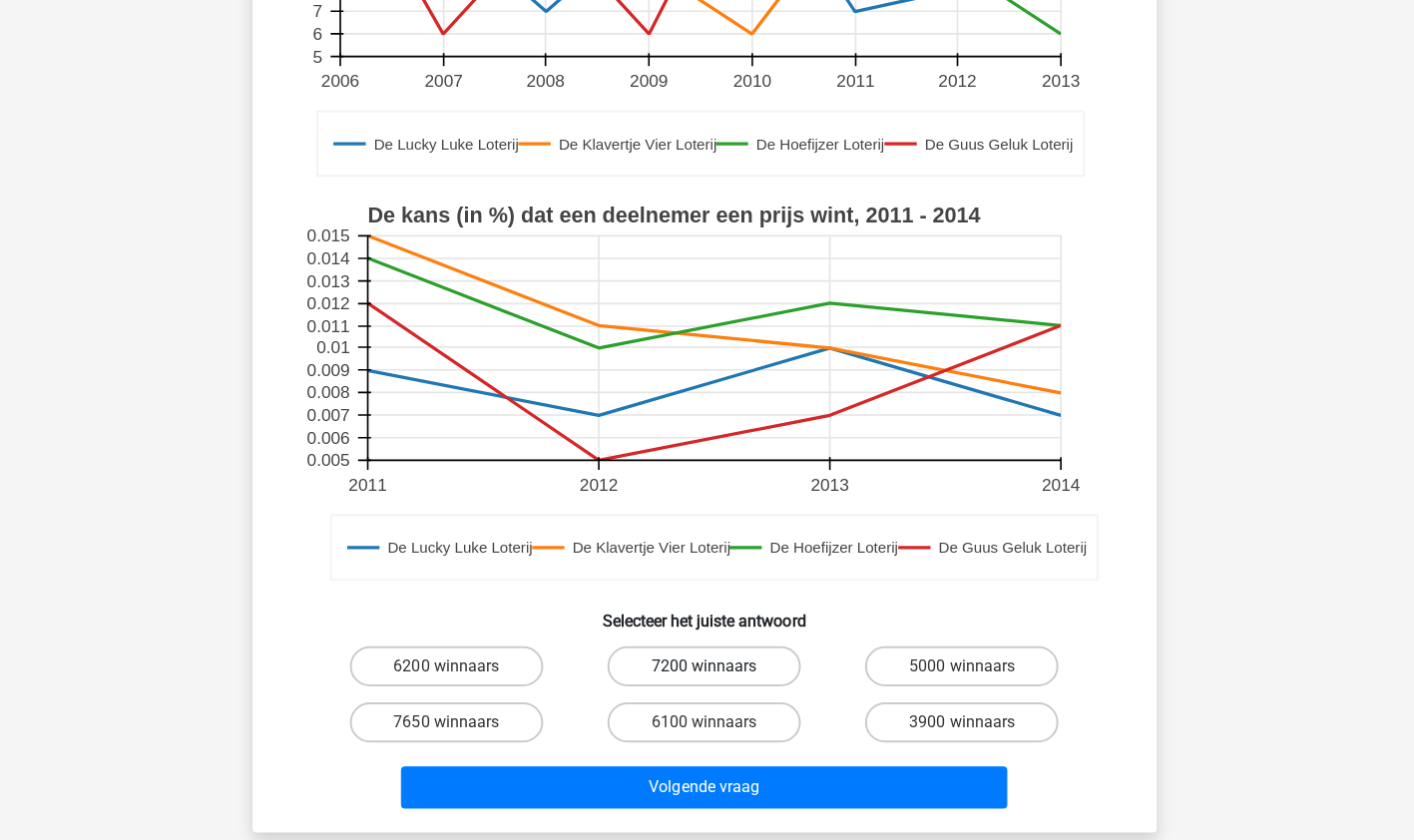 click on "7200 winnaars" at bounding box center [707, 666] 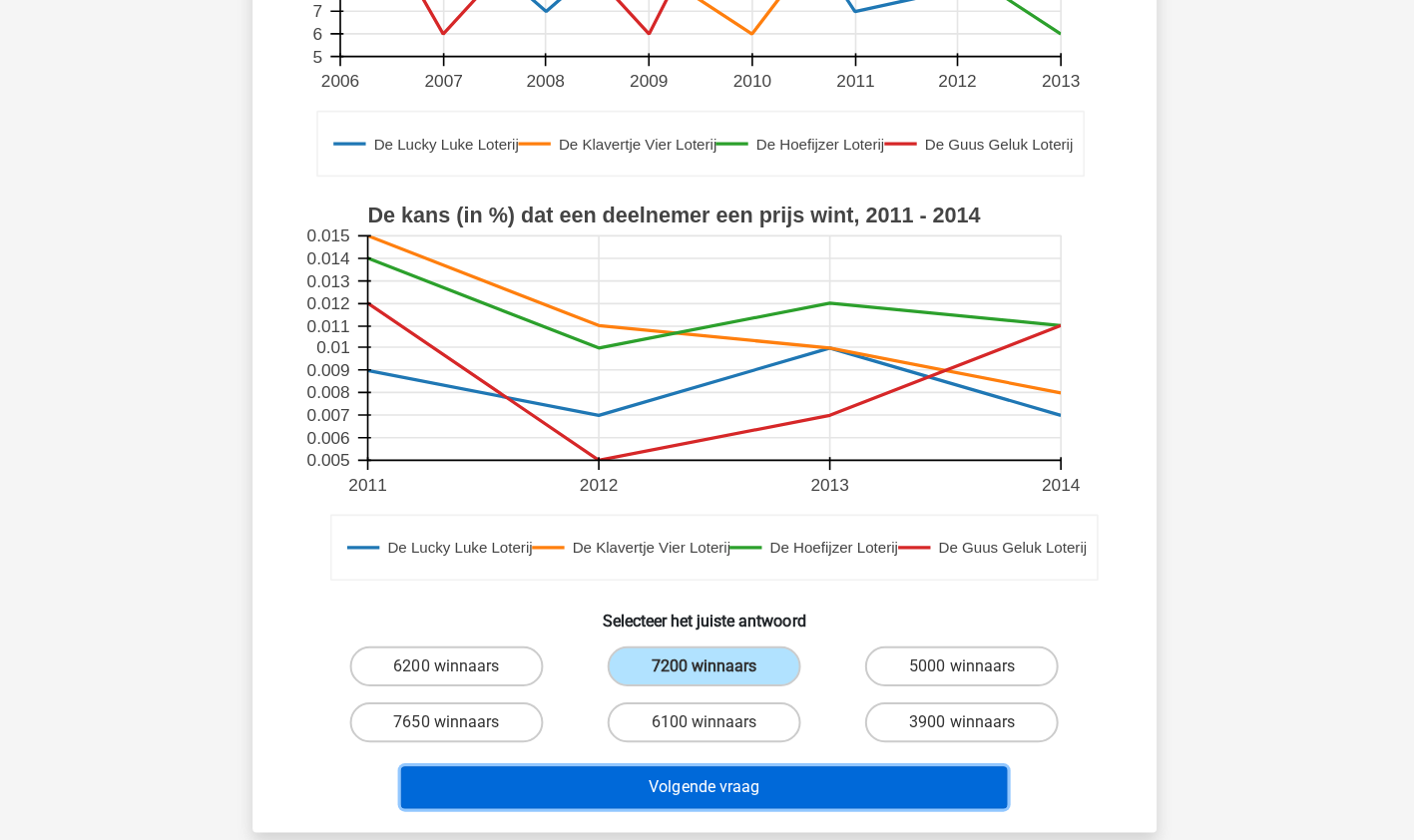 click on "Volgende vraag" at bounding box center (707, 787) 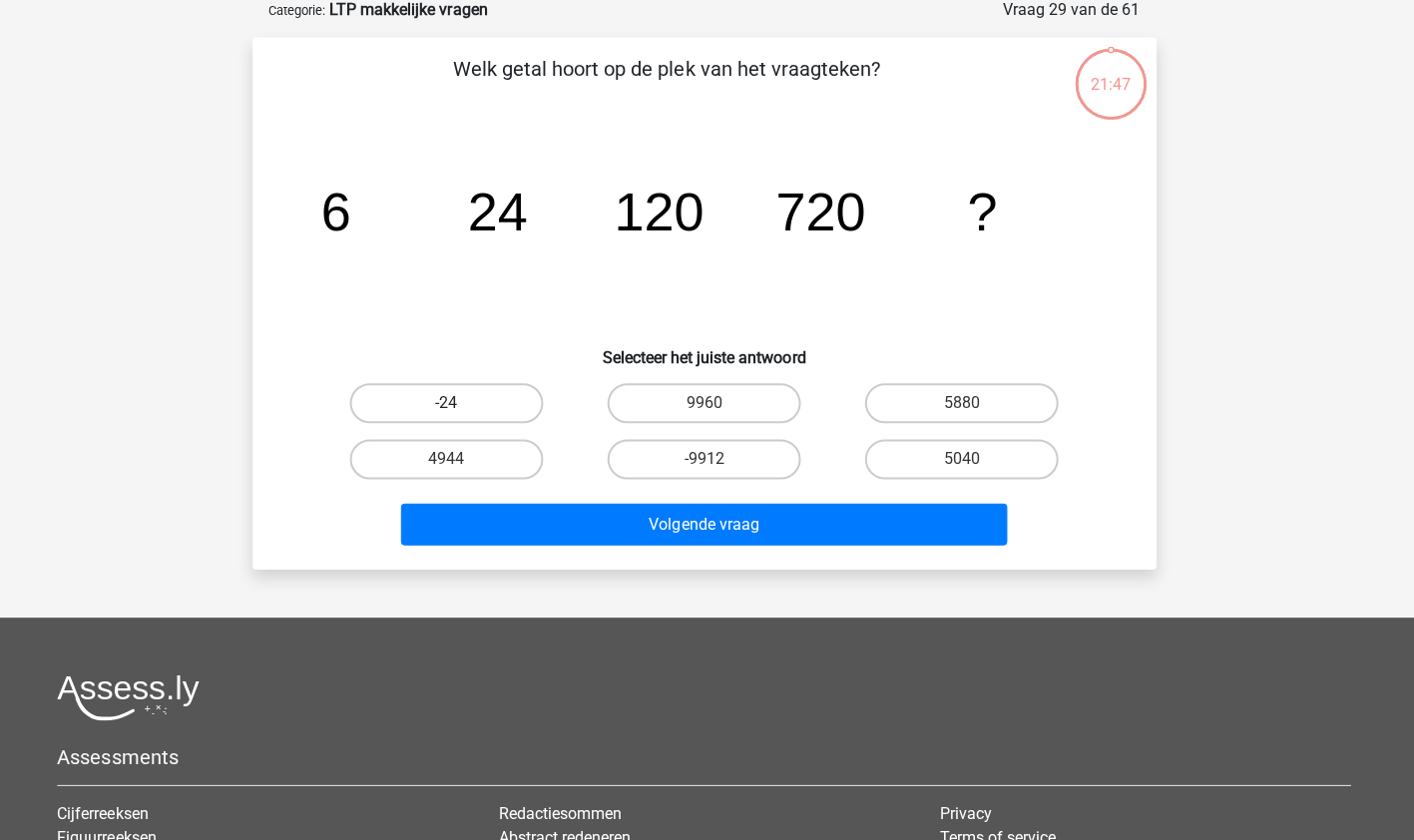 scroll, scrollTop: 100, scrollLeft: 0, axis: vertical 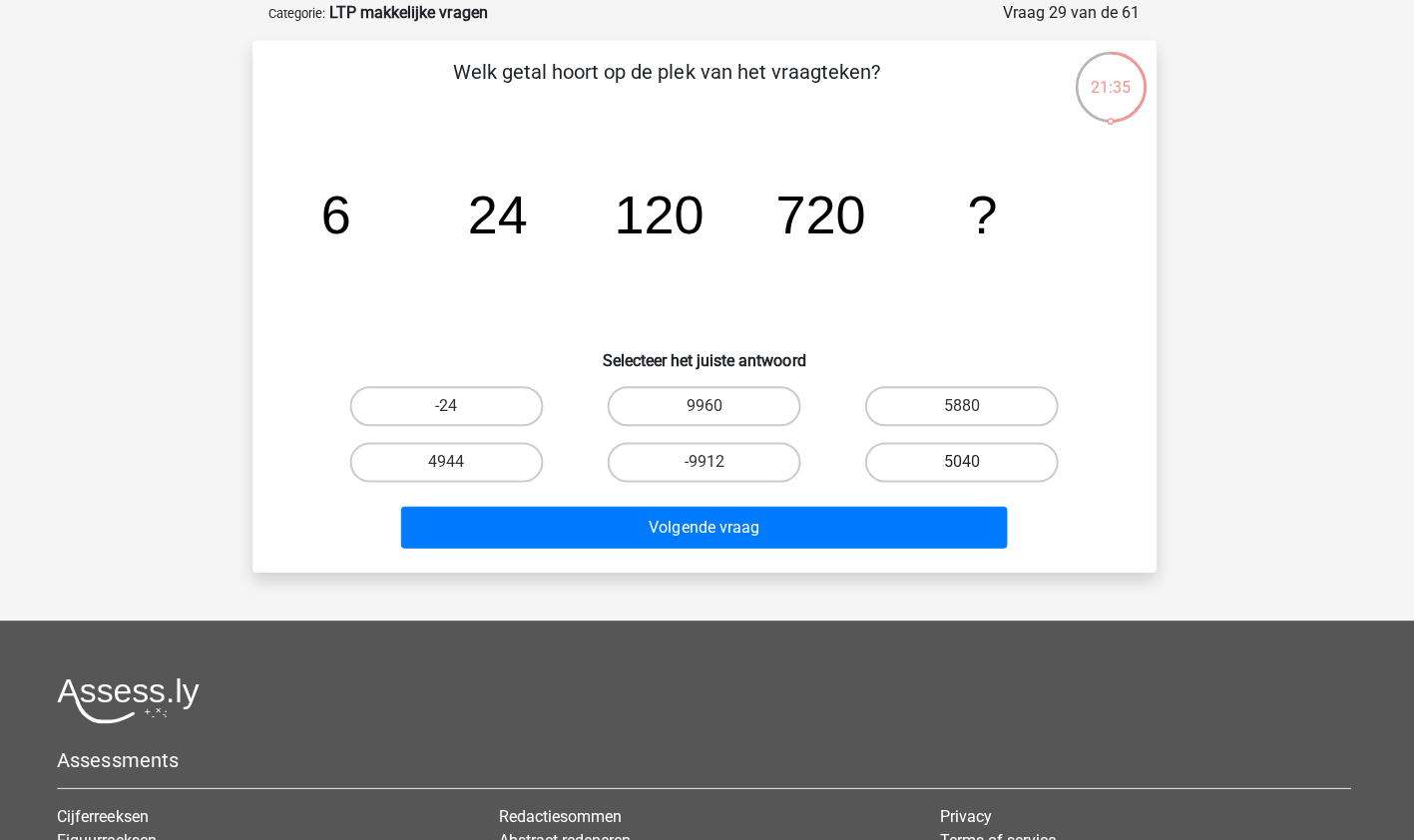 click on "5040" at bounding box center [963, 460] 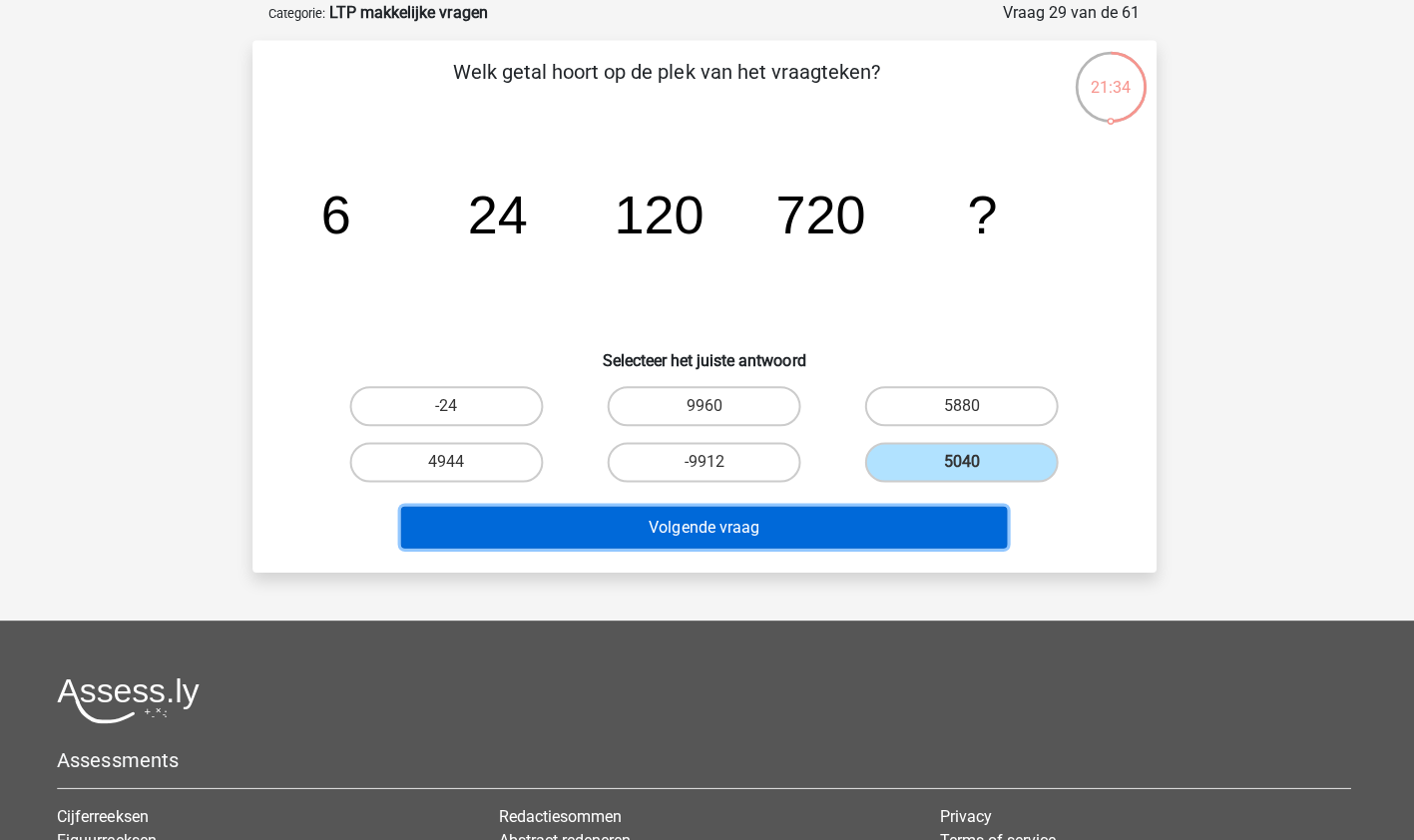 click on "Volgende vraag" at bounding box center [707, 525] 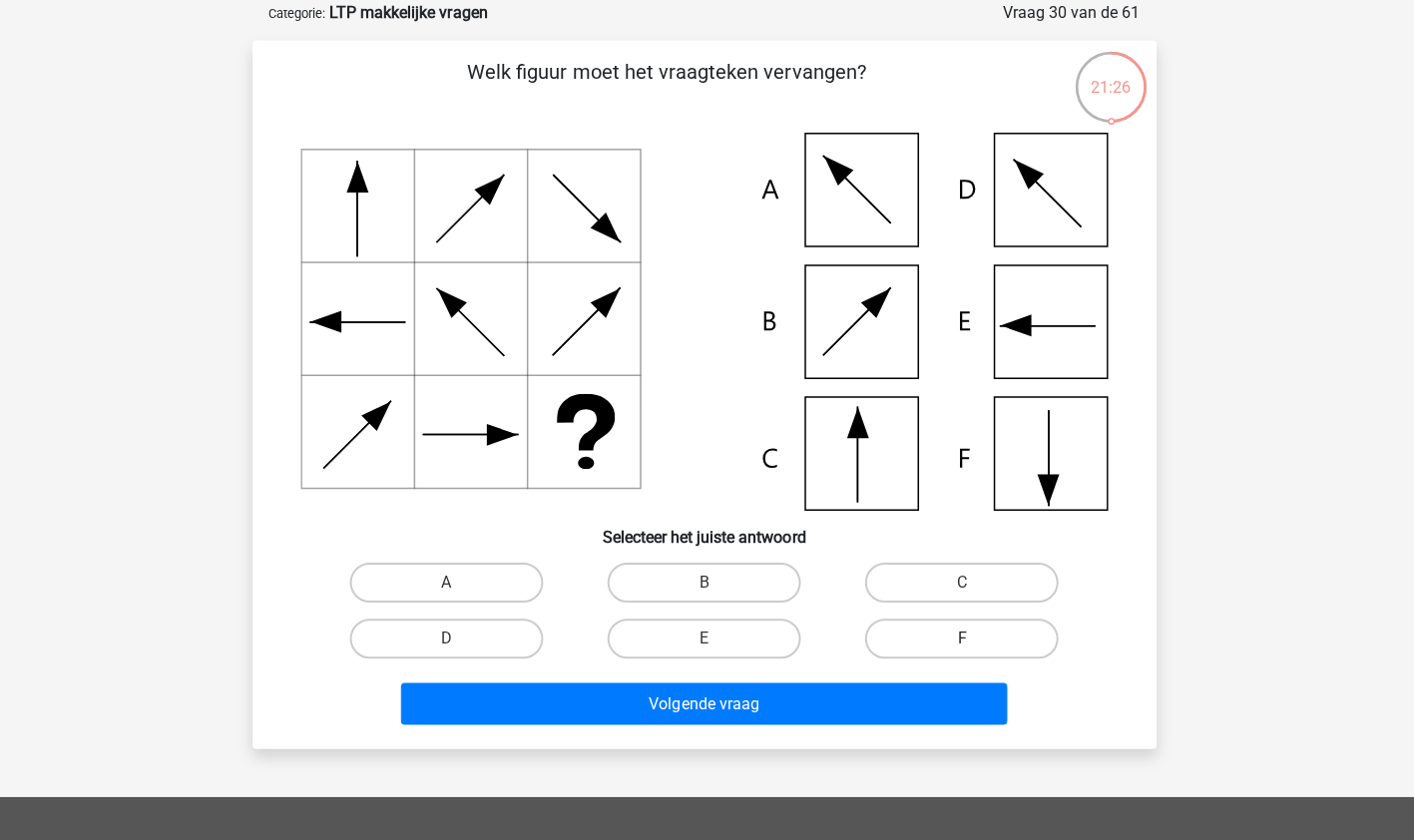 click on "F" at bounding box center [963, 635] 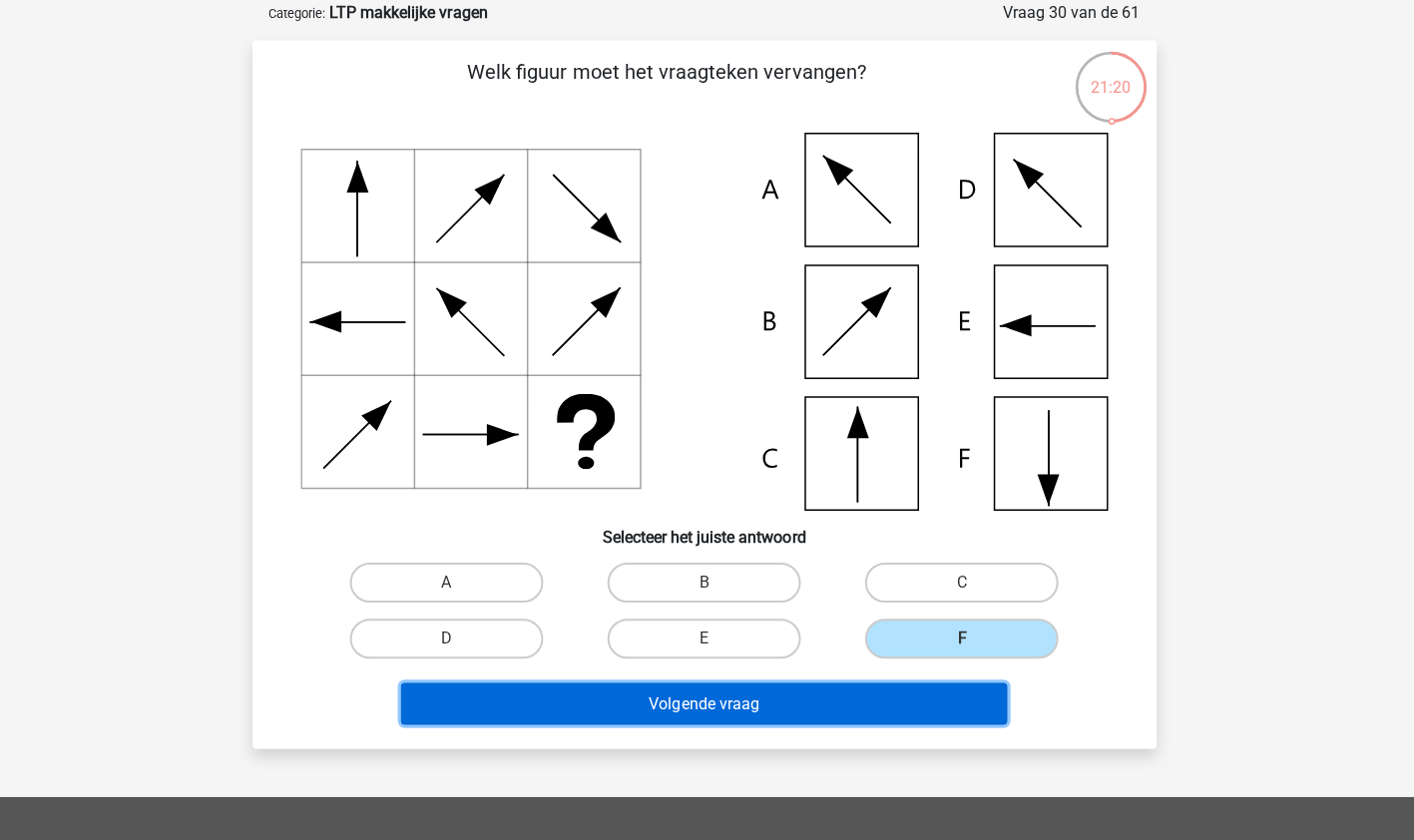 click on "Volgende vraag" at bounding box center (707, 700) 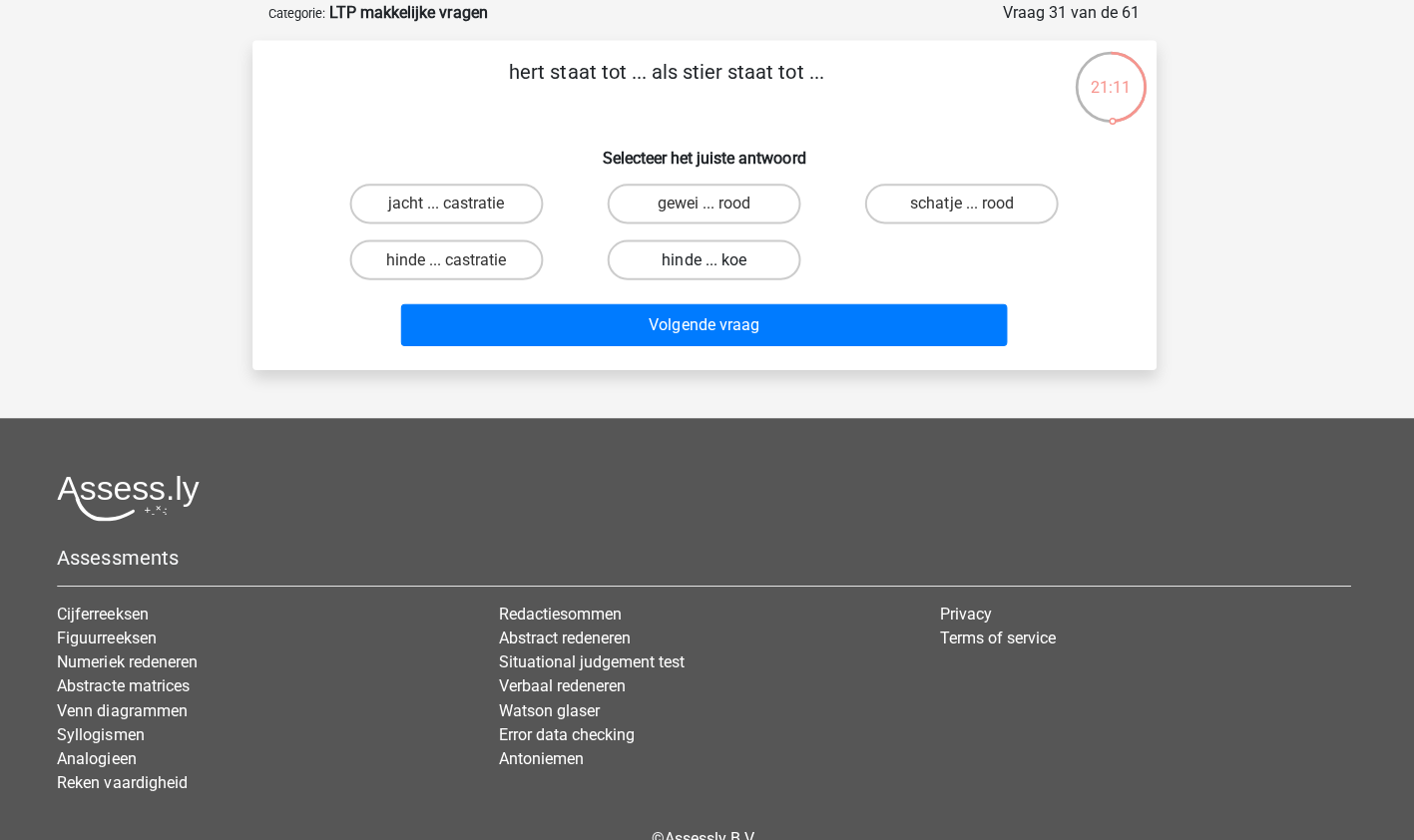 click on "hinde ... koe" at bounding box center (707, 258) 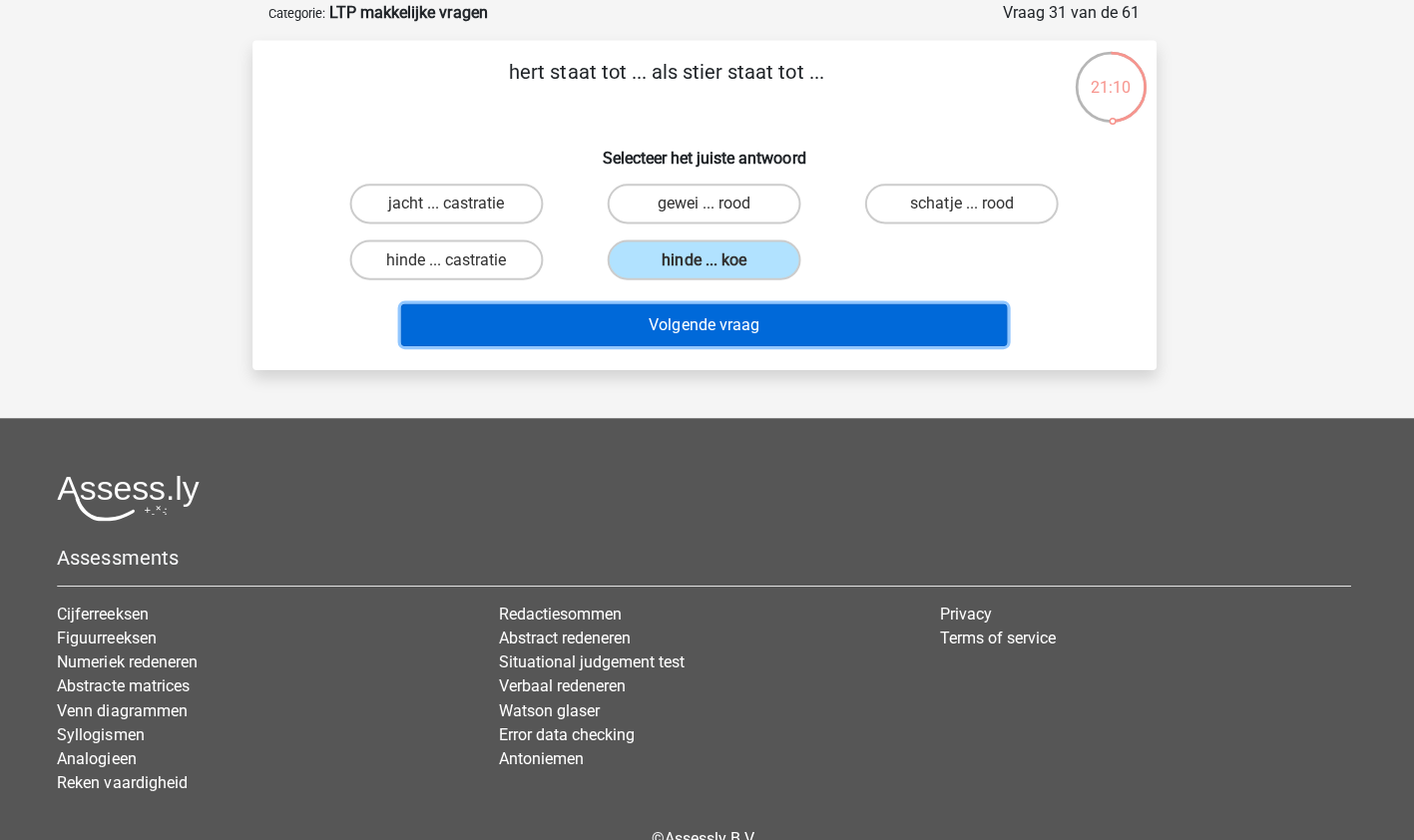 click on "Volgende vraag" at bounding box center [707, 323] 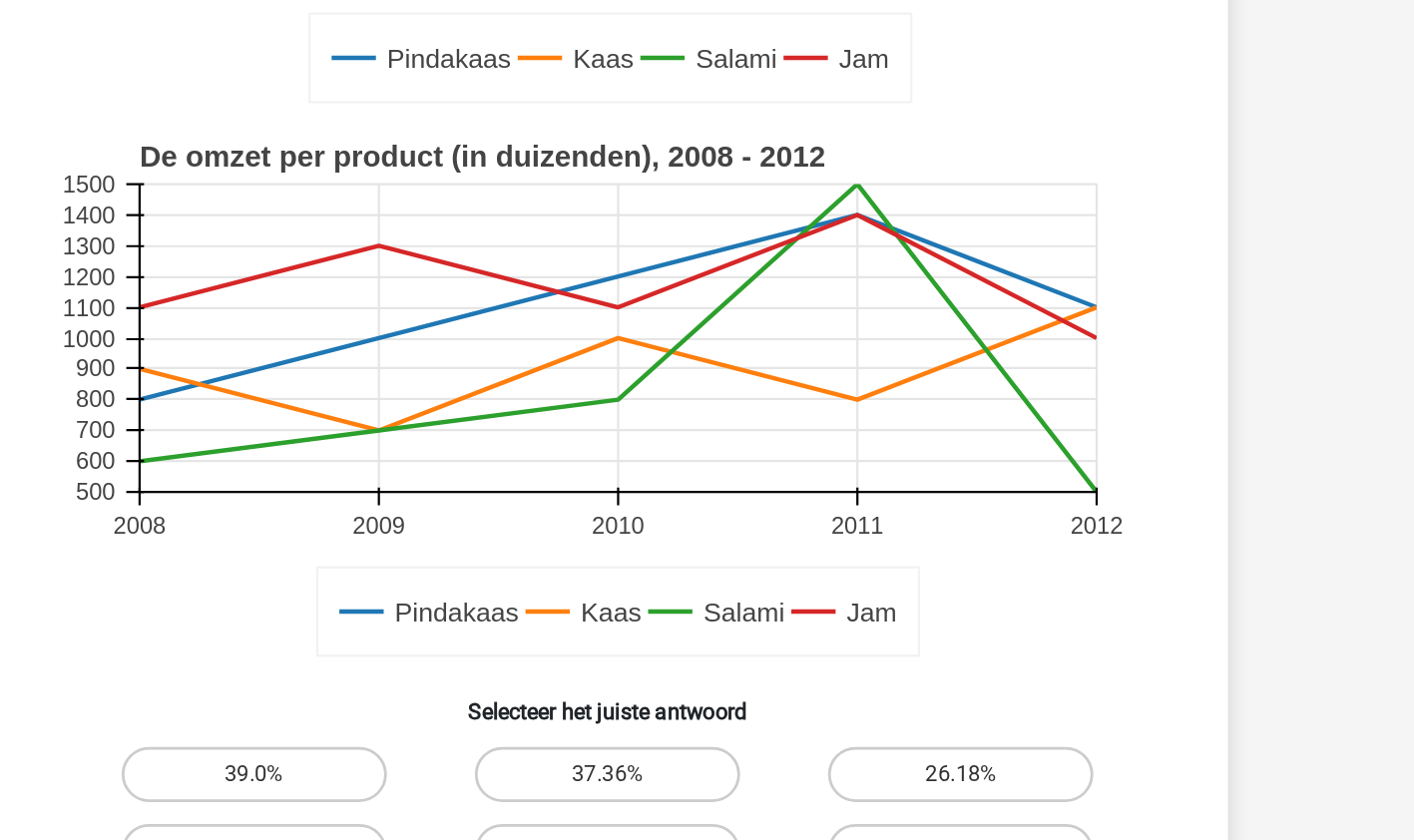 scroll, scrollTop: 331, scrollLeft: 0, axis: vertical 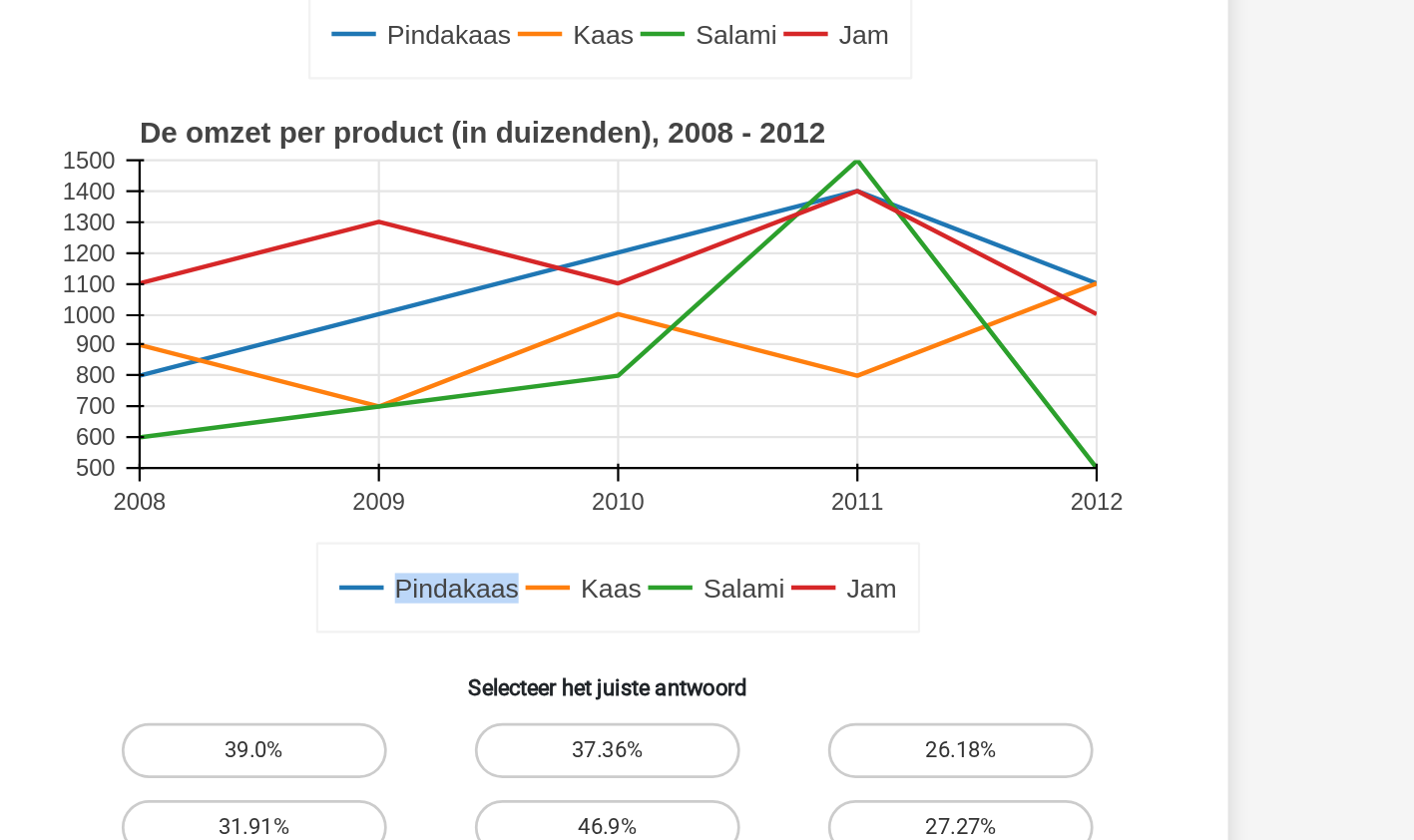 click on "27.27%" at bounding box center [963, 831] 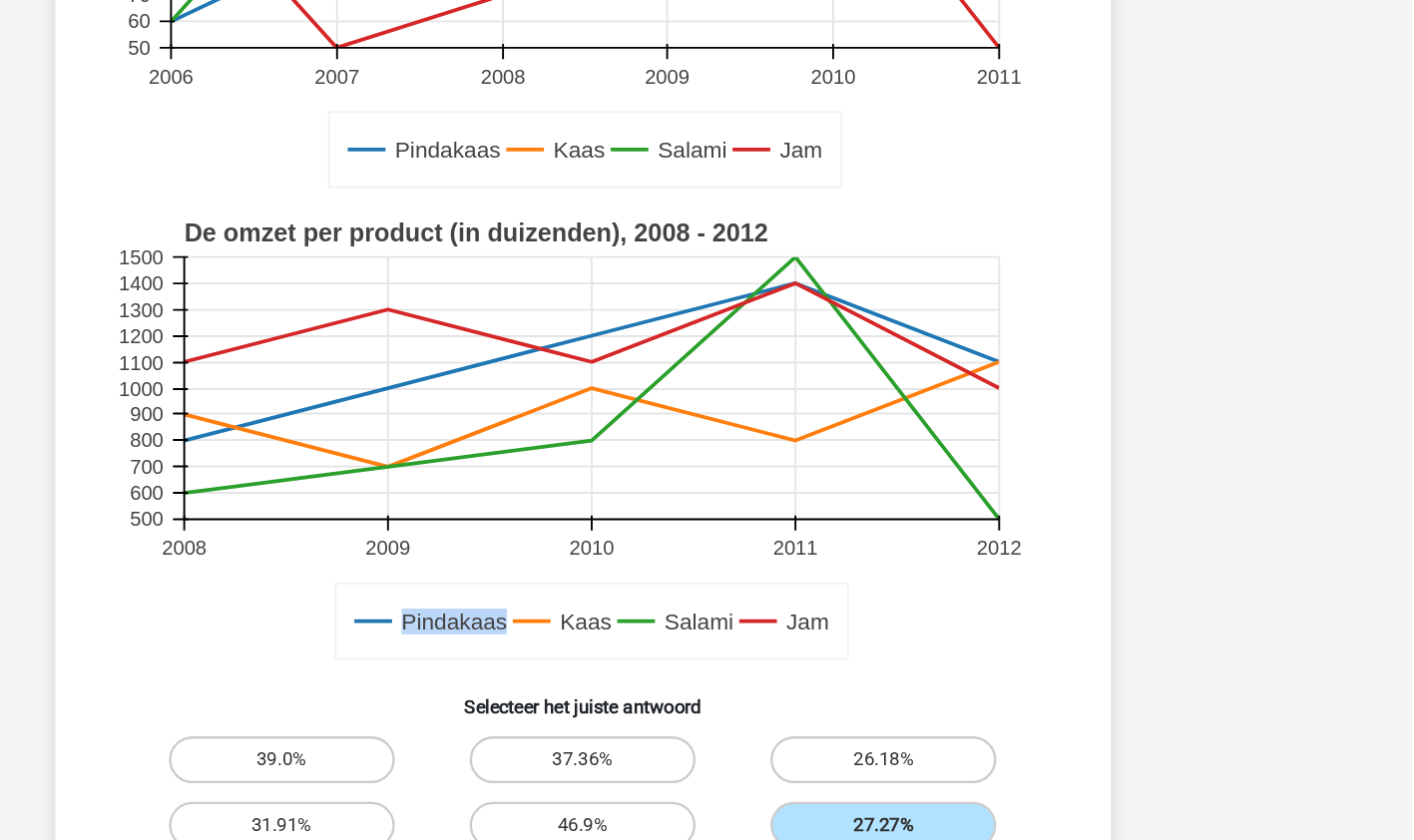 scroll, scrollTop: 335, scrollLeft: 0, axis: vertical 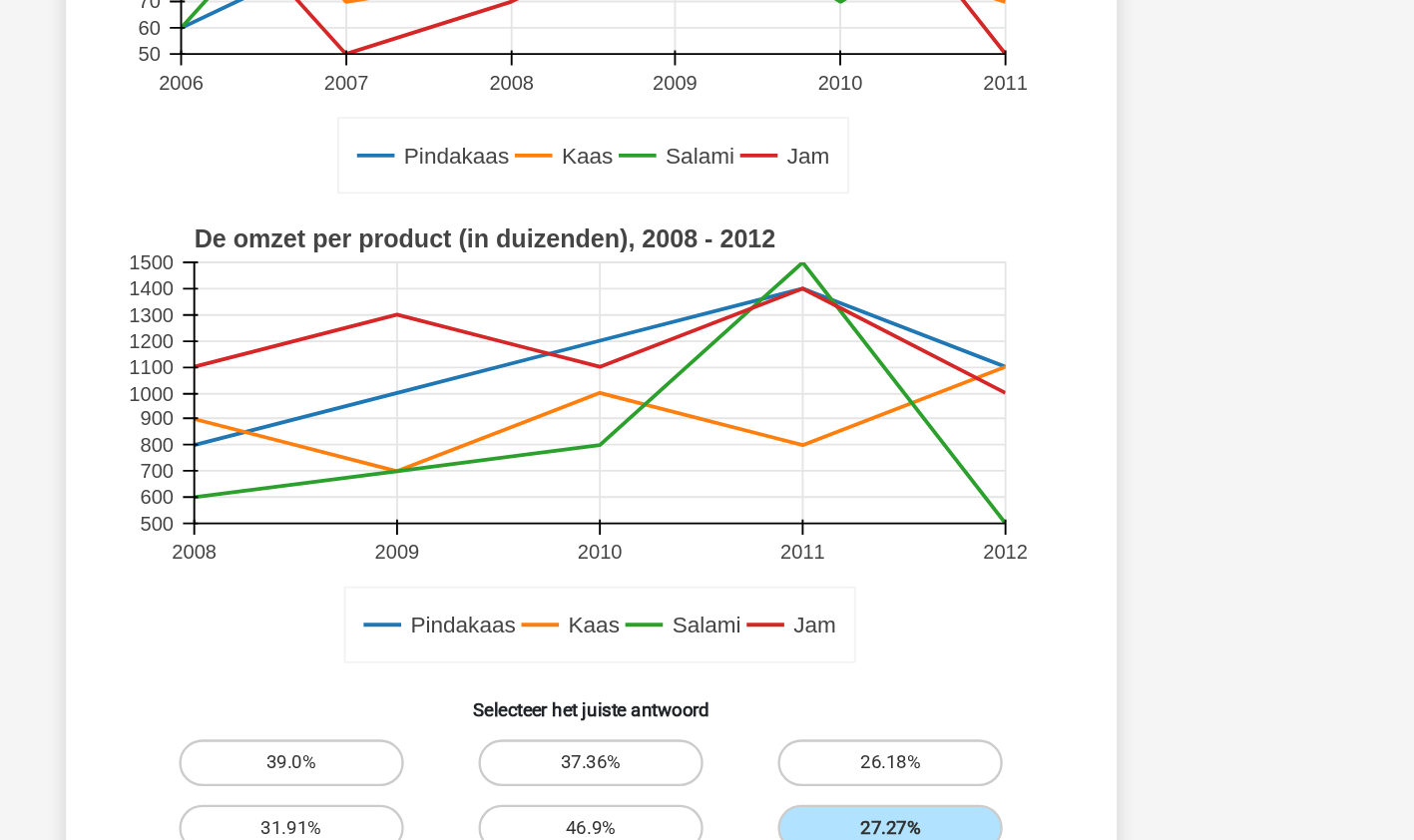 drag, startPoint x: 490, startPoint y: 541, endPoint x: 1048, endPoint y: 403, distance: 574.8113 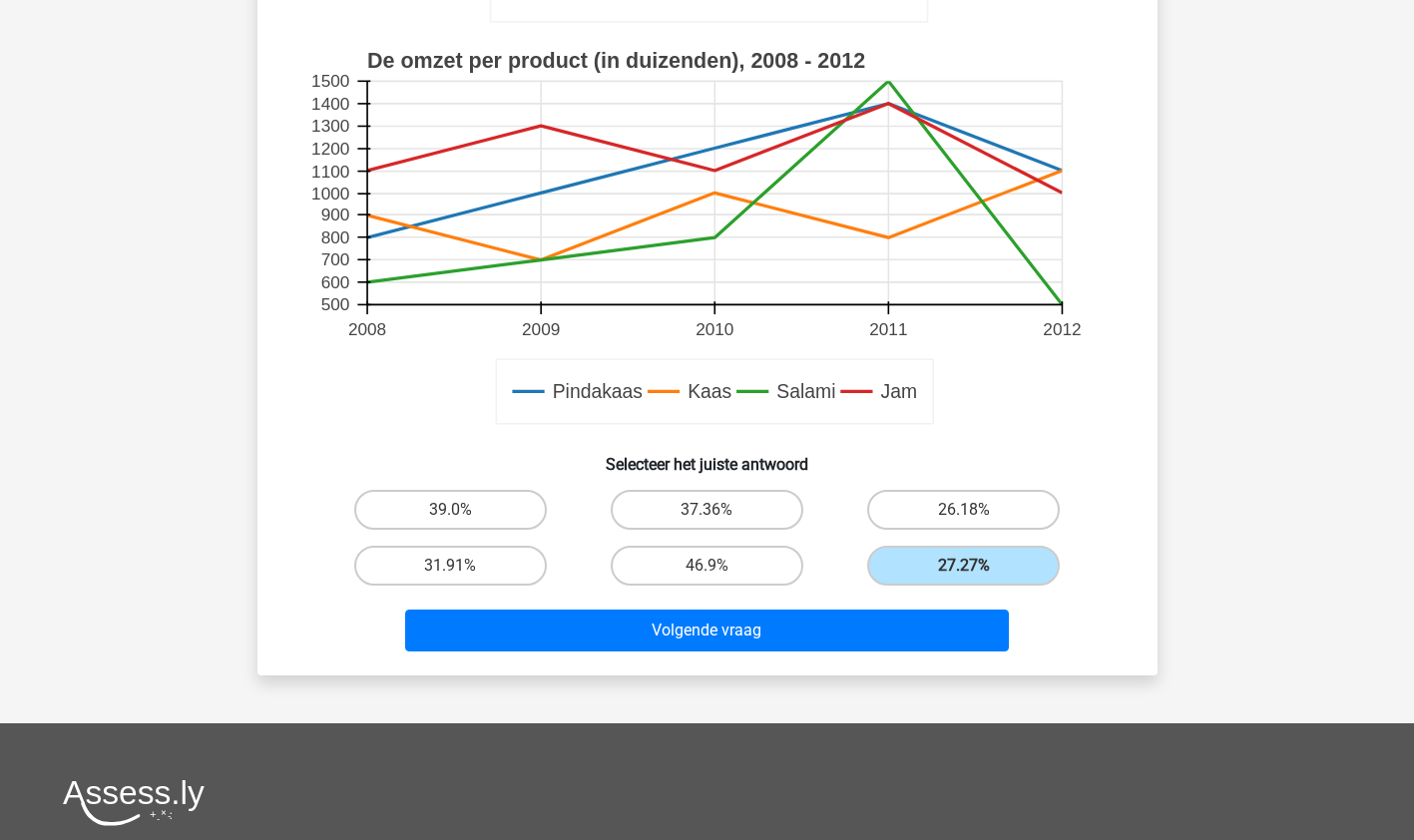 scroll, scrollTop: 602, scrollLeft: 0, axis: vertical 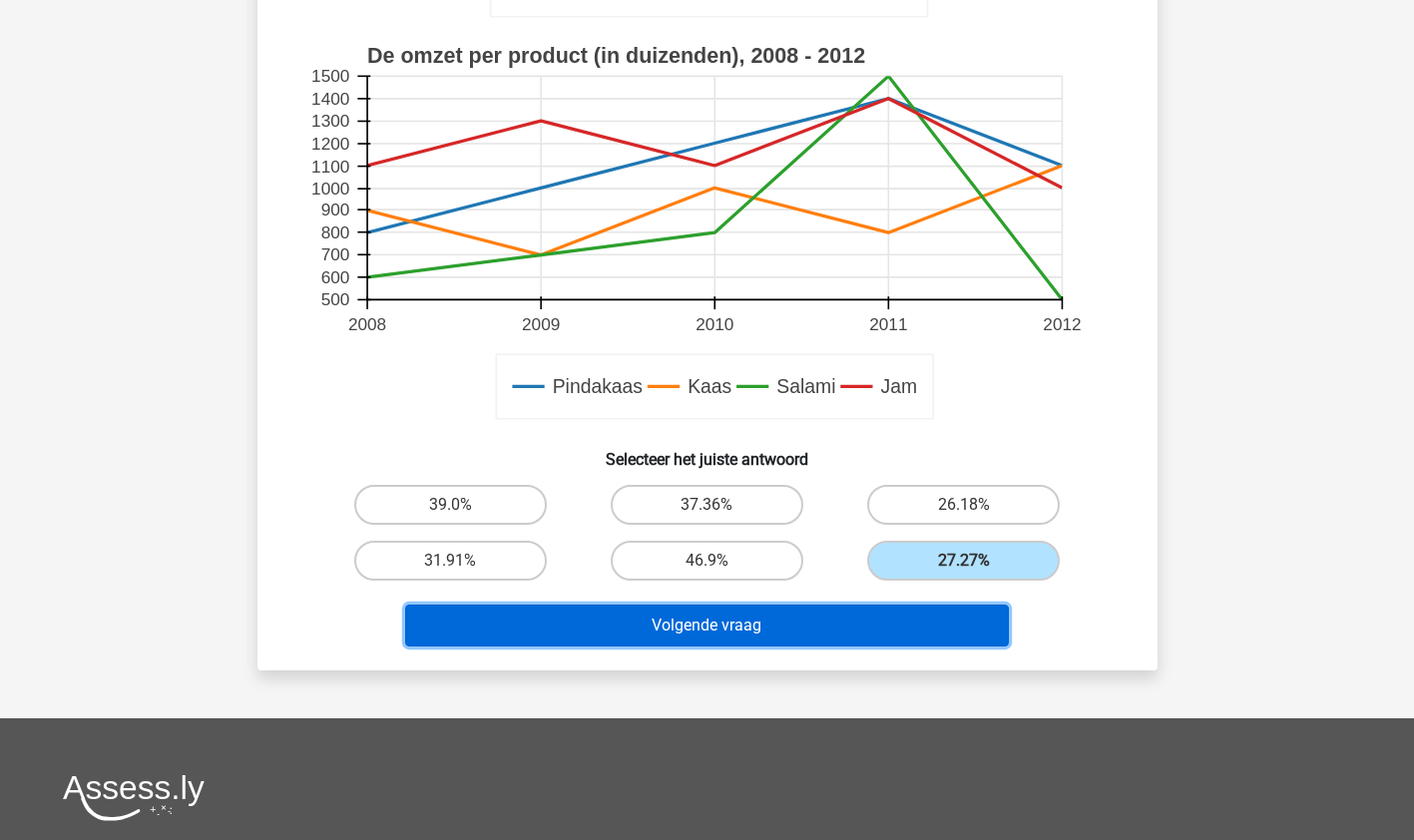 click on "Volgende vraag" at bounding box center (707, 626) 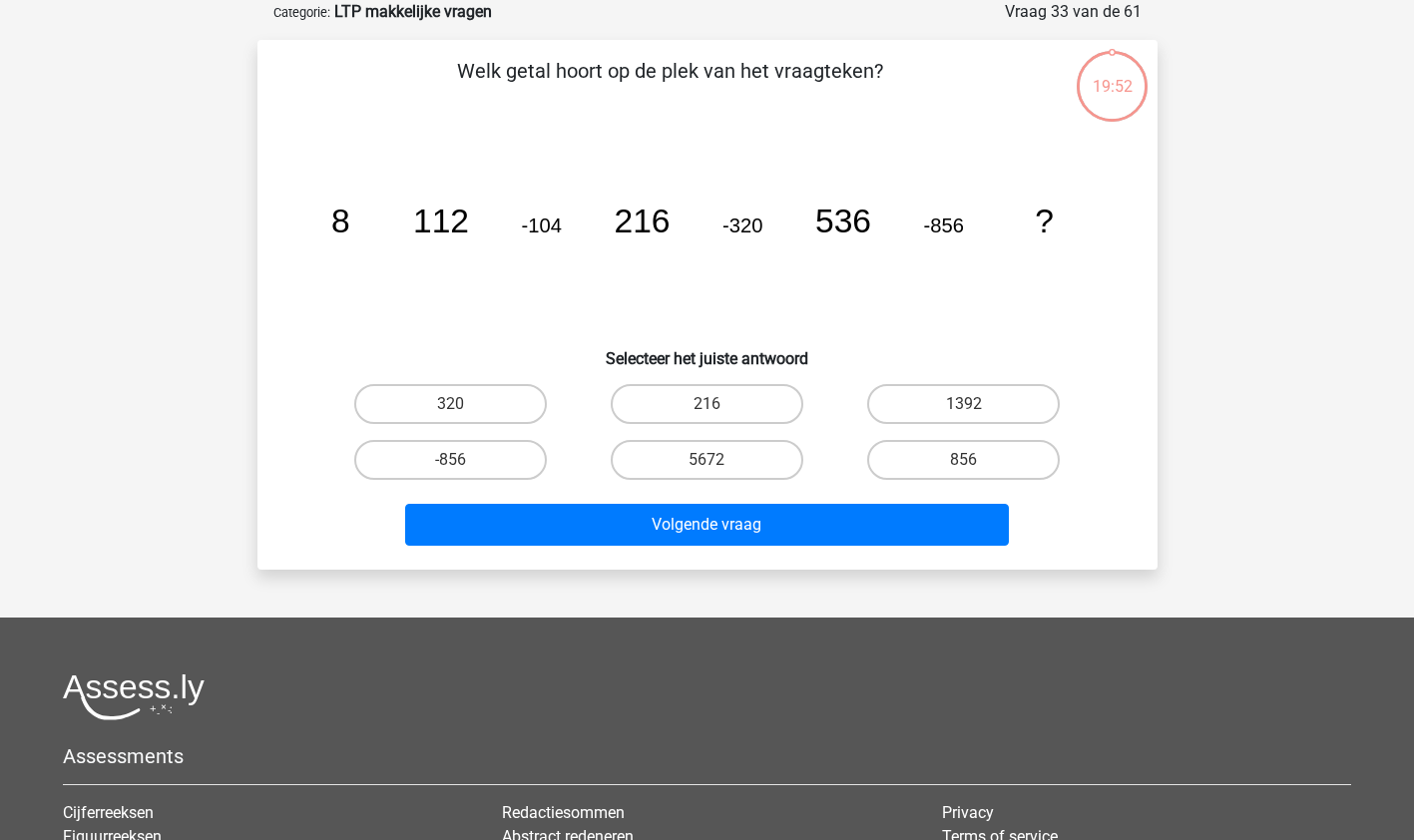 scroll, scrollTop: 100, scrollLeft: 0, axis: vertical 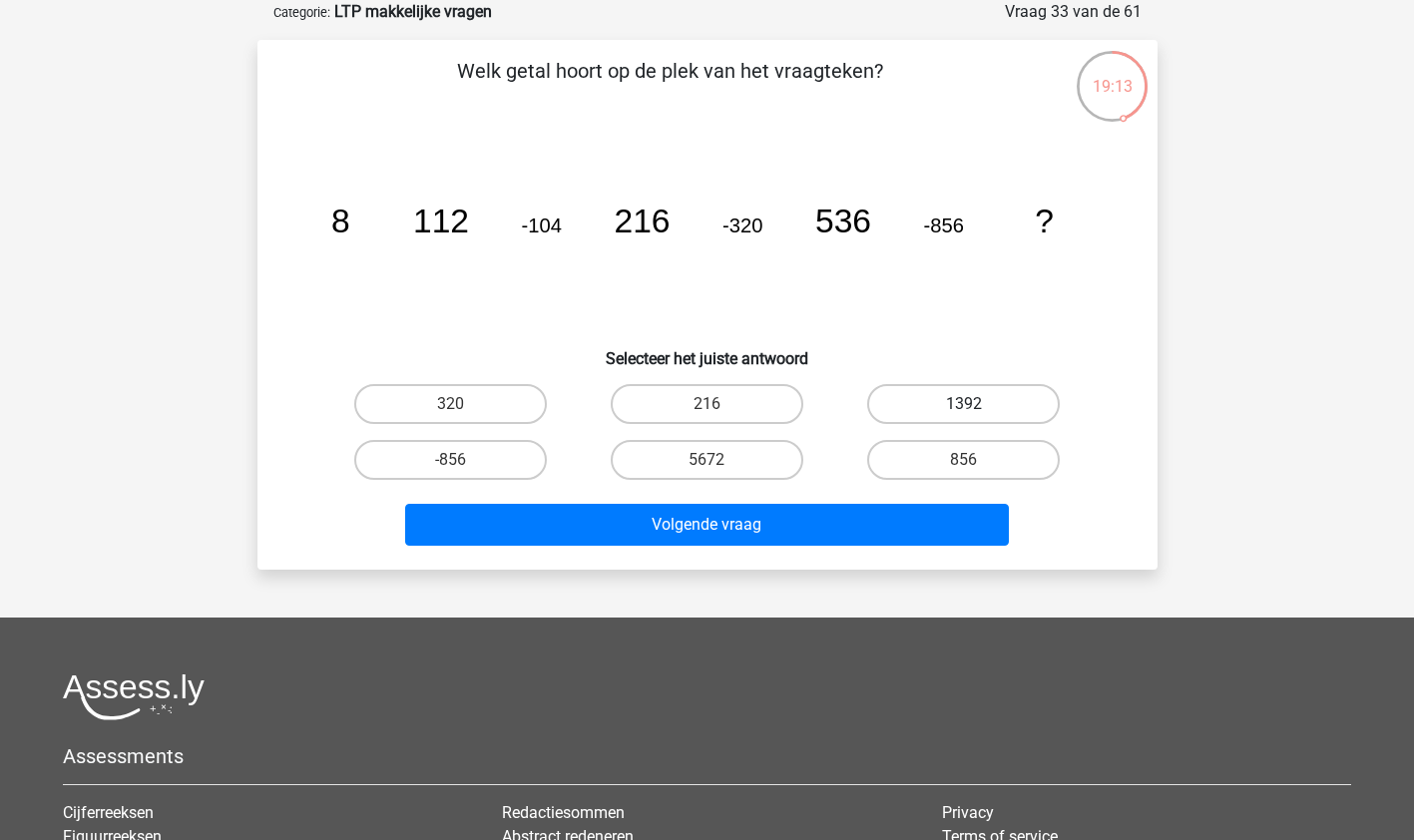 click on "1392" at bounding box center [963, 404] 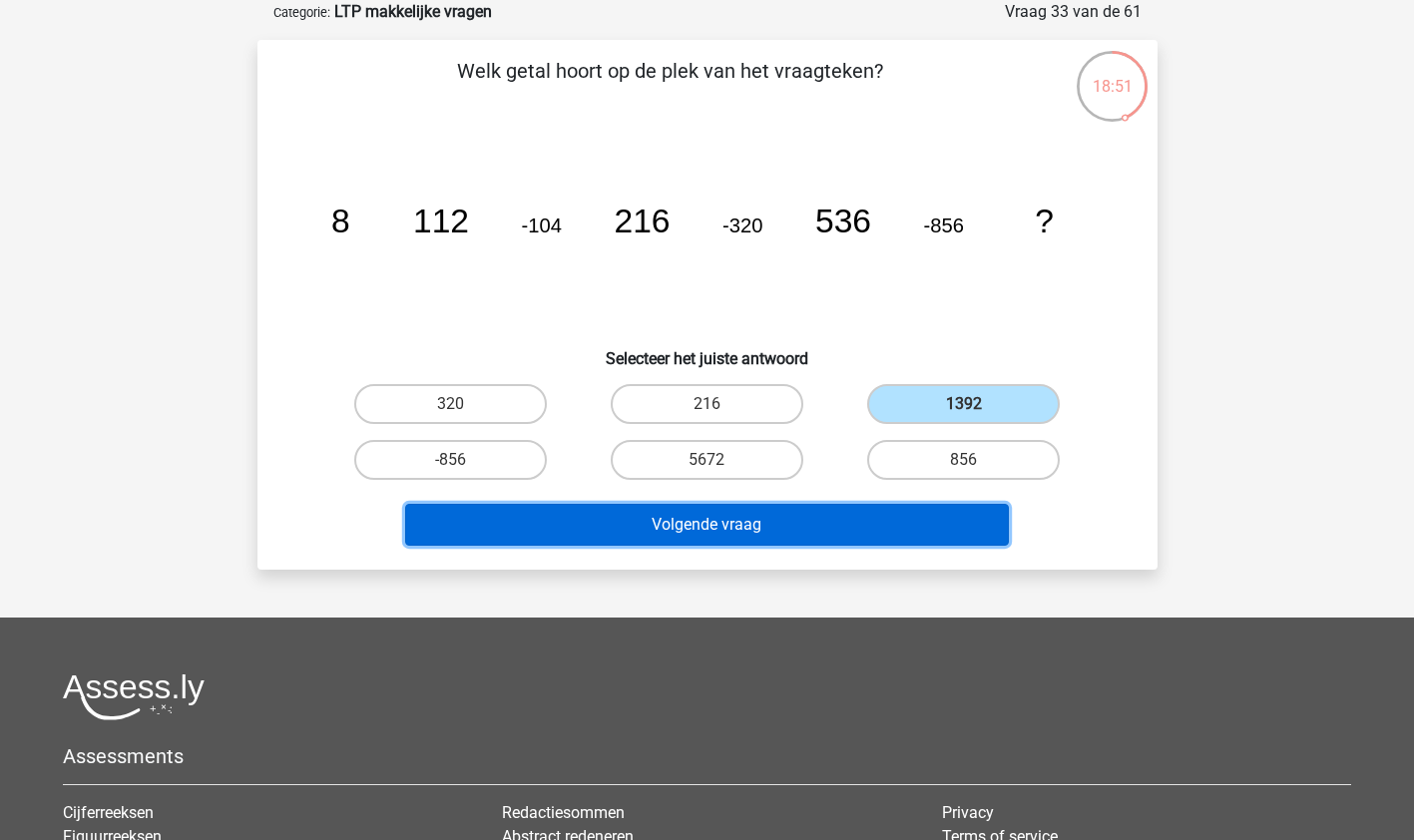 click on "Volgende vraag" at bounding box center [707, 525] 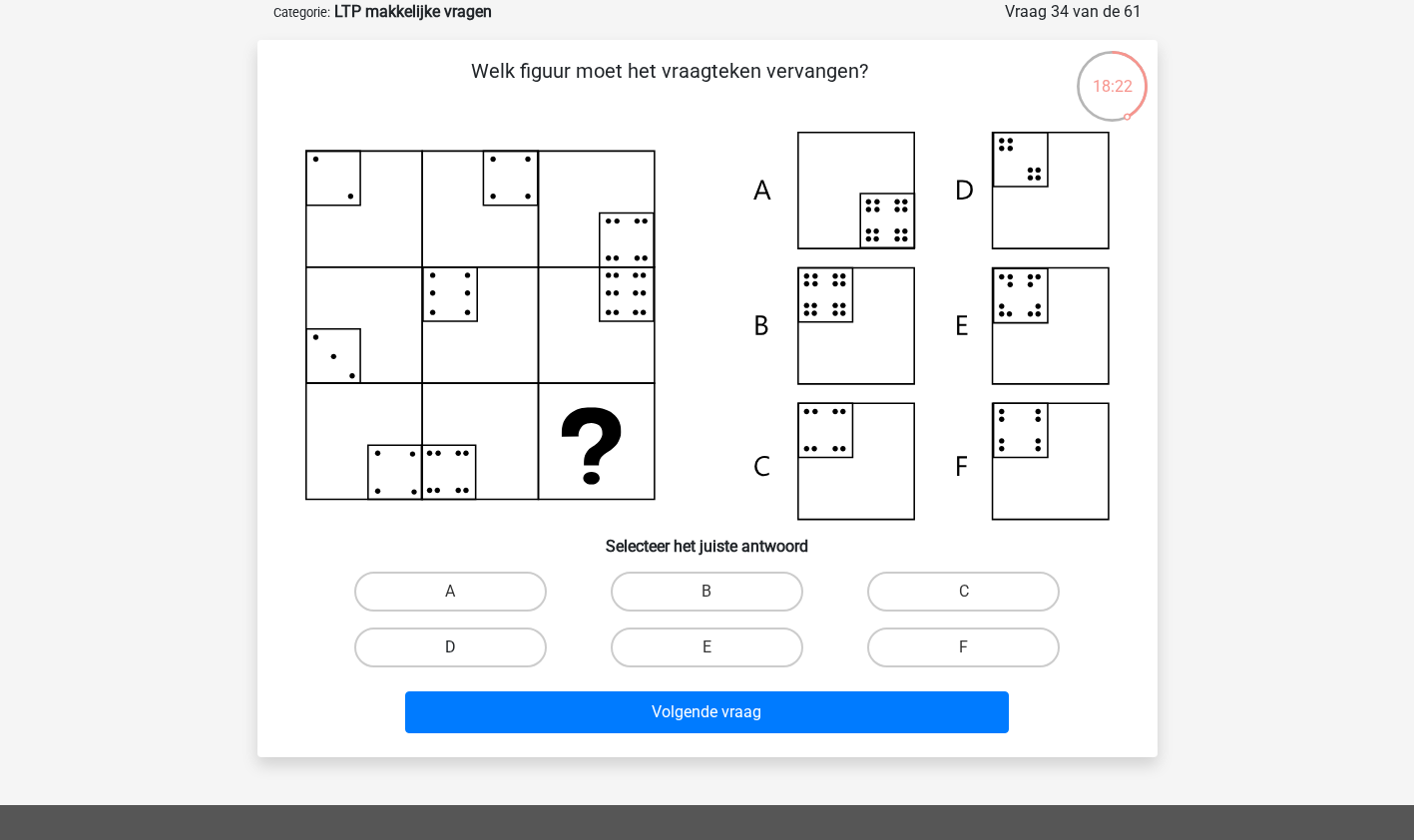 click on "D" at bounding box center [450, 647] 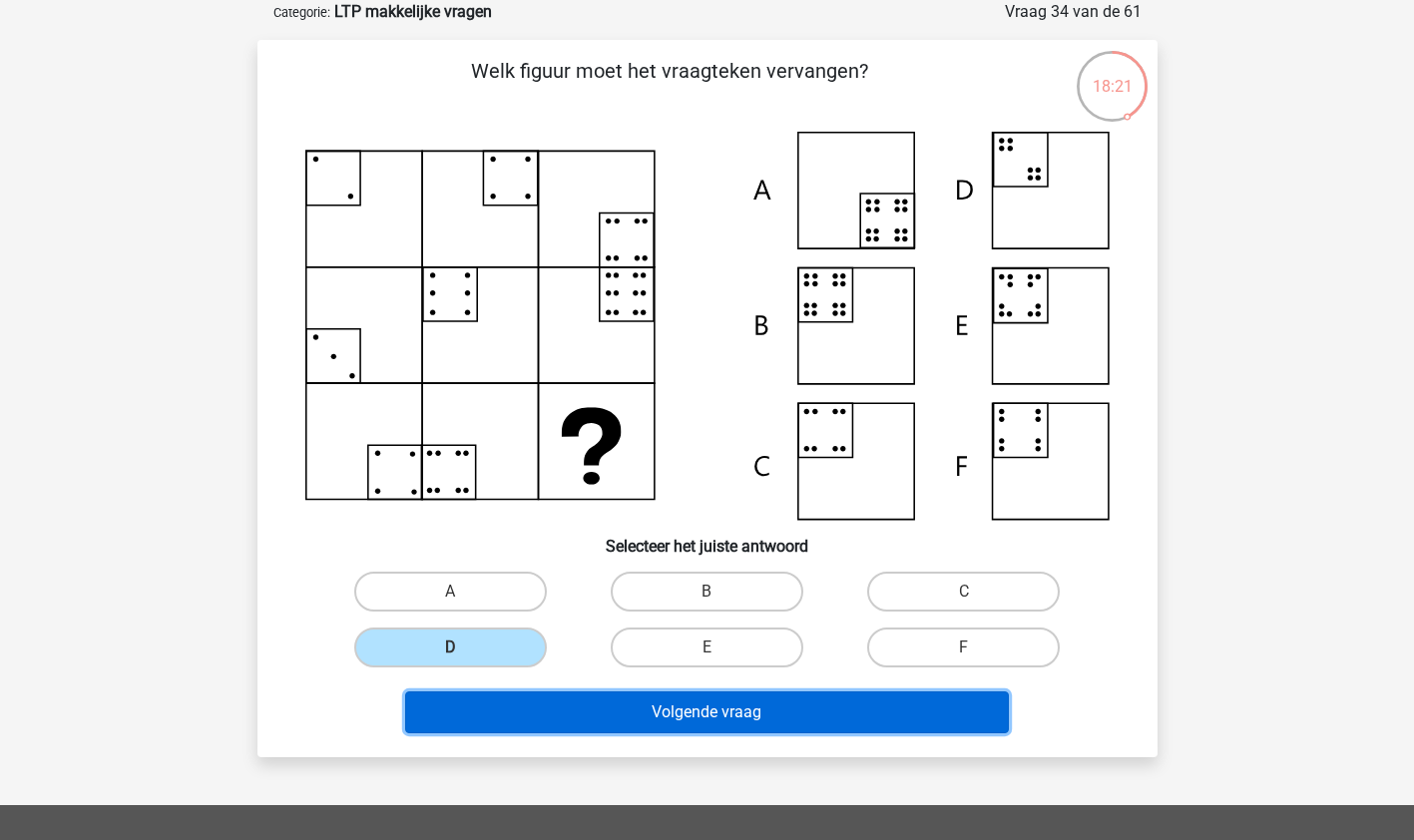 click on "Volgende vraag" at bounding box center [707, 712] 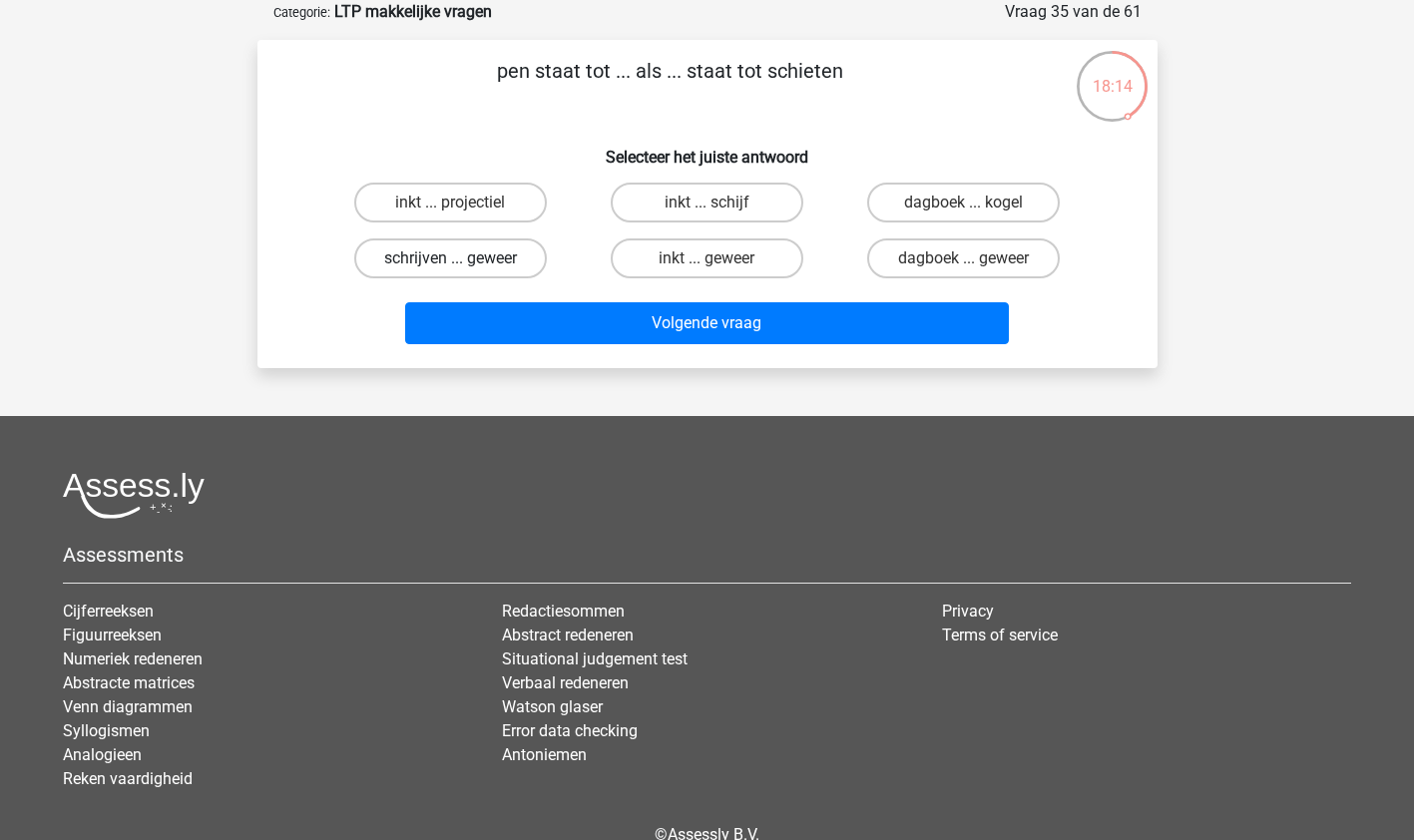 click on "schrijven ... geweer" at bounding box center [450, 258] 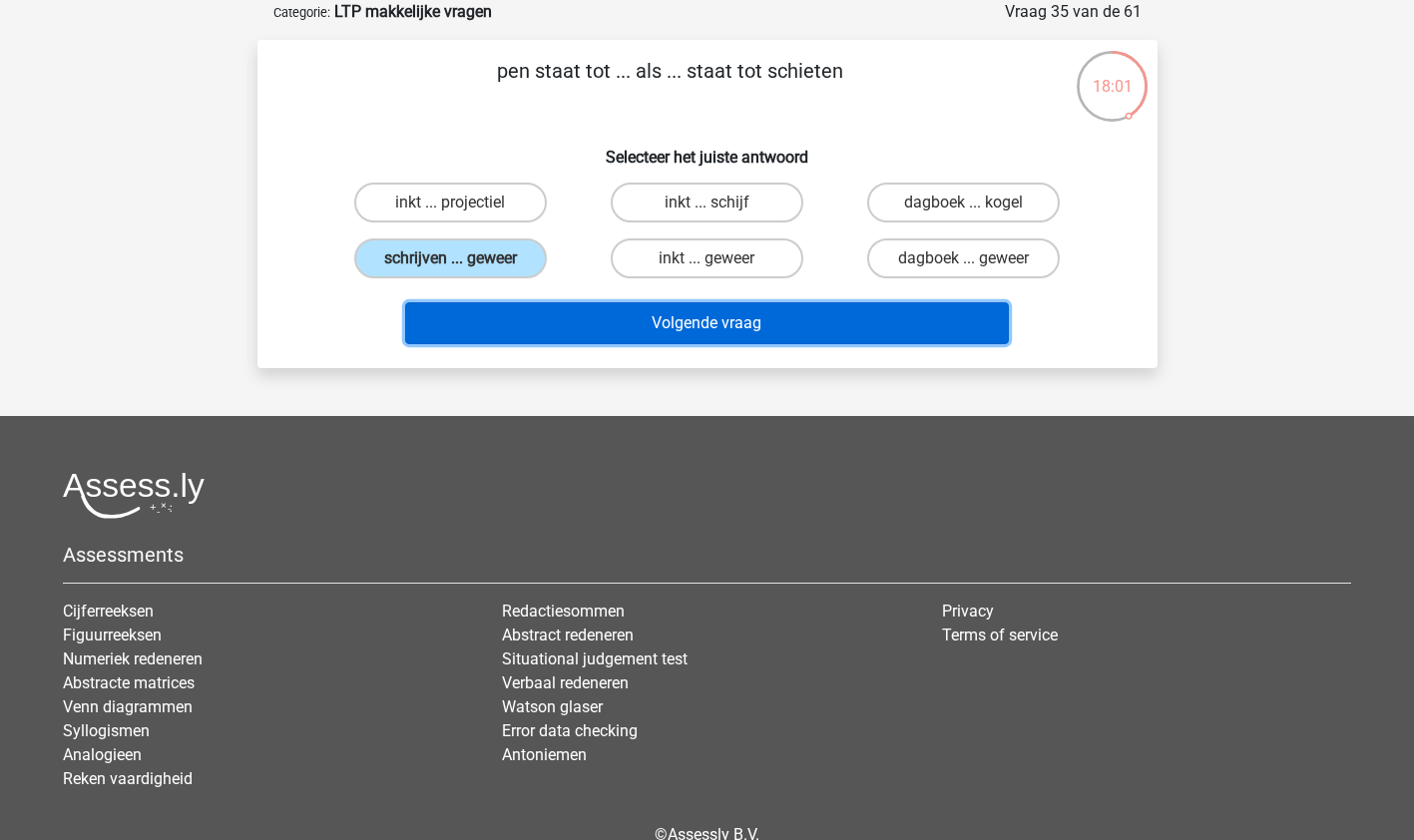 click on "Volgende vraag" at bounding box center [707, 323] 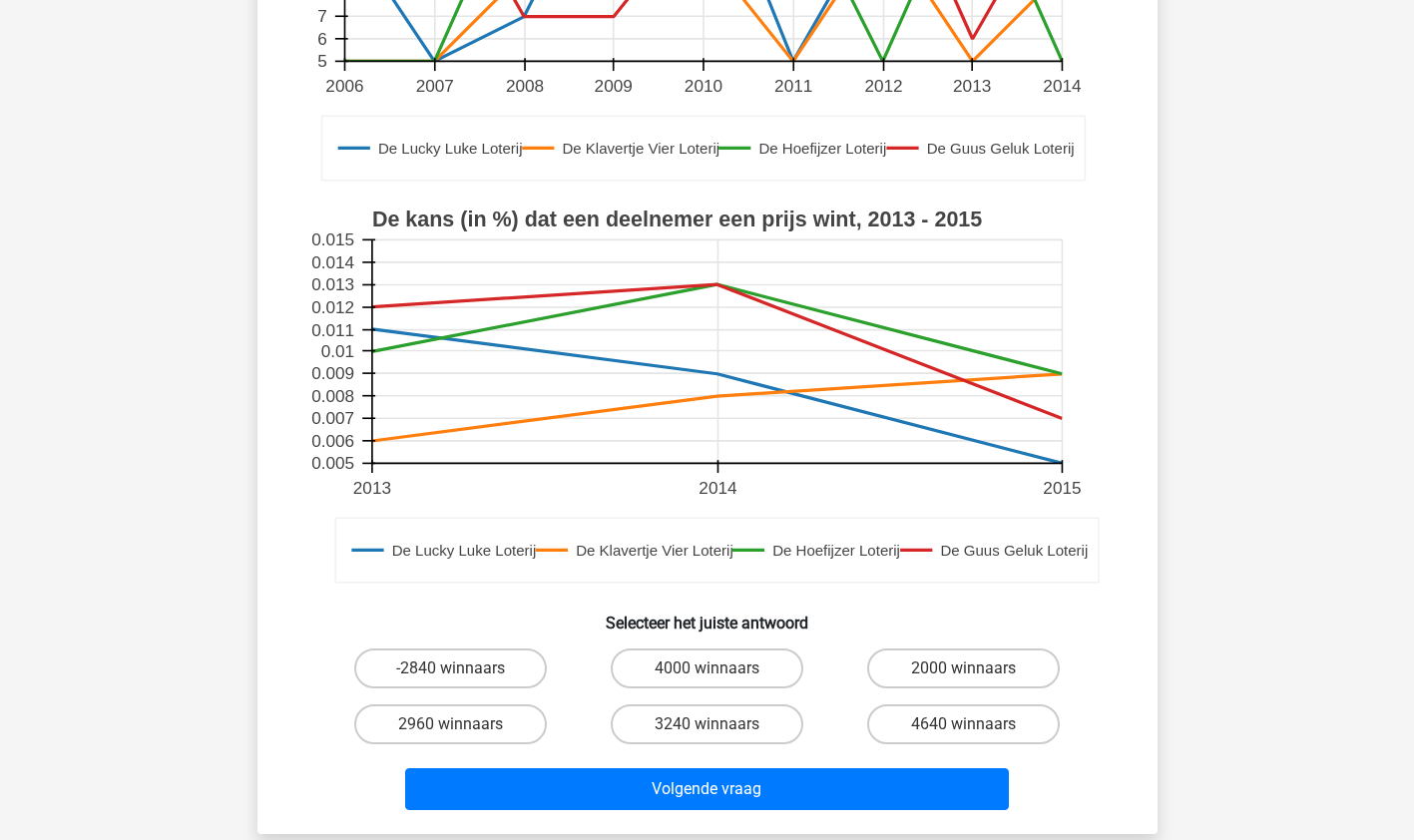 scroll, scrollTop: 453, scrollLeft: 0, axis: vertical 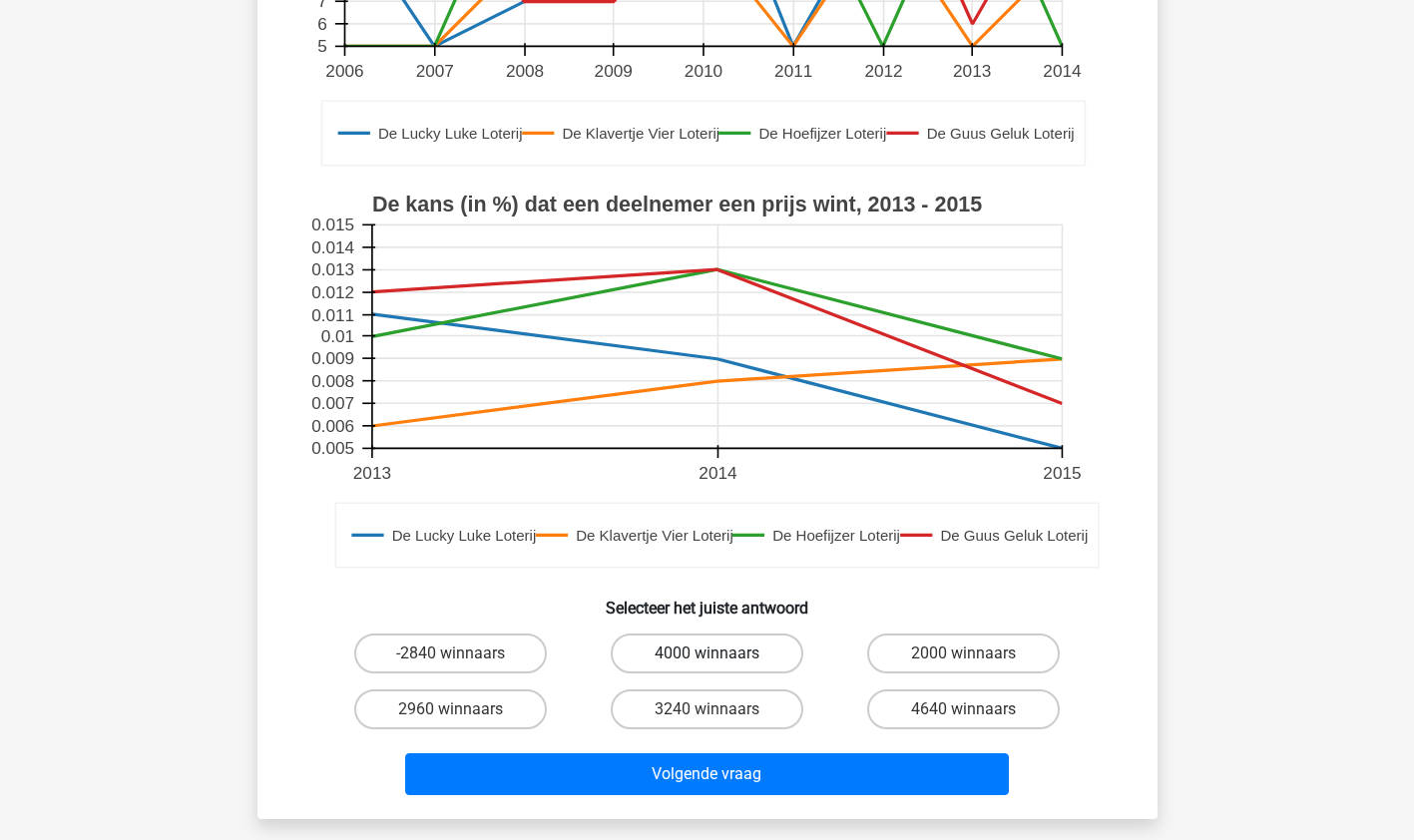 click on "4000 winnaars" at bounding box center (707, 653) 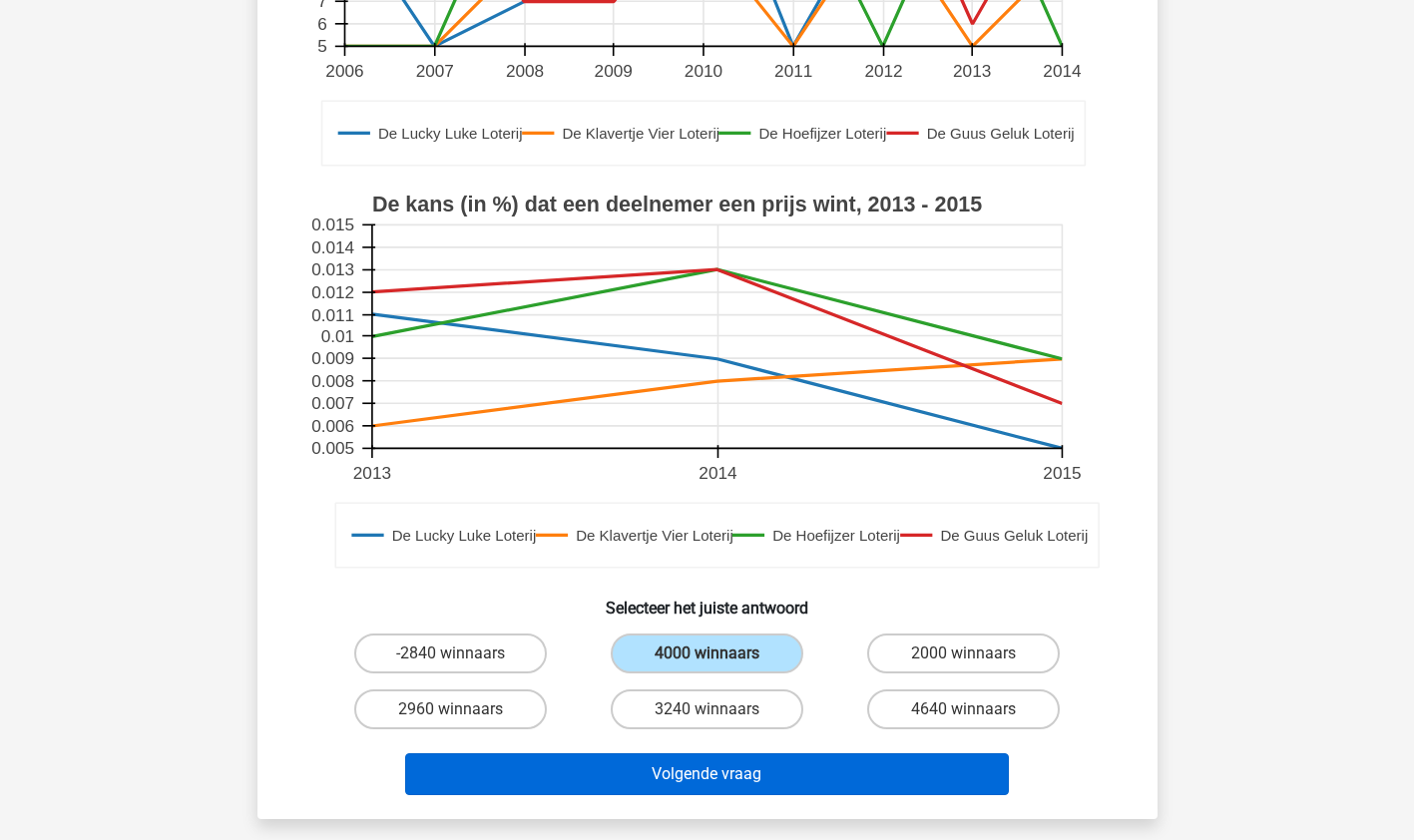 click on "Volgende vraag" at bounding box center [707, 774] 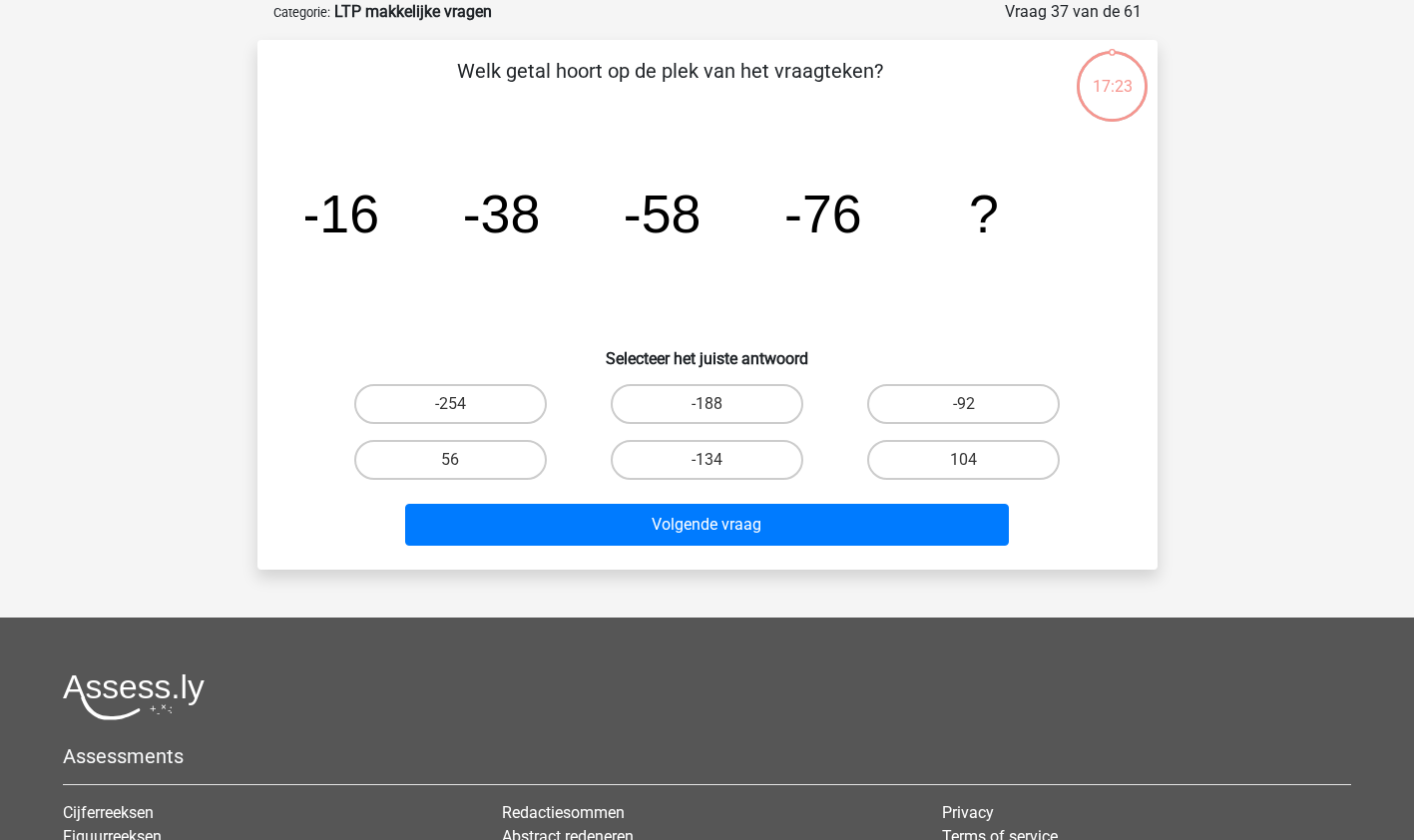 scroll, scrollTop: 100, scrollLeft: 0, axis: vertical 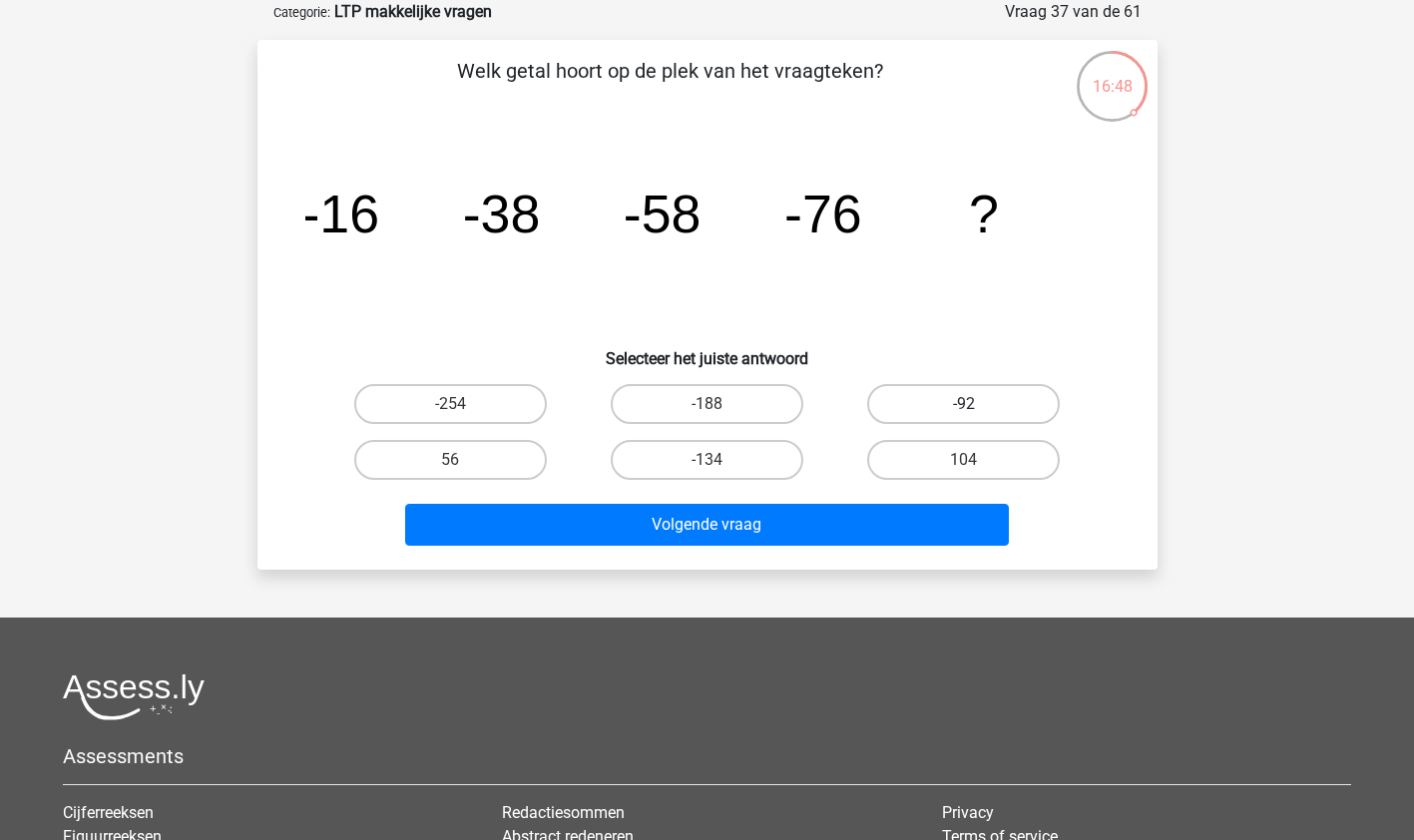 click on "-92" at bounding box center [963, 404] 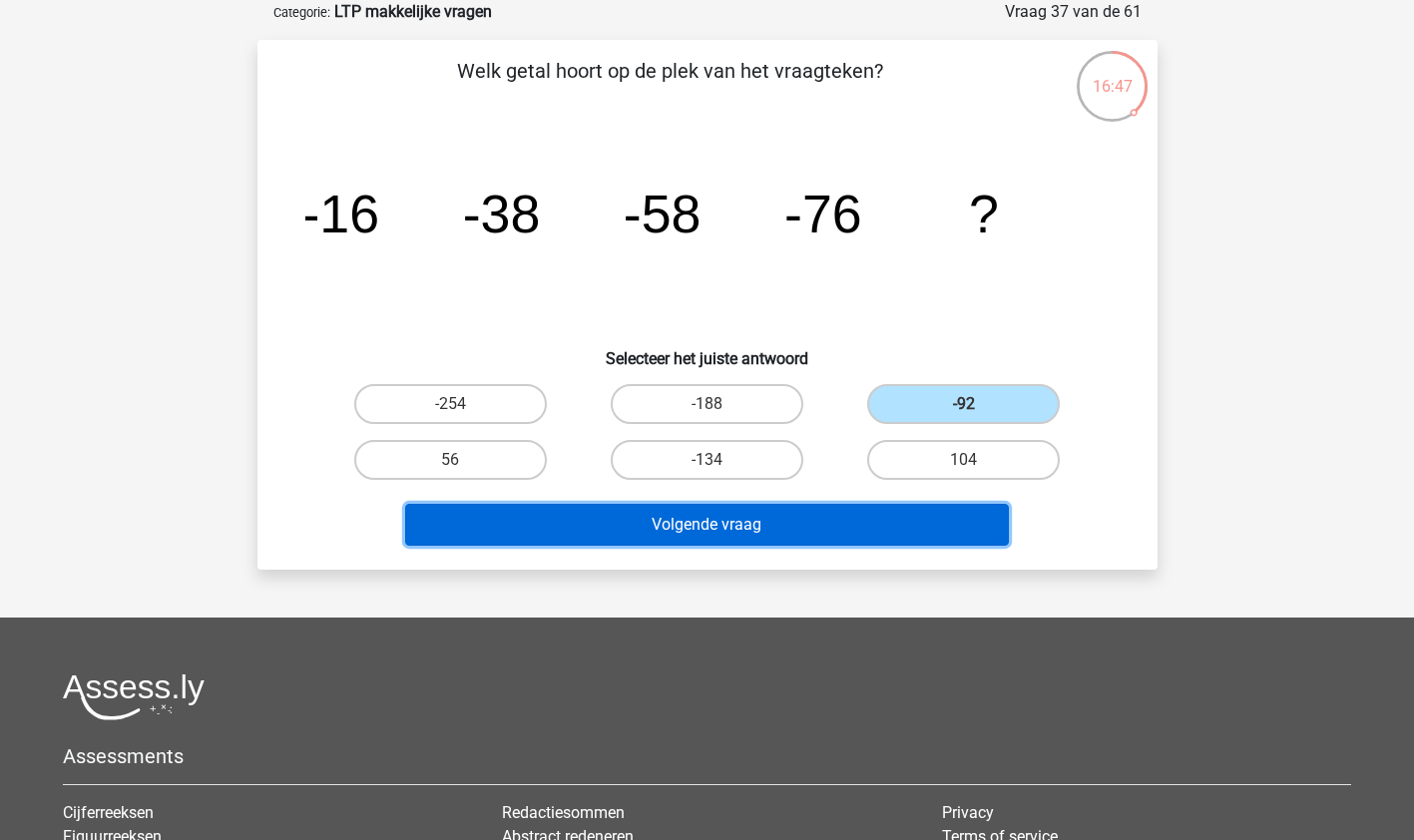 click on "Volgende vraag" at bounding box center [707, 525] 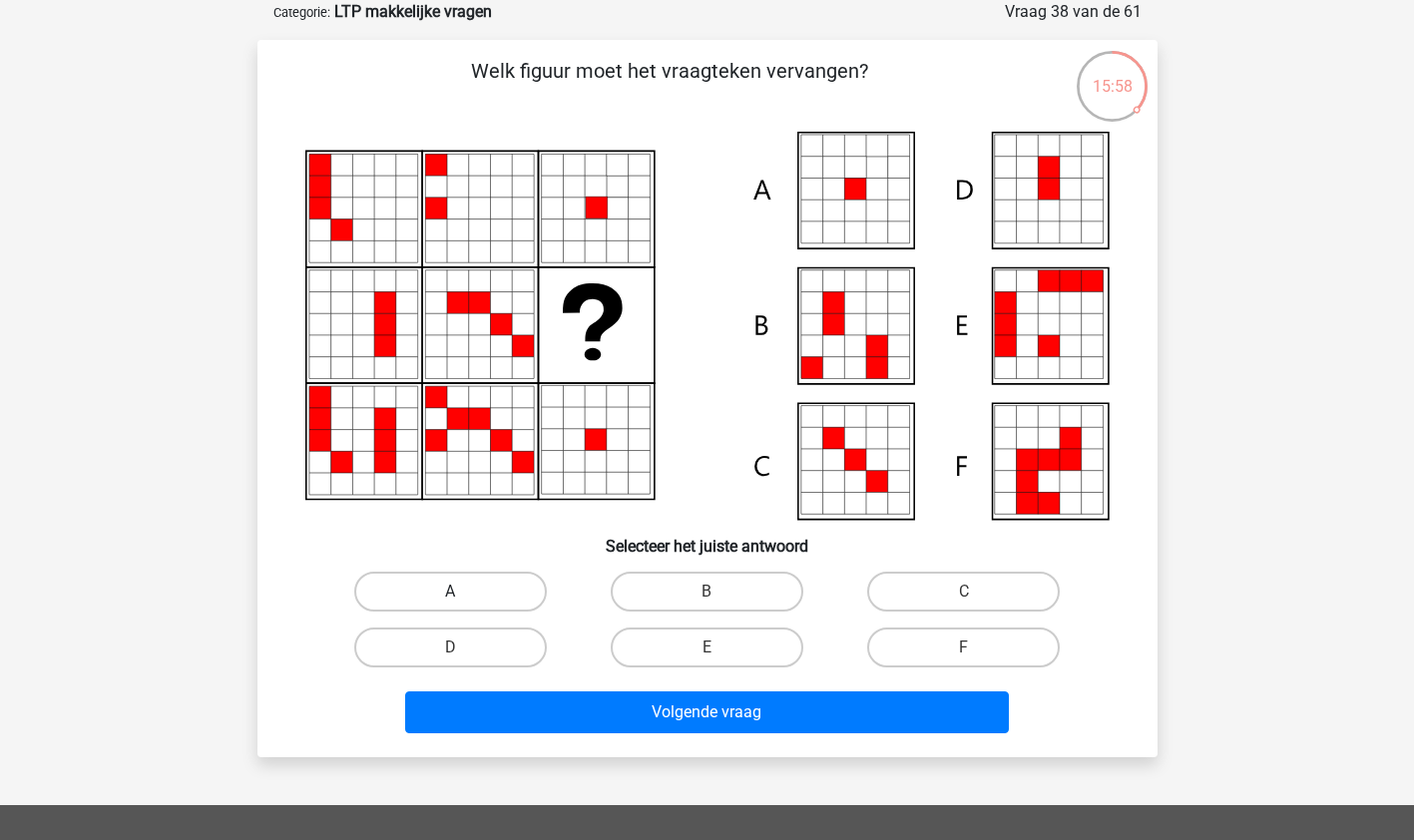 click on "A" at bounding box center [450, 592] 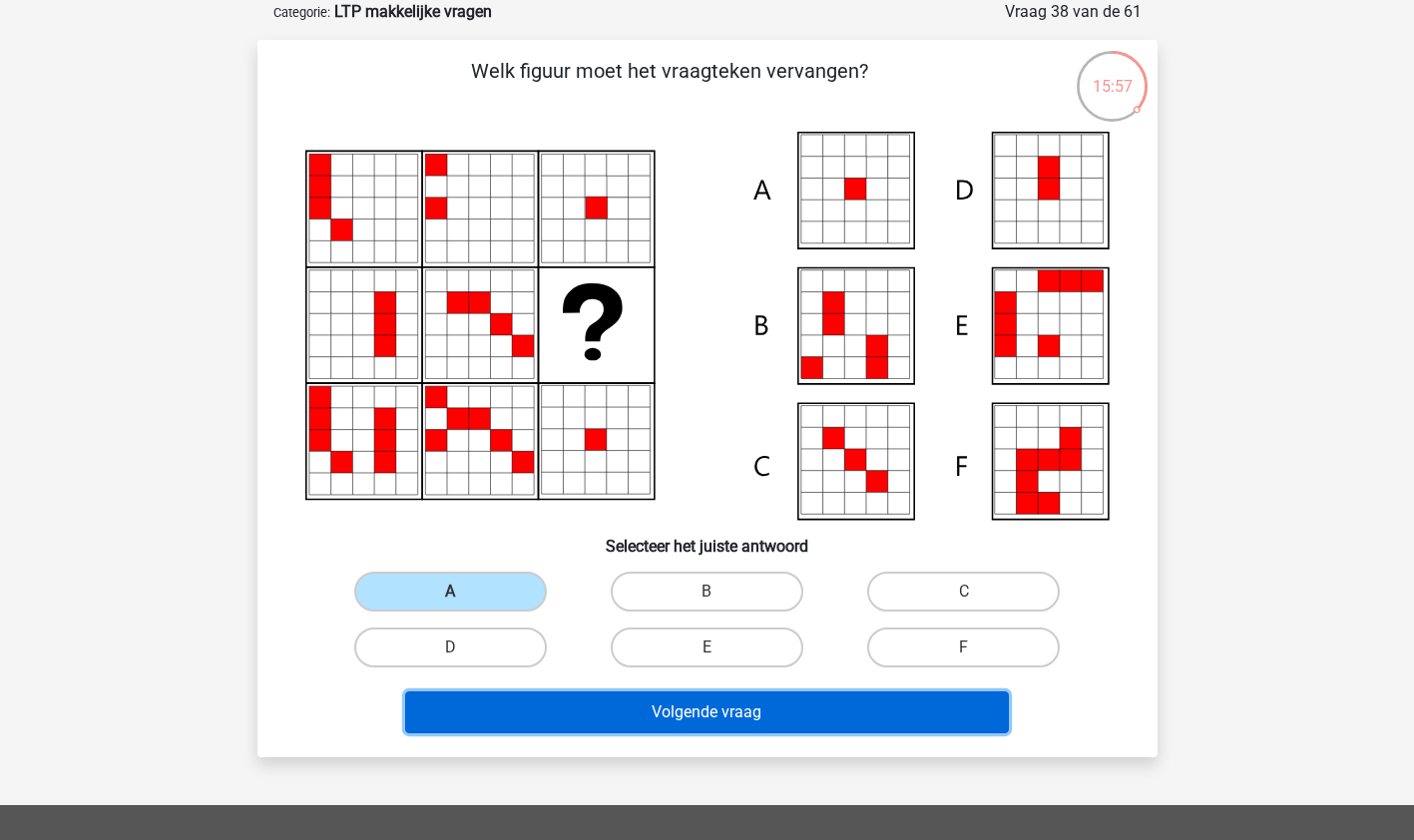 click on "Volgende vraag" at bounding box center (707, 712) 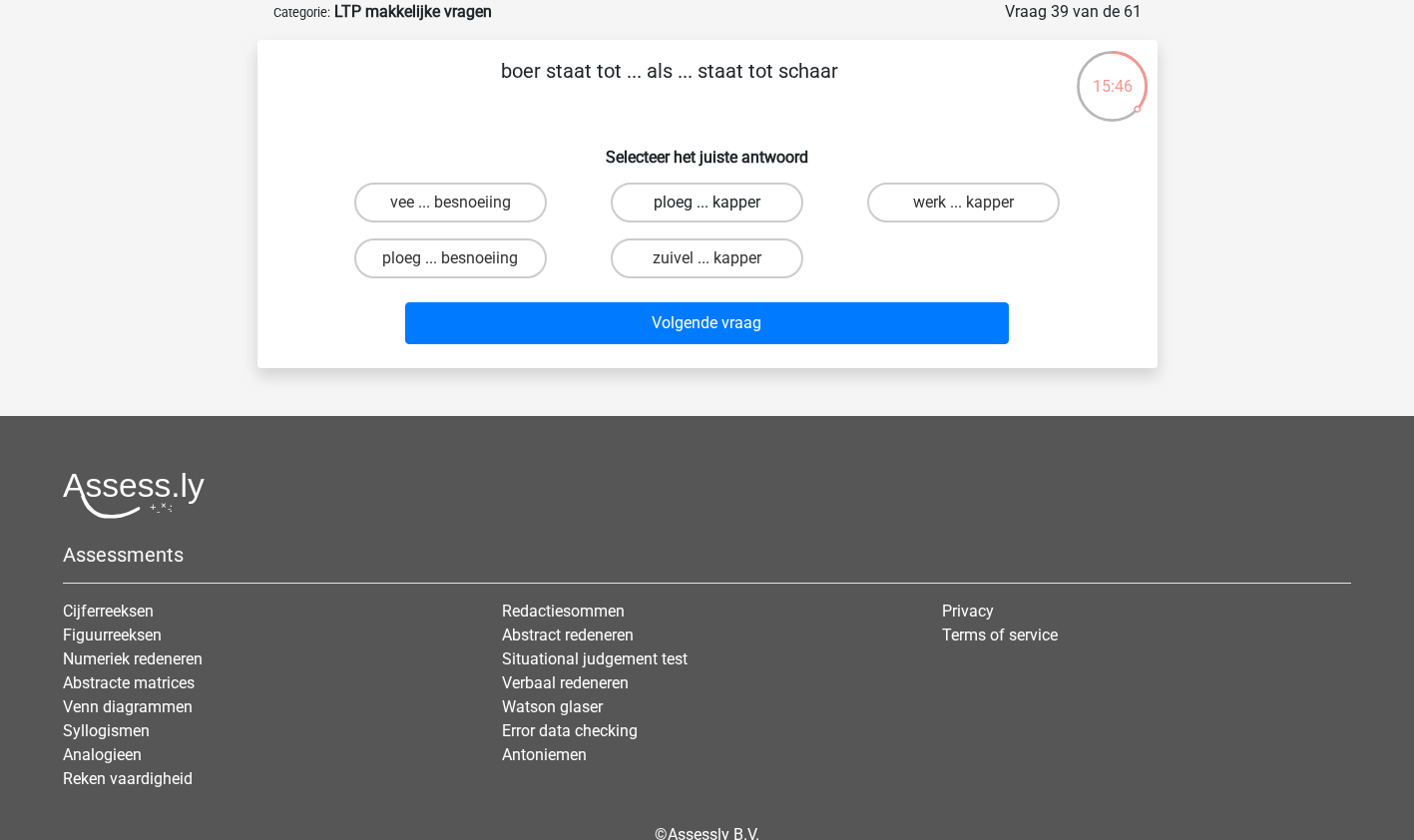 click on "ploeg ... kapper" at bounding box center [707, 203] 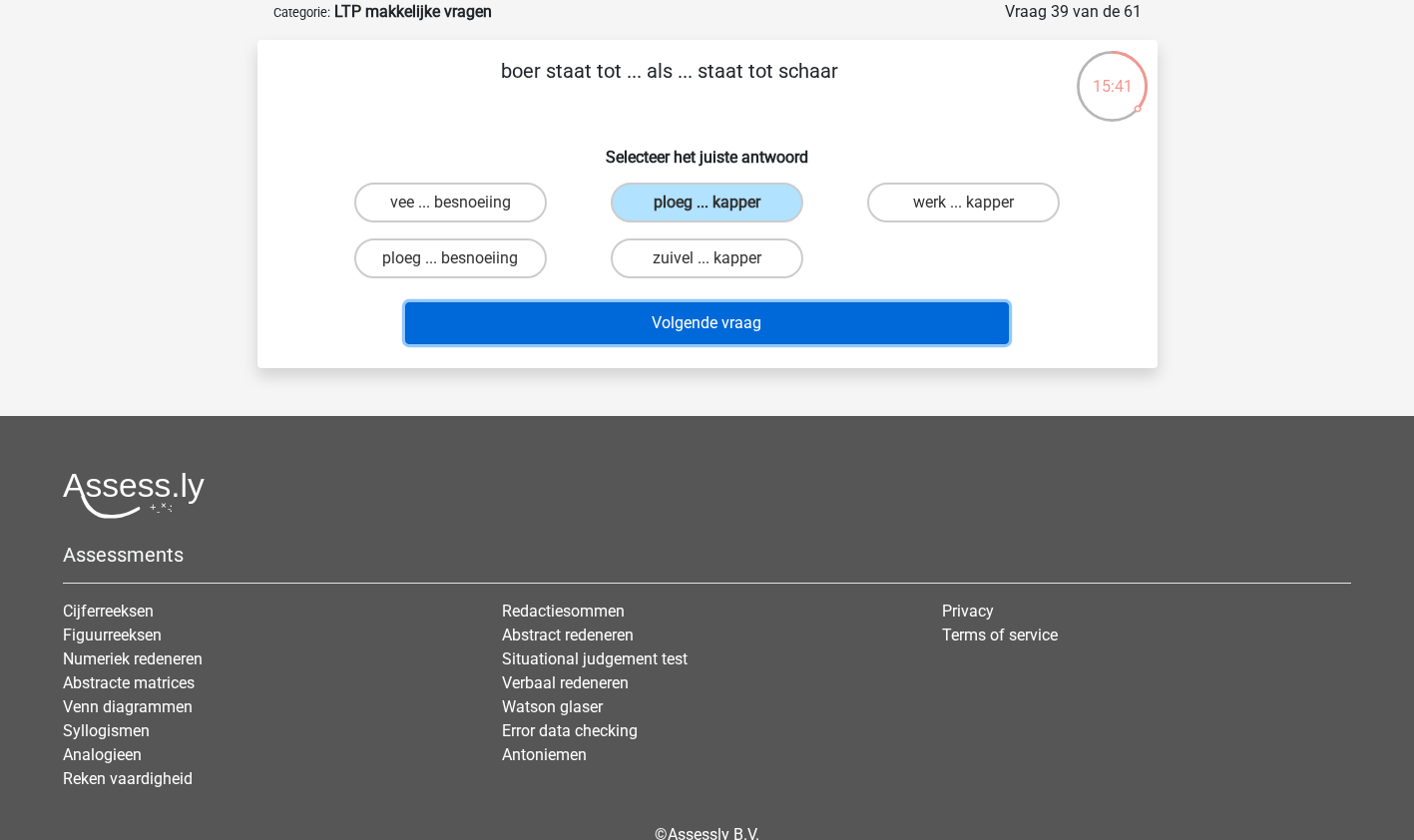 click on "Volgende vraag" at bounding box center [707, 323] 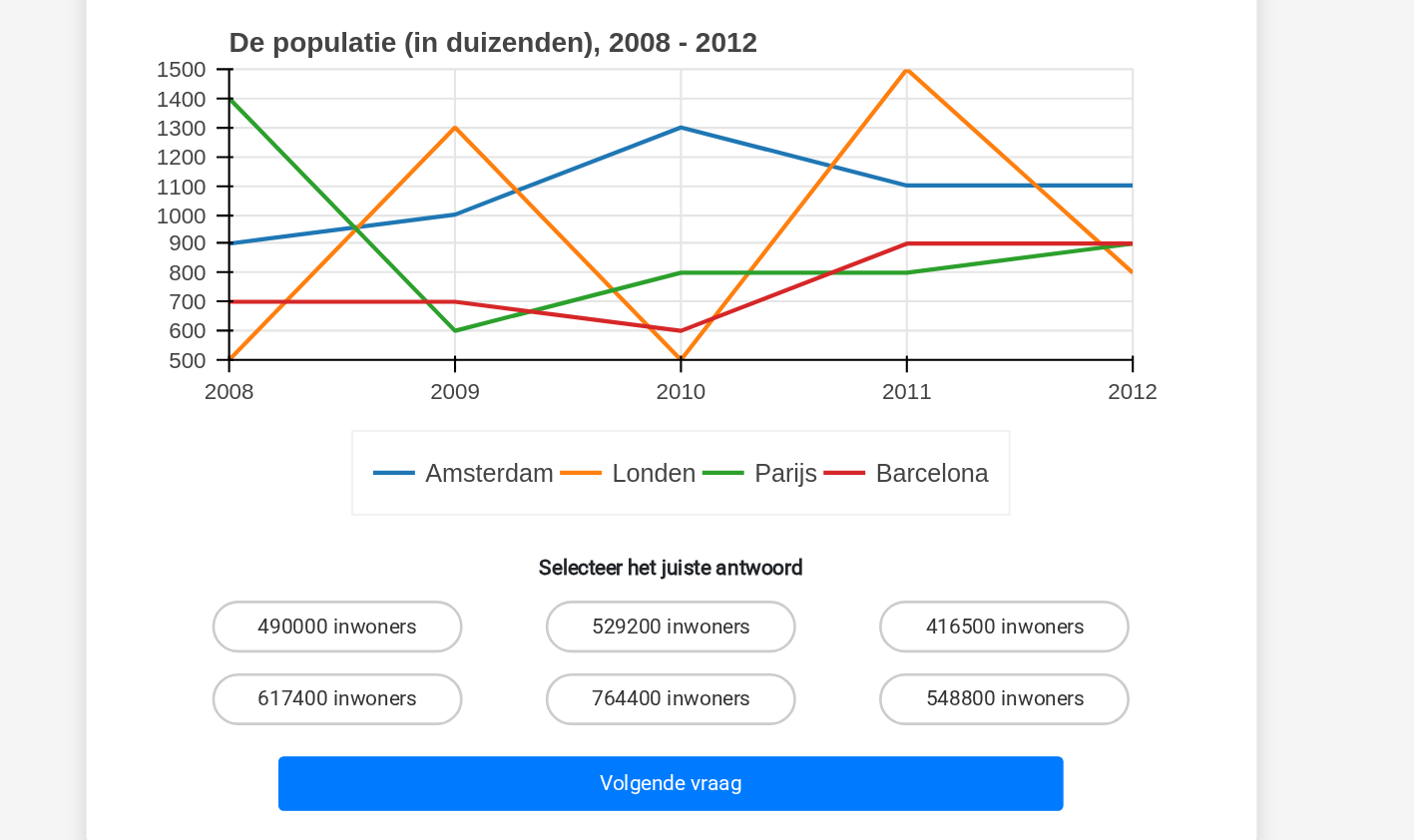 scroll, scrollTop: 511, scrollLeft: 0, axis: vertical 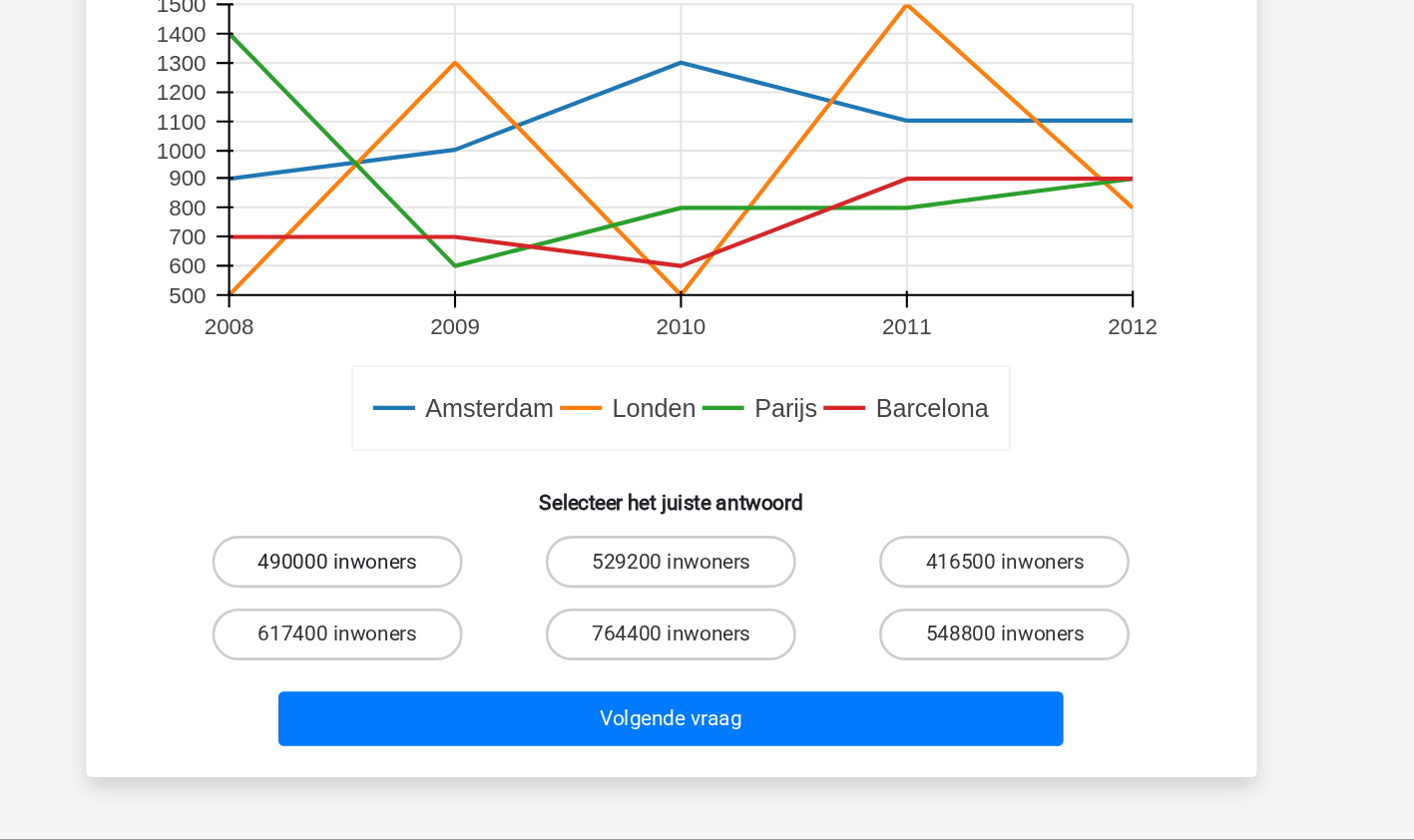 click on "490000 inwoners" at bounding box center (450, 626) 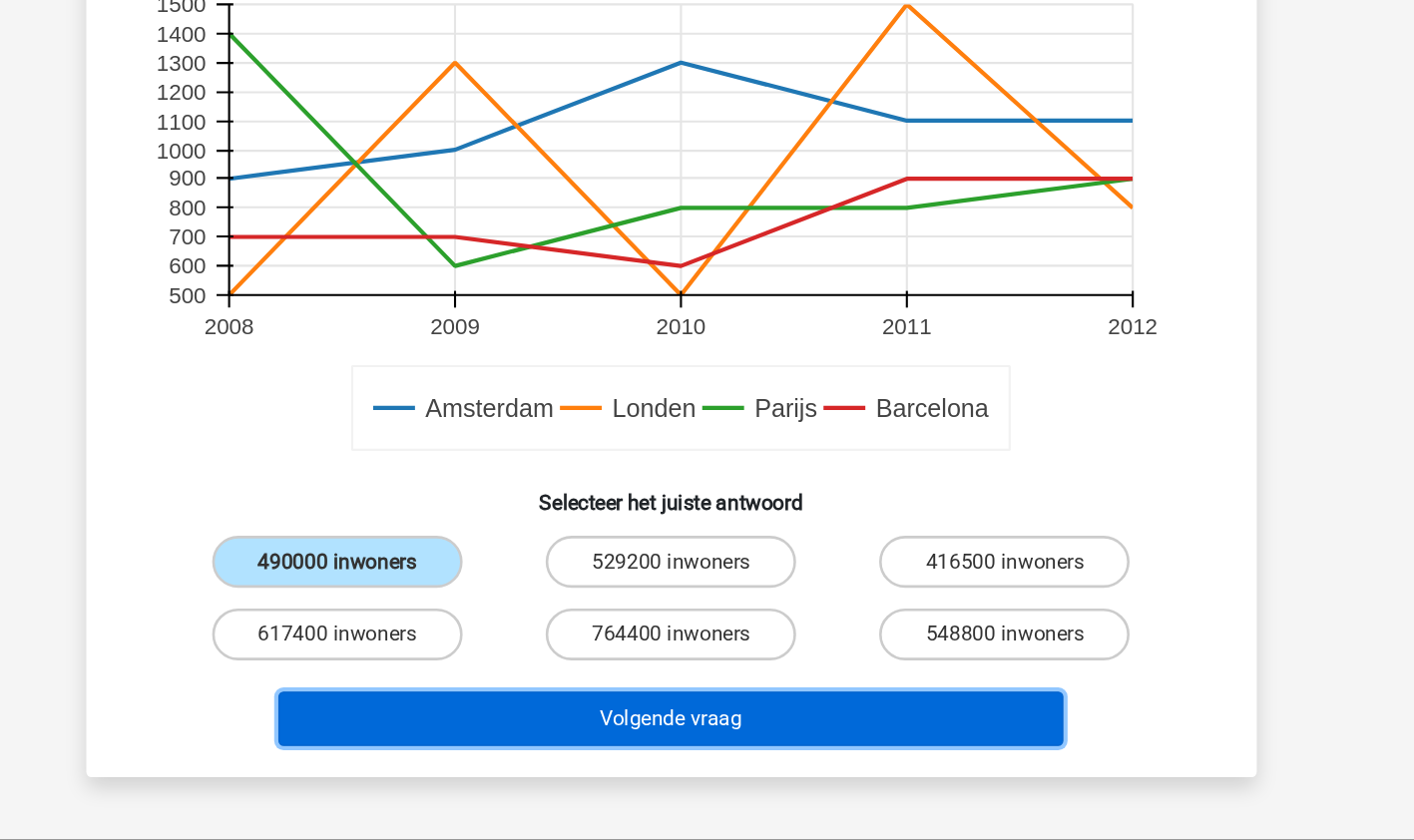 click on "Volgende vraag" at bounding box center (707, 746) 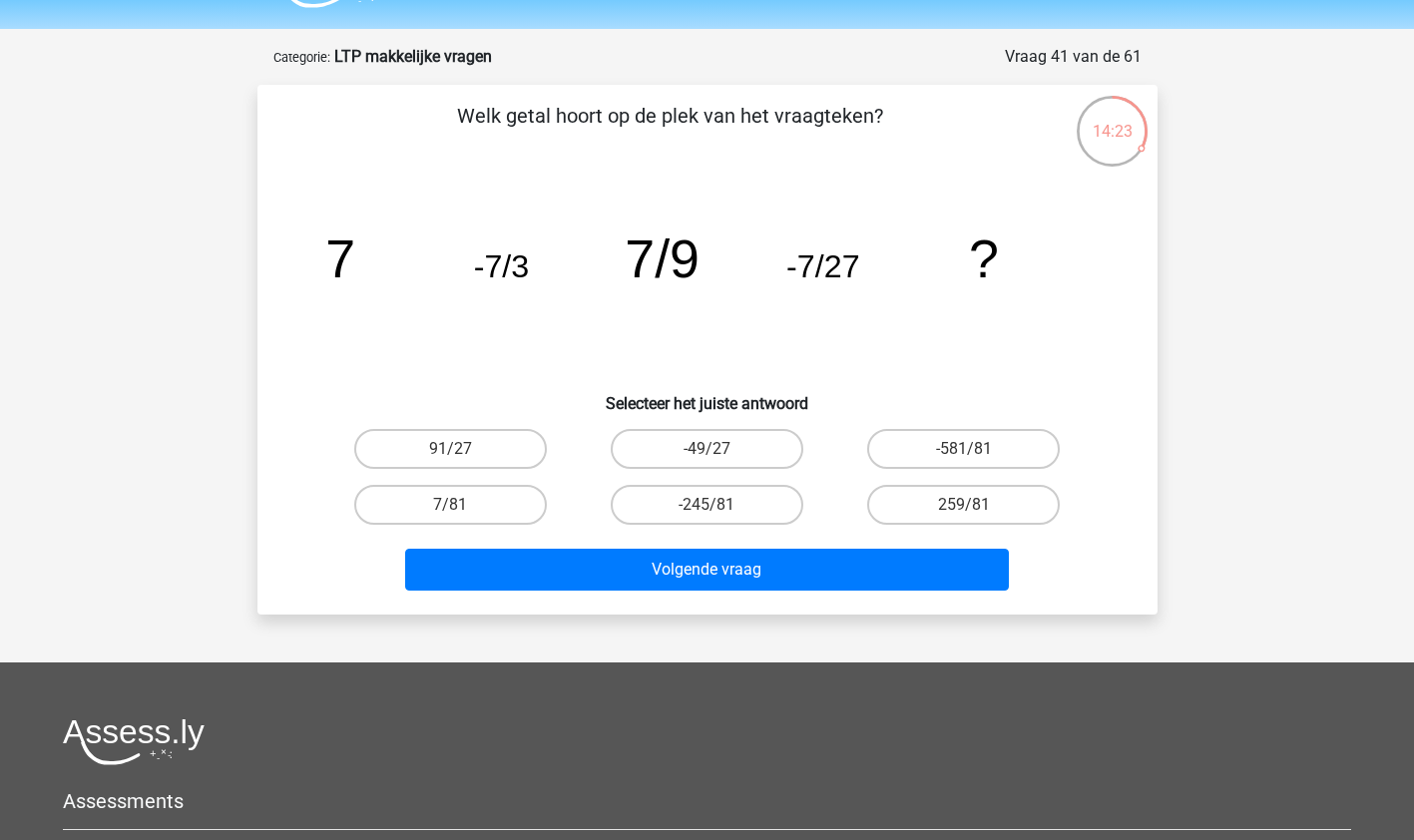 scroll, scrollTop: 43, scrollLeft: 0, axis: vertical 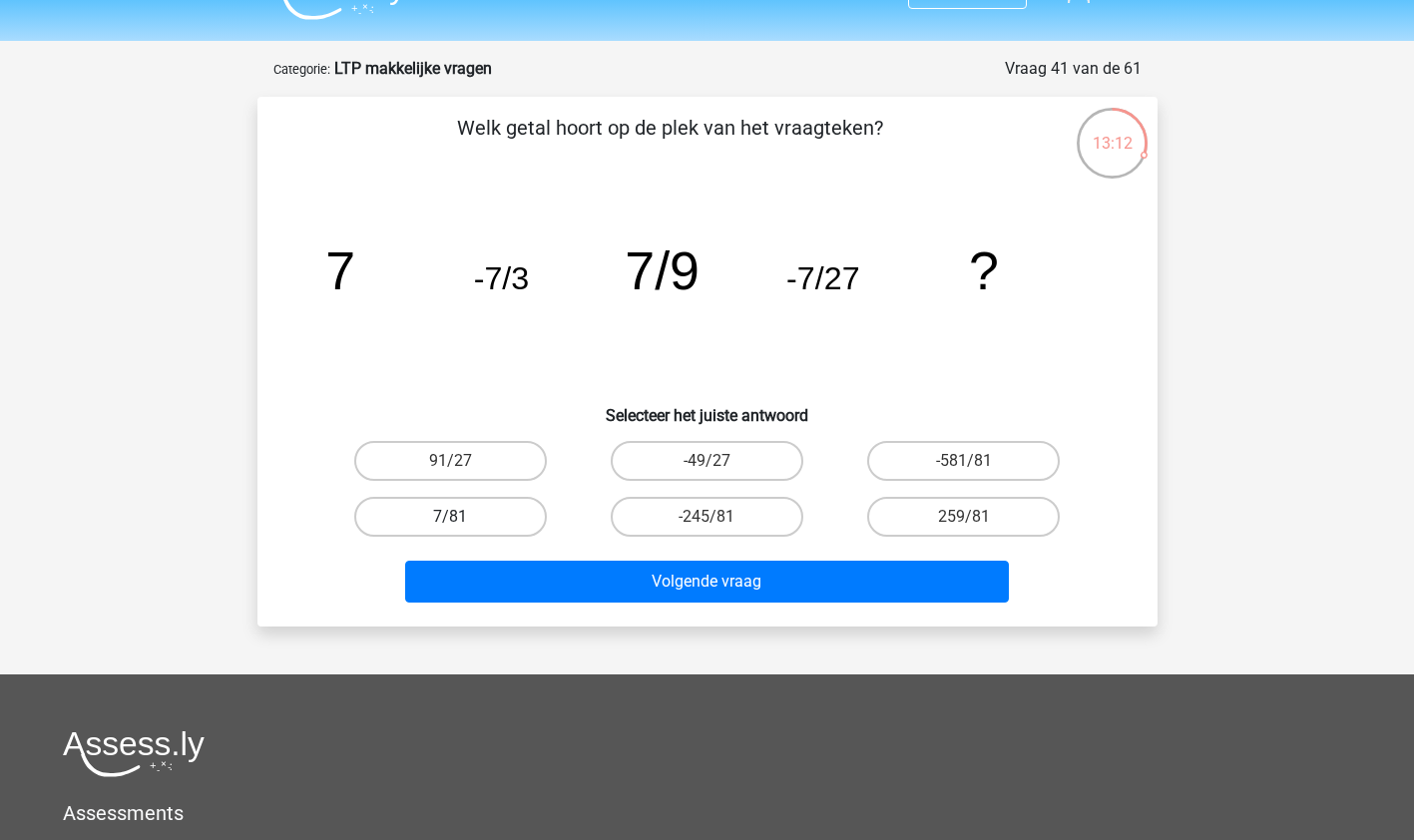 click on "7/81" at bounding box center [450, 517] 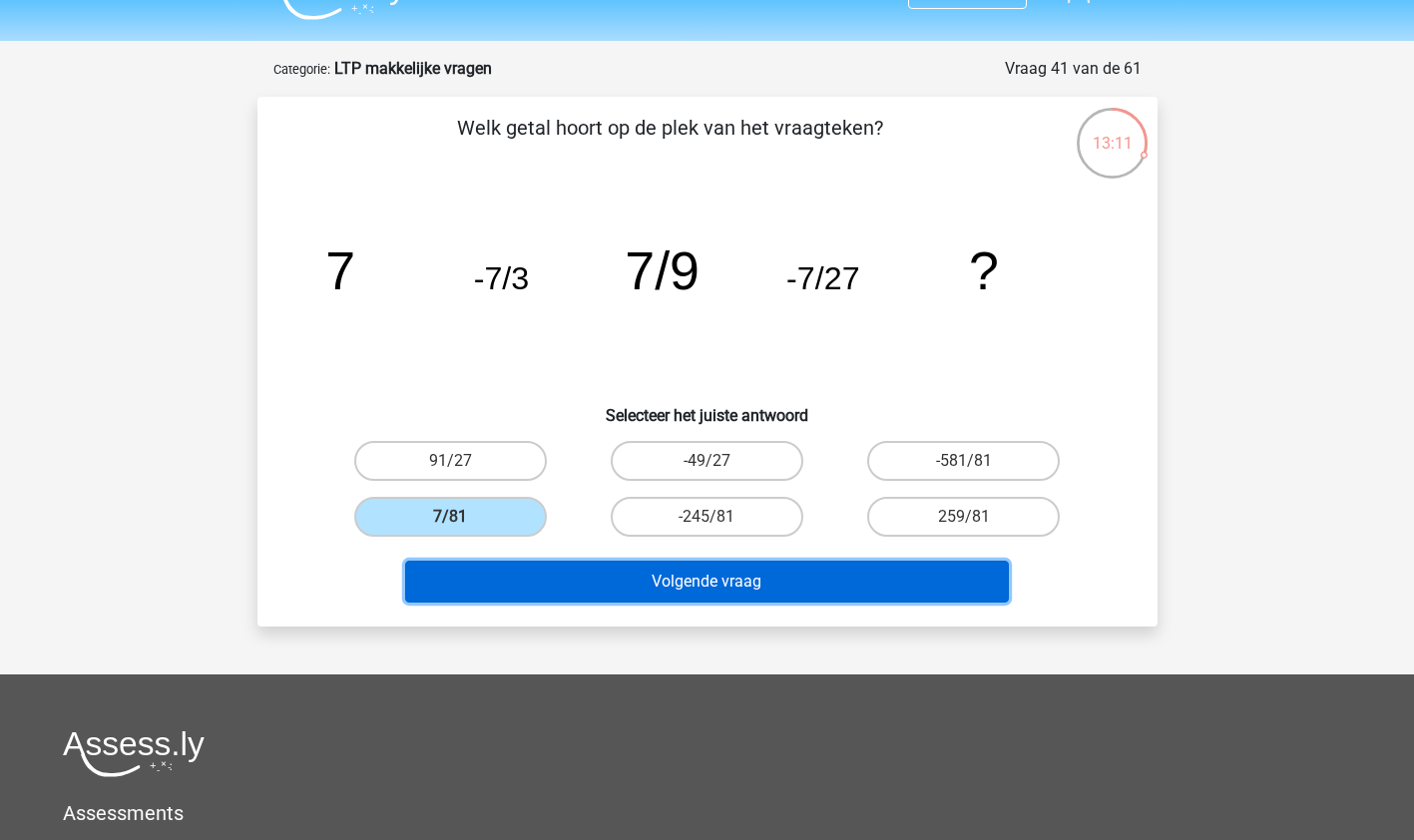 click on "Volgende vraag" at bounding box center (707, 582) 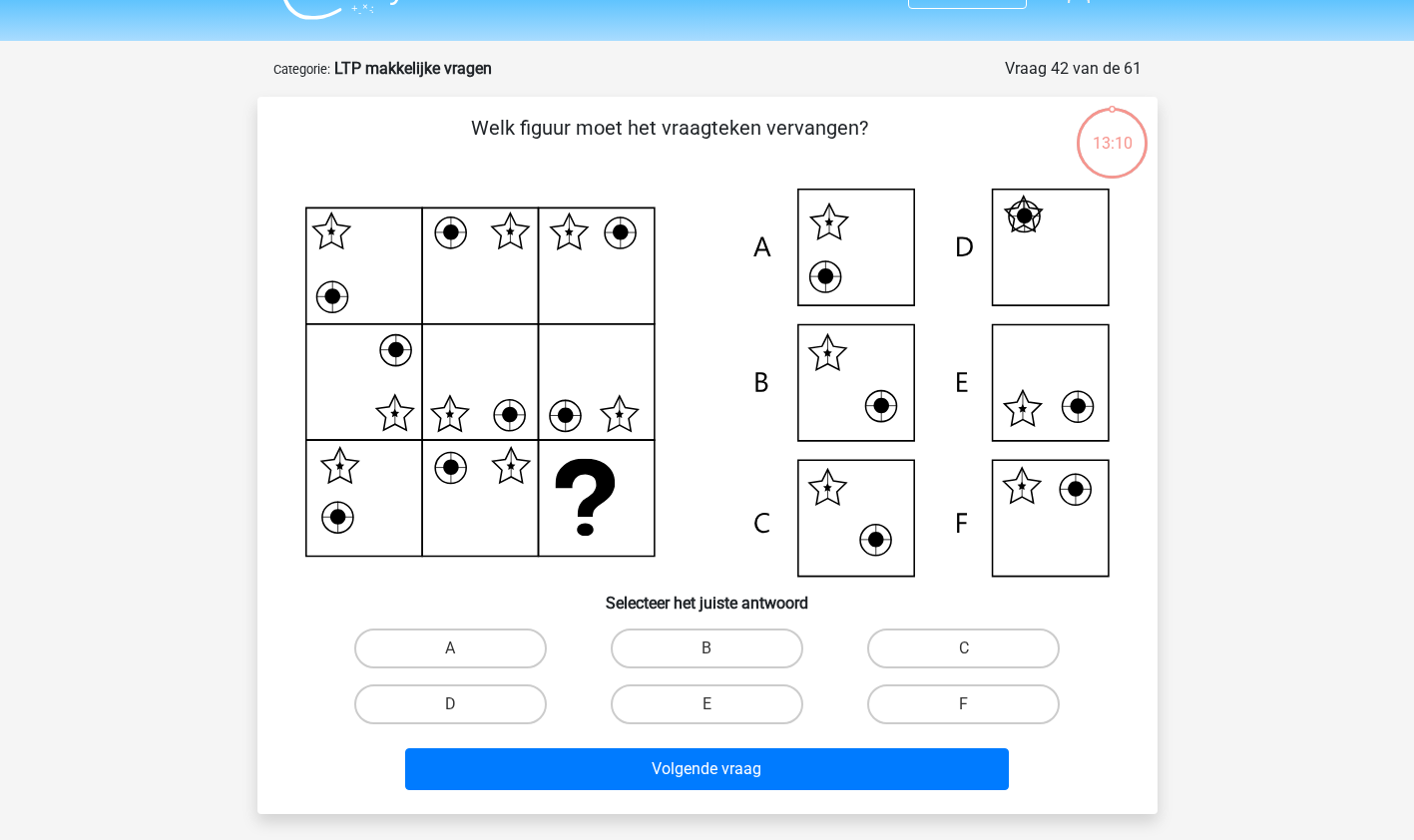 scroll, scrollTop: 100, scrollLeft: 0, axis: vertical 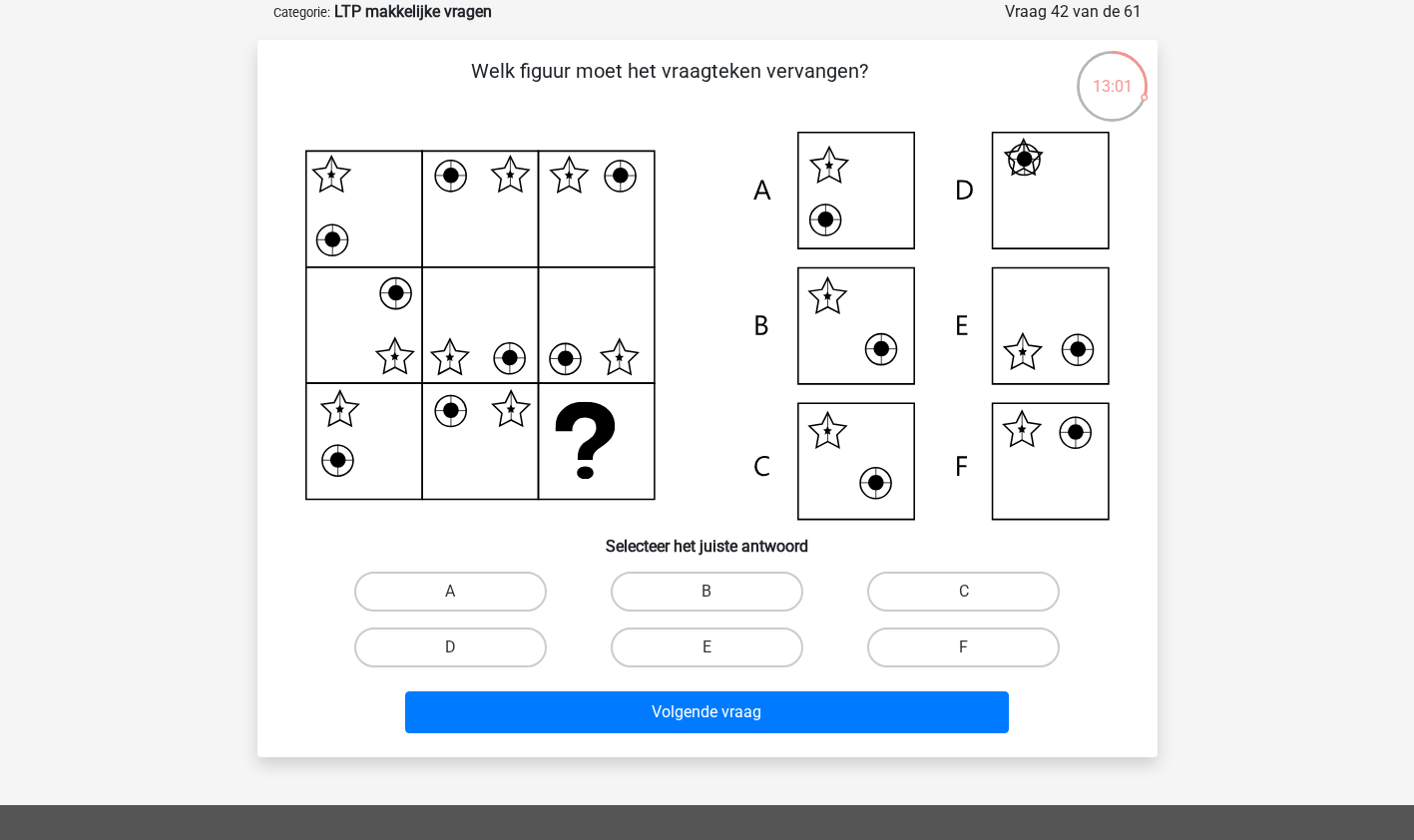 click on "F" at bounding box center [970, 653] 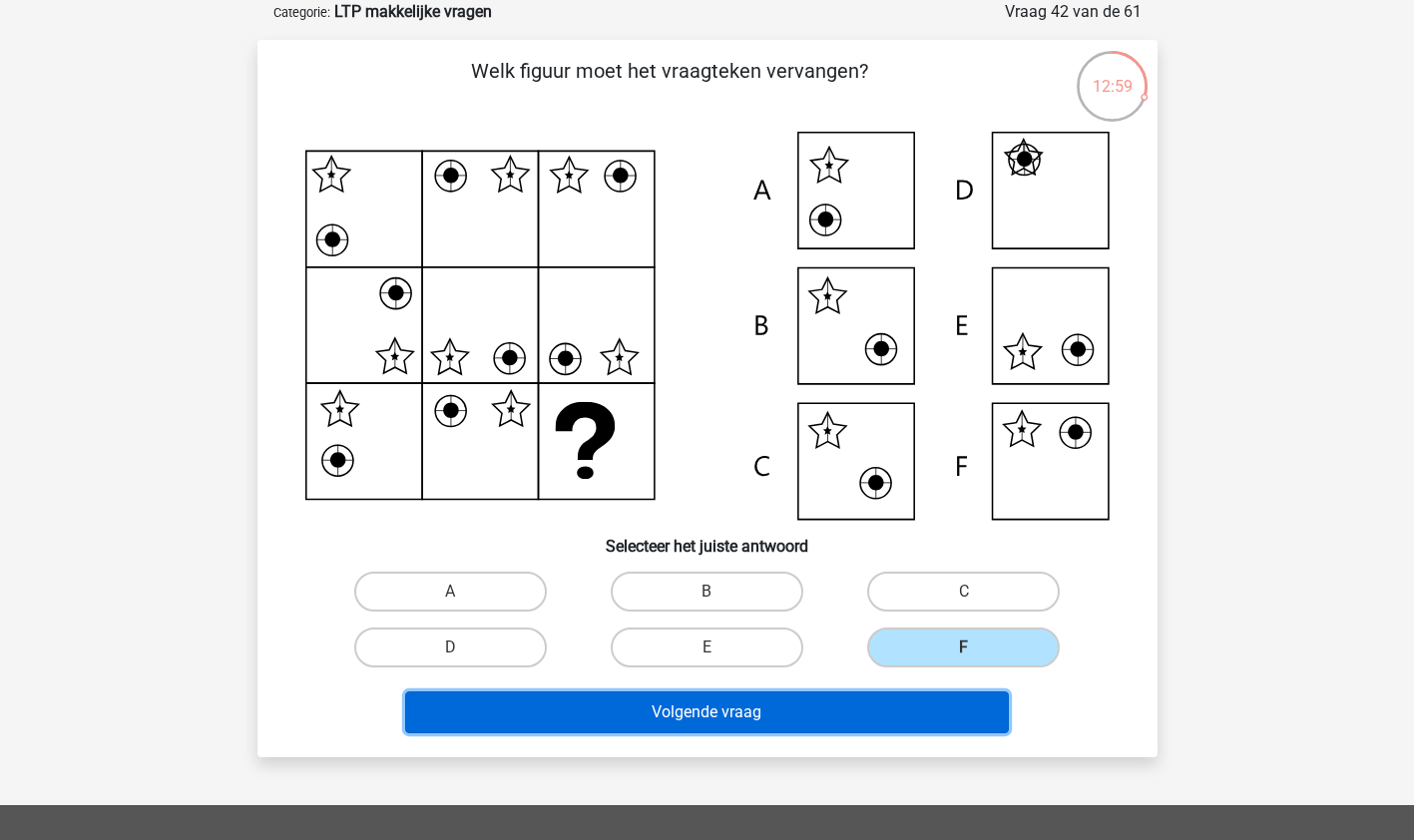 click on "Volgende vraag" at bounding box center (707, 712) 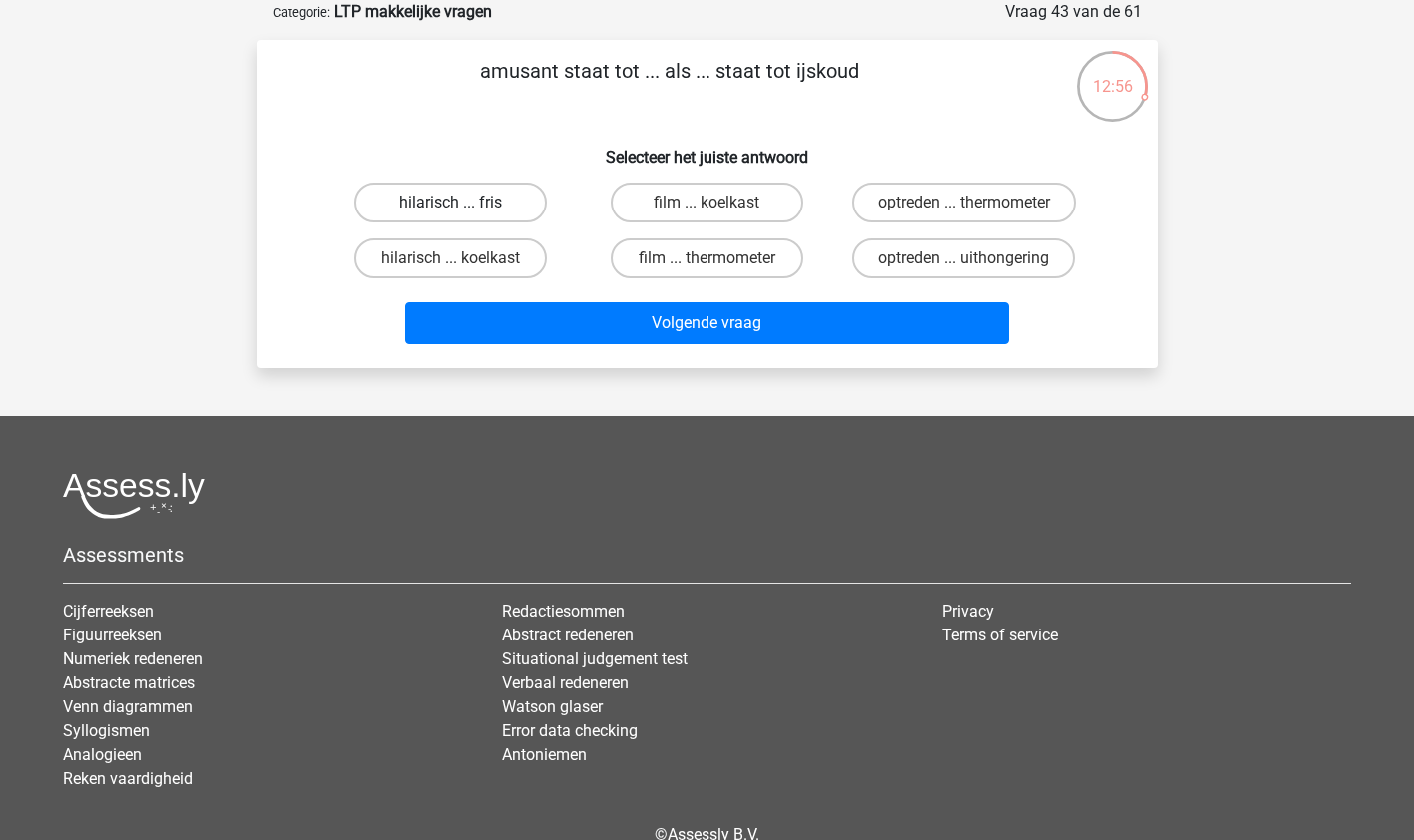 click on "hilarisch ... fris" at bounding box center [450, 203] 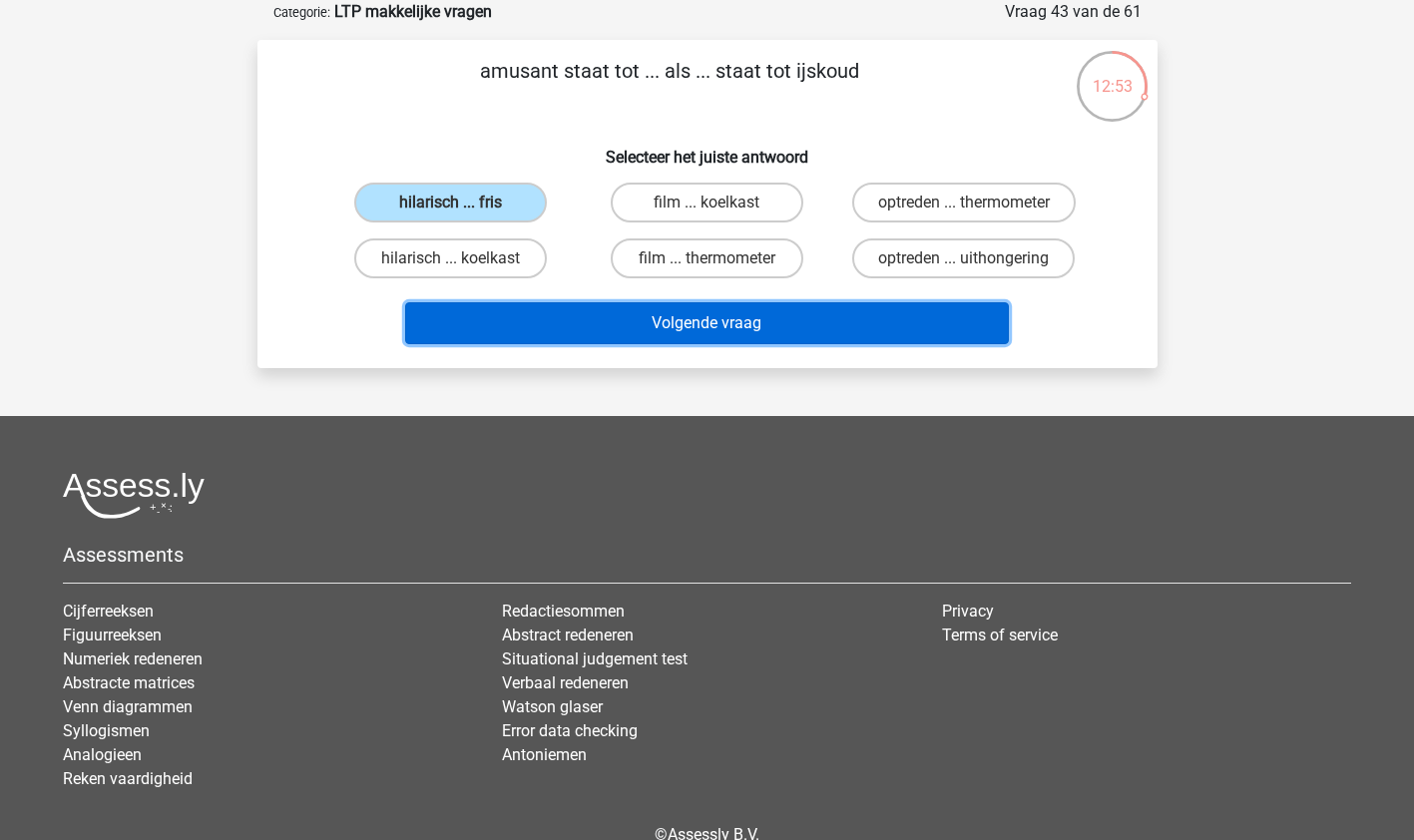 click on "Volgende vraag" at bounding box center (707, 323) 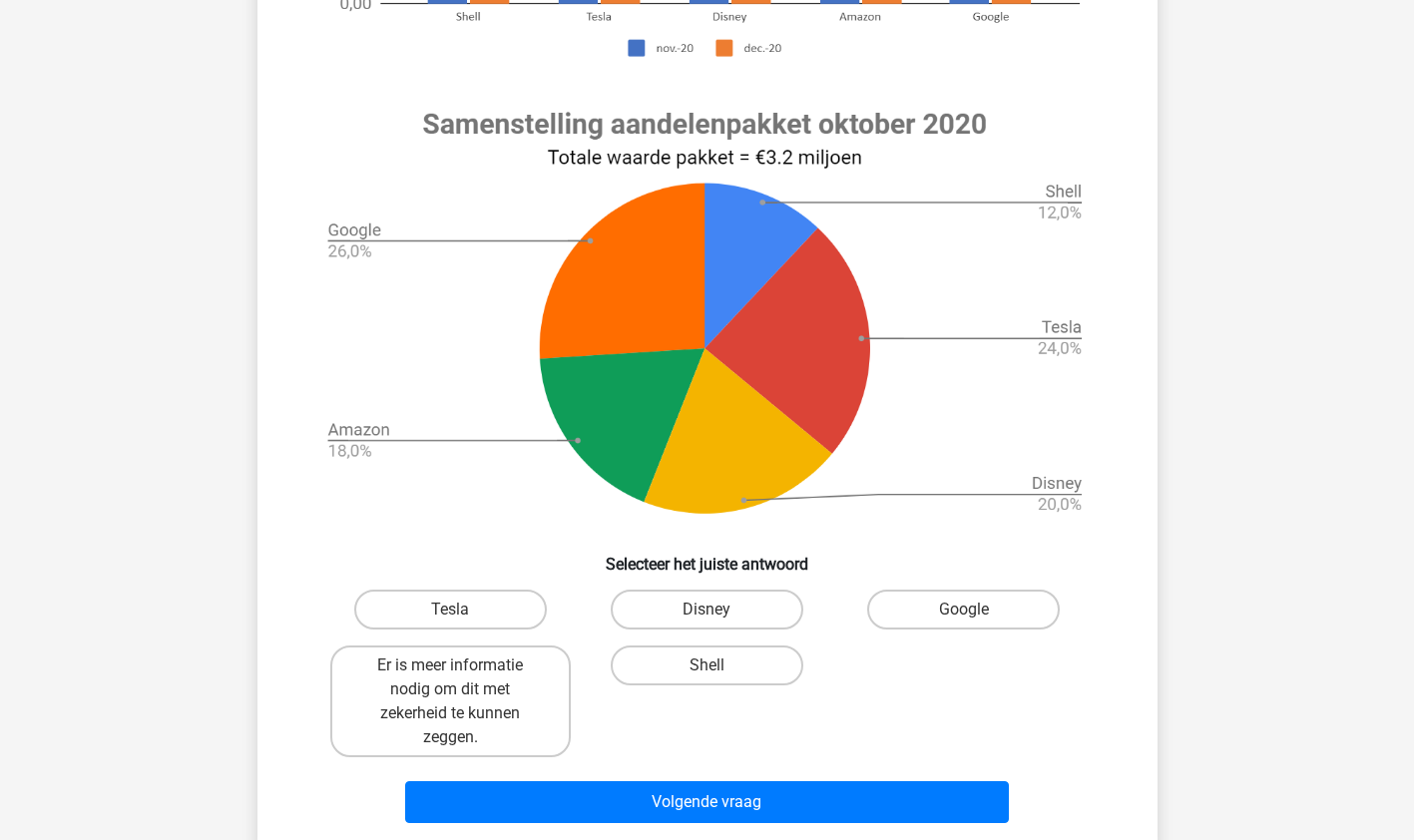 scroll, scrollTop: 723, scrollLeft: 0, axis: vertical 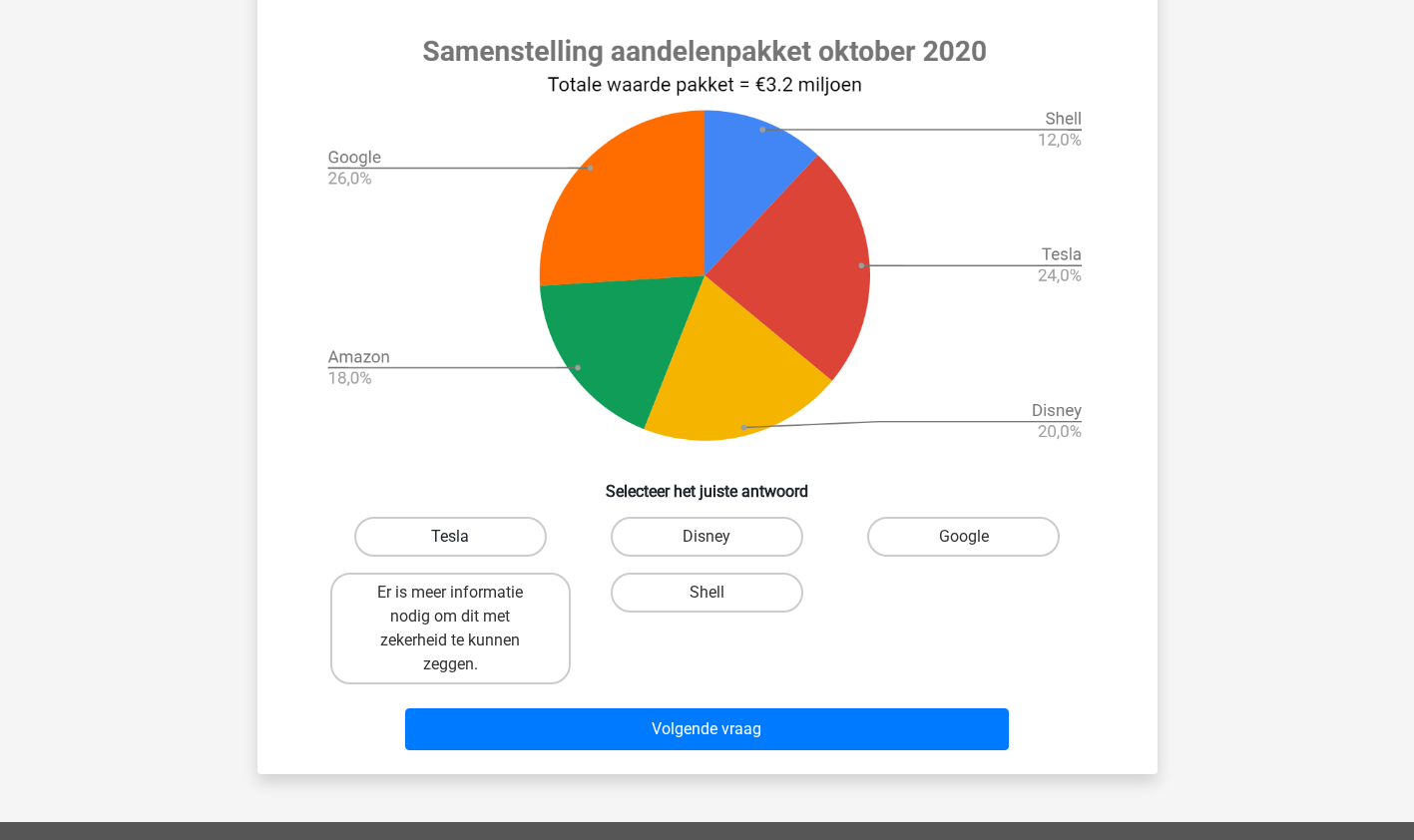 click on "Tesla" at bounding box center (450, 537) 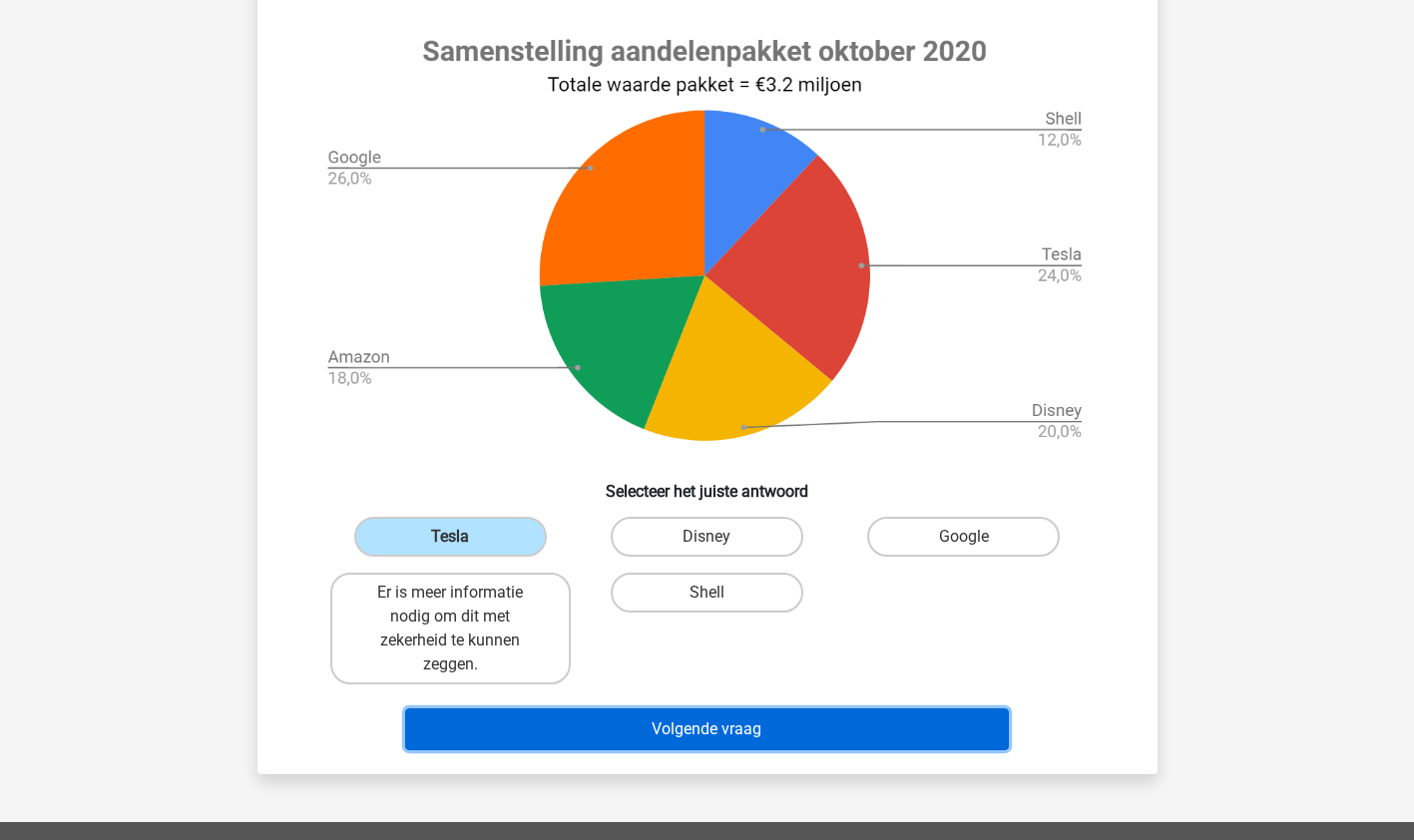 click on "Volgende vraag" at bounding box center (707, 729) 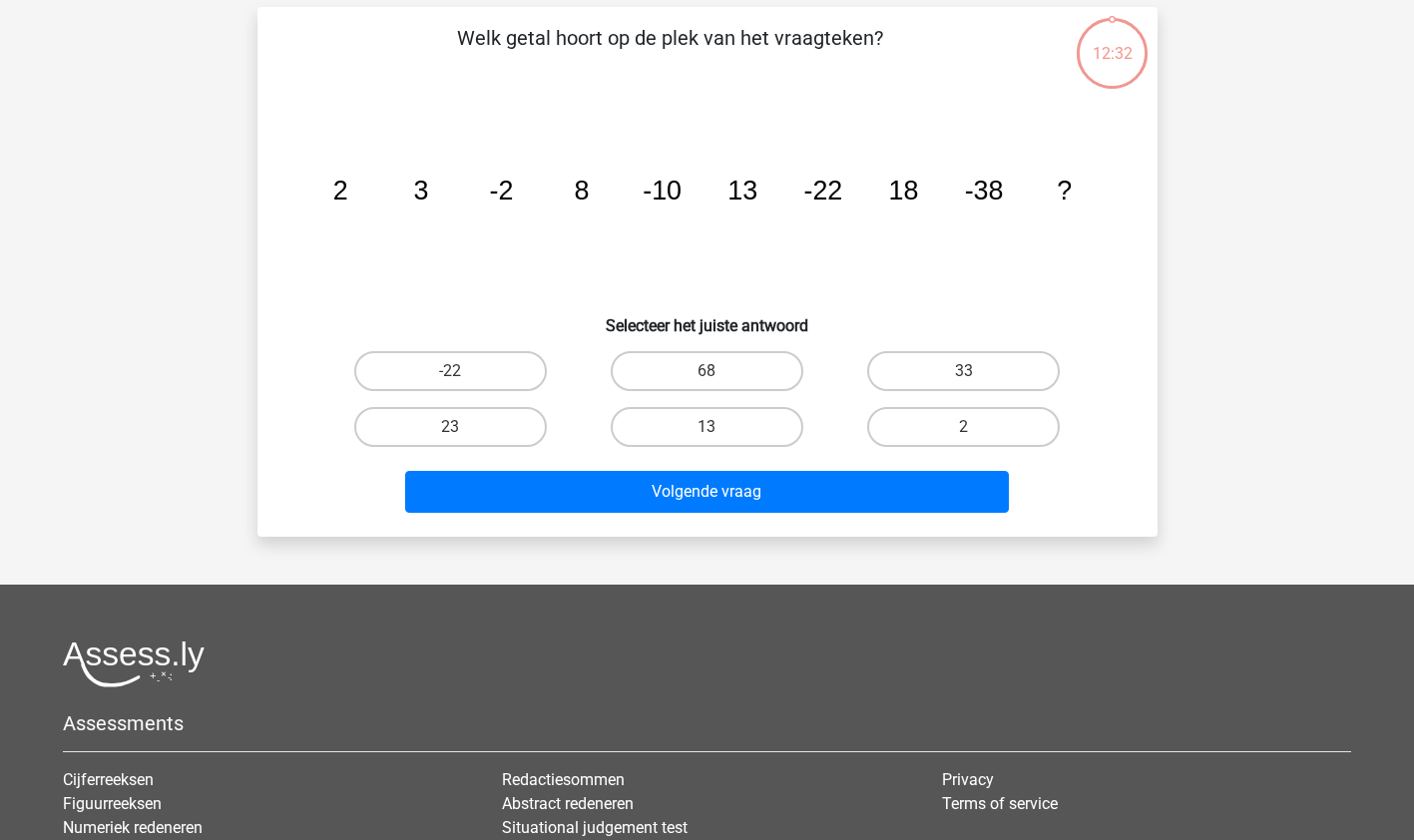 scroll, scrollTop: 100, scrollLeft: 0, axis: vertical 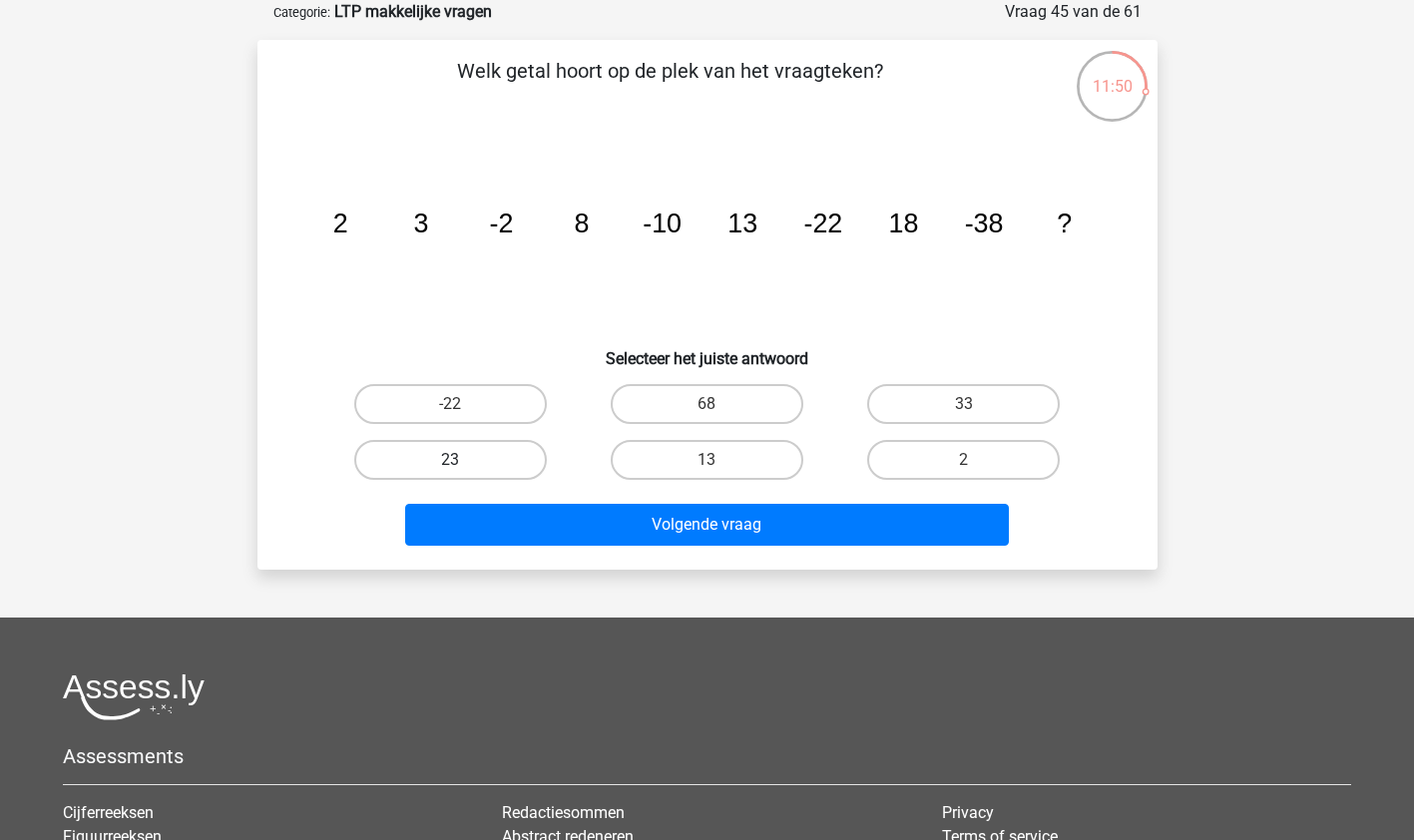 click on "23" at bounding box center [450, 460] 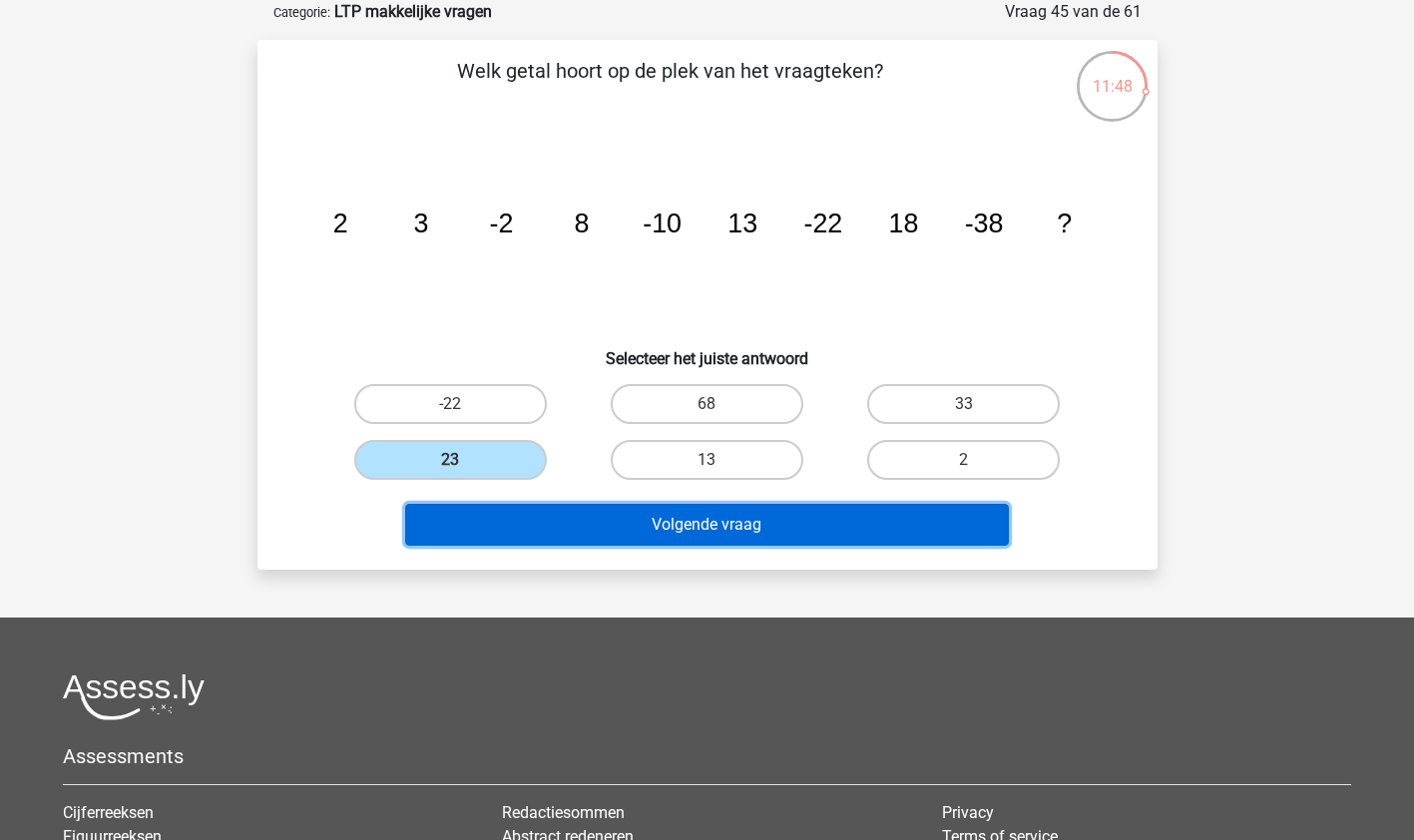 click on "Volgende vraag" at bounding box center [707, 525] 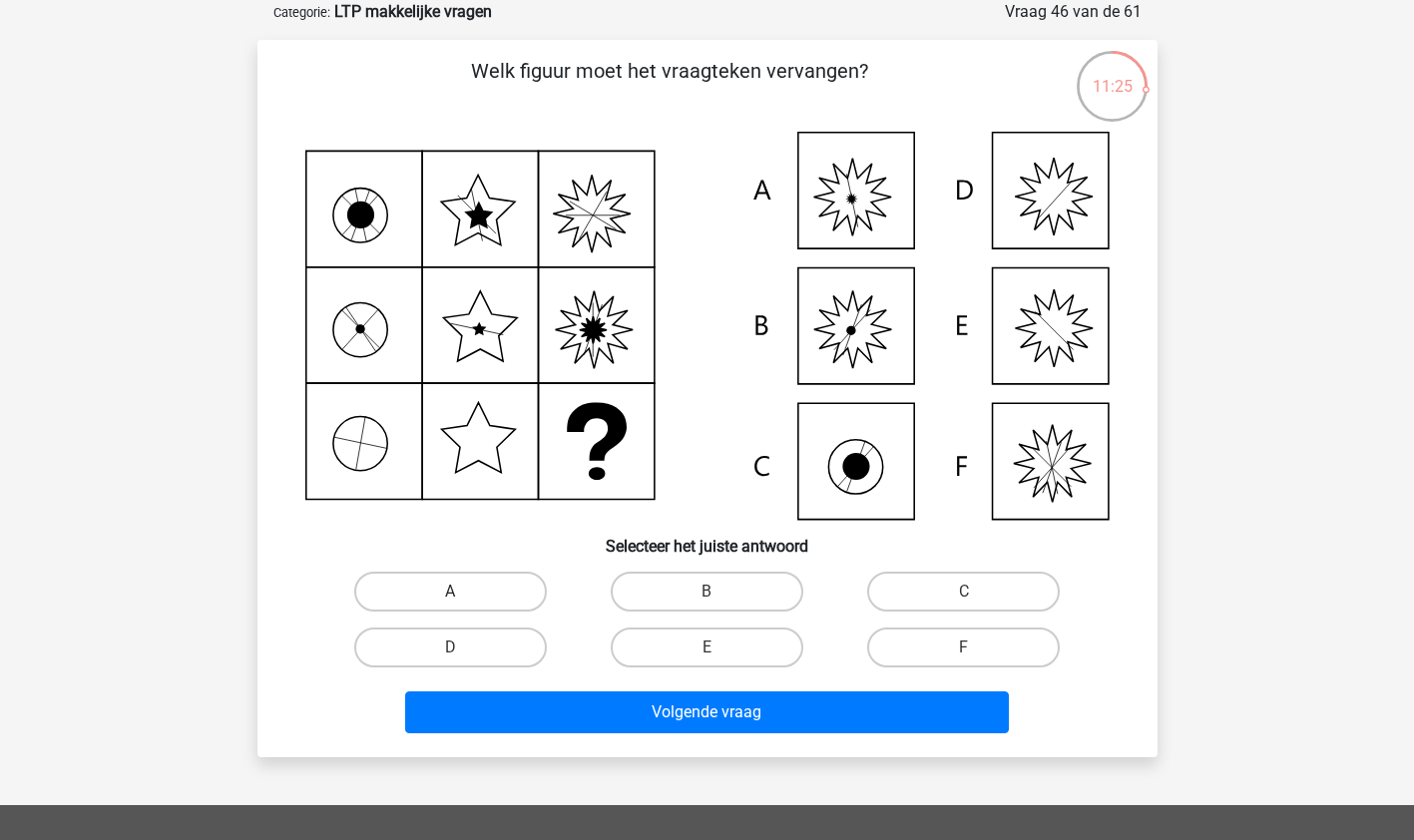 click on "A" at bounding box center [450, 592] 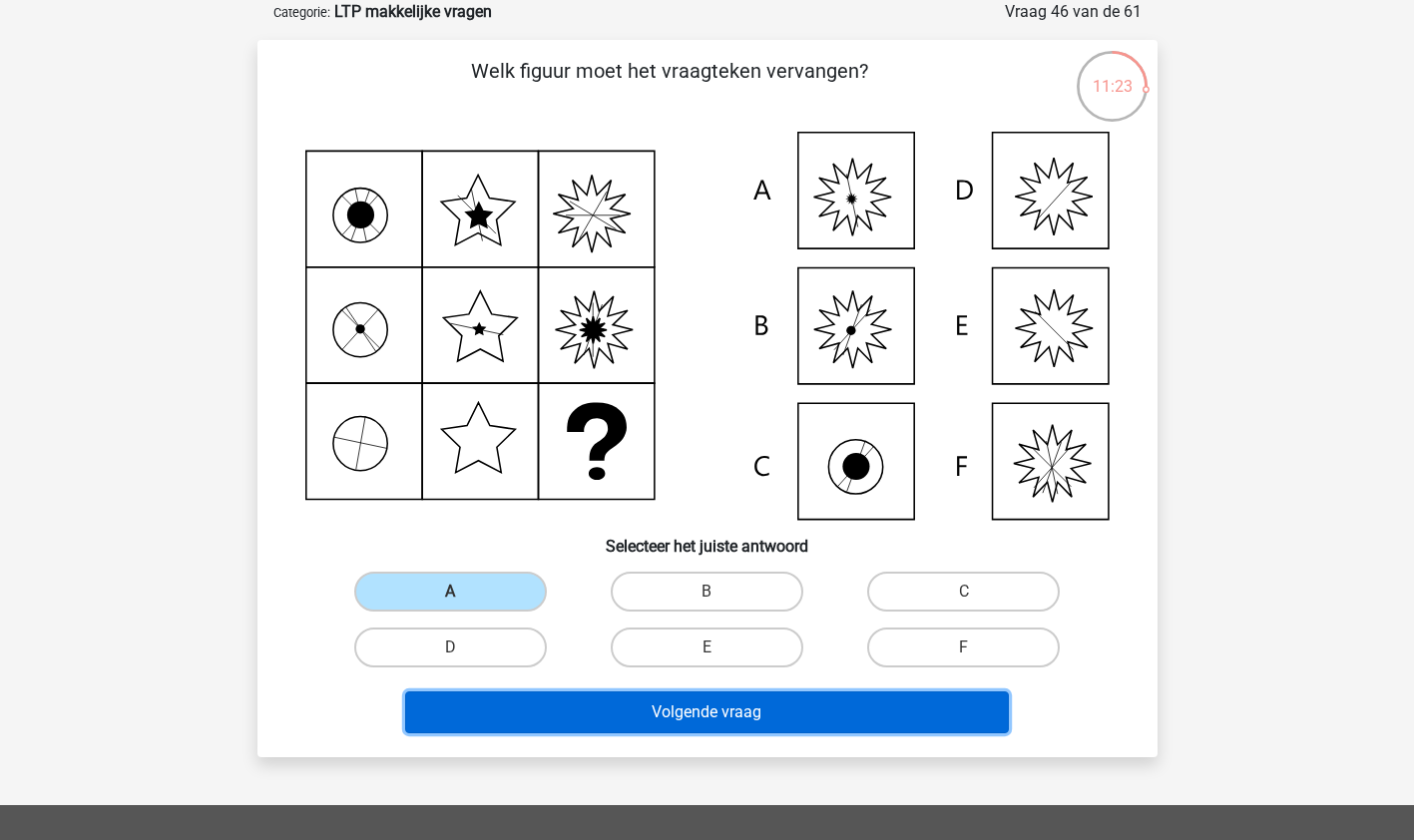 click on "Volgende vraag" at bounding box center (707, 712) 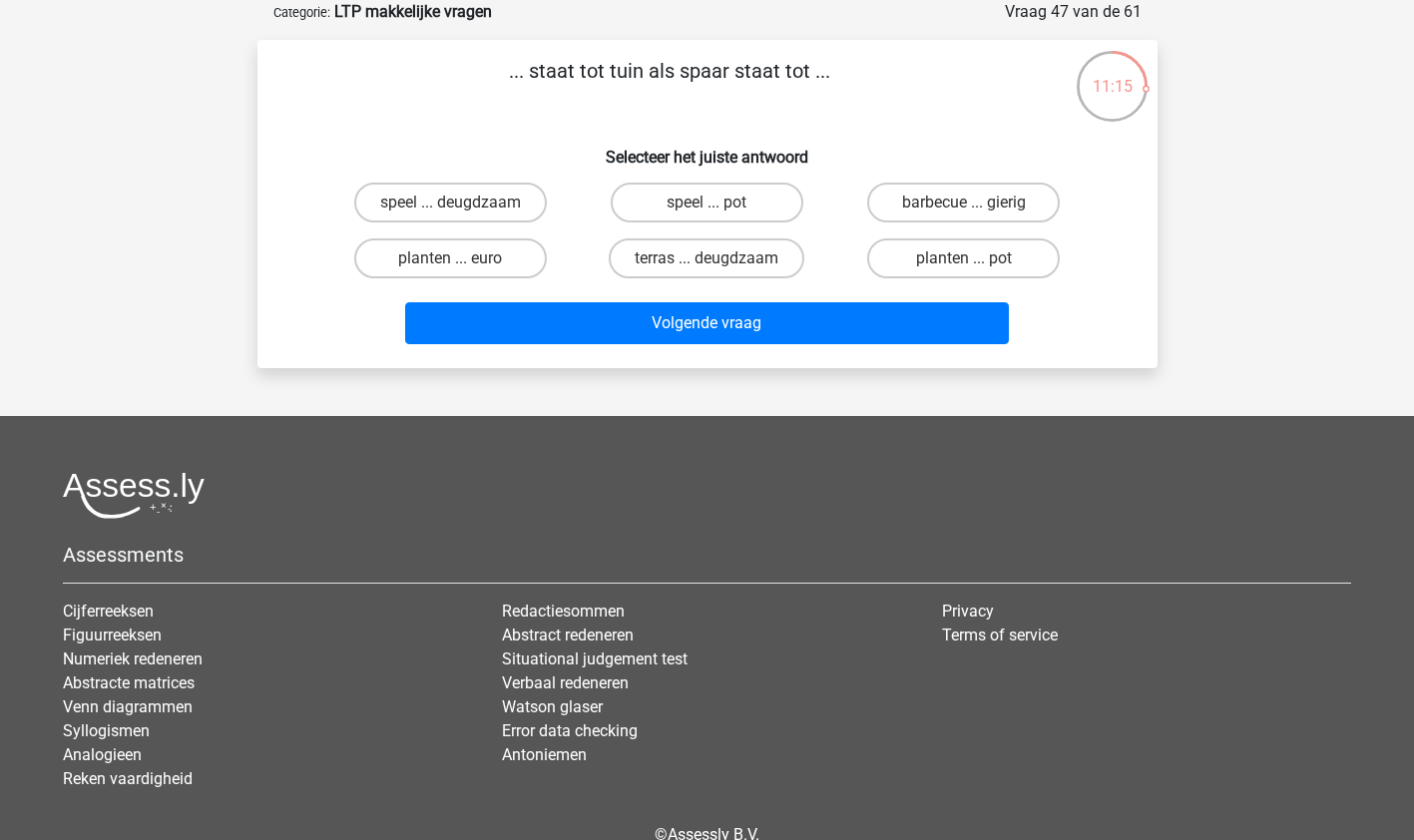 click on "speel ... pot" at bounding box center [712, 209] 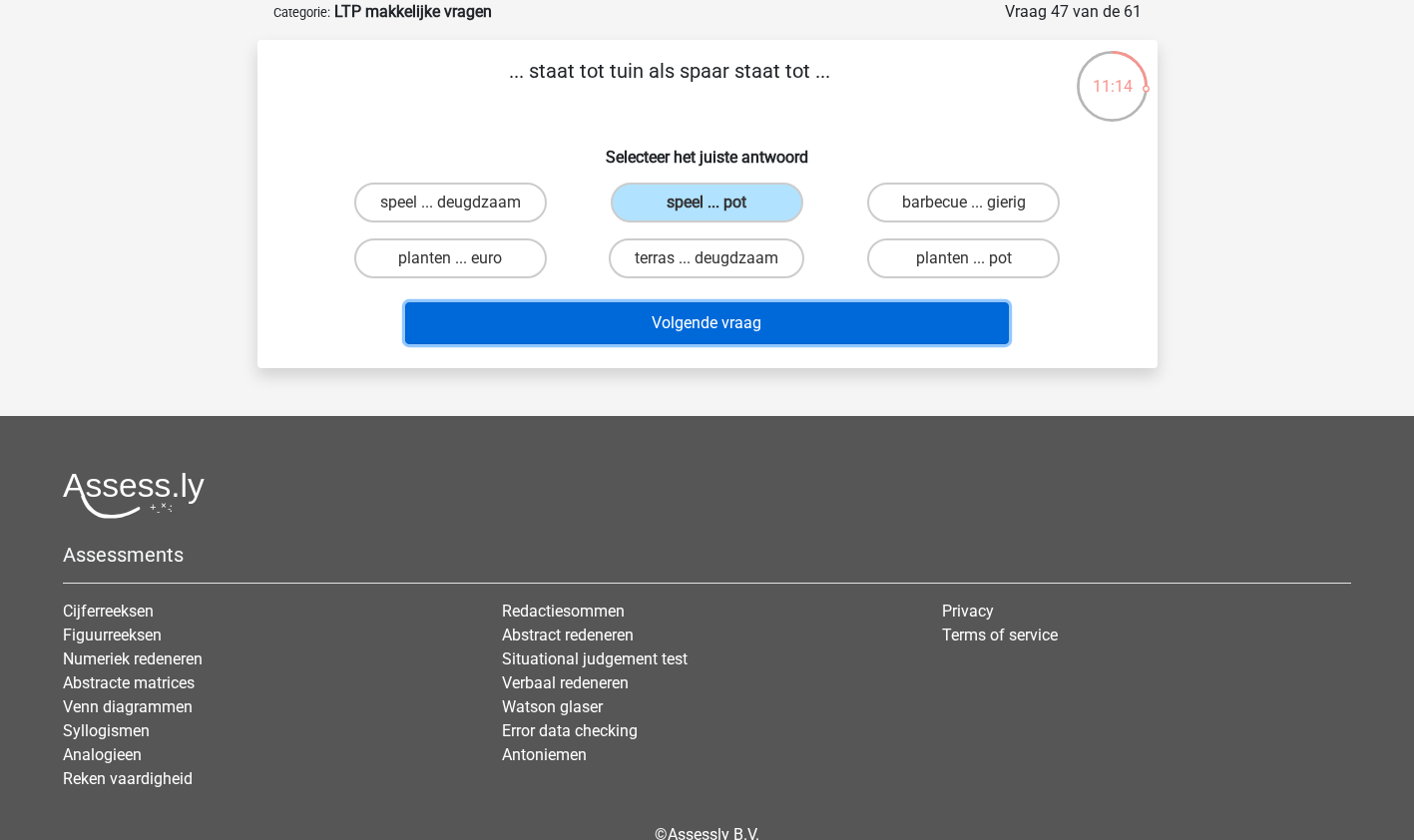 click on "Volgende vraag" at bounding box center (707, 323) 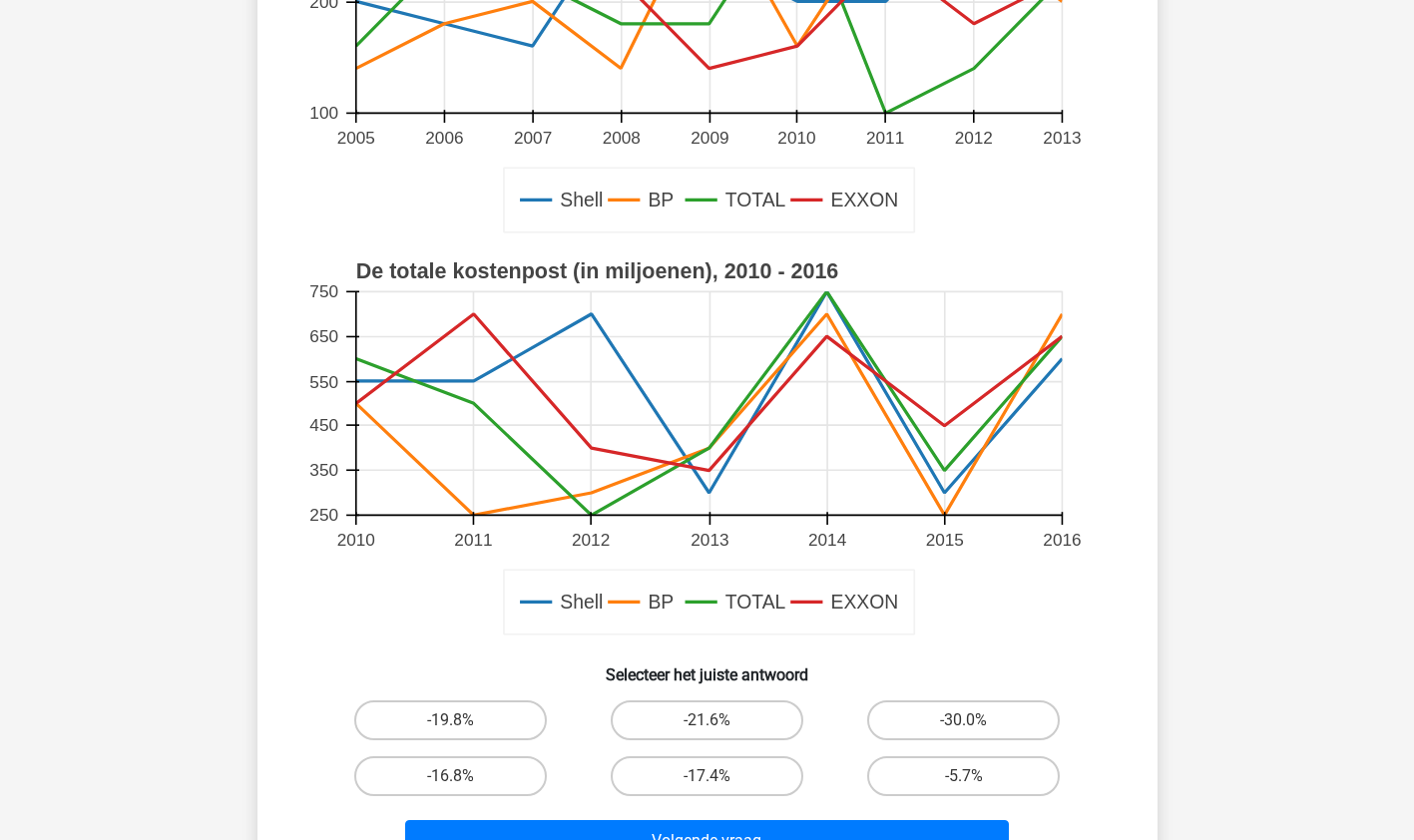 scroll, scrollTop: 405, scrollLeft: 0, axis: vertical 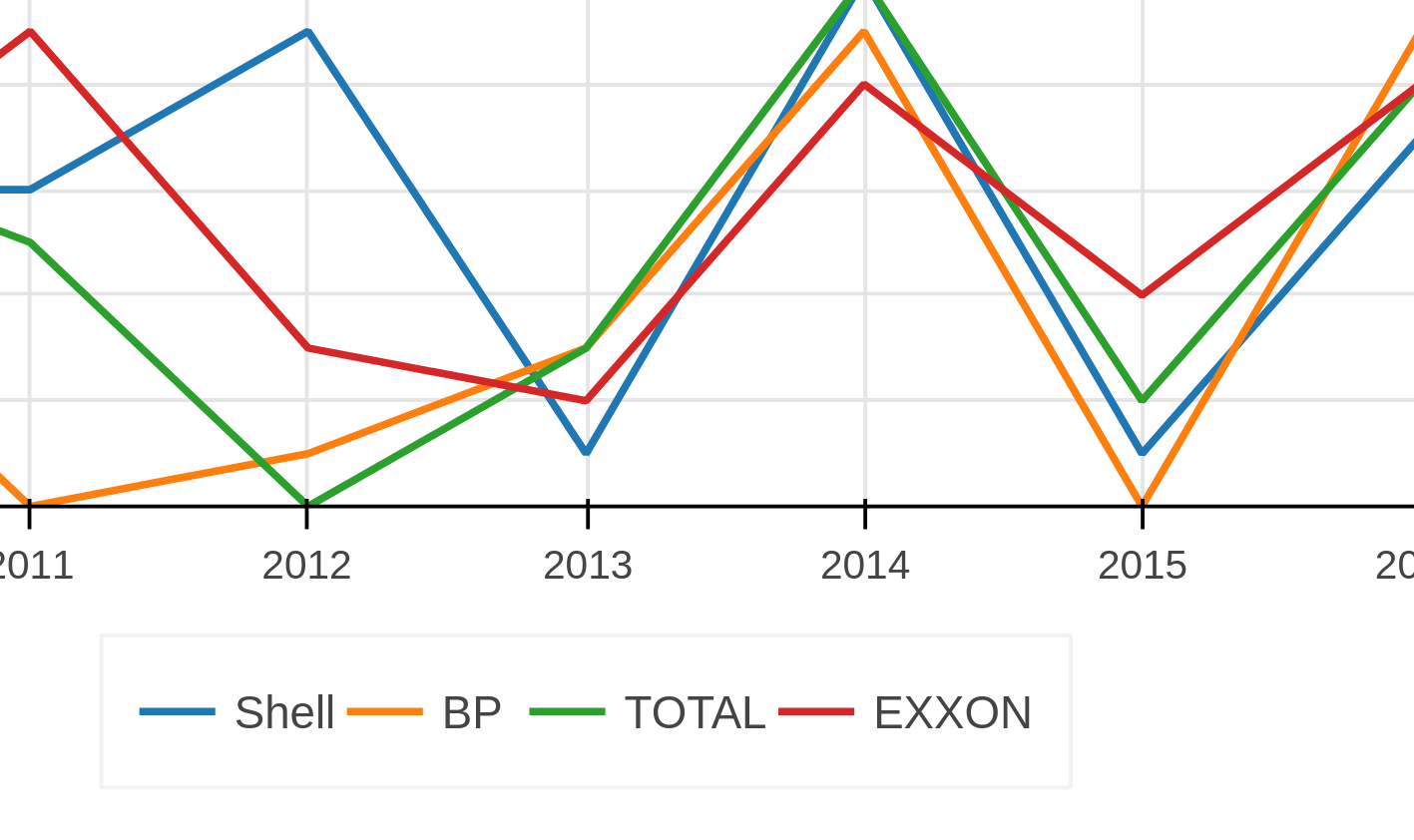 click 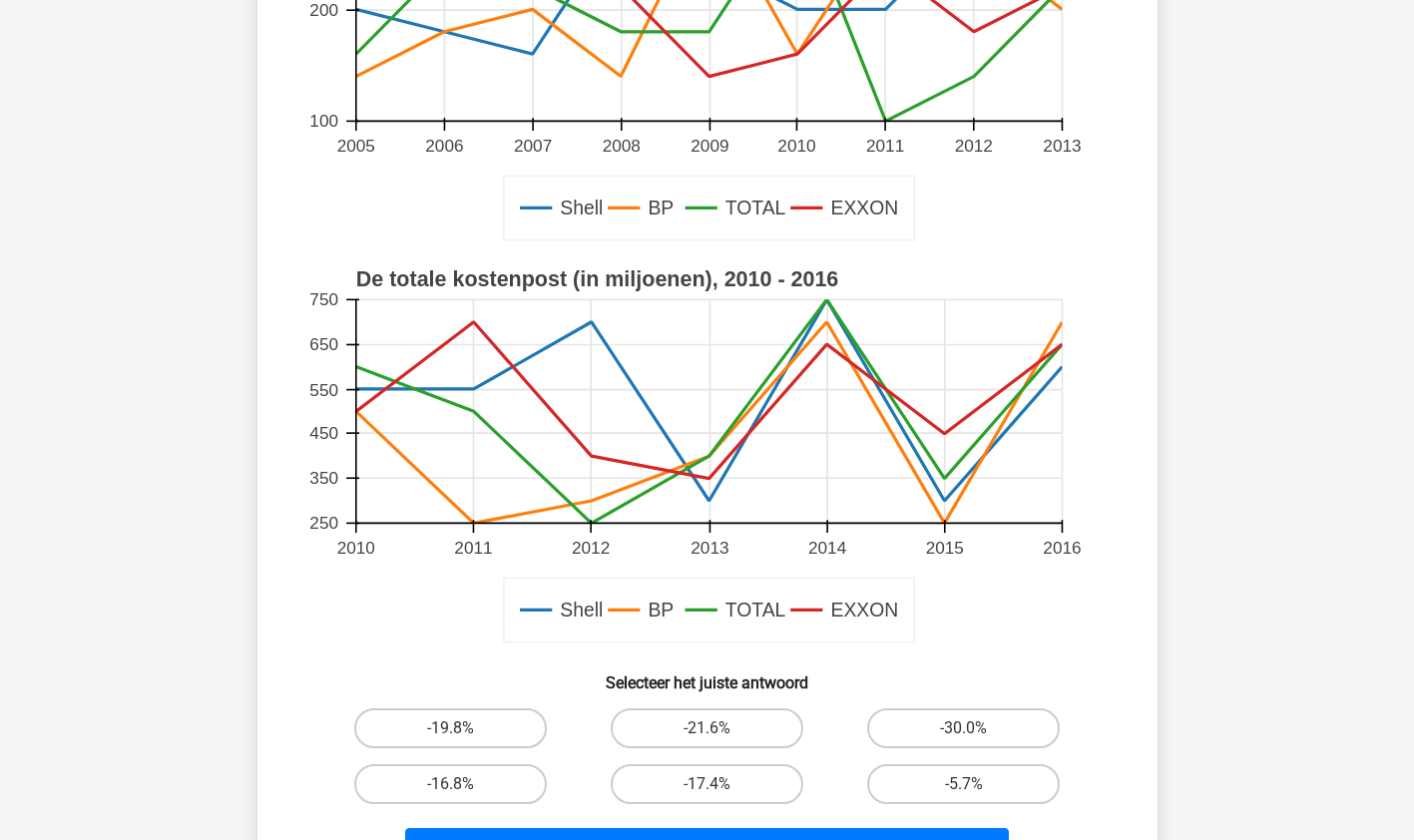 scroll, scrollTop: 367, scrollLeft: 0, axis: vertical 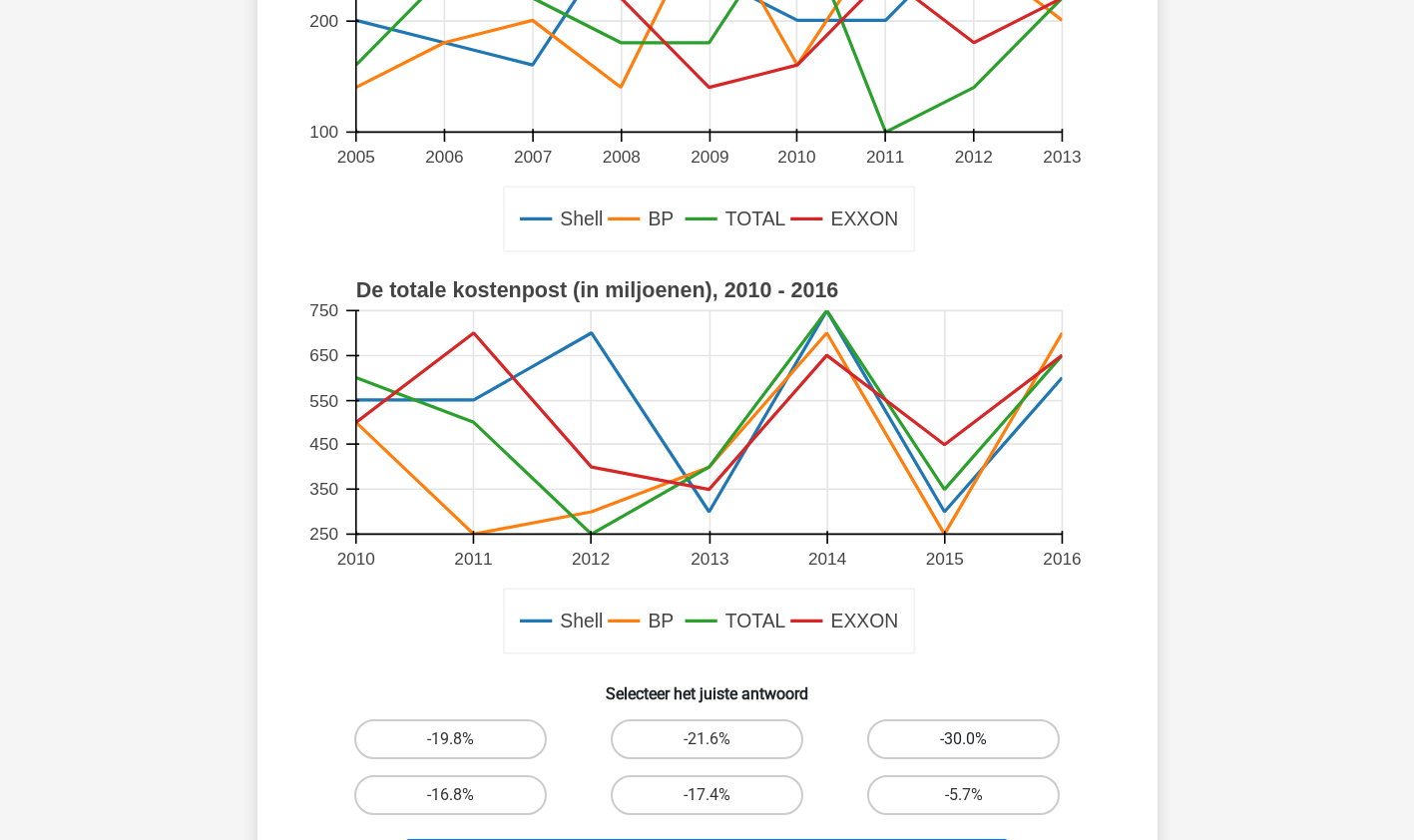click on "-30.0%" at bounding box center [963, 739] 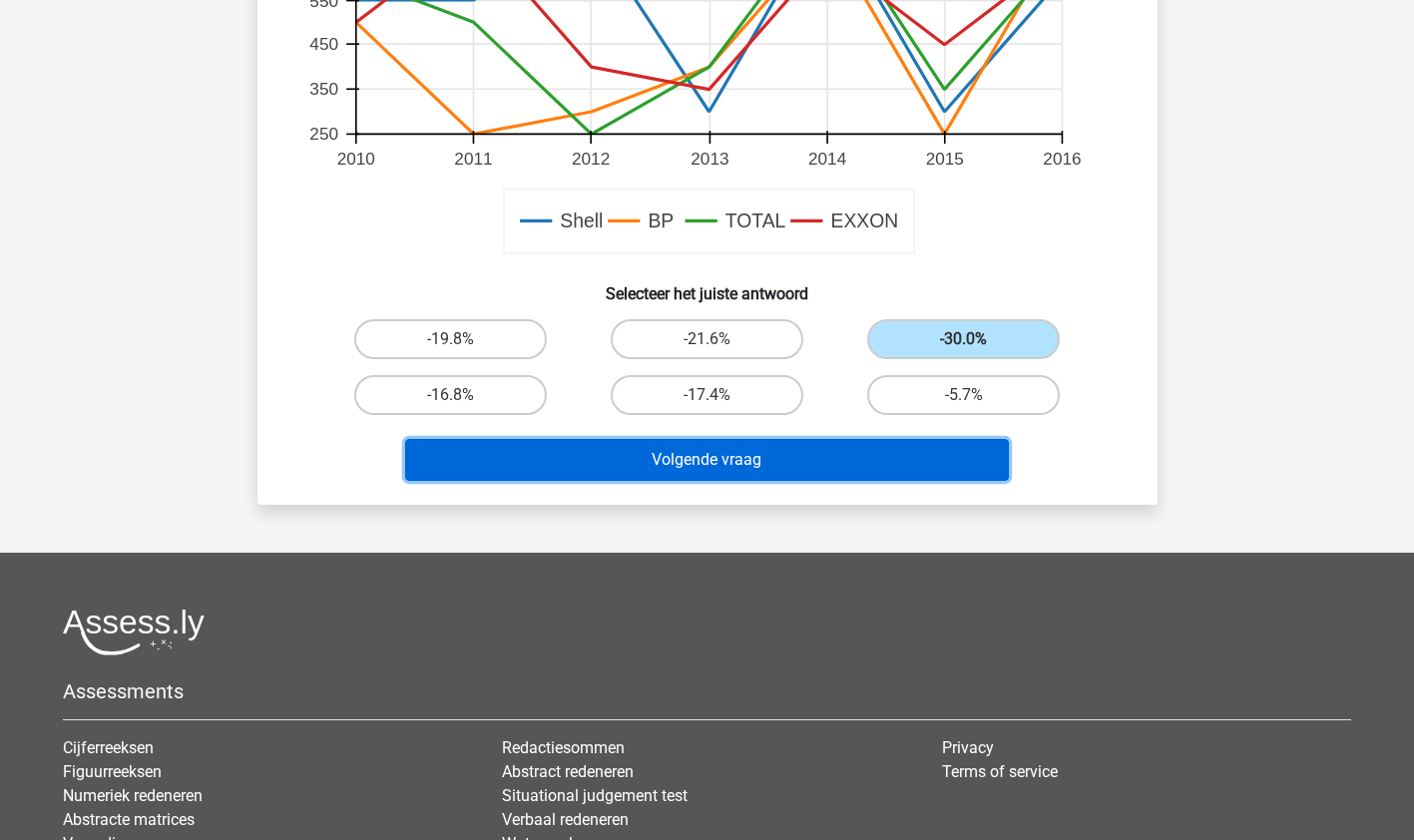 click on "Volgende vraag" at bounding box center [707, 460] 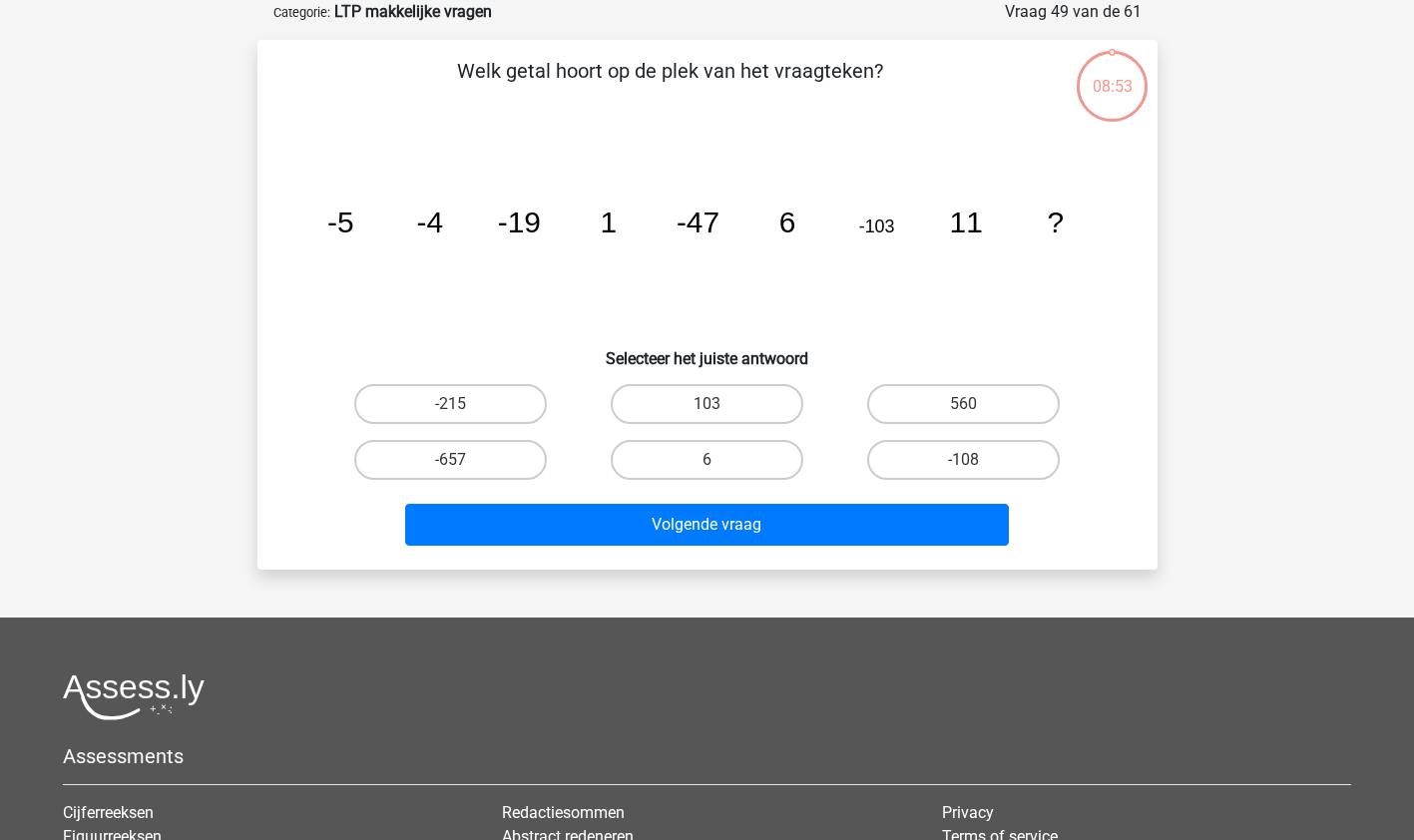 scroll, scrollTop: 100, scrollLeft: 0, axis: vertical 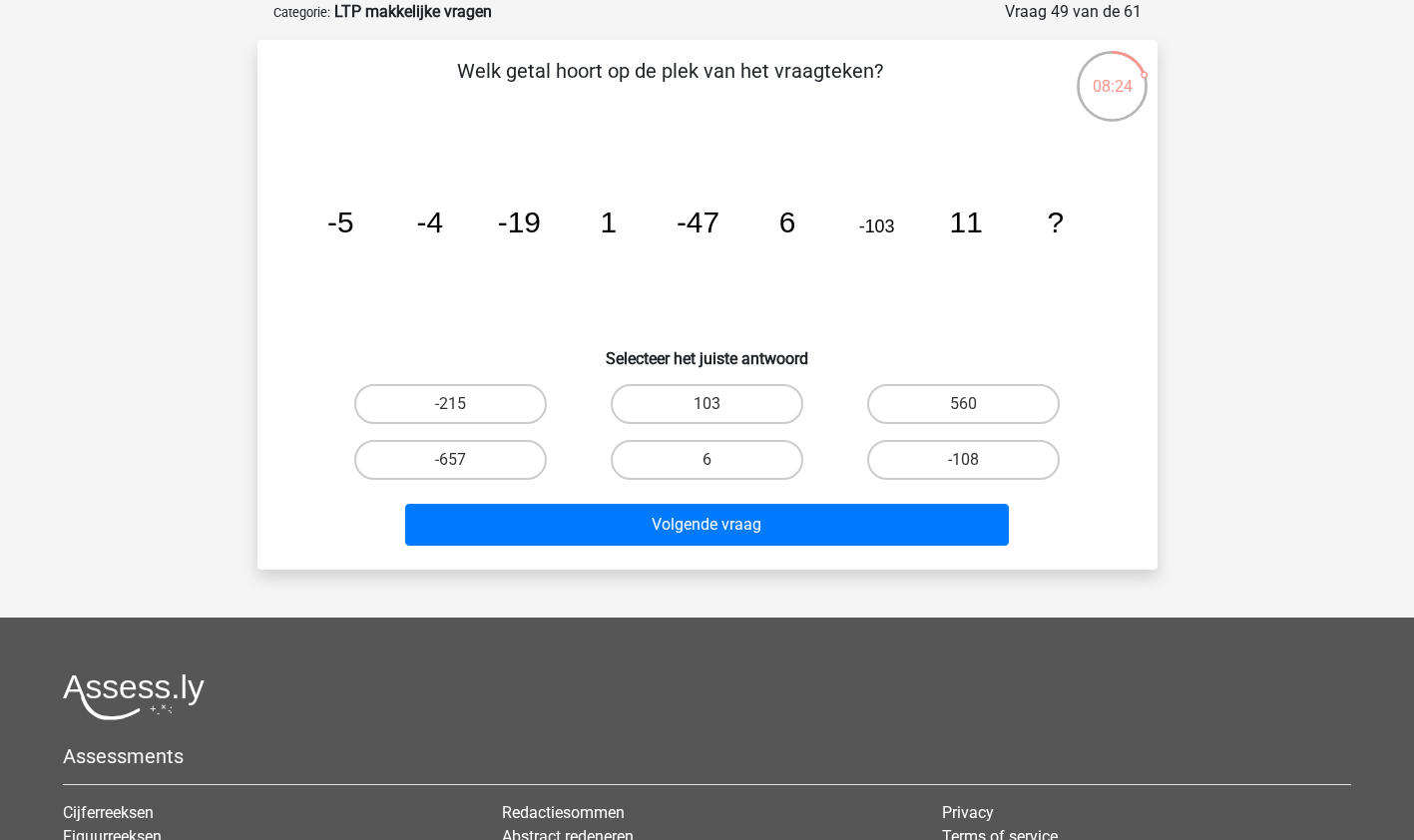 click on "-215" at bounding box center [450, 404] 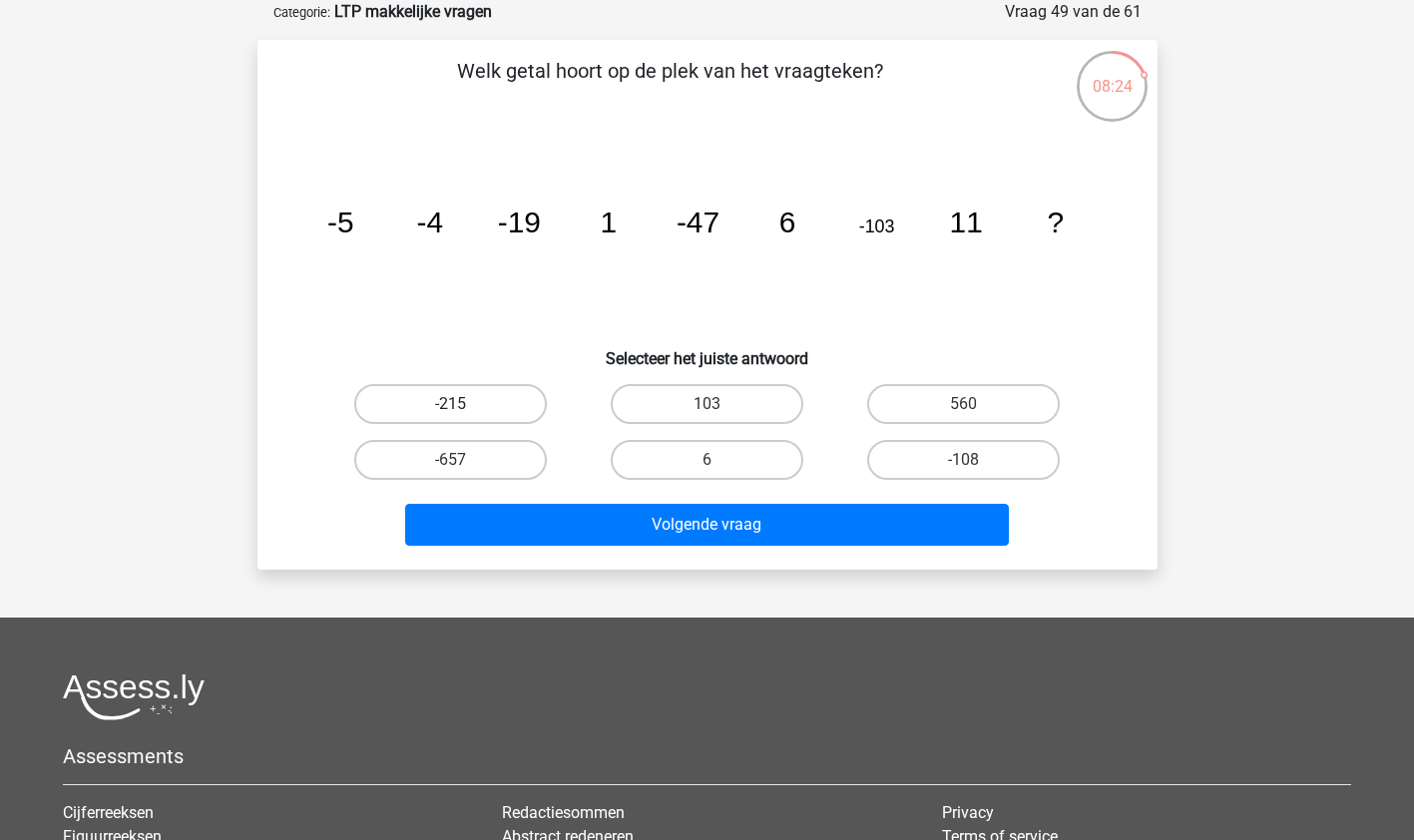 click on "-215" at bounding box center (456, 410) 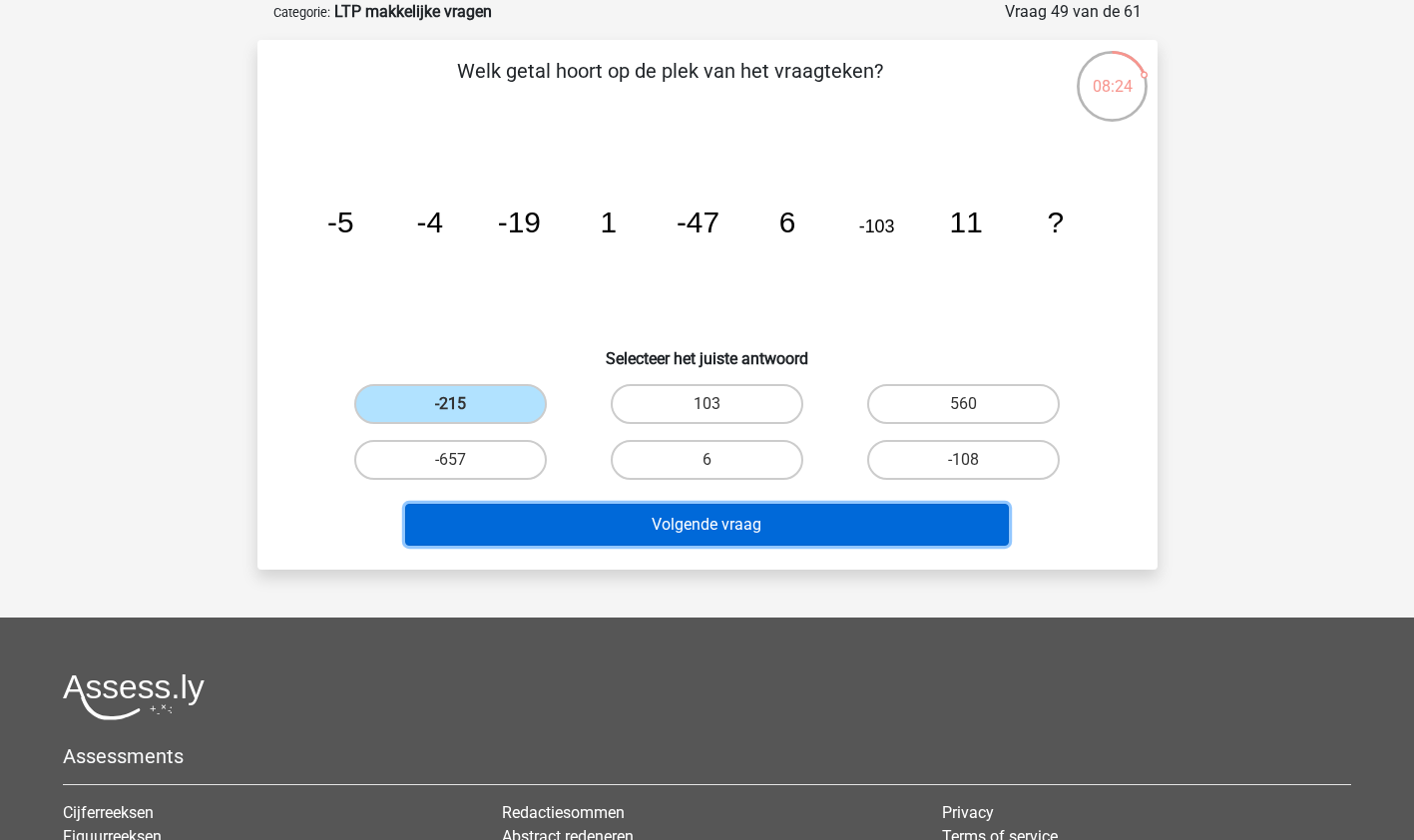 click on "Volgende vraag" at bounding box center [707, 525] 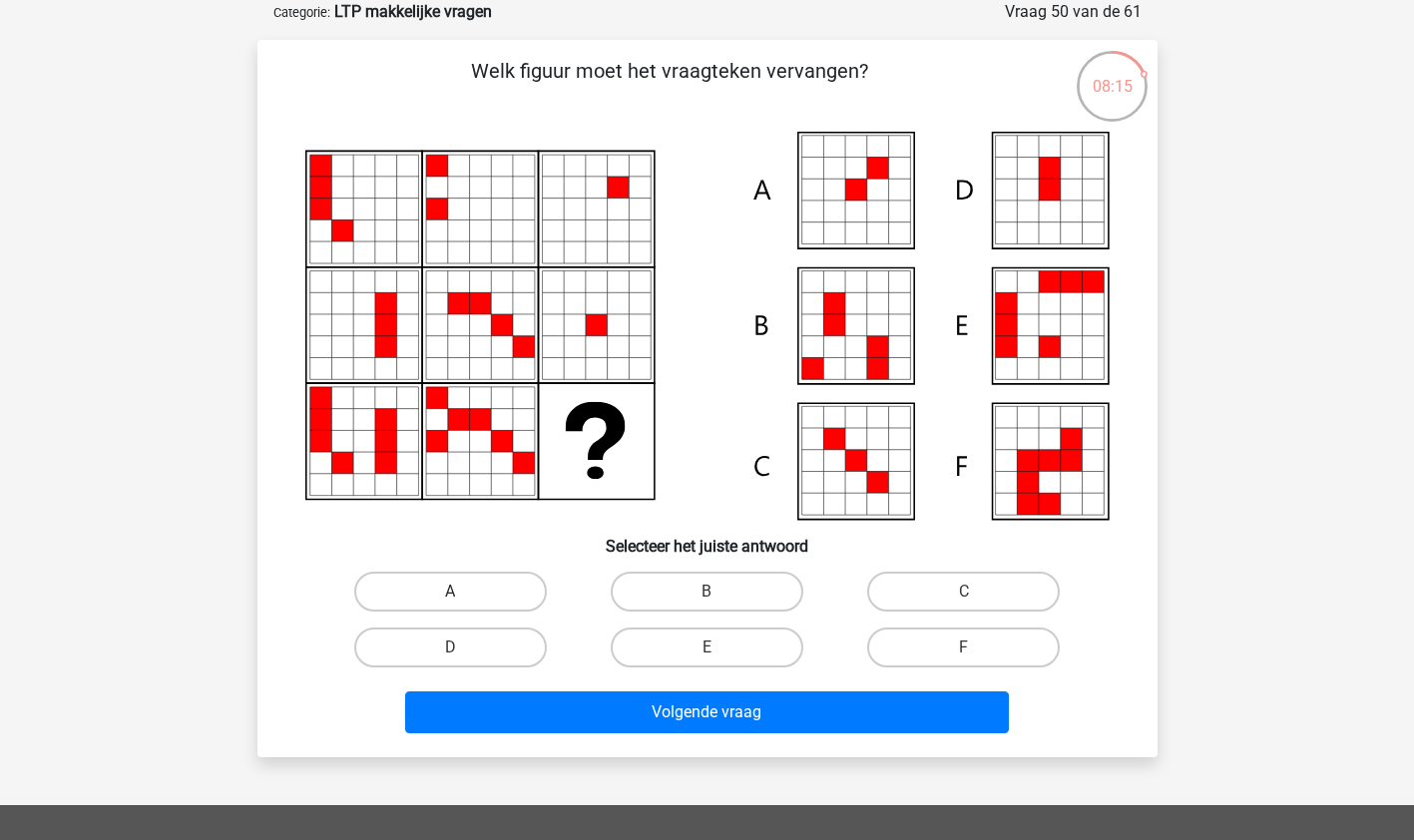 click on "A" at bounding box center (450, 592) 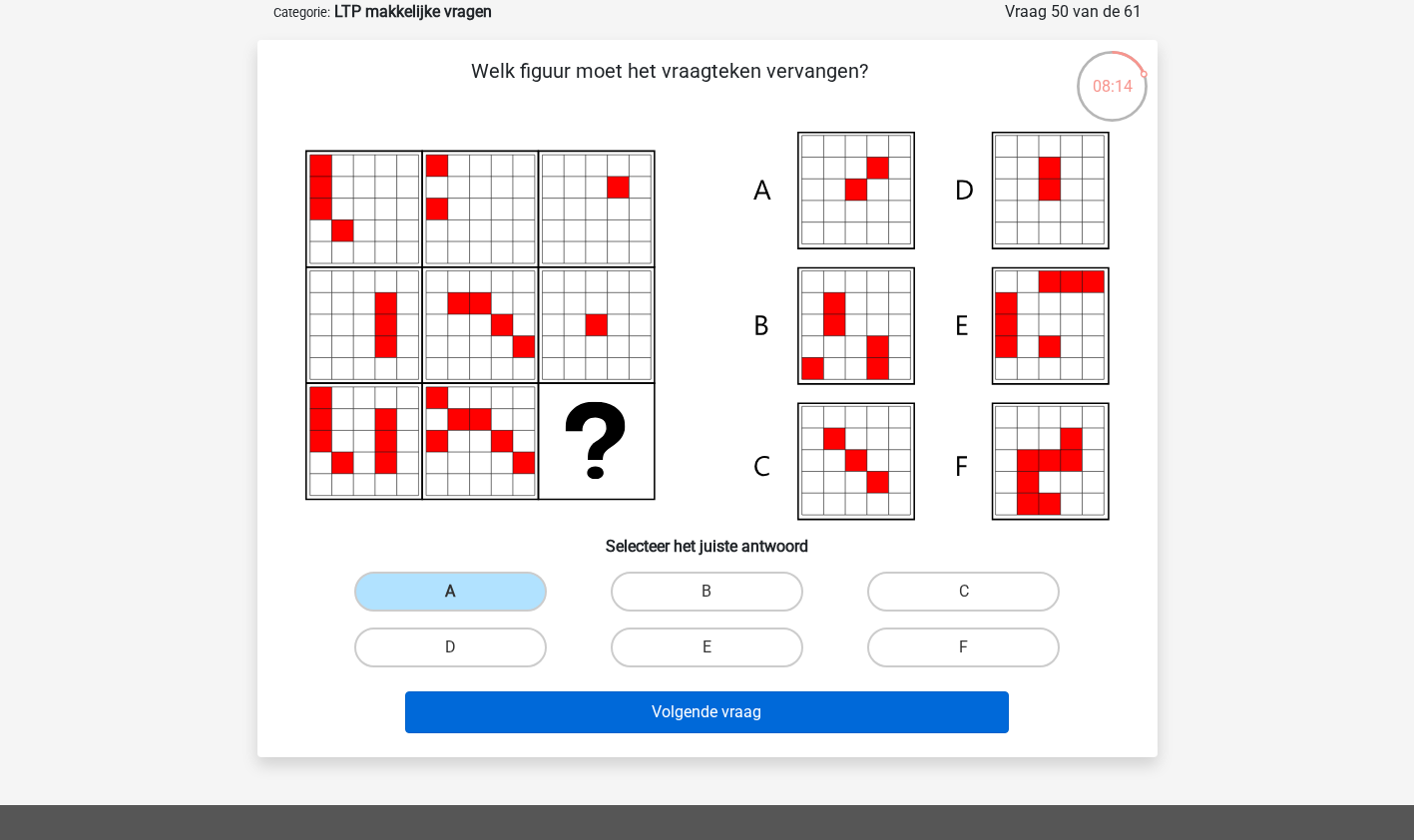 click on "Volgende vraag" at bounding box center [707, 712] 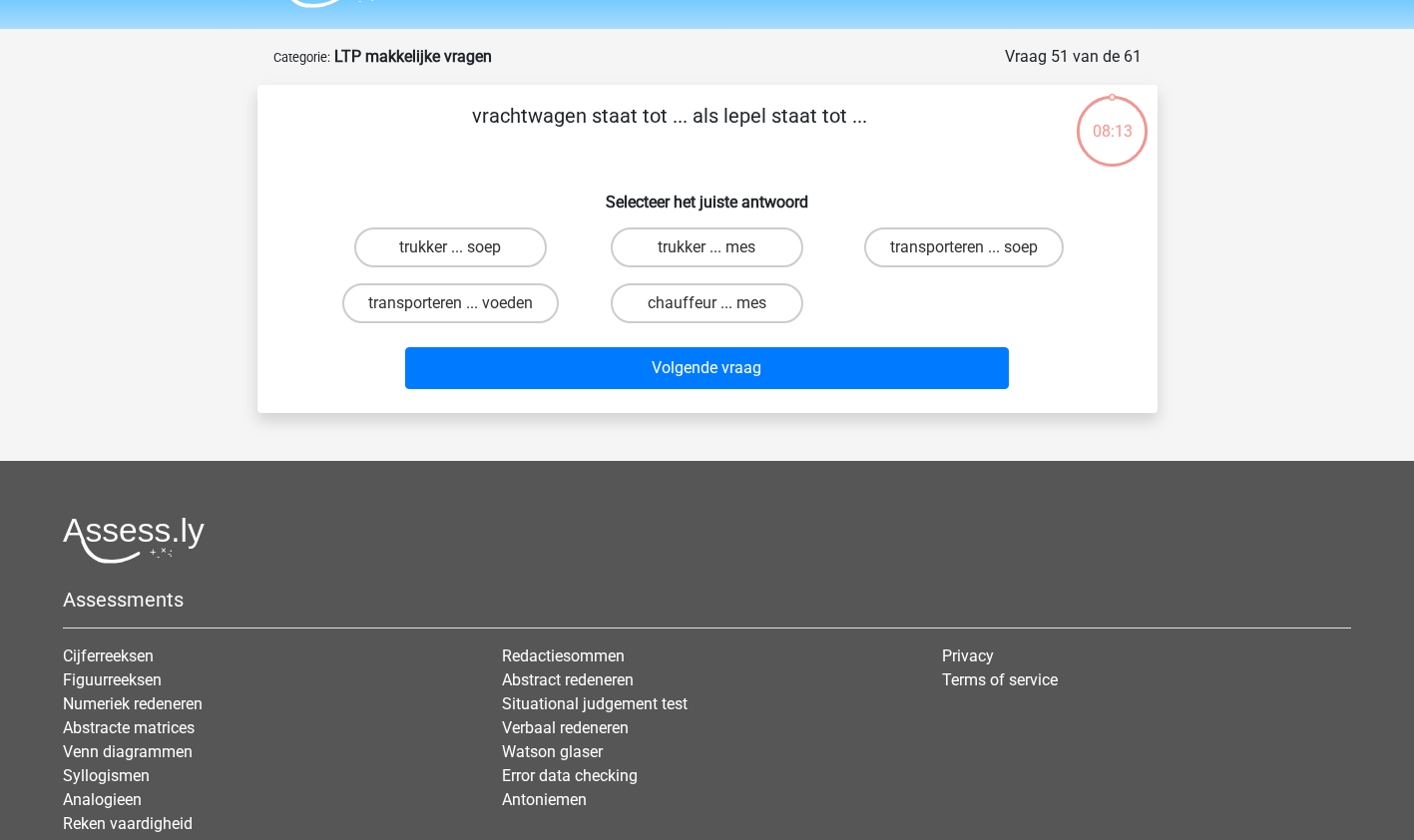 scroll, scrollTop: 52, scrollLeft: 0, axis: vertical 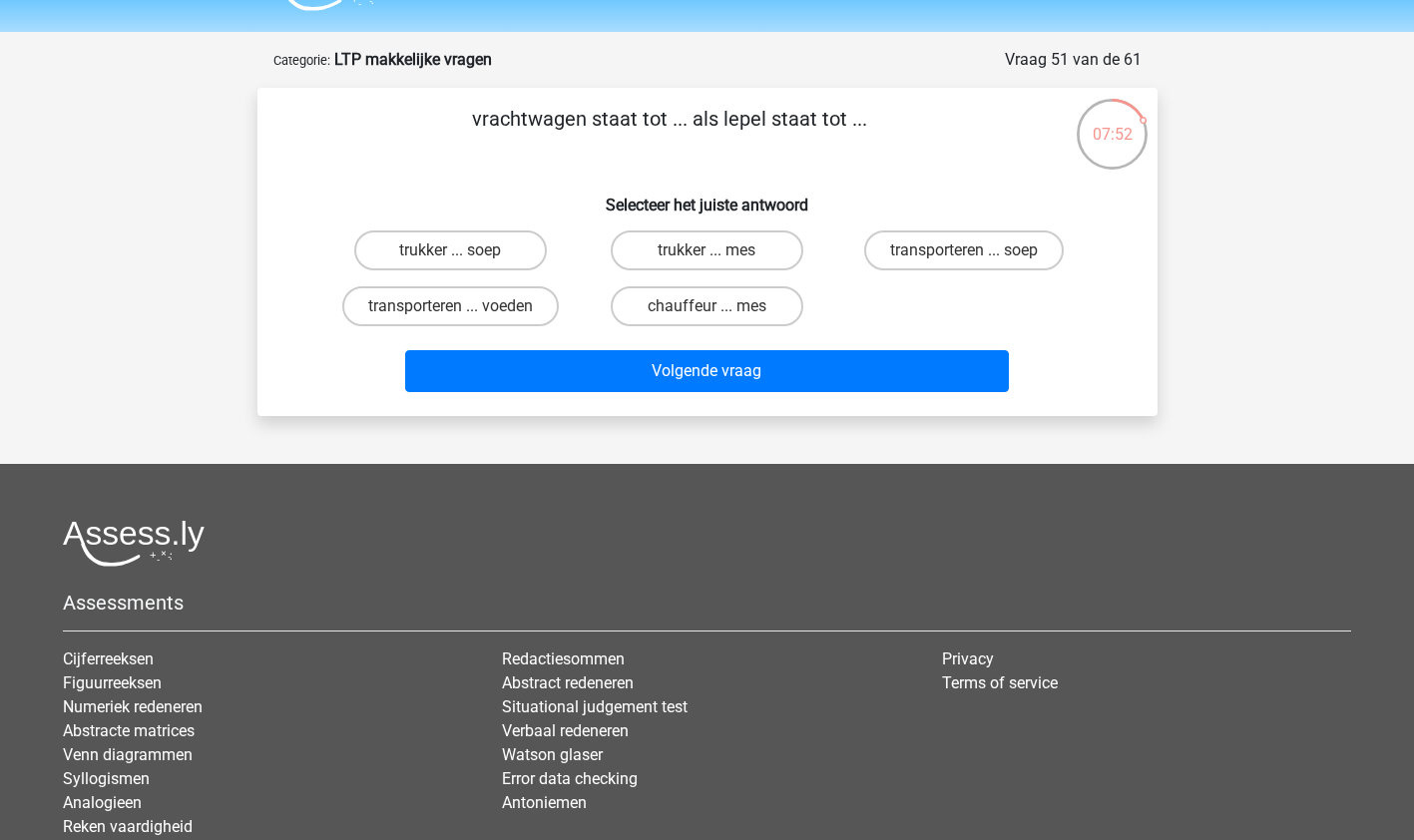 click on "trukker ... soep" at bounding box center (456, 256) 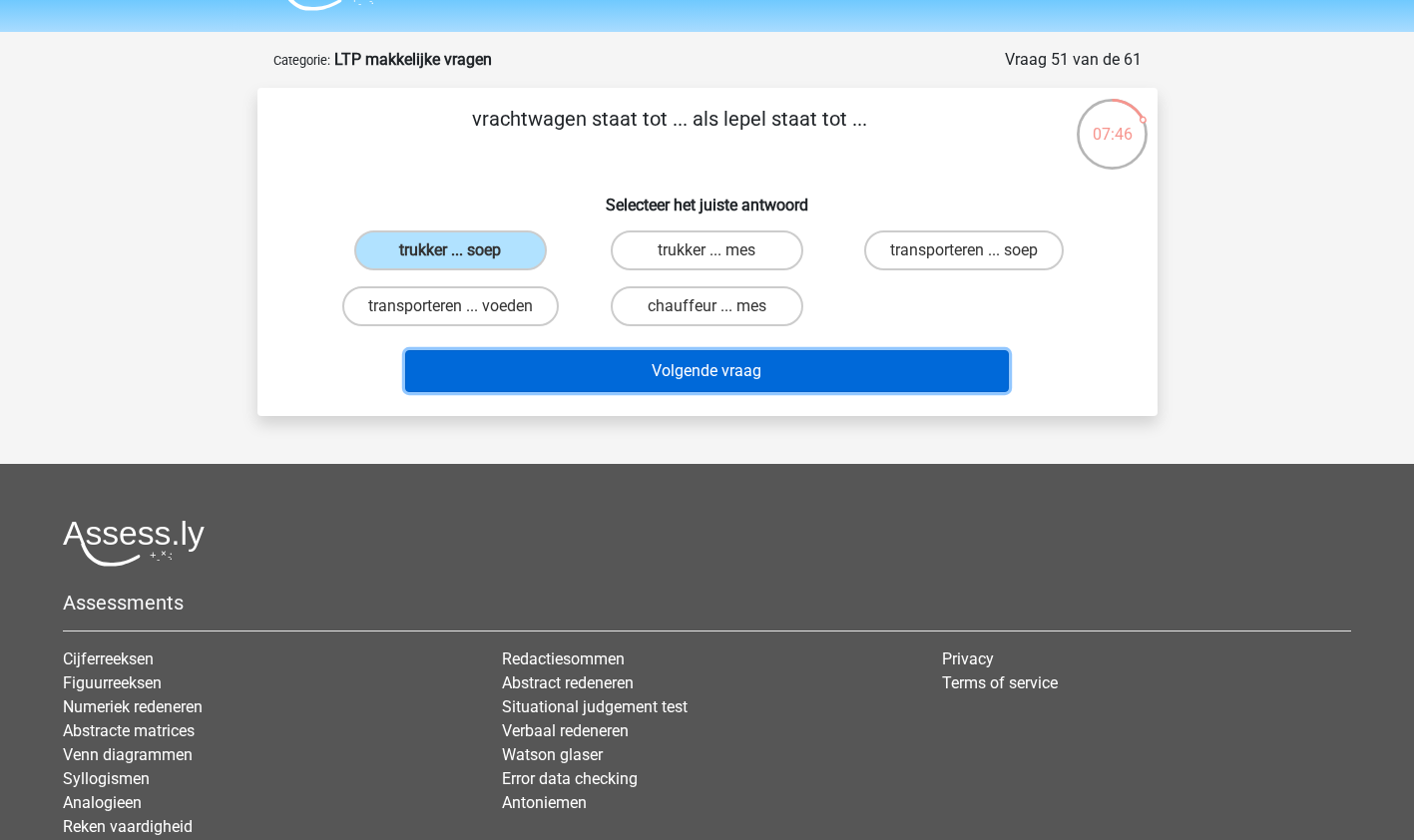 click on "Volgende vraag" at bounding box center (707, 371) 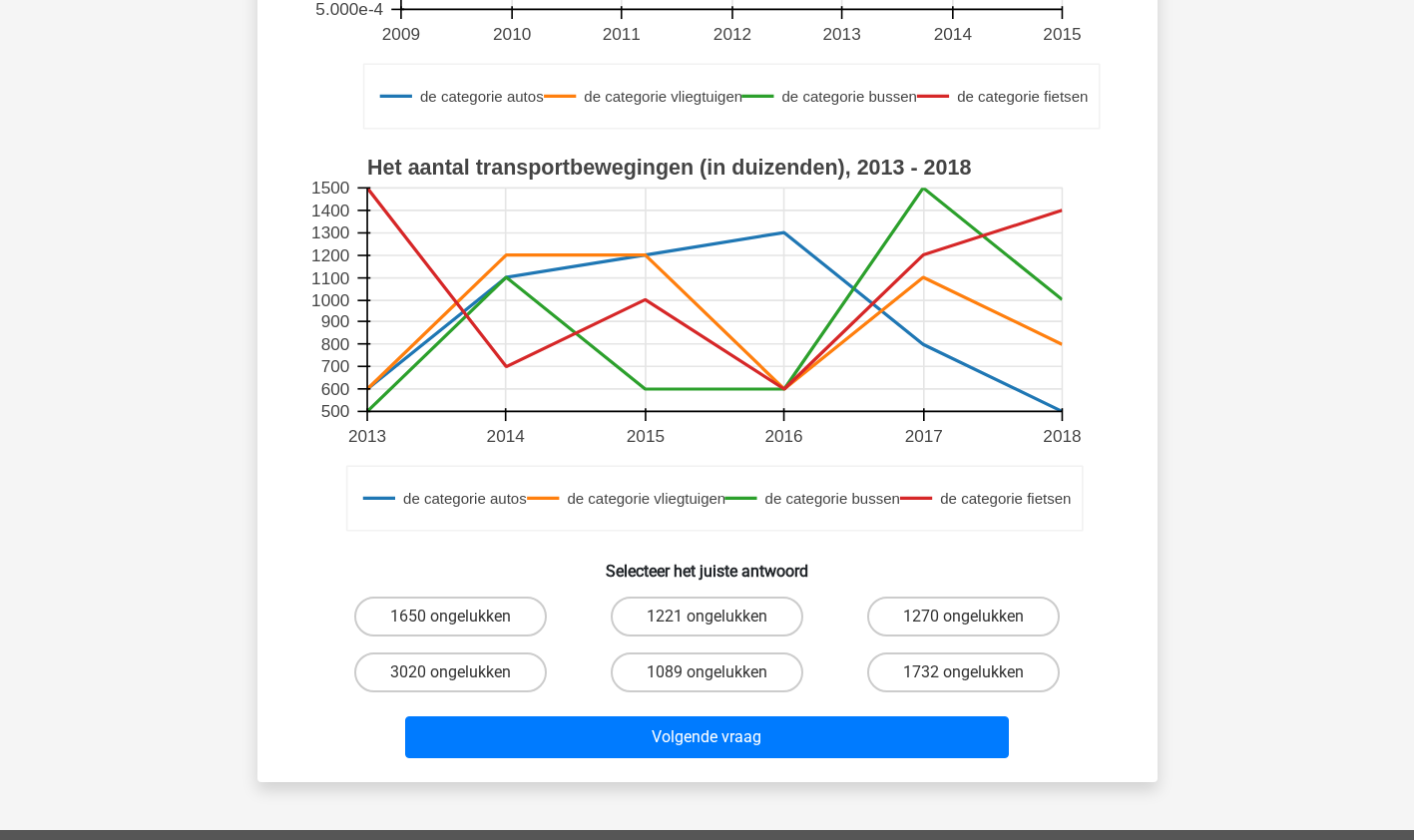 scroll, scrollTop: 492, scrollLeft: 0, axis: vertical 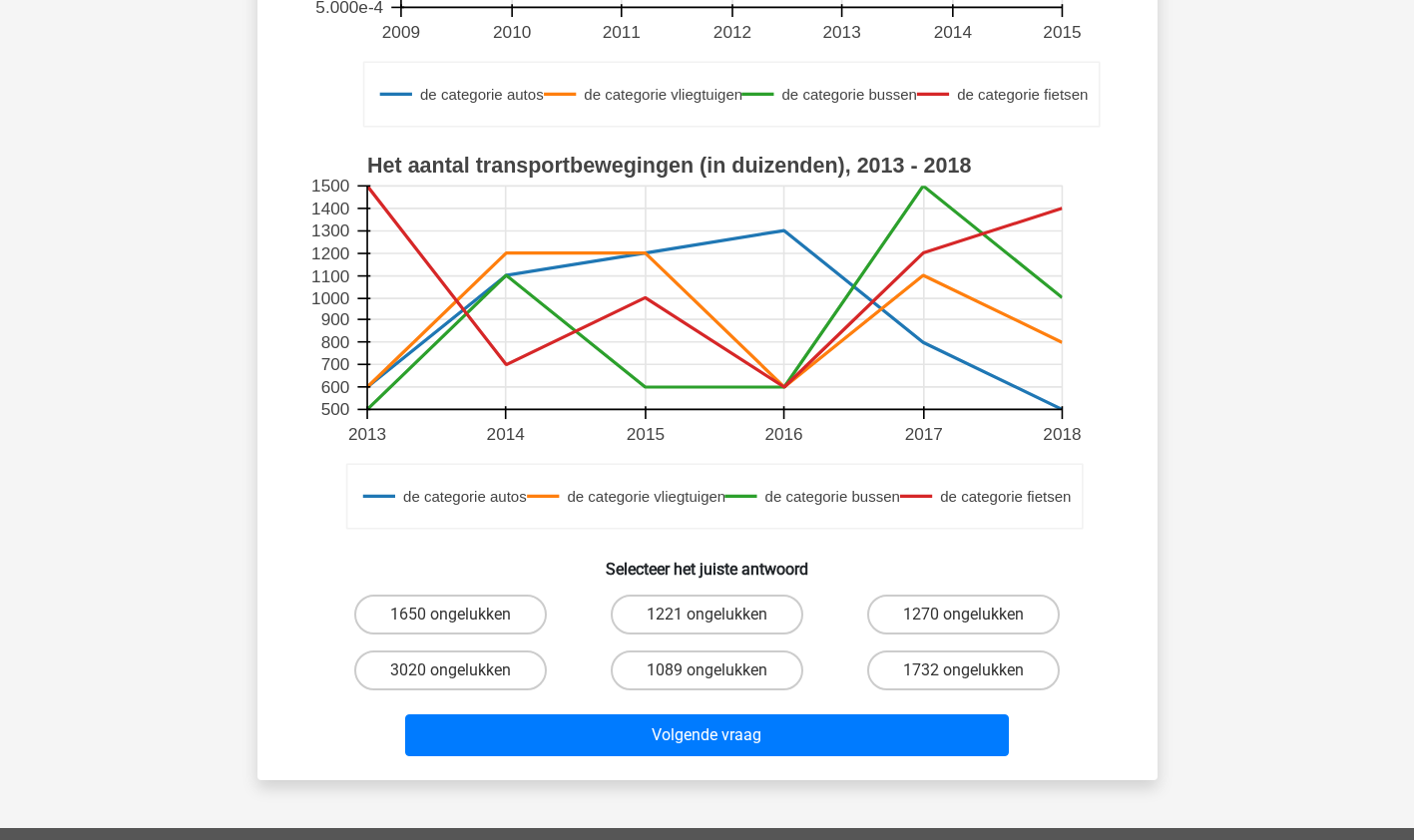 click on "1270 ongelukken" at bounding box center [970, 621] 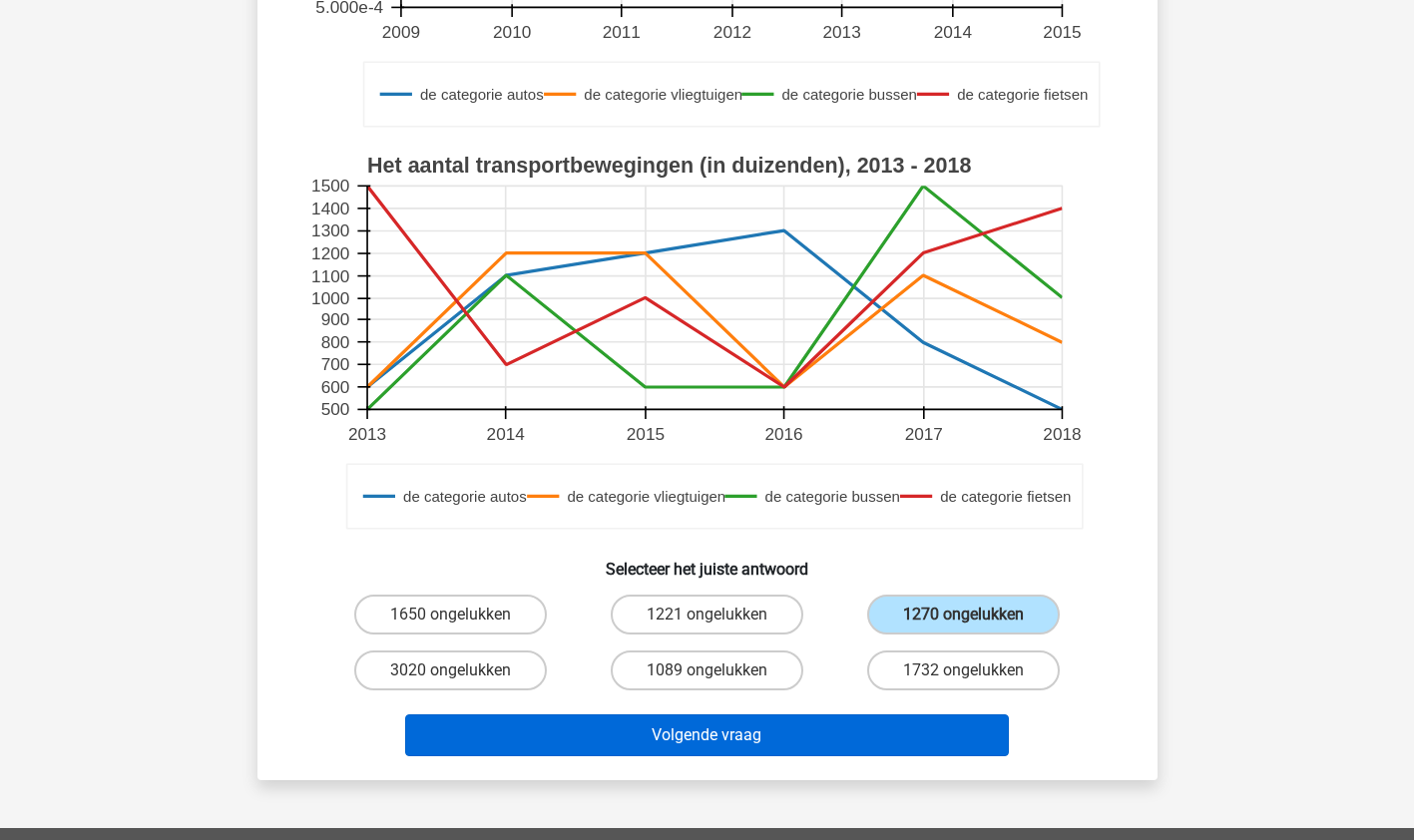 click on "Volgende vraag" at bounding box center [707, 735] 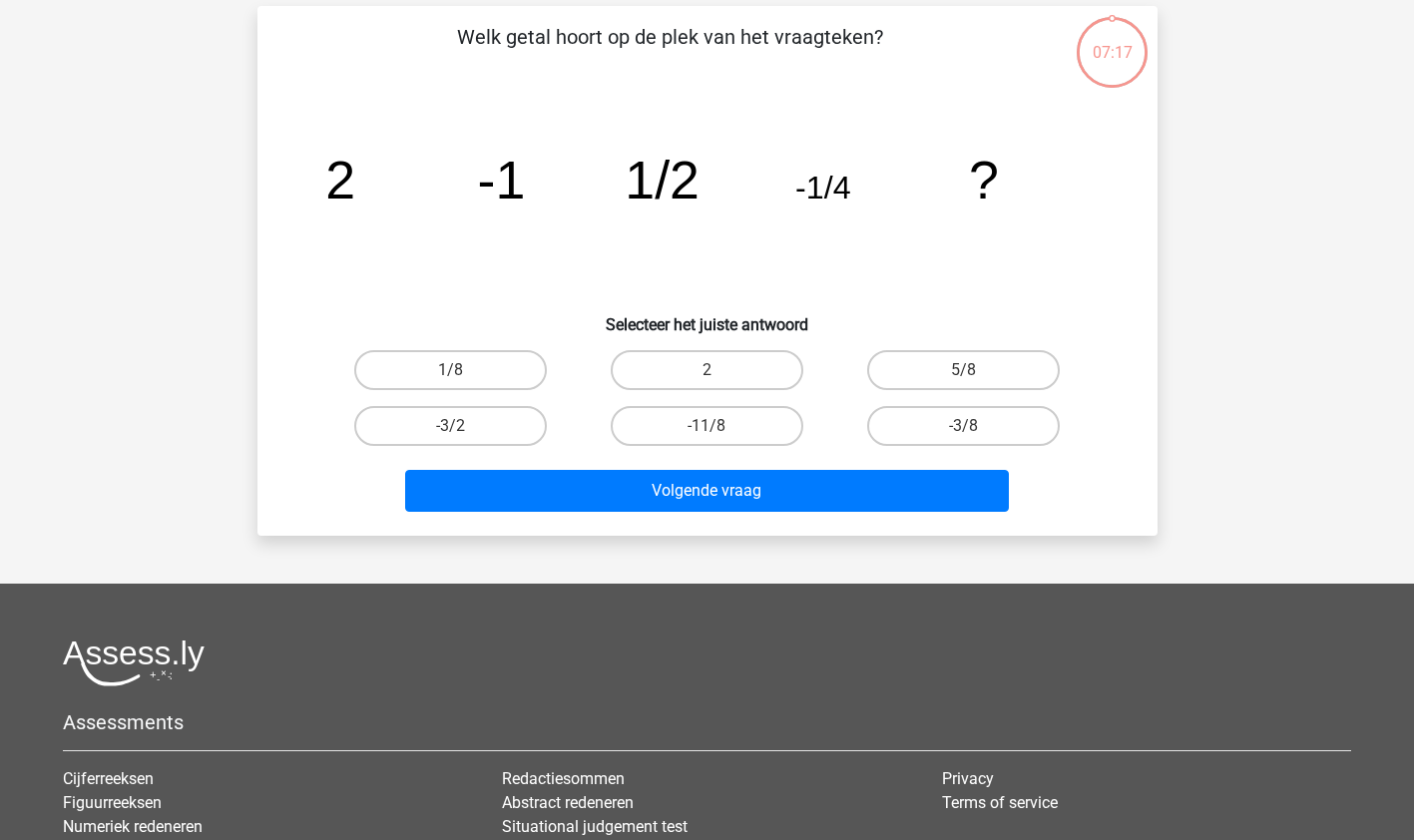 scroll, scrollTop: 100, scrollLeft: 0, axis: vertical 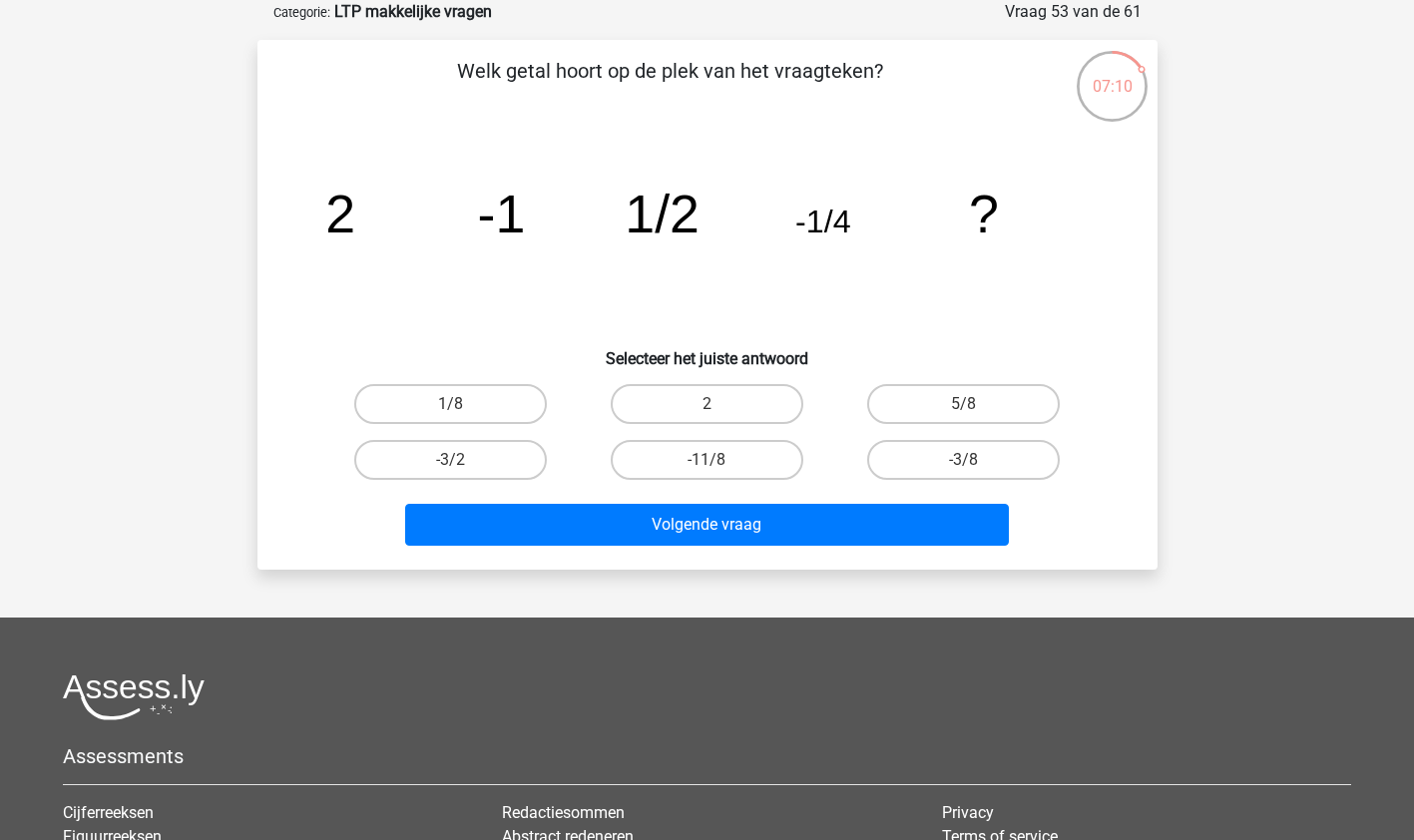 click on "1/8" at bounding box center [456, 410] 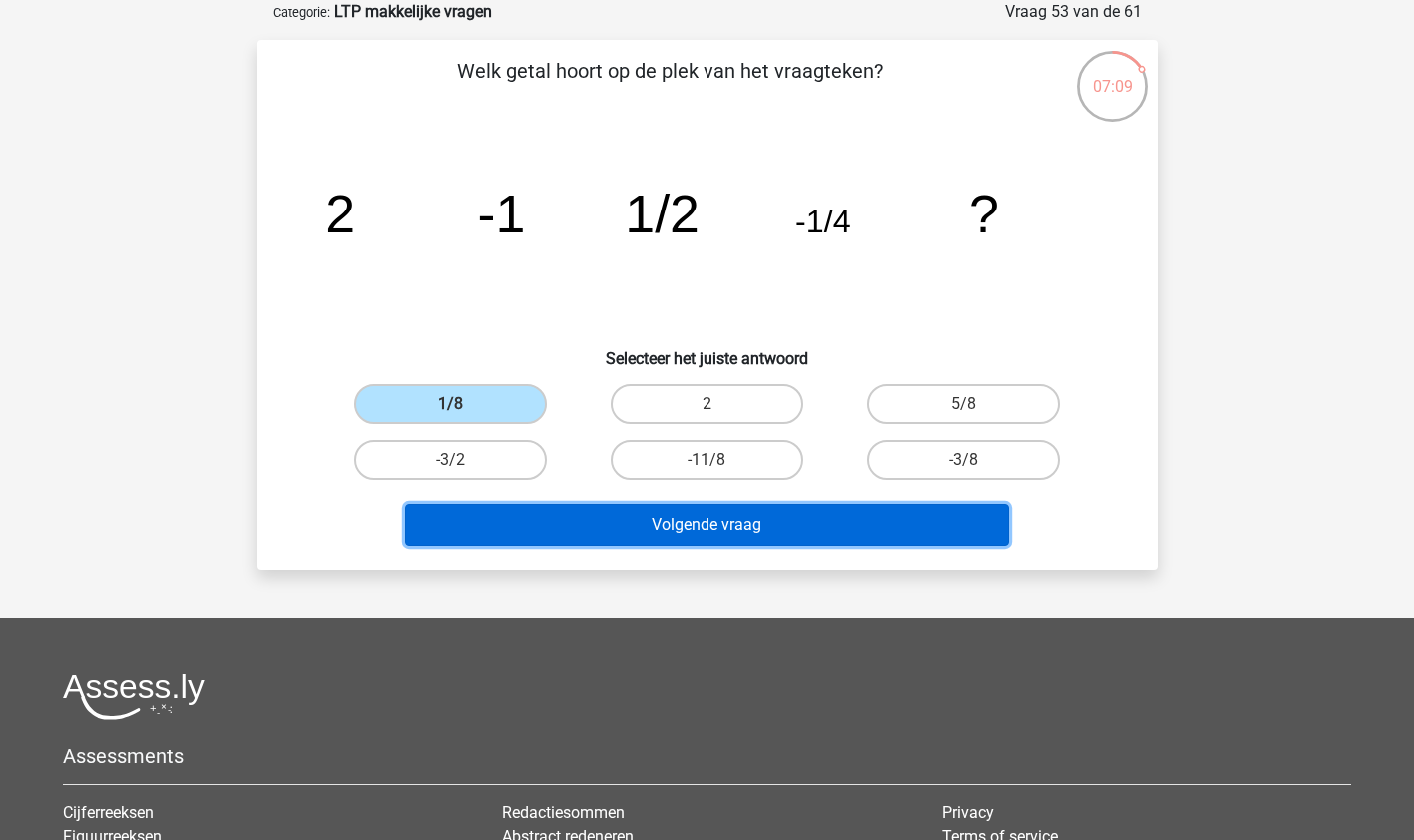 click on "Volgende vraag" at bounding box center [707, 525] 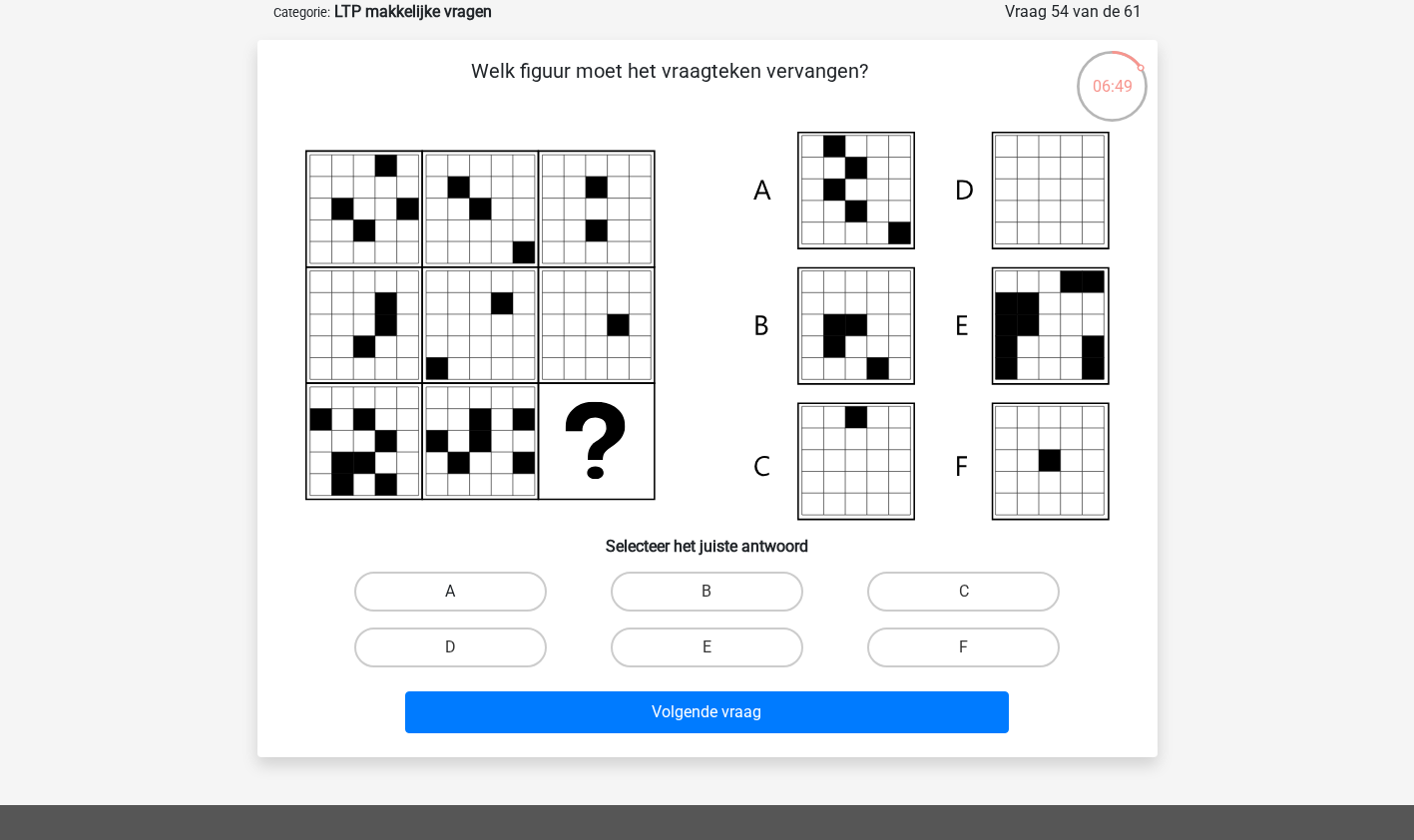 click on "A" at bounding box center (450, 592) 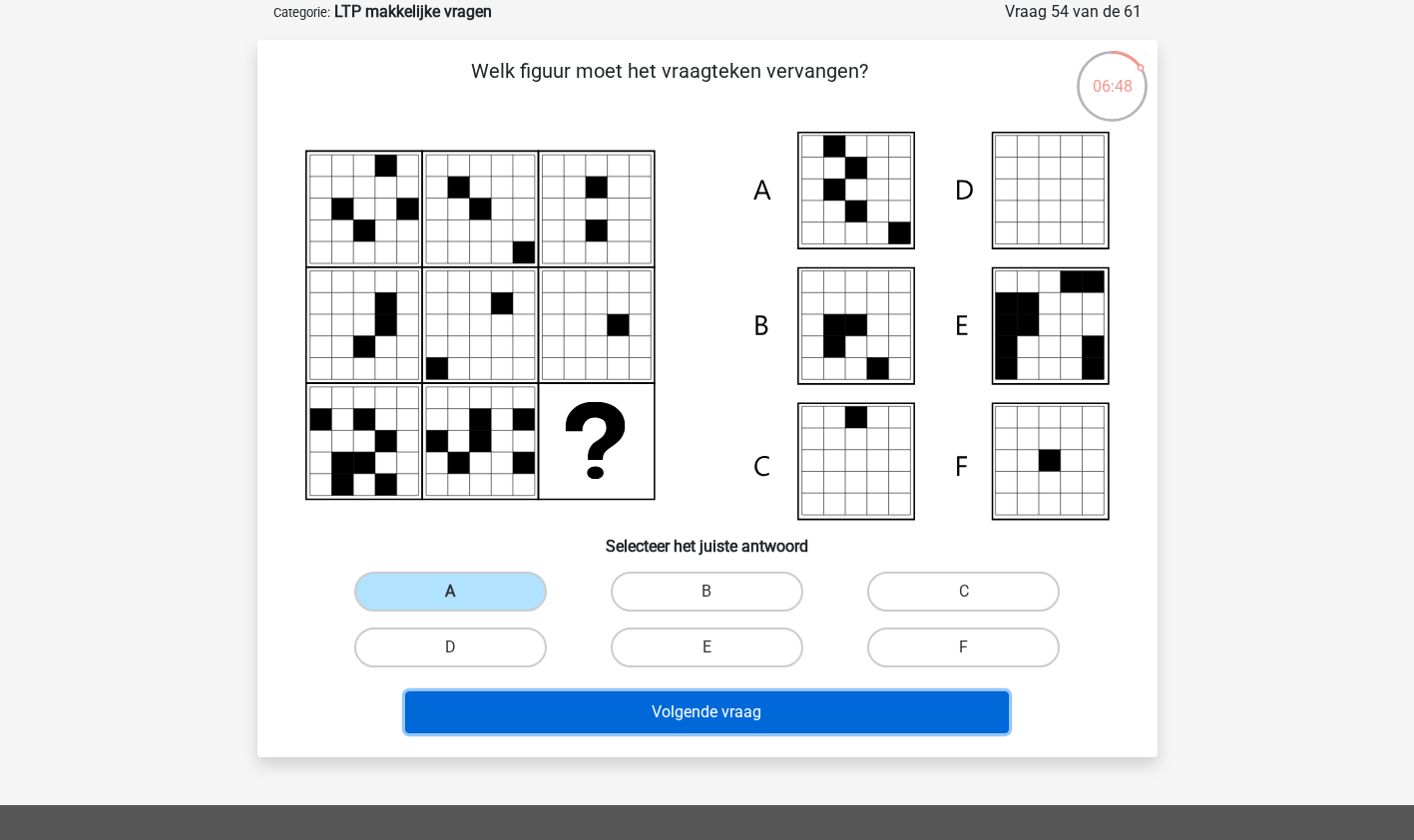click on "Volgende vraag" at bounding box center [707, 712] 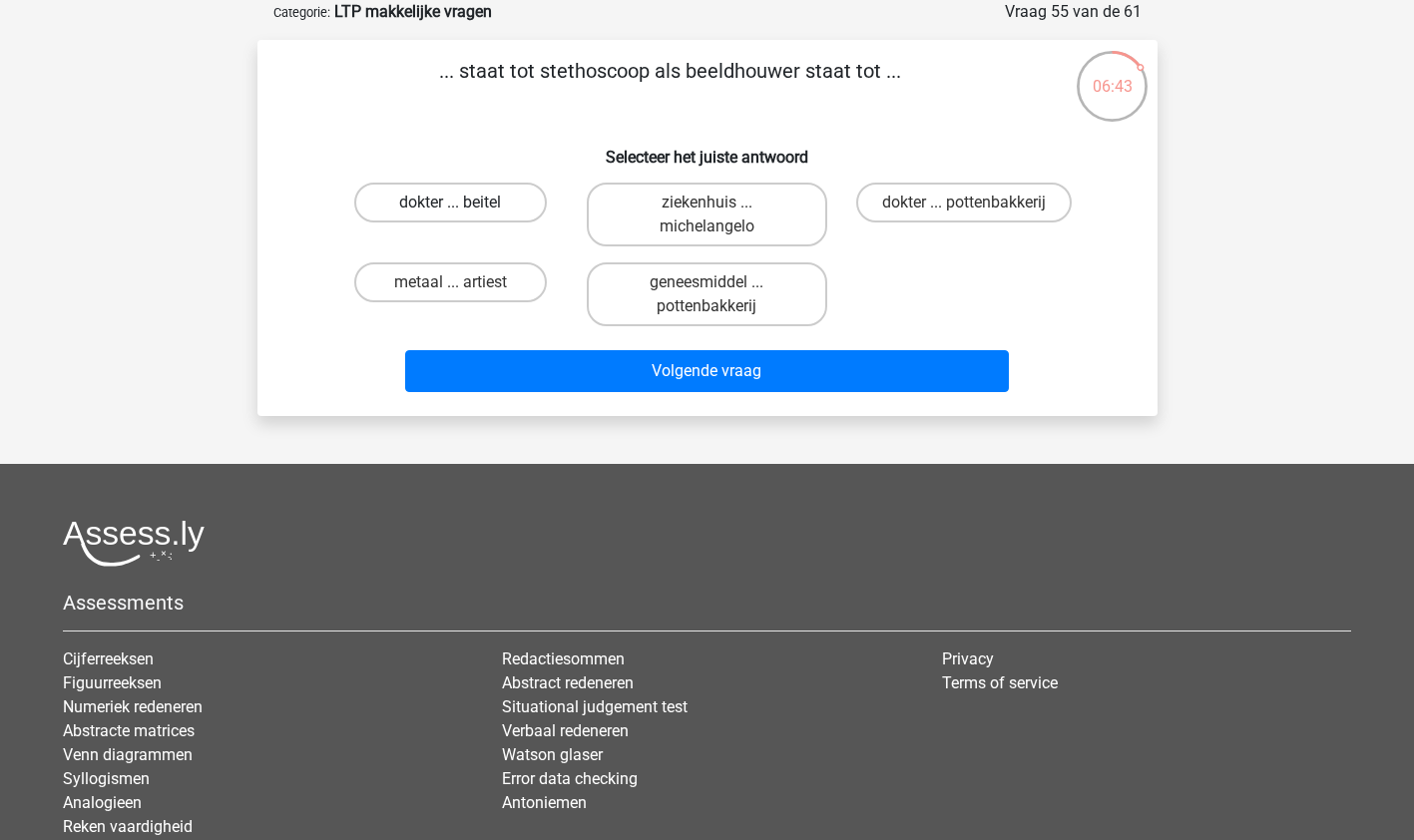 click on "dokter ... beitel" at bounding box center (450, 203) 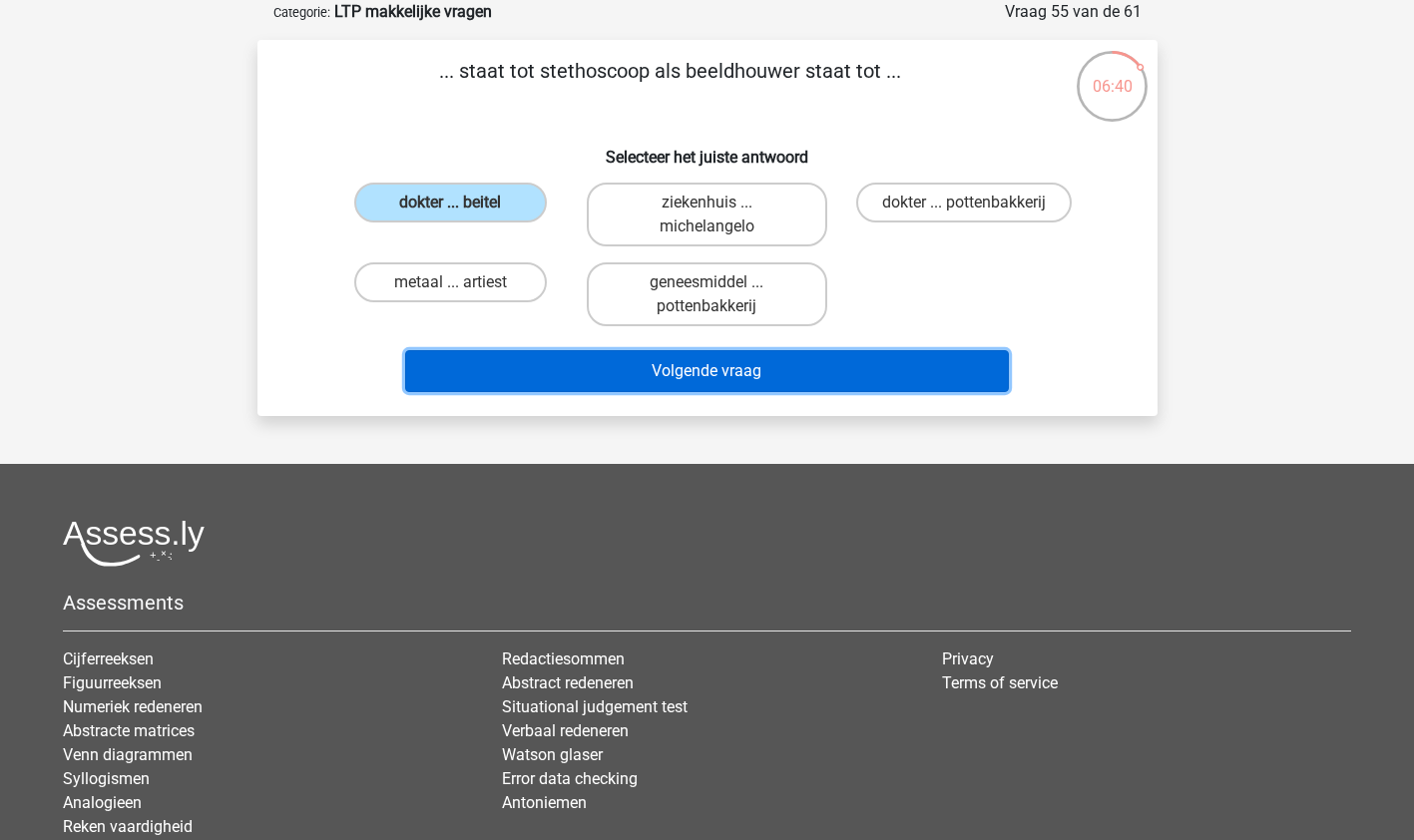 click on "Volgende vraag" at bounding box center [707, 371] 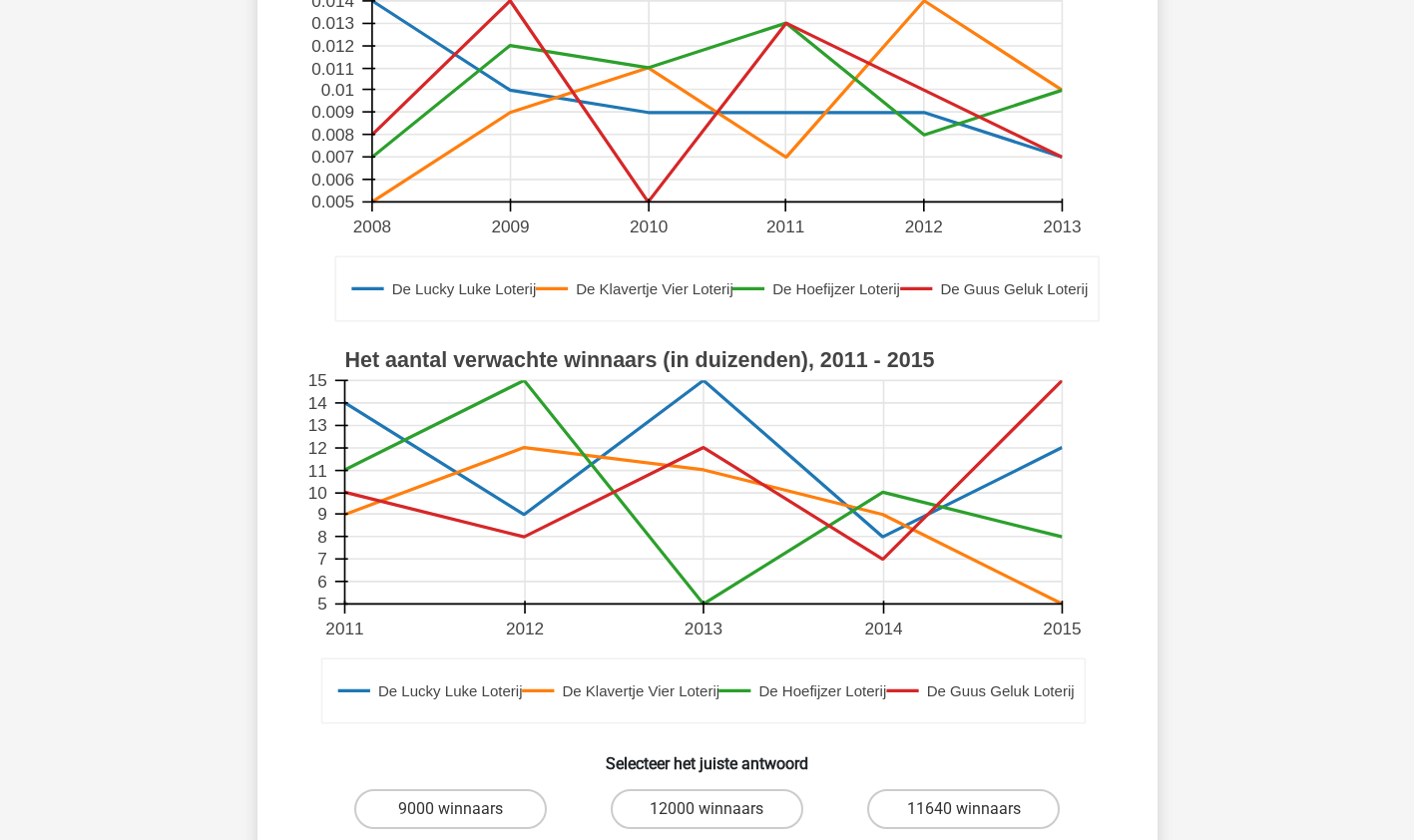 scroll, scrollTop: 292, scrollLeft: 0, axis: vertical 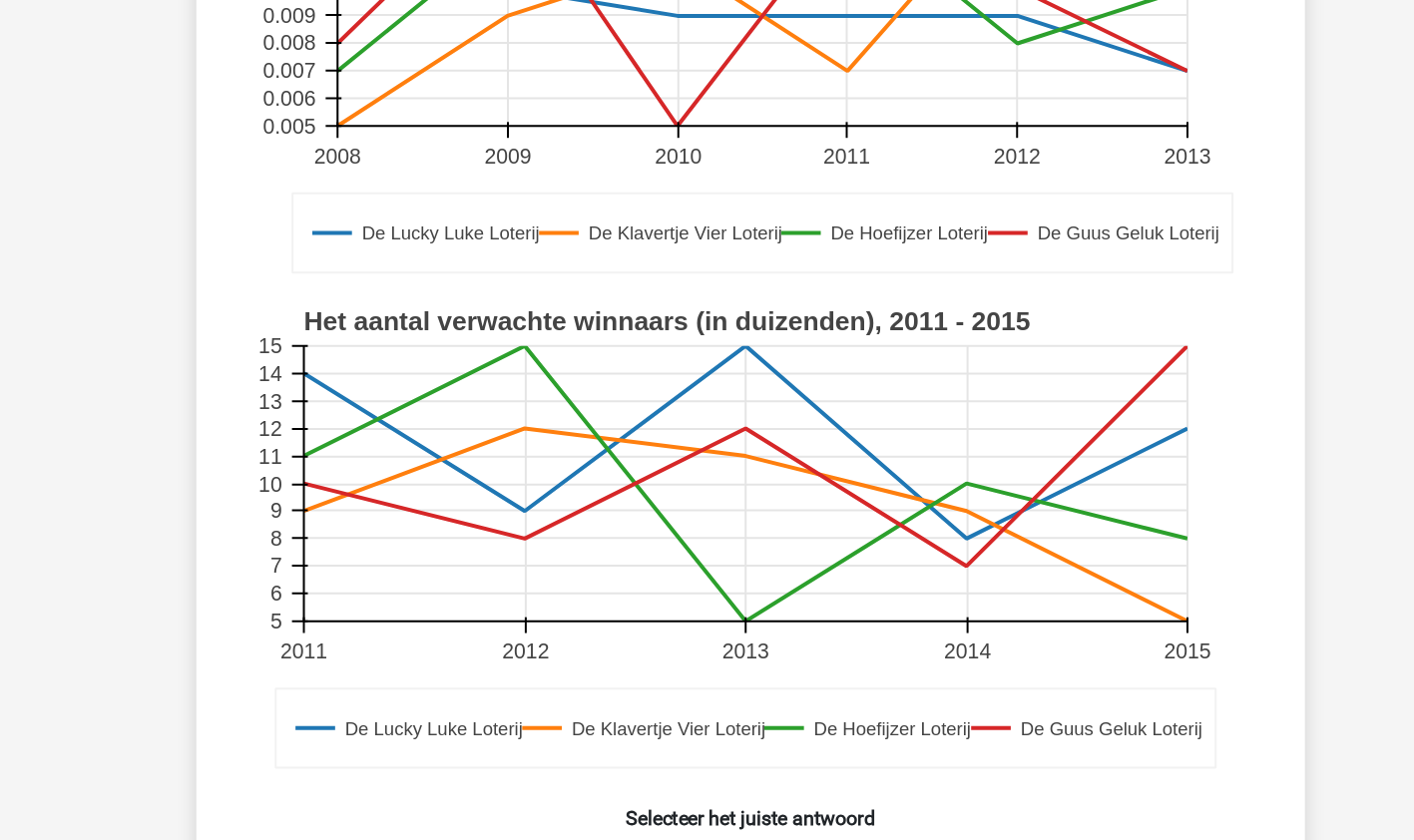 click 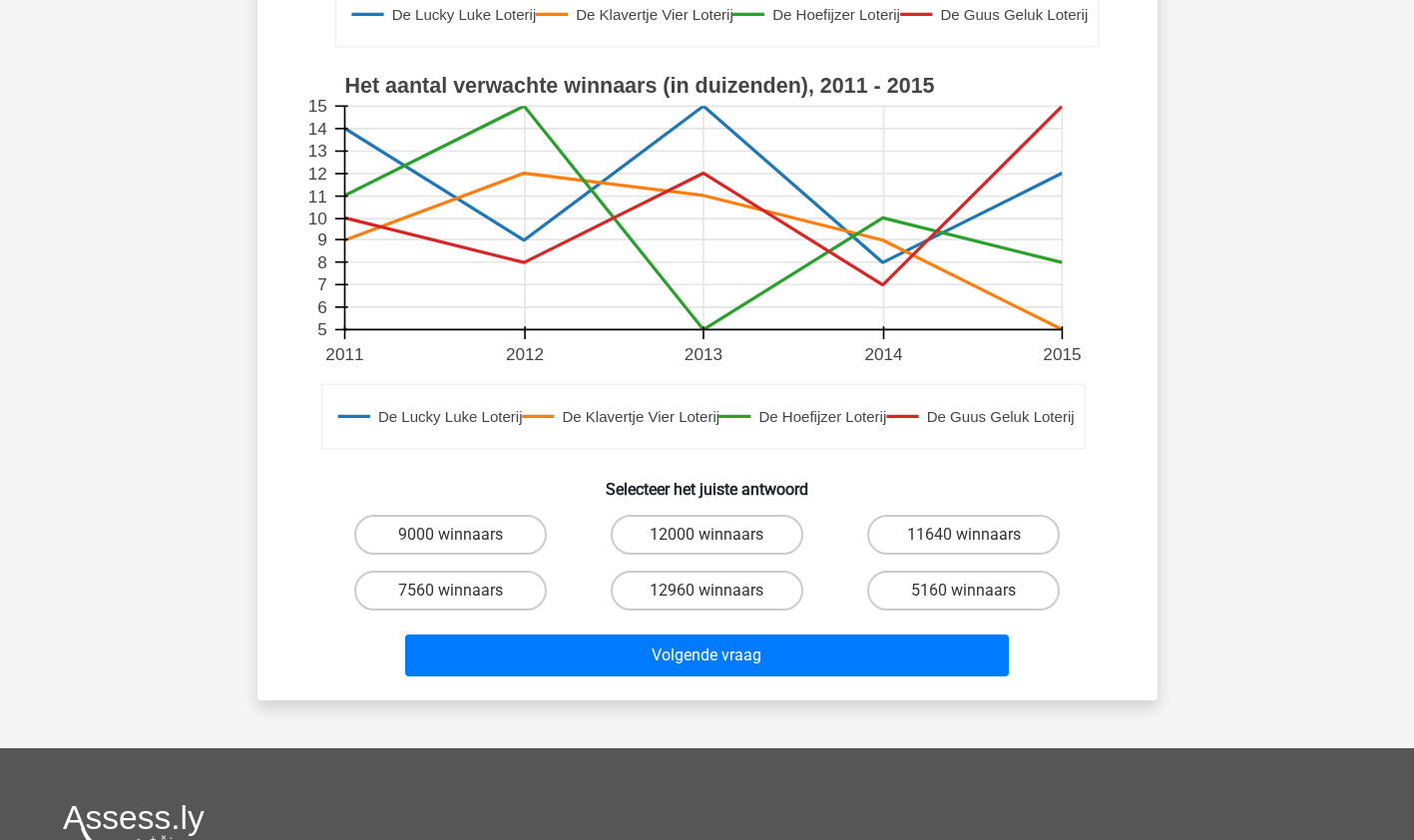 scroll, scrollTop: 571, scrollLeft: 0, axis: vertical 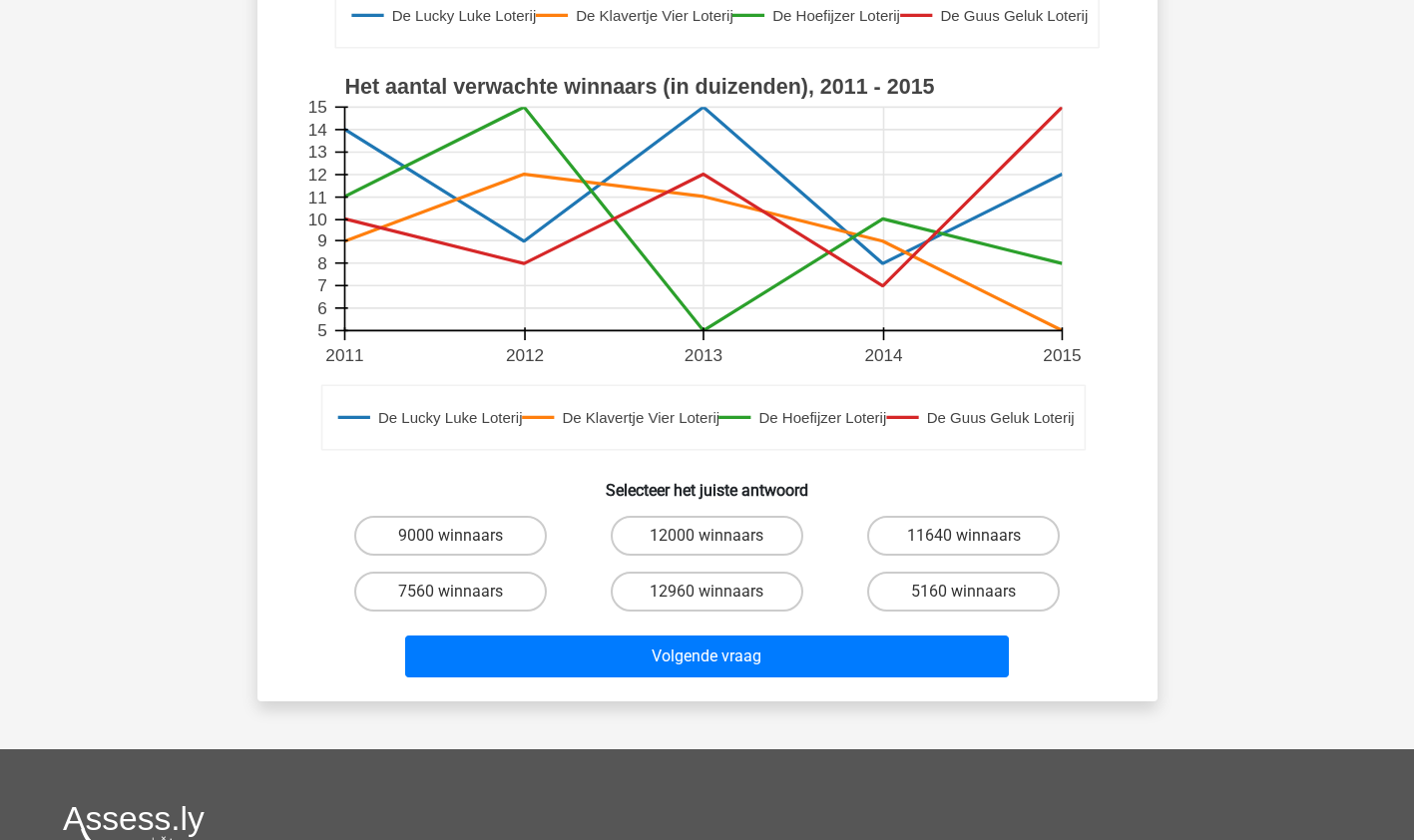 click on "12000 winnaars" at bounding box center (707, 536) 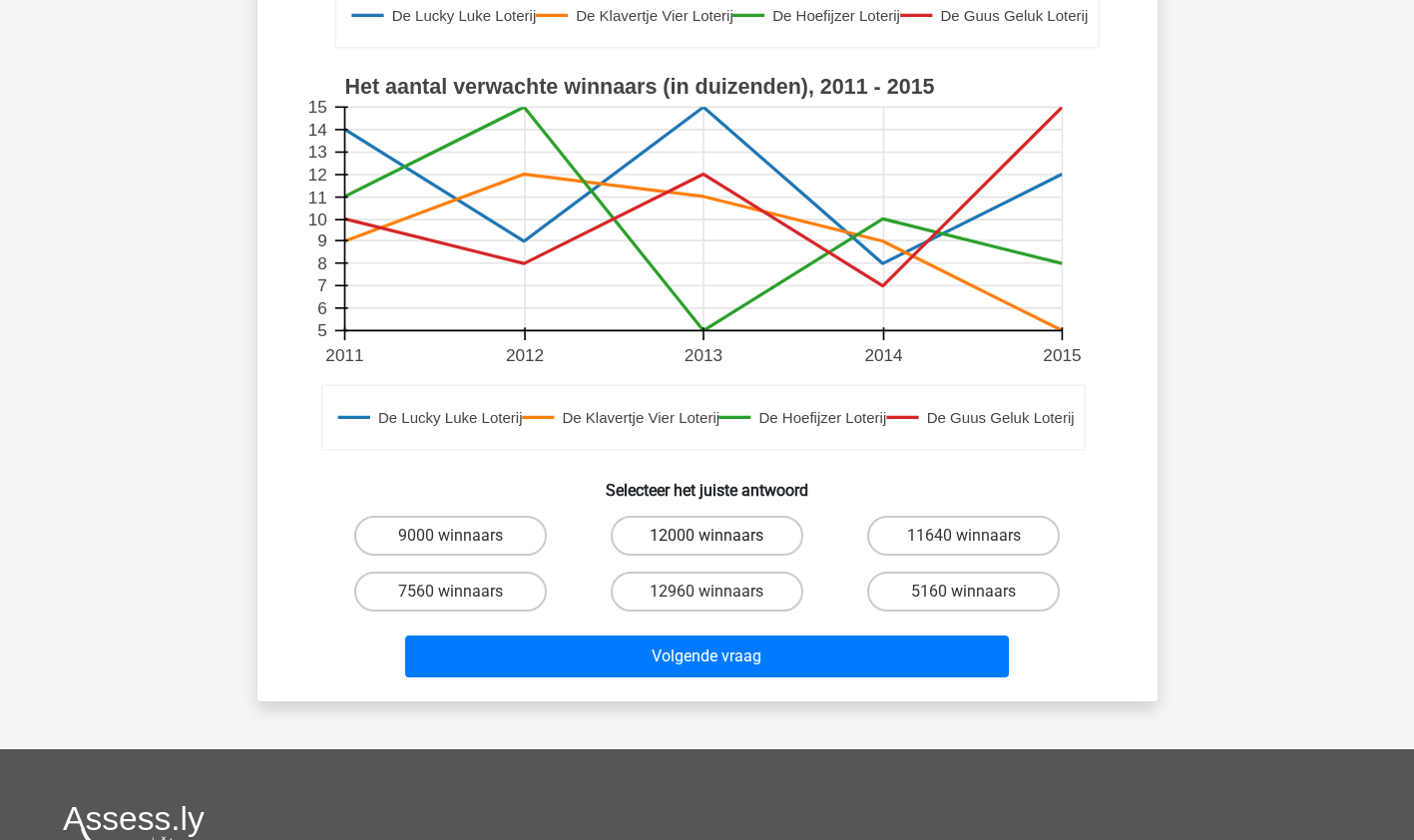 click on "12000 winnaars" at bounding box center [712, 542] 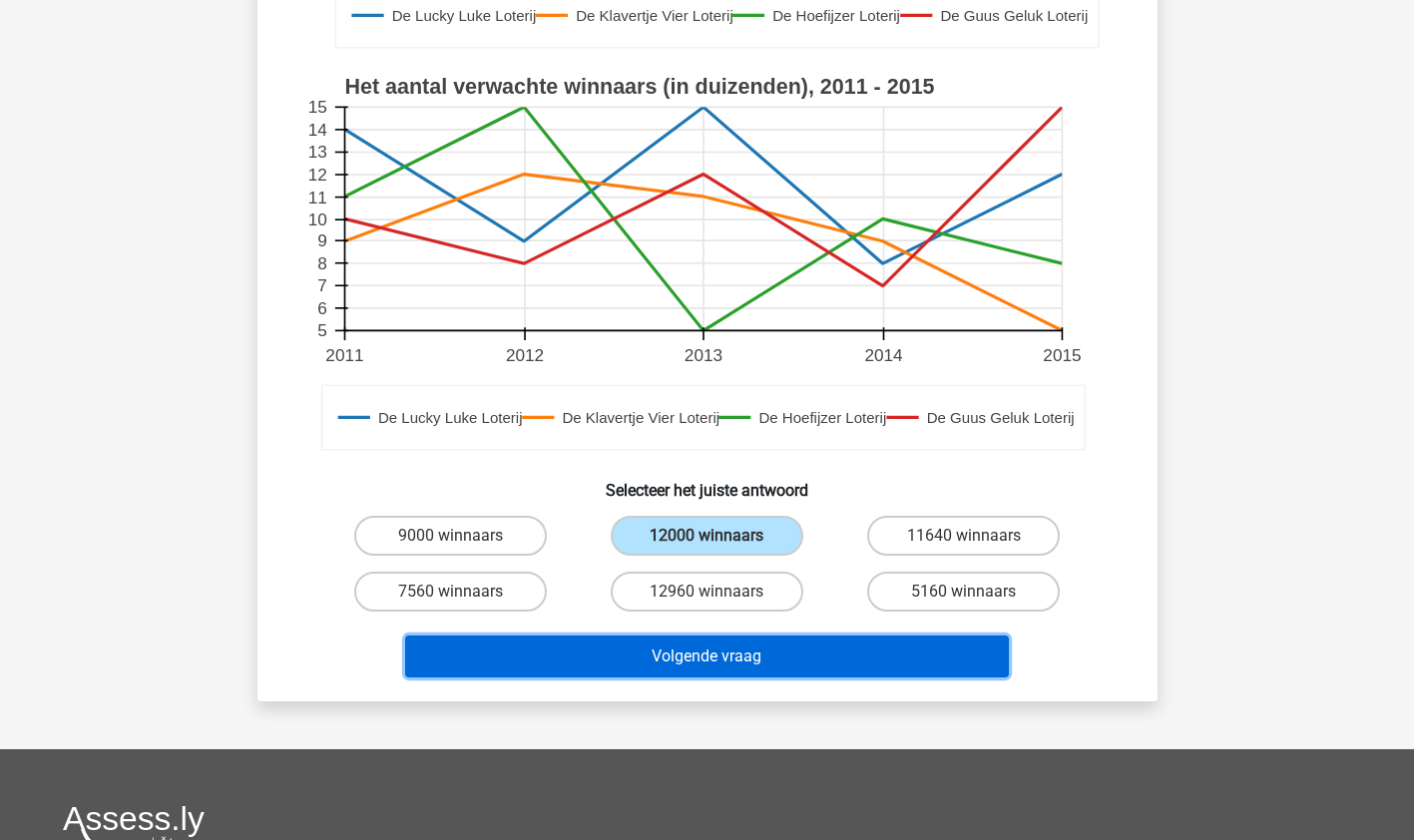 click on "Volgende vraag" at bounding box center (707, 656) 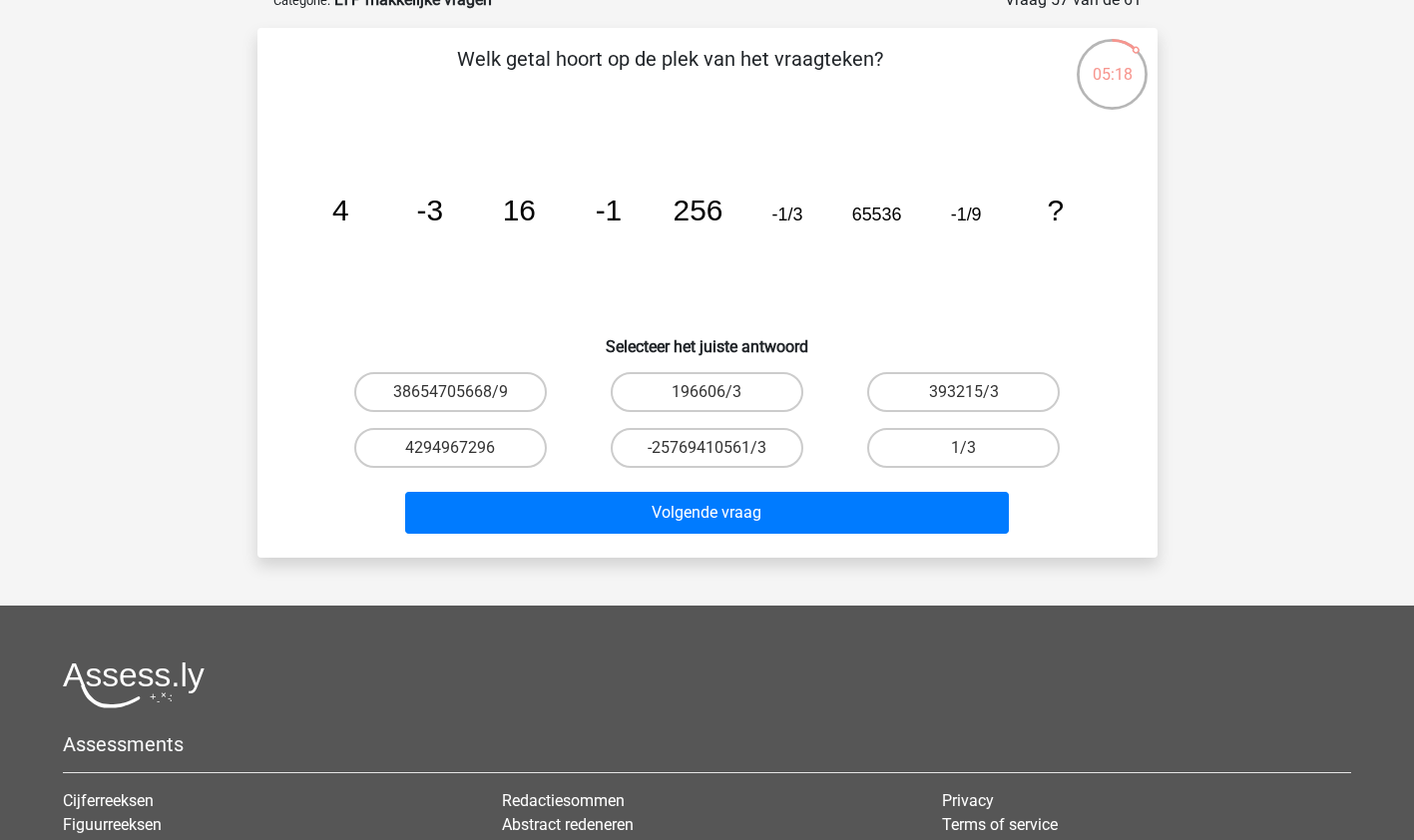 scroll, scrollTop: 111, scrollLeft: 0, axis: vertical 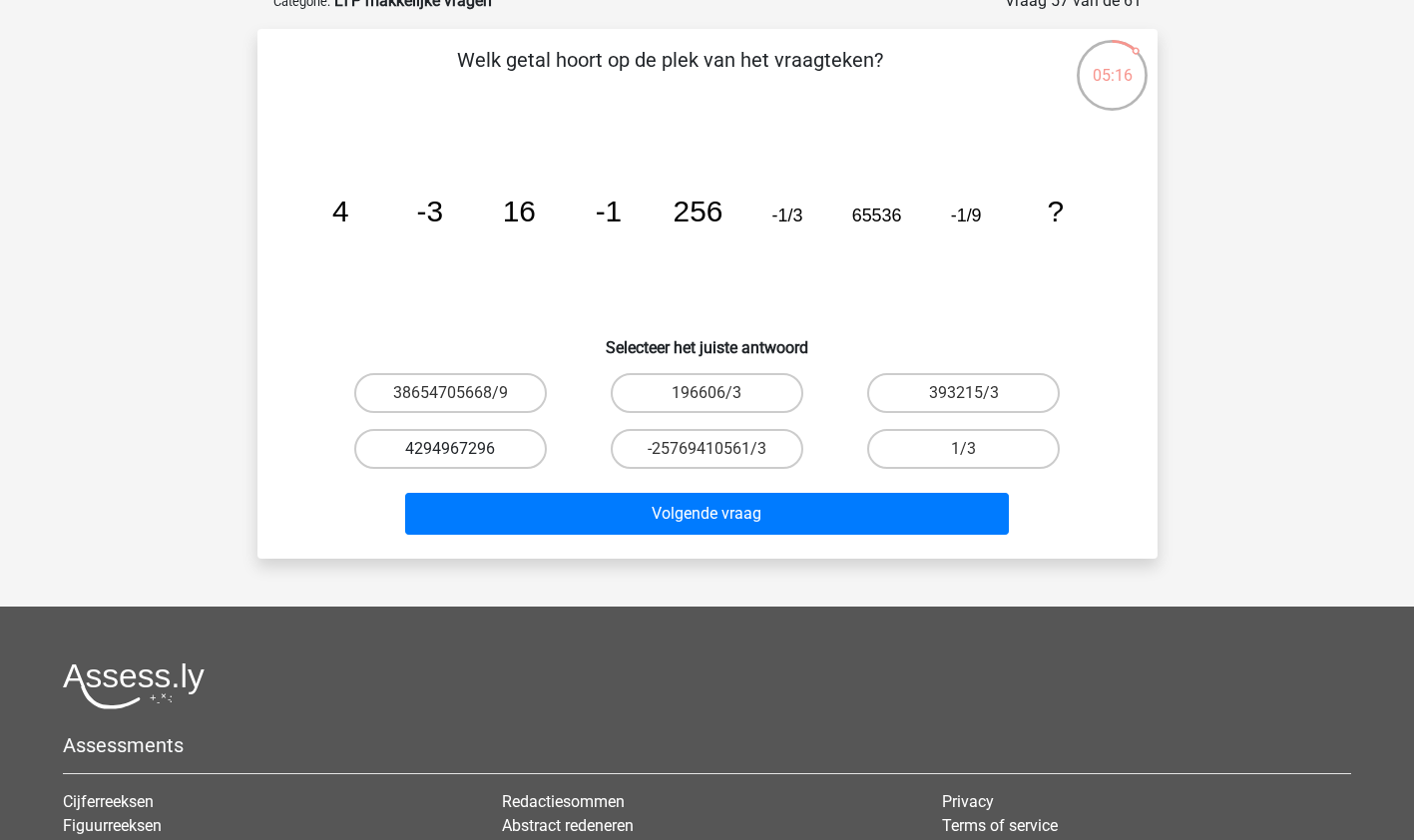 click on "4294967296" at bounding box center [450, 449] 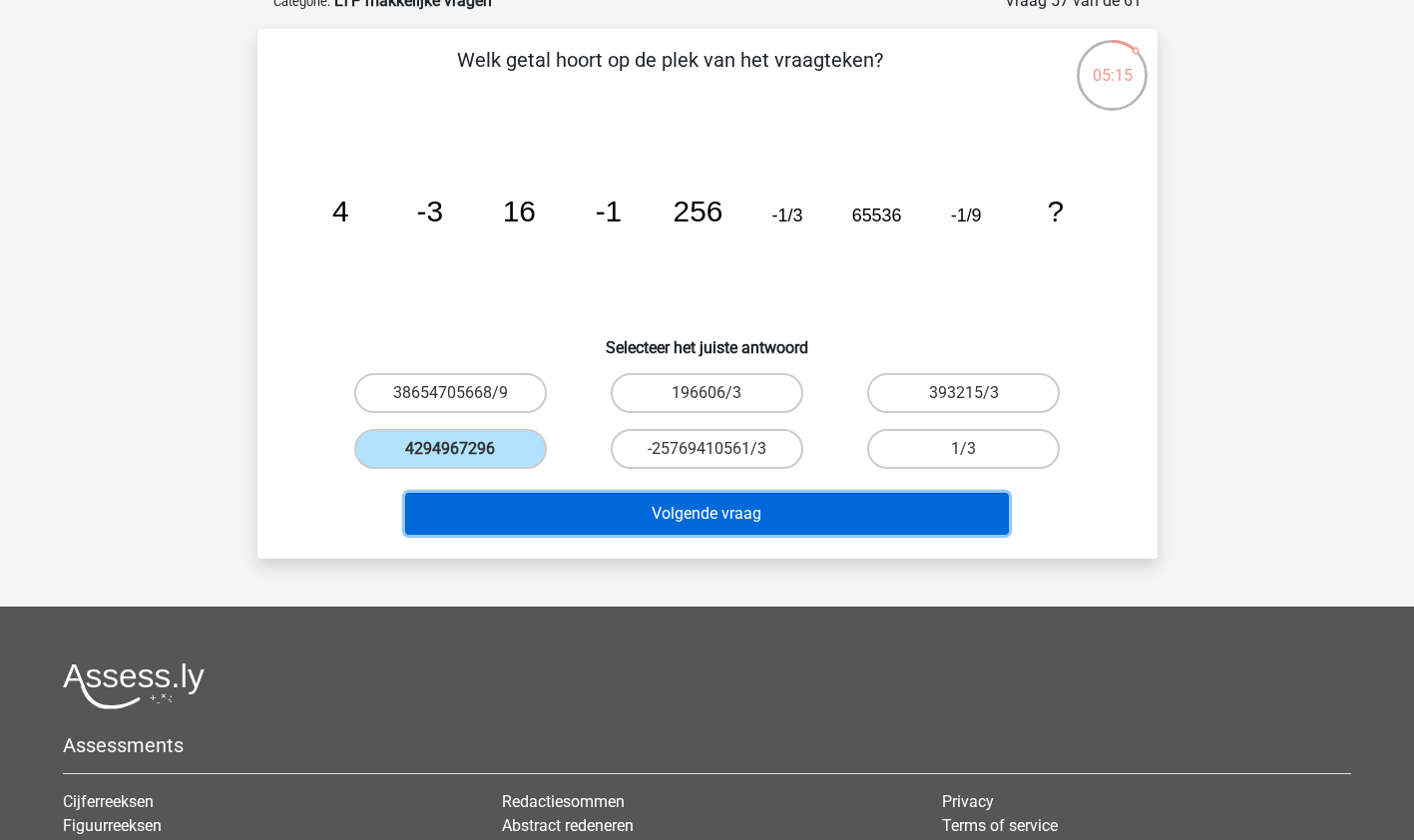 click on "Volgende vraag" at bounding box center [707, 514] 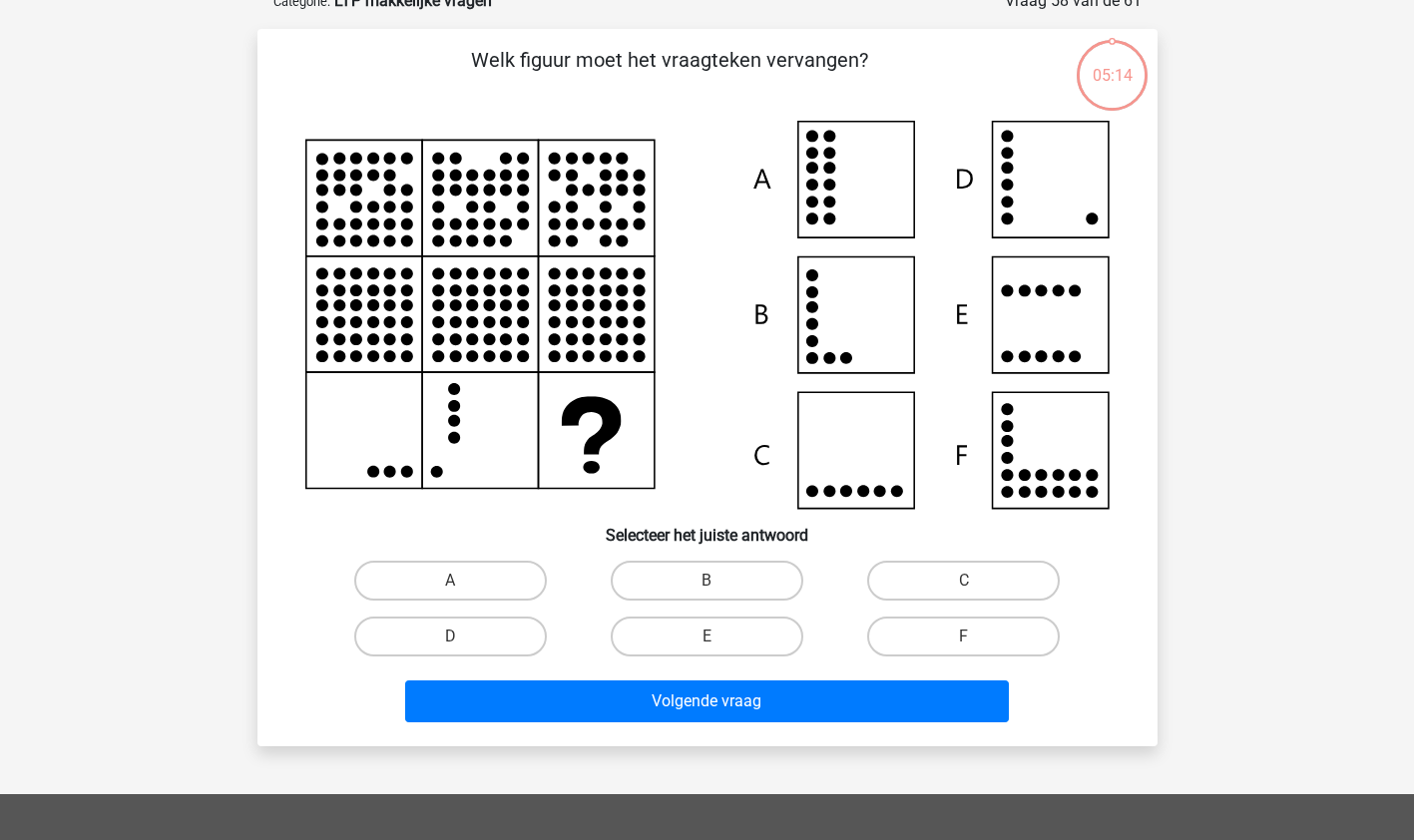 scroll, scrollTop: 100, scrollLeft: 0, axis: vertical 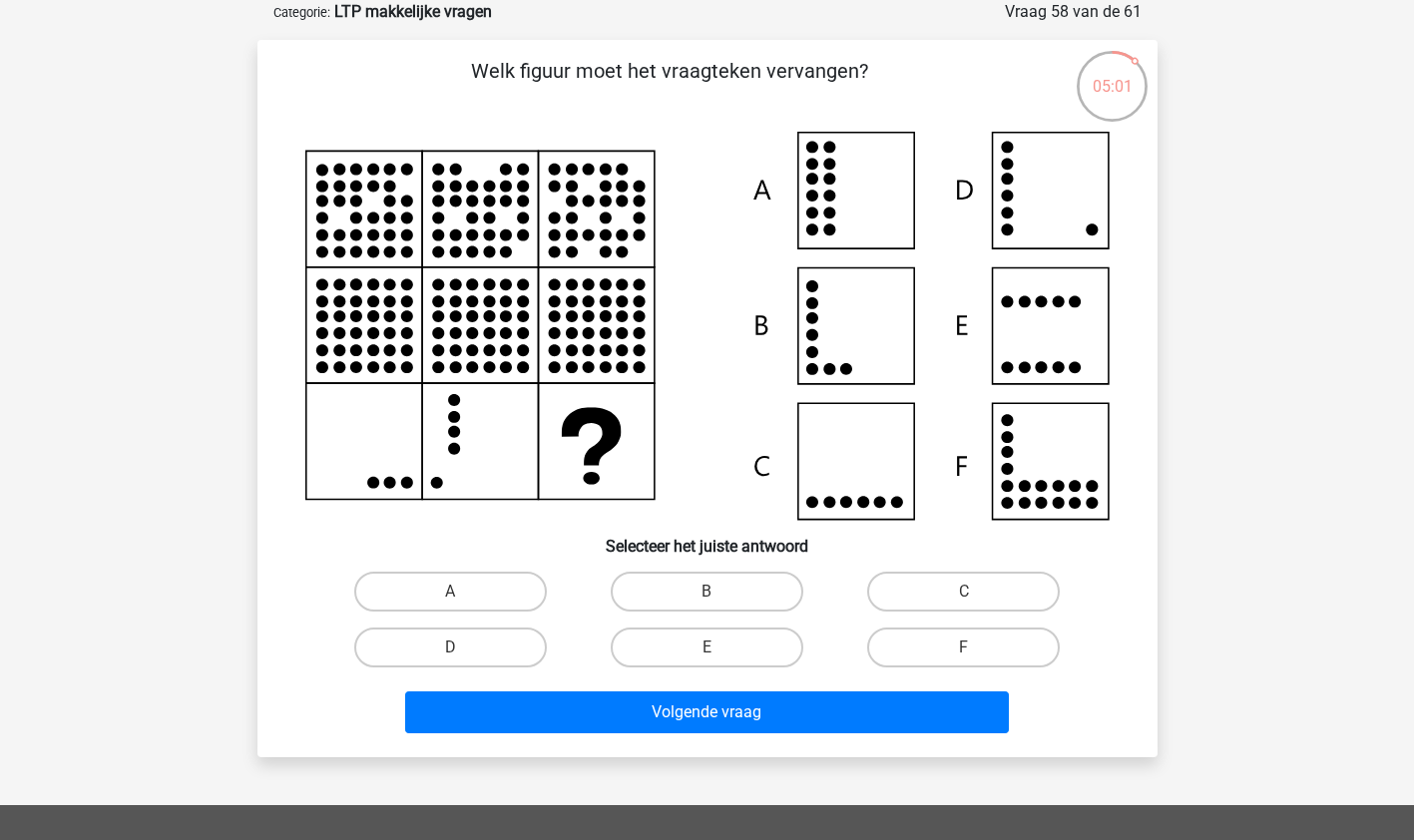 click on "D" at bounding box center [456, 653] 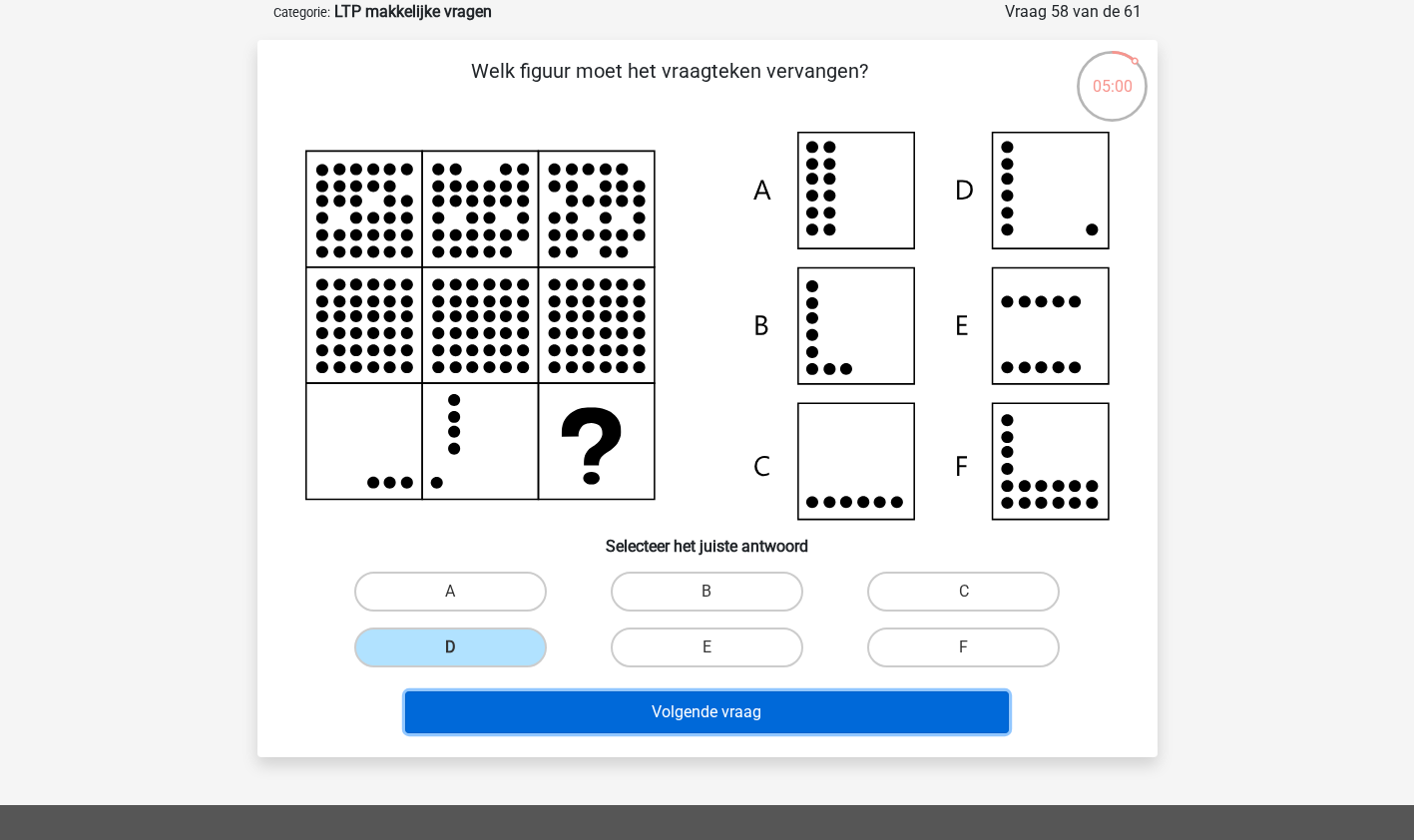click on "Volgende vraag" at bounding box center (707, 712) 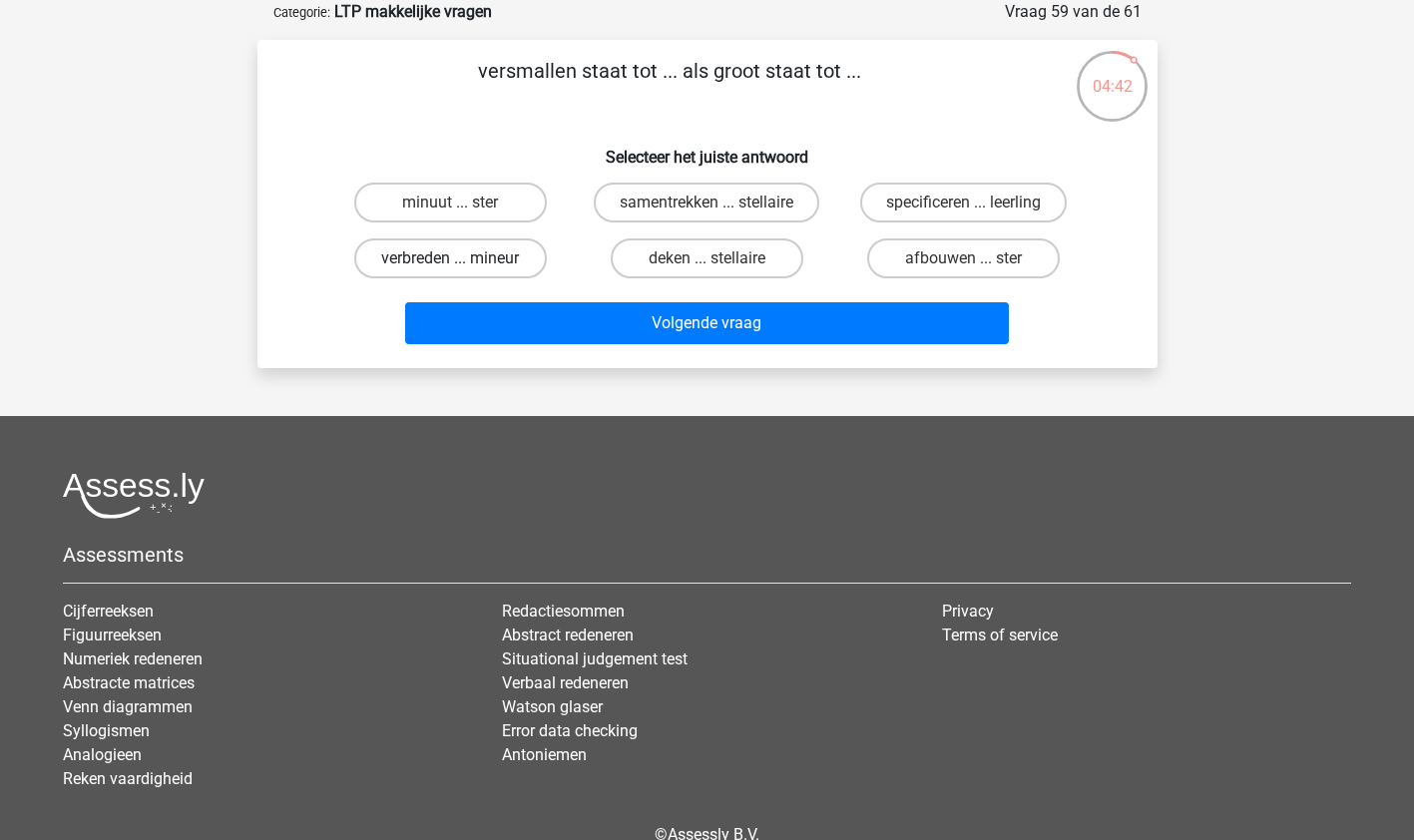 click on "verbreden ... mineur" at bounding box center (450, 258) 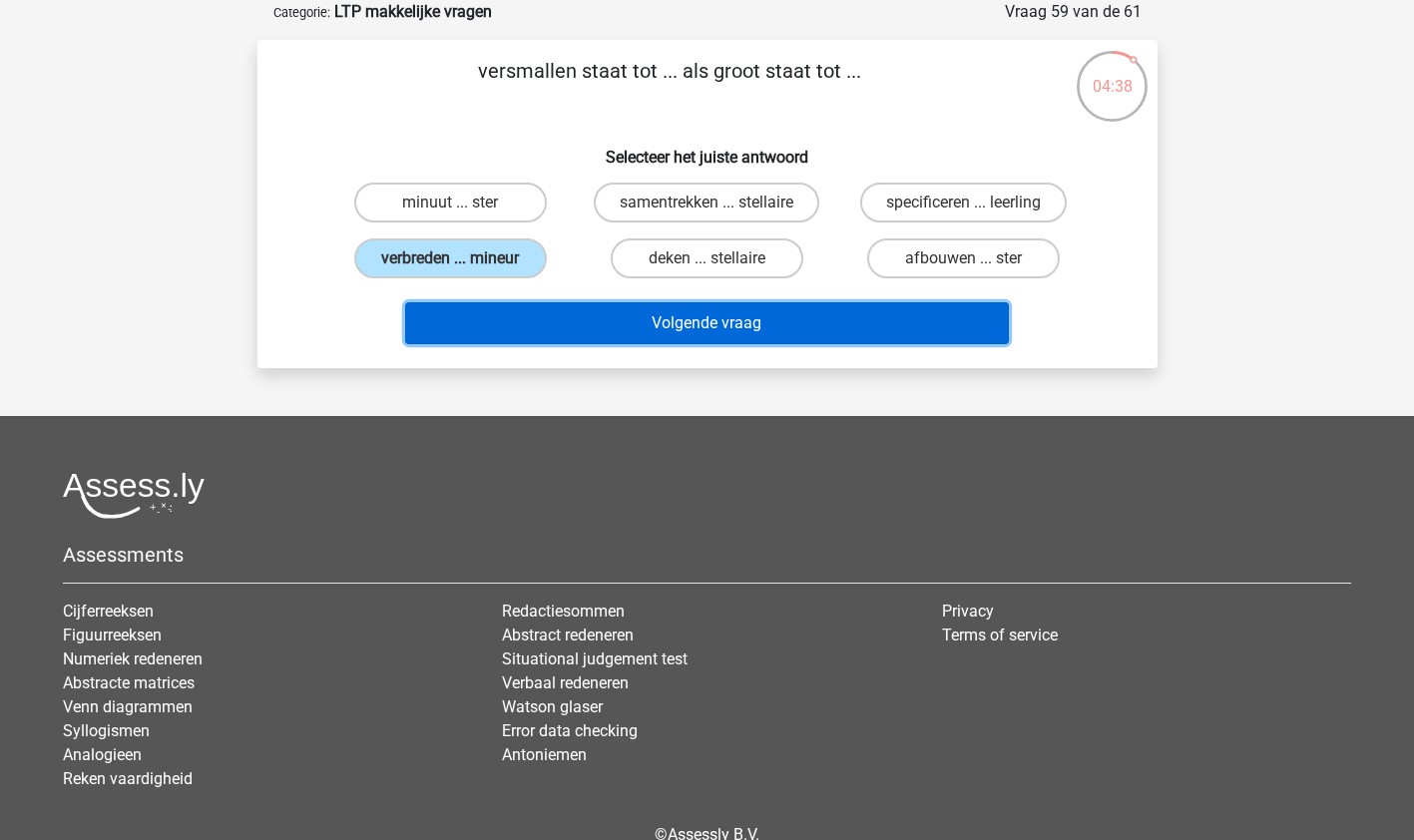 click on "Volgende vraag" at bounding box center (707, 323) 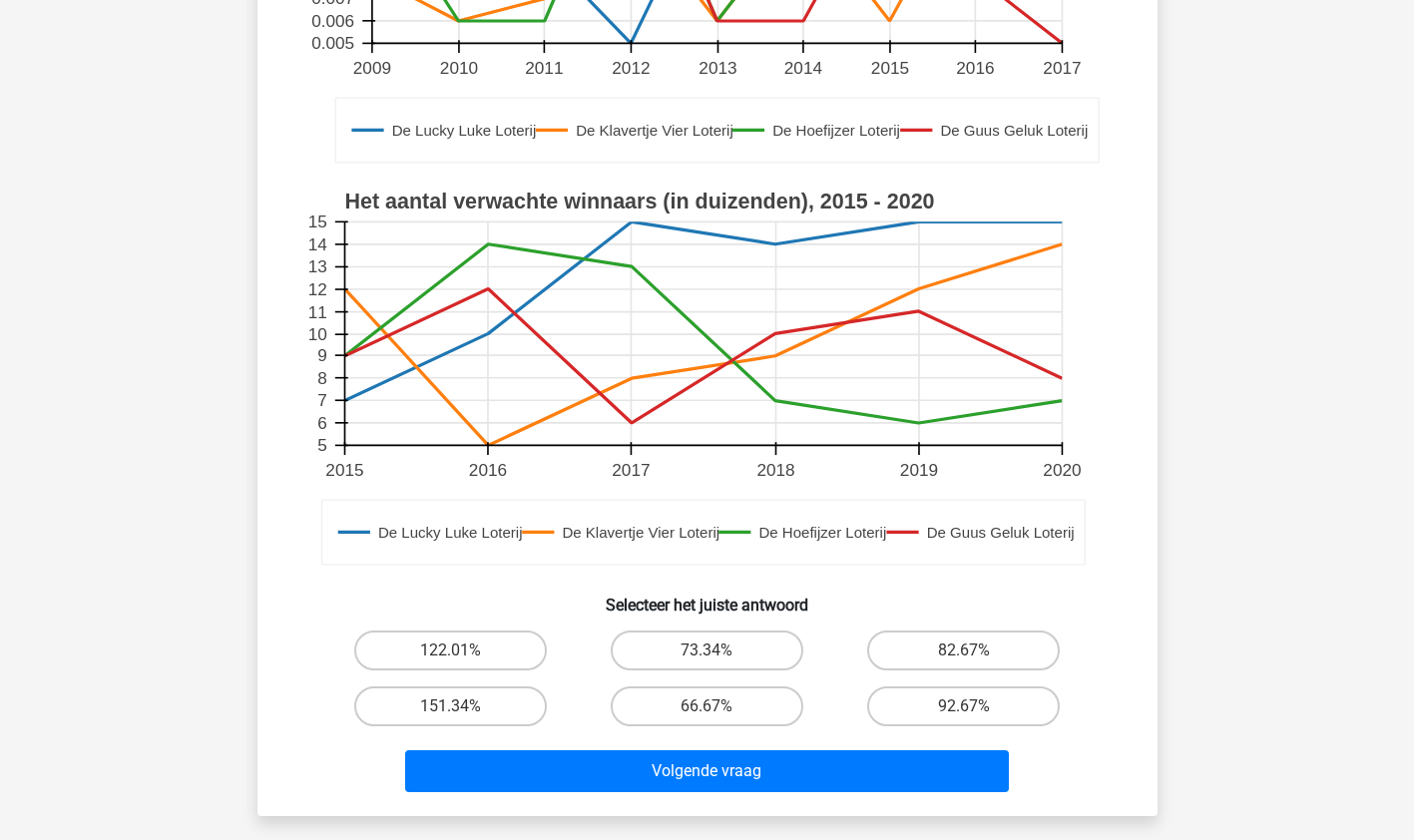 scroll, scrollTop: 449, scrollLeft: 0, axis: vertical 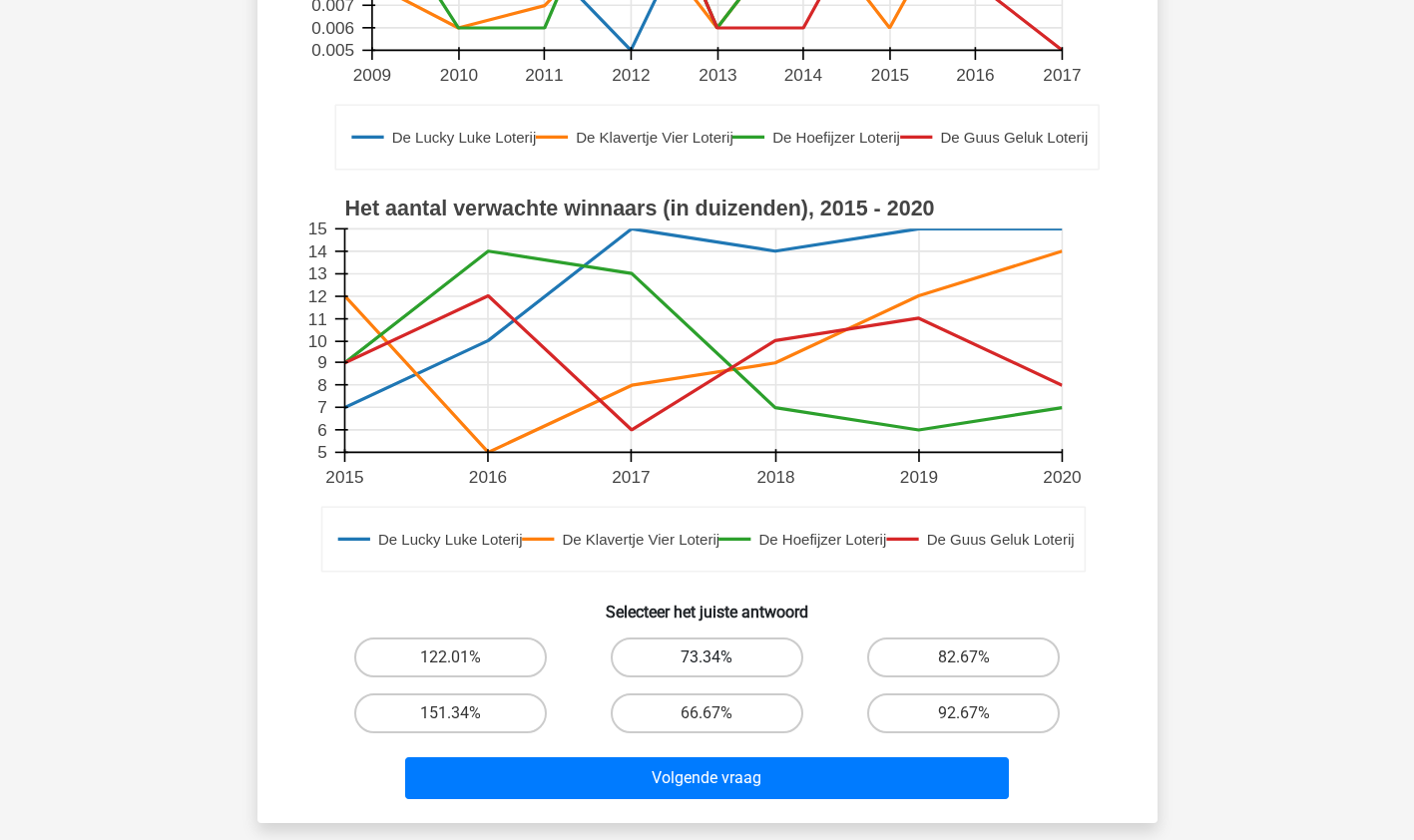 click on "73.34%" at bounding box center (707, 657) 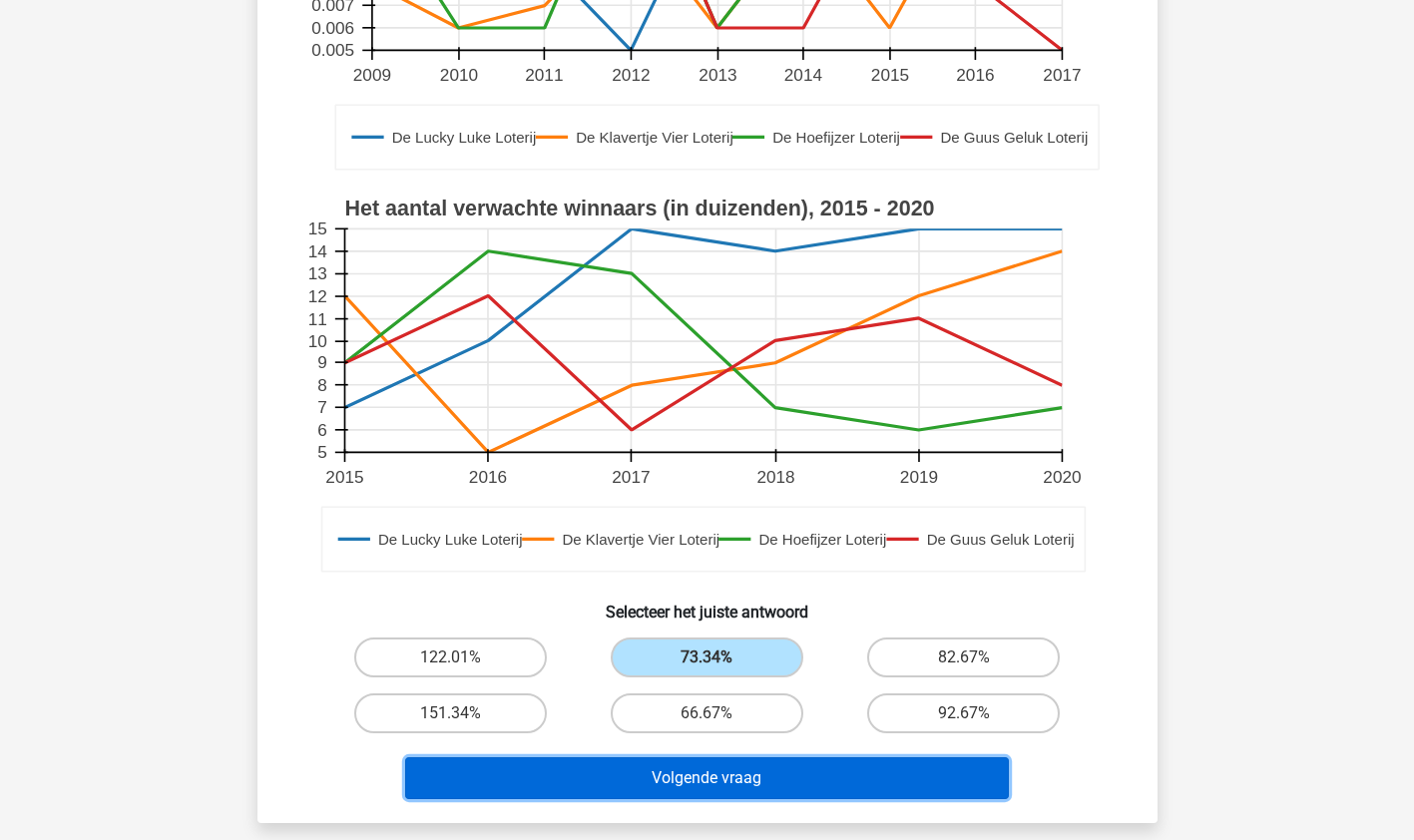 click on "Volgende vraag" at bounding box center (707, 778) 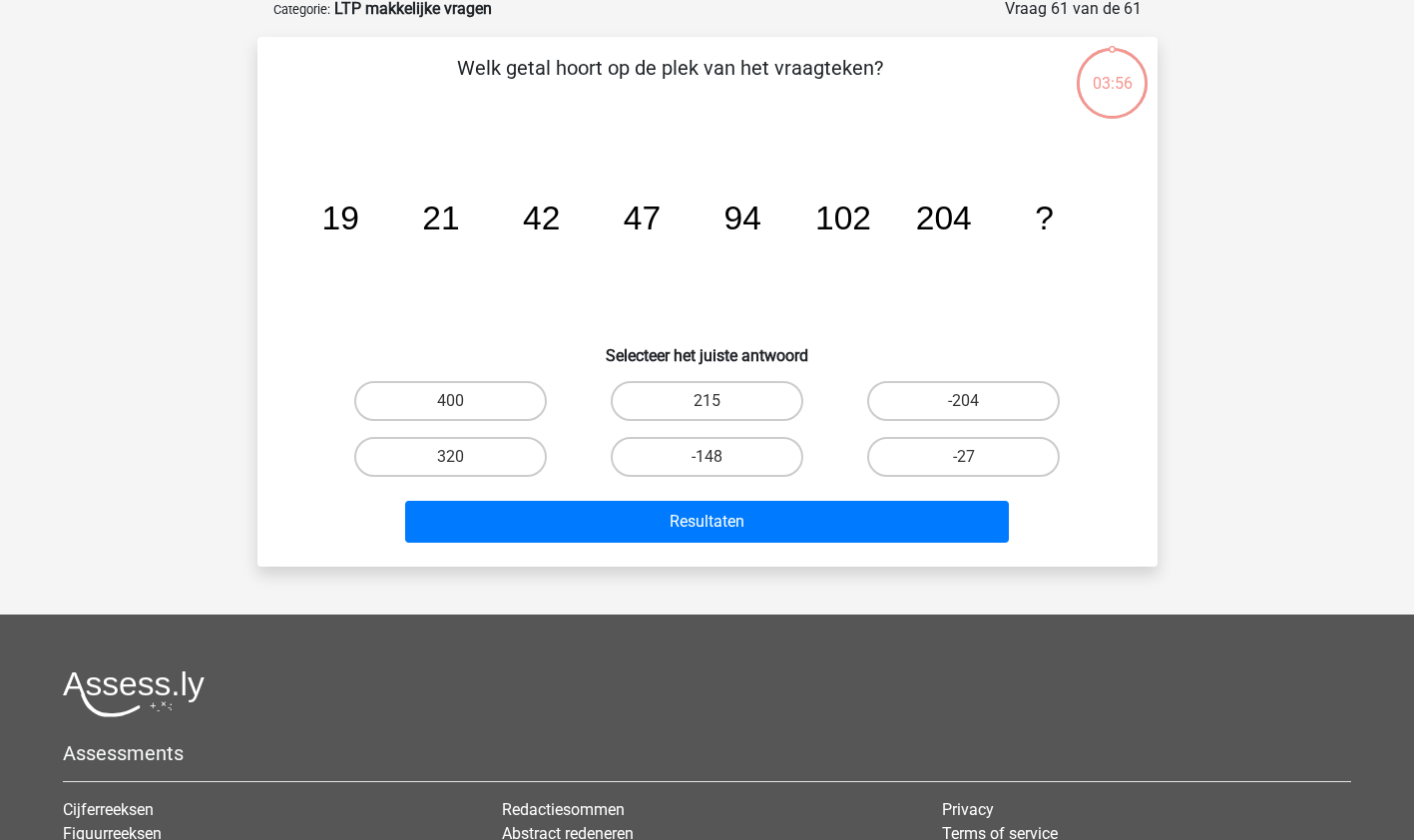 scroll, scrollTop: 100, scrollLeft: 0, axis: vertical 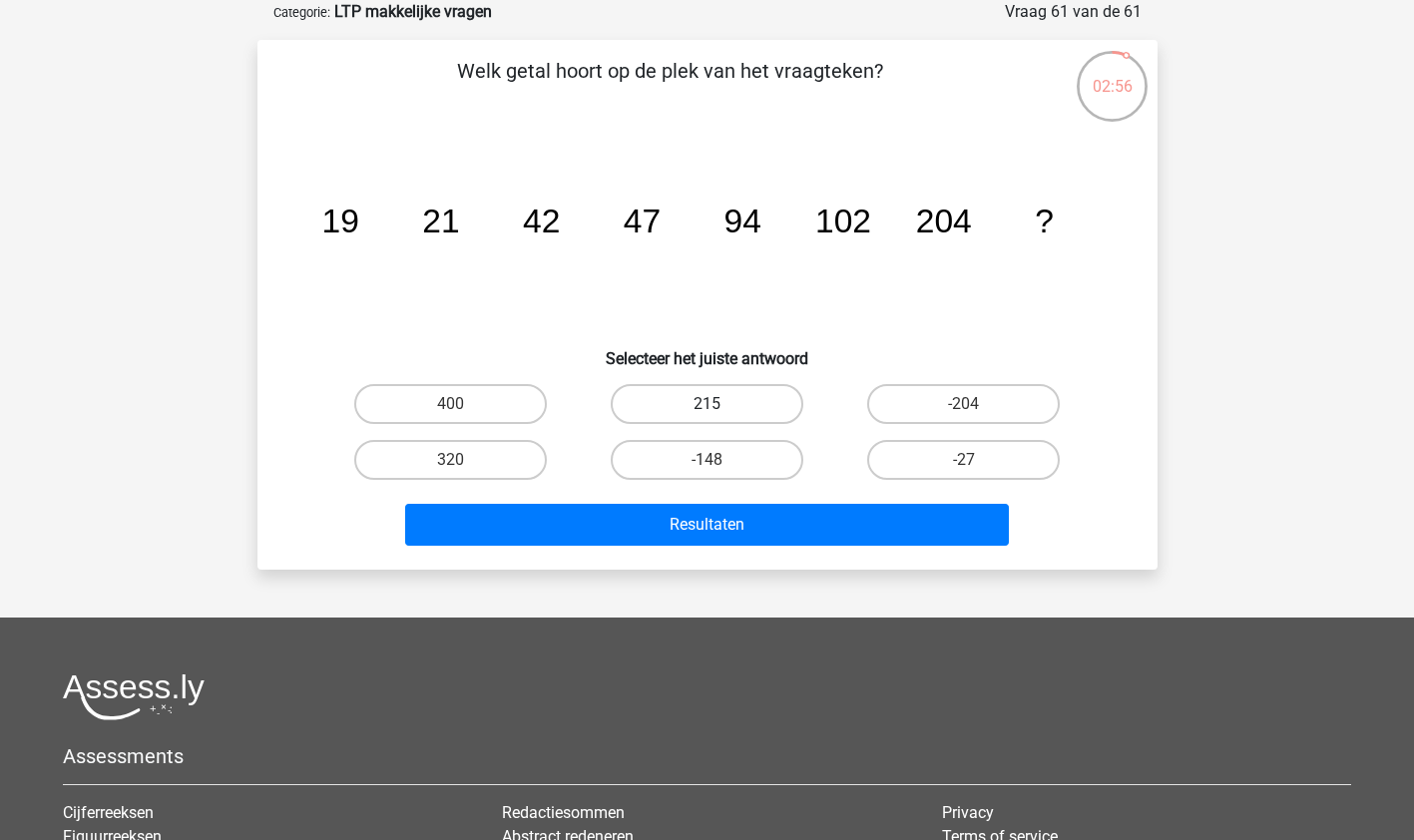 click on "215" at bounding box center [707, 404] 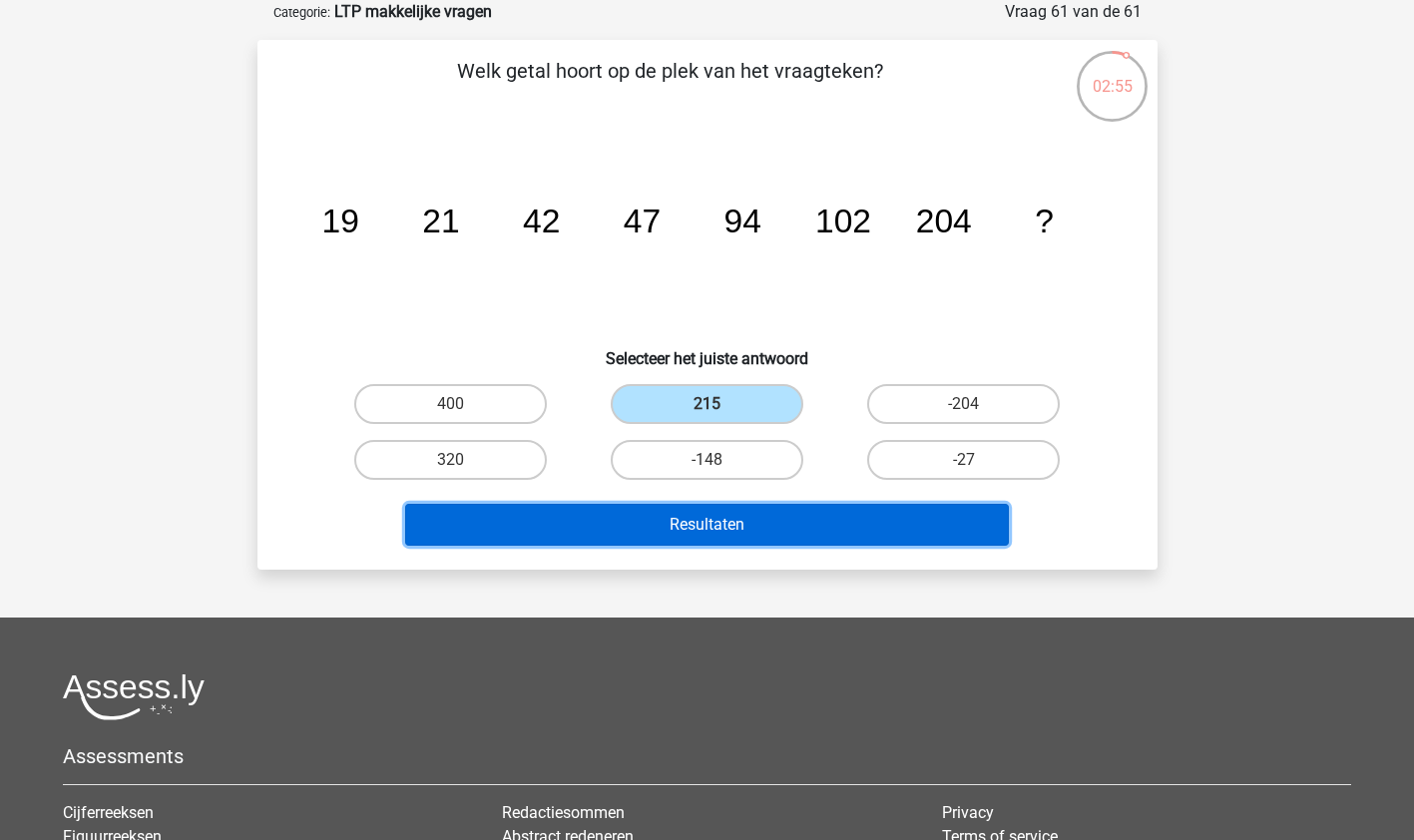 click on "Resultaten" at bounding box center [707, 525] 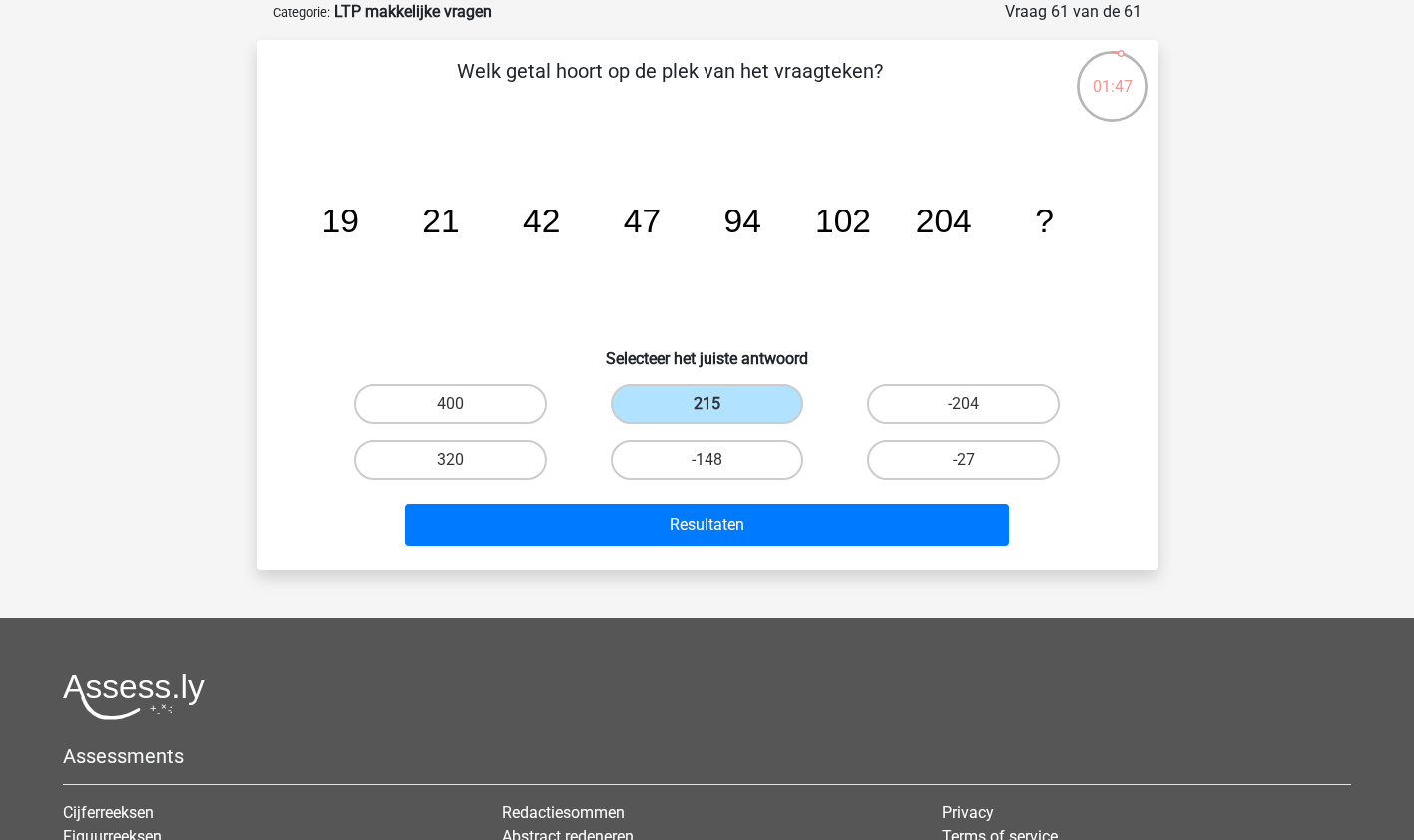 scroll, scrollTop: 0, scrollLeft: 0, axis: both 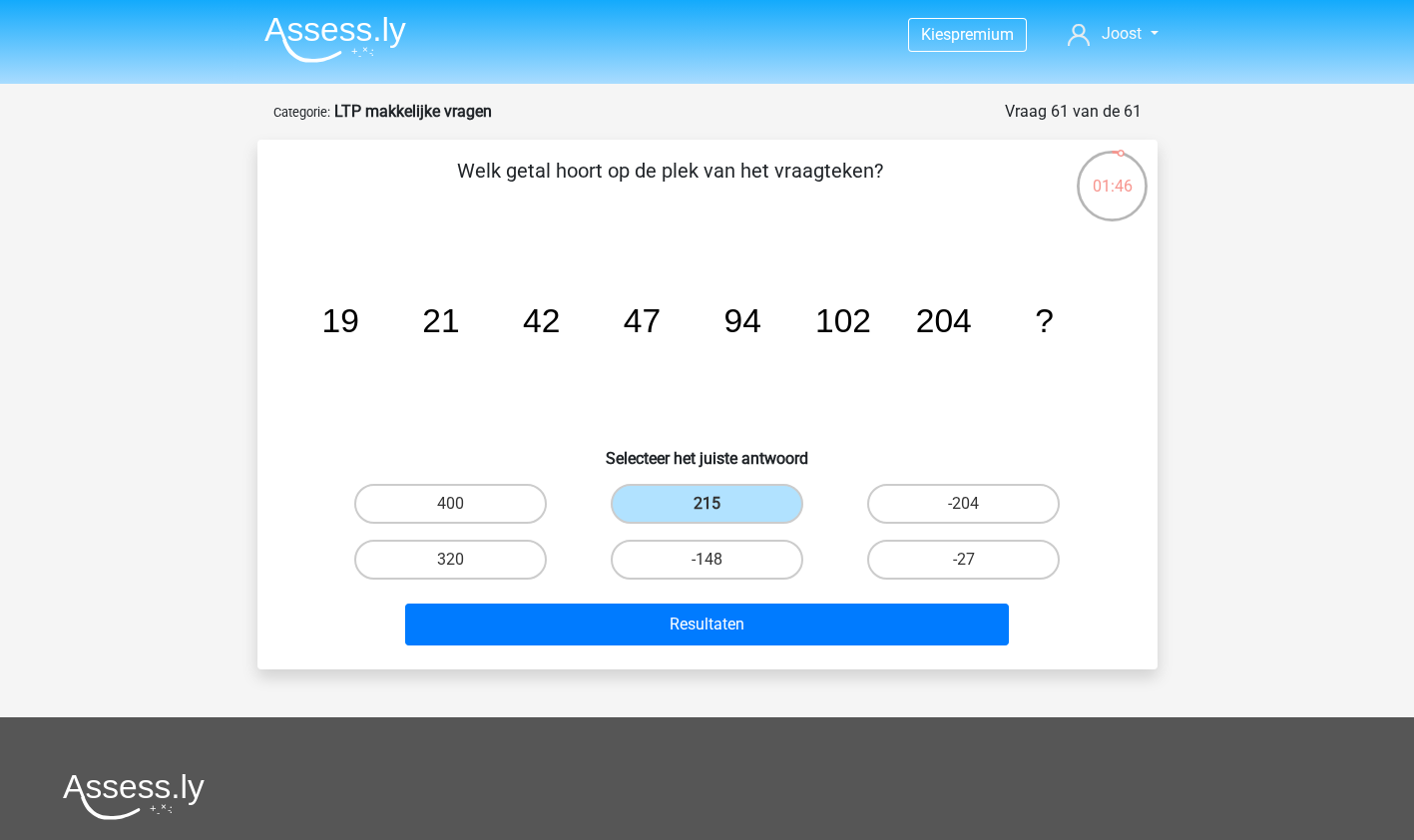 click at bounding box center (335, 39) 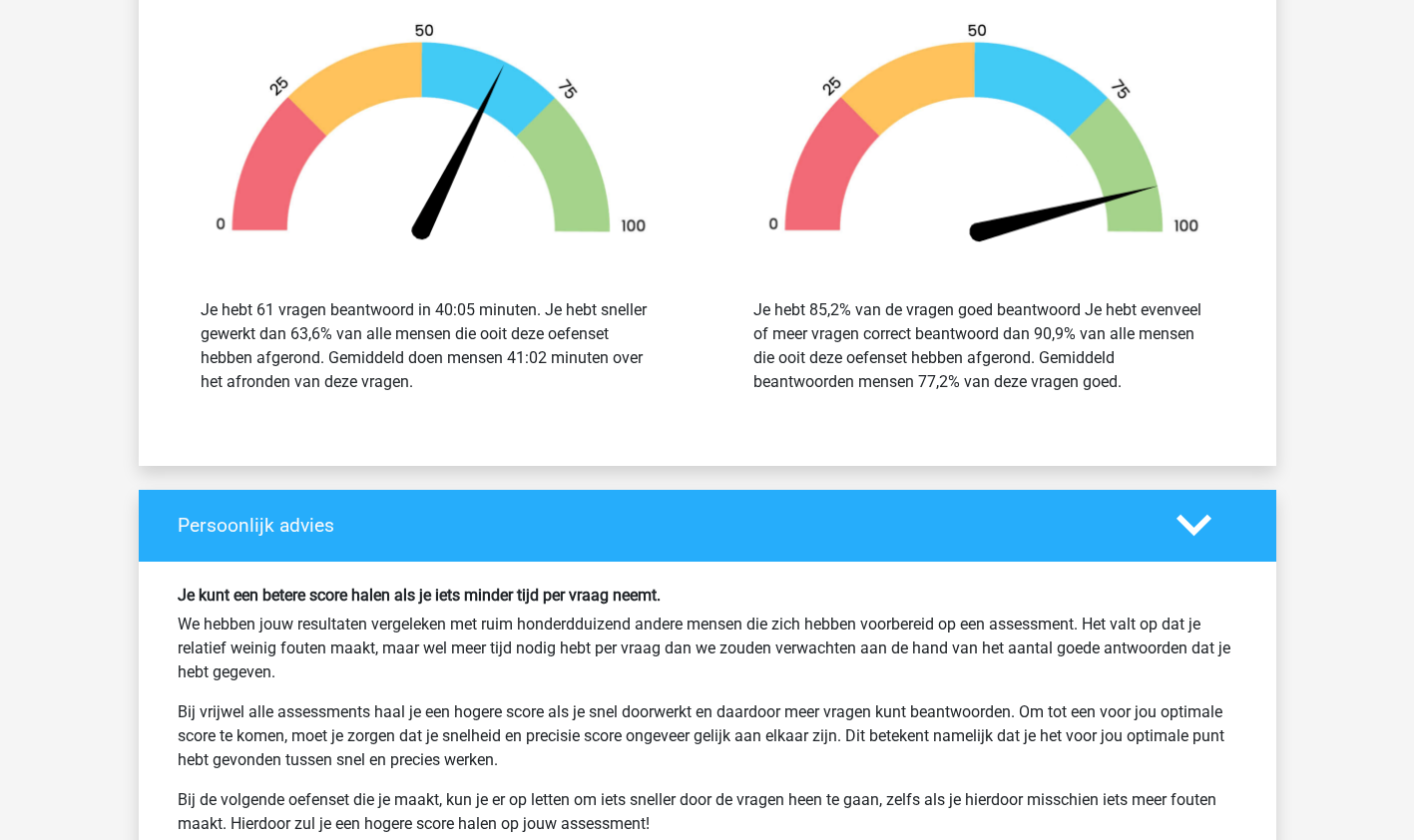 scroll, scrollTop: 5873, scrollLeft: 0, axis: vertical 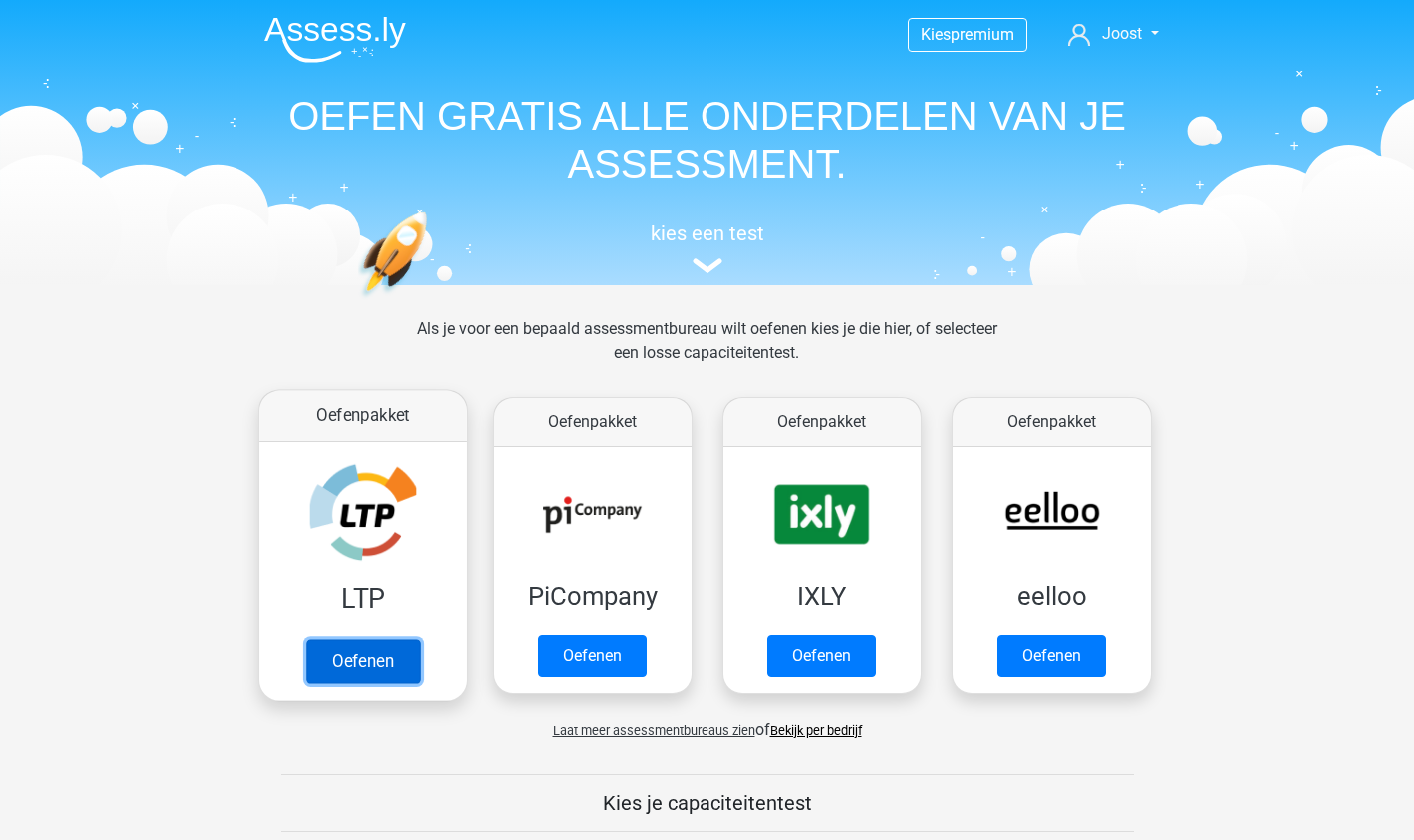 click on "Oefenen" at bounding box center [362, 661] 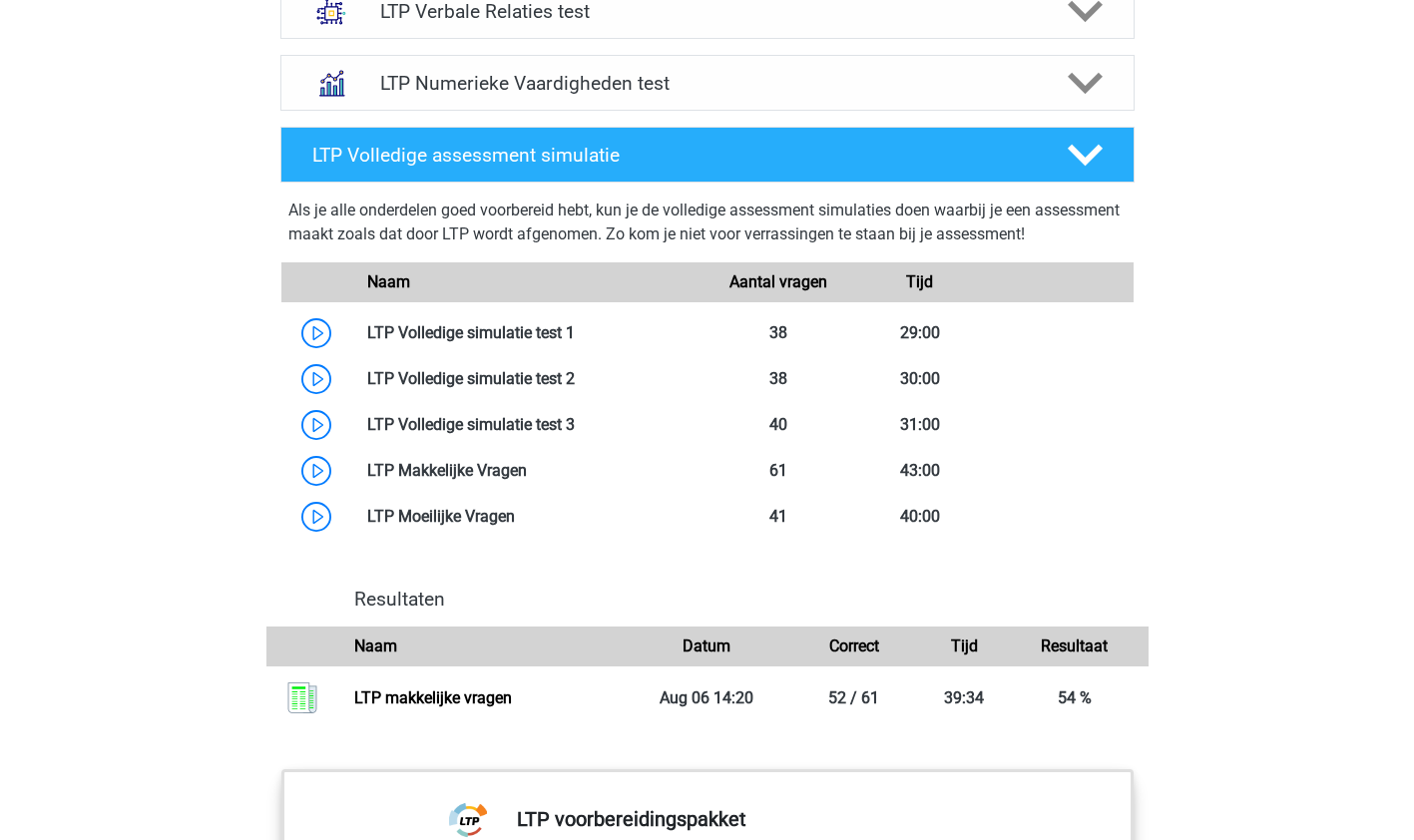 scroll, scrollTop: 1511, scrollLeft: 0, axis: vertical 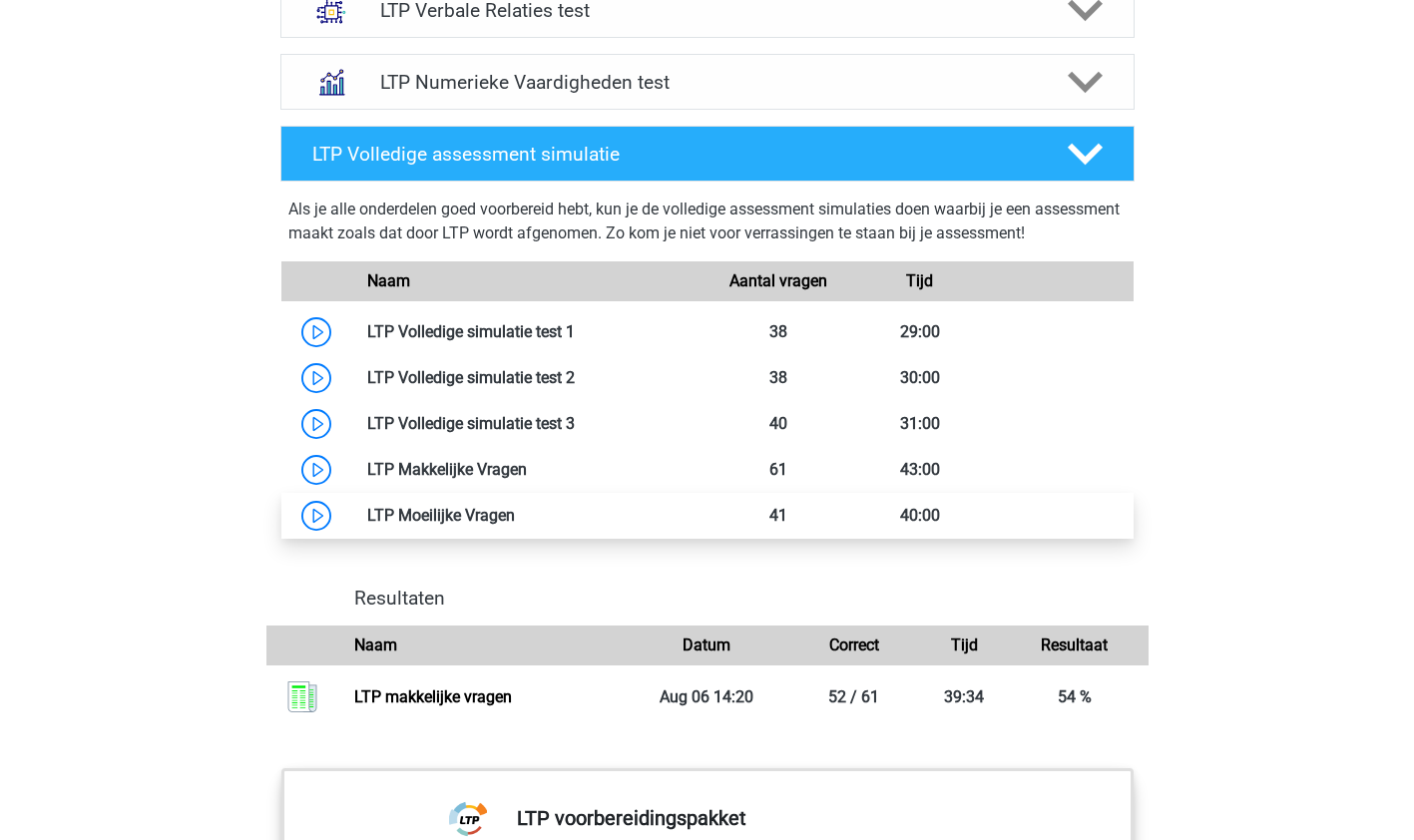 click at bounding box center (515, 515) 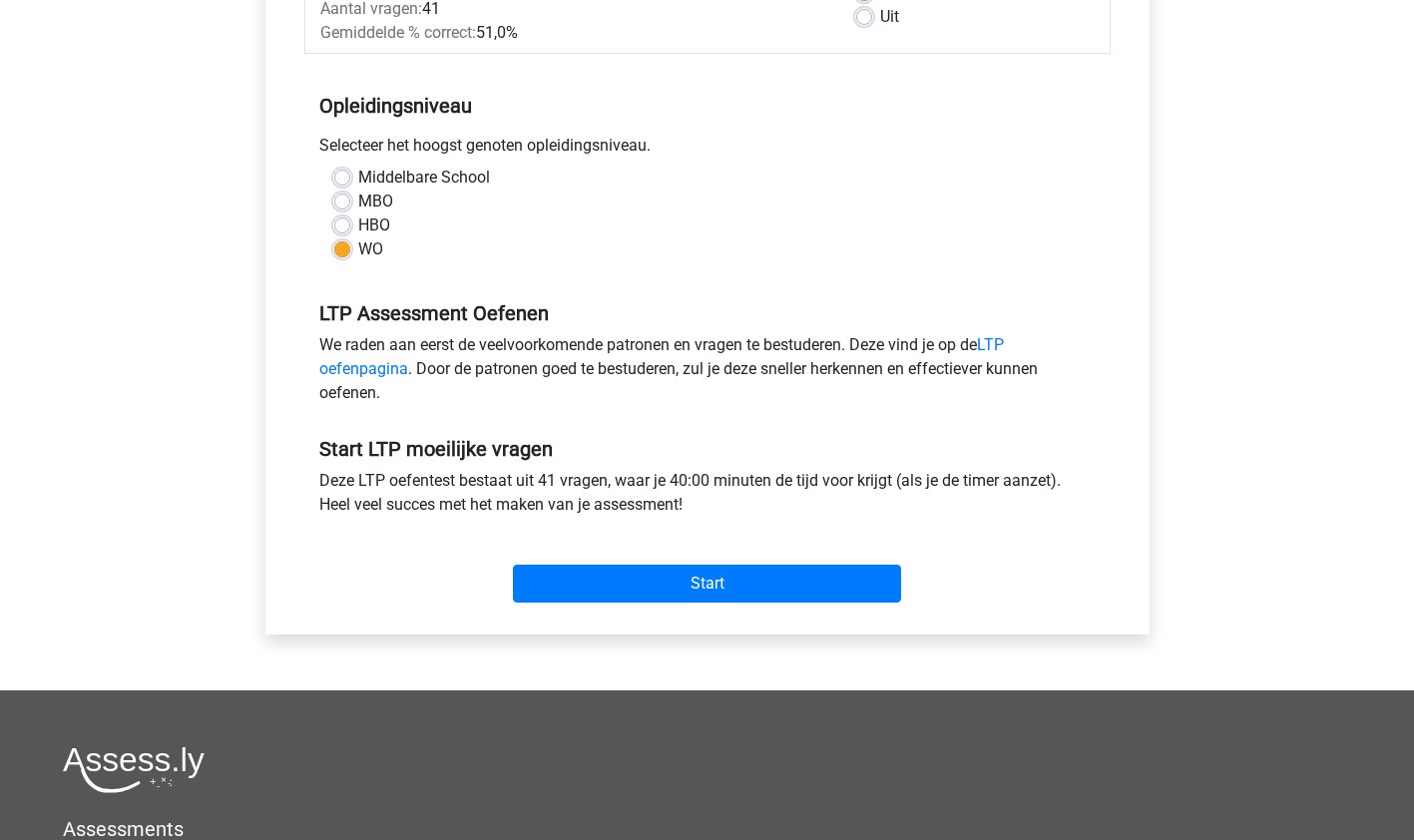 scroll, scrollTop: 415, scrollLeft: 0, axis: vertical 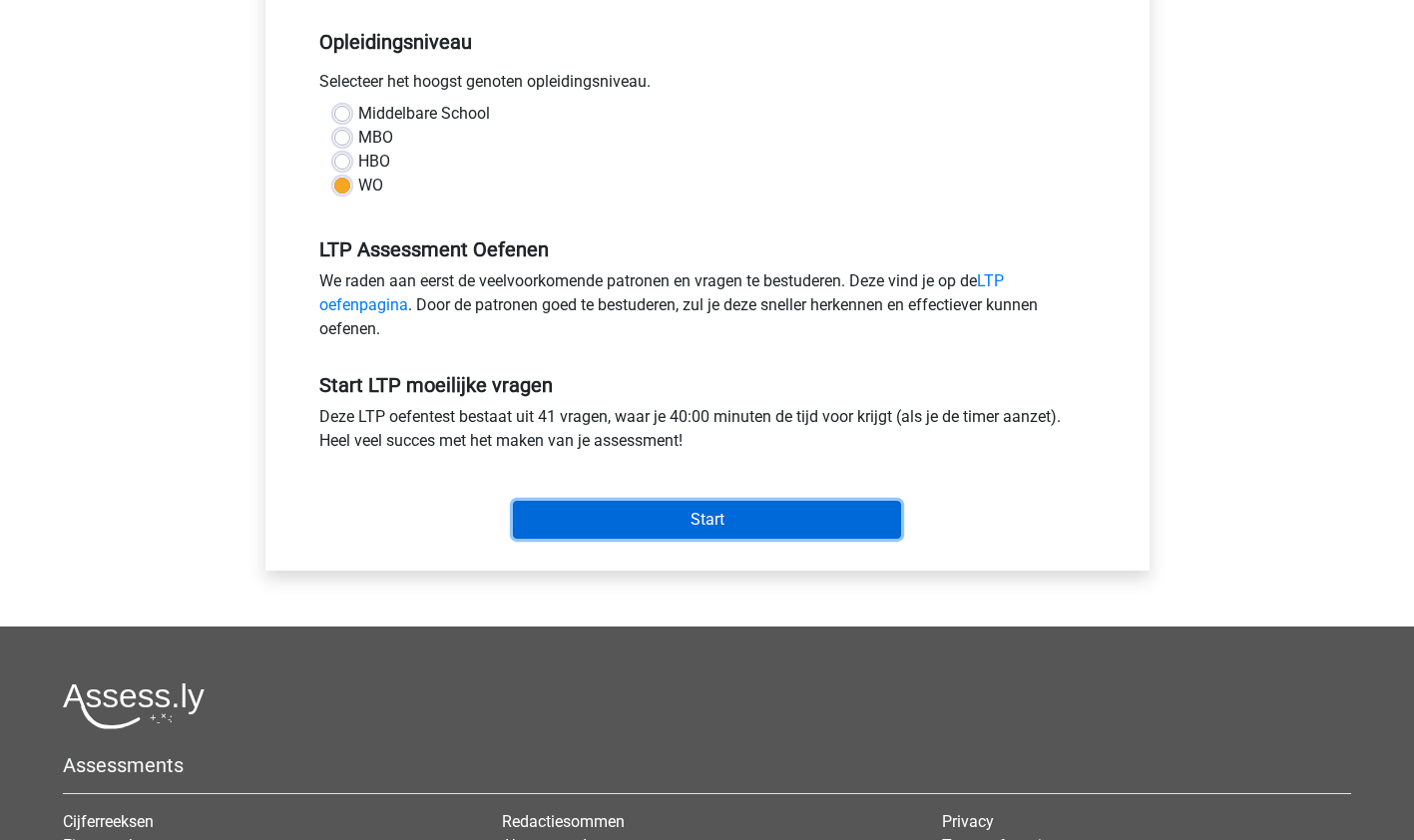click on "Start" at bounding box center [707, 520] 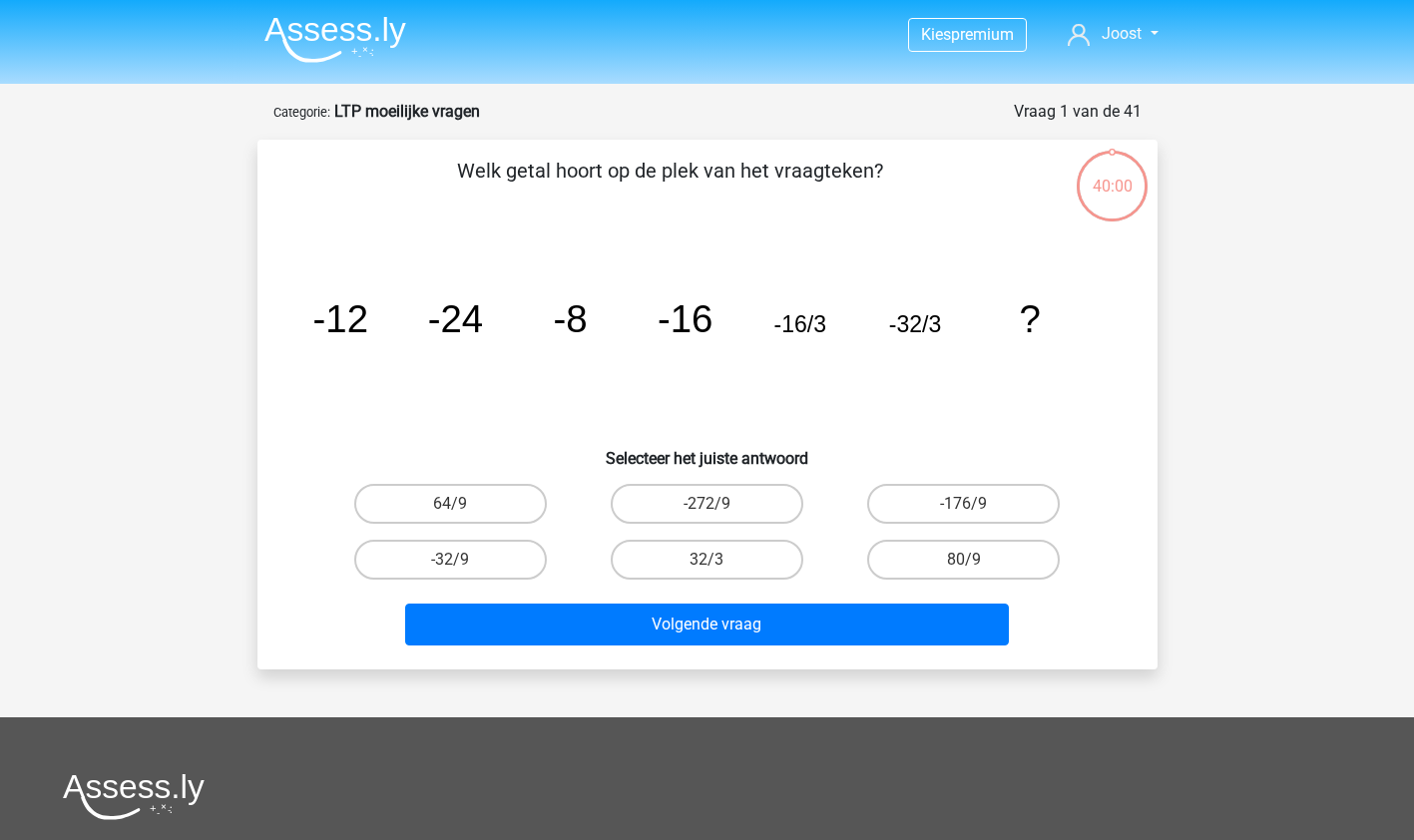scroll, scrollTop: 0, scrollLeft: 0, axis: both 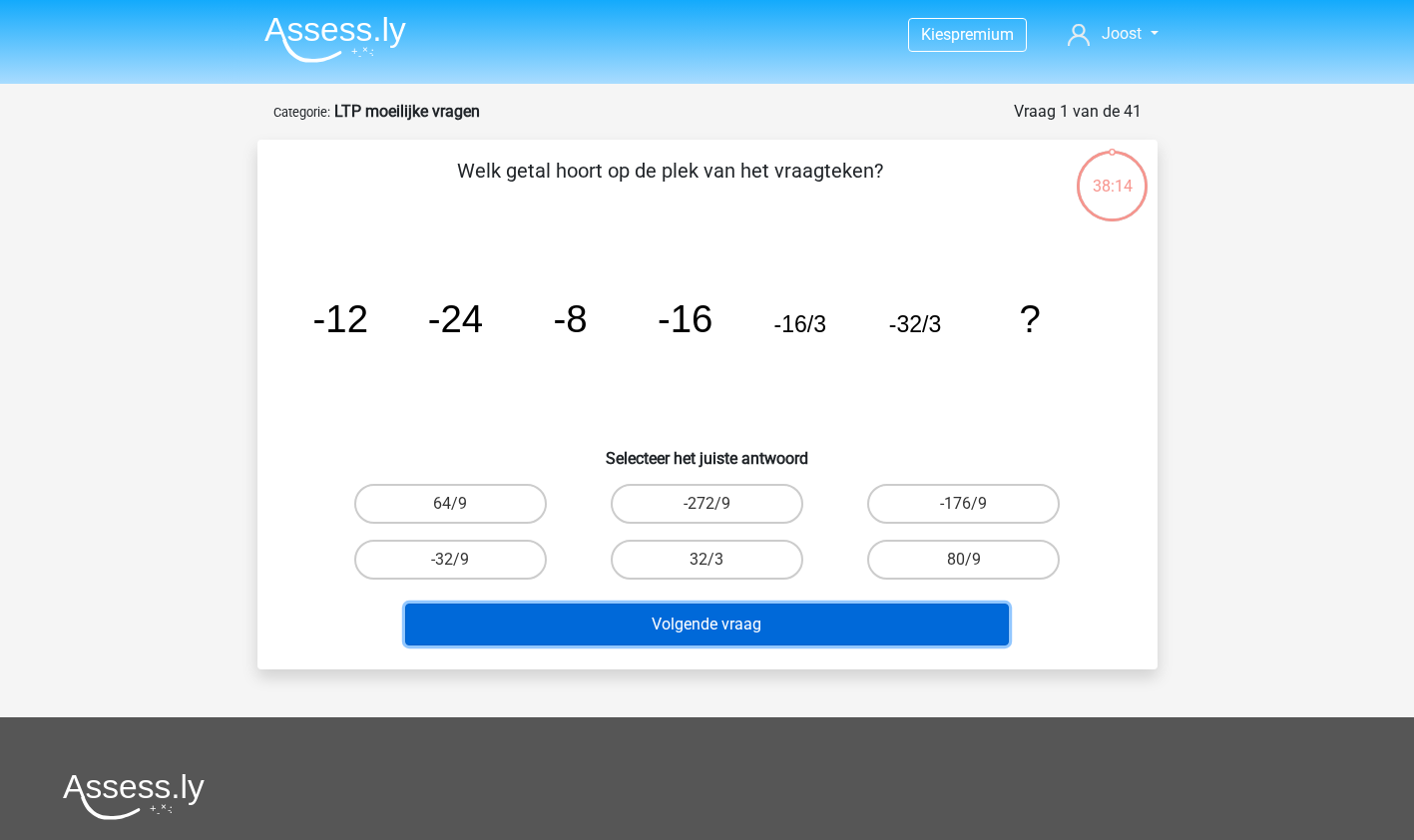click on "Volgende vraag" at bounding box center (707, 625) 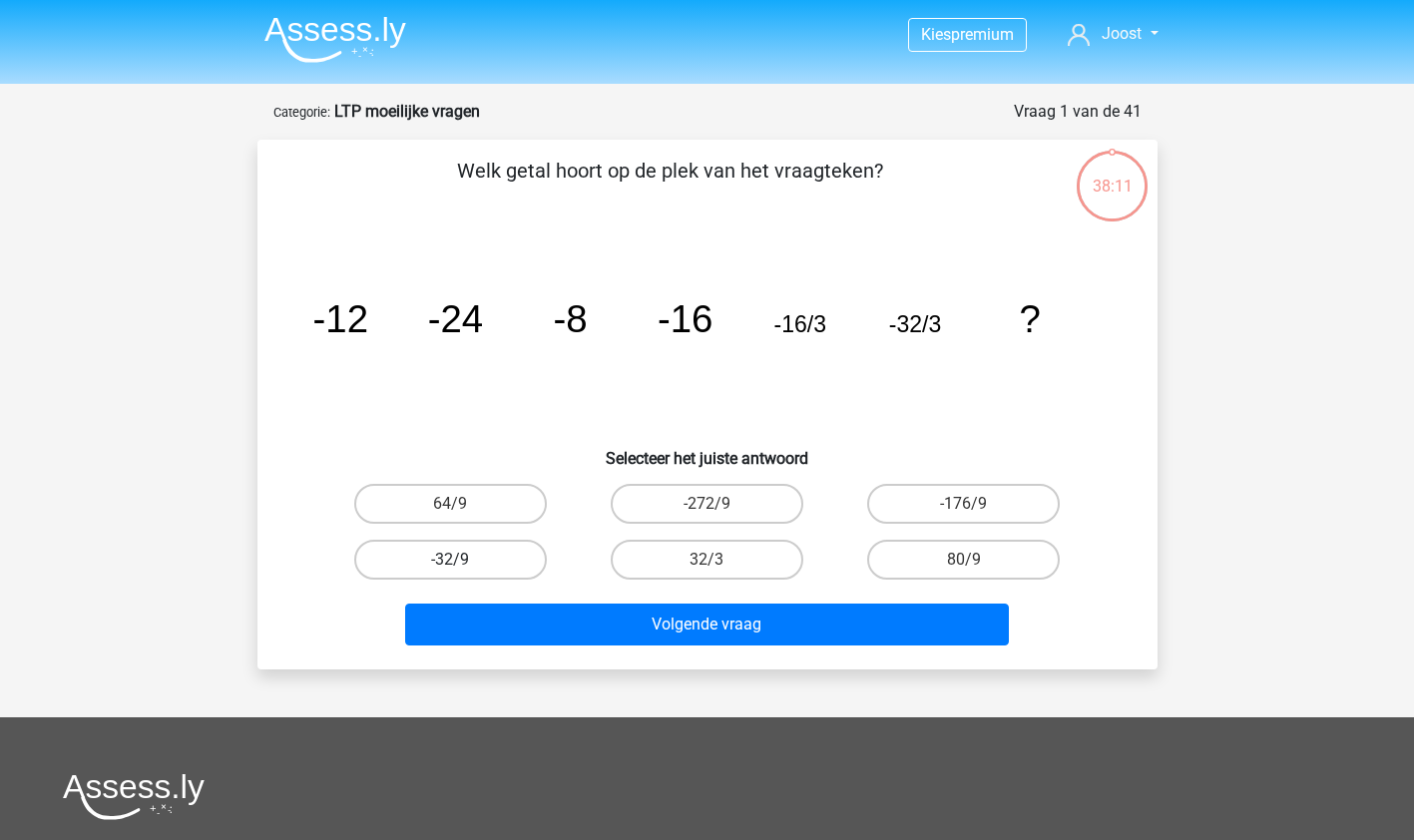 click on "-32/9" at bounding box center (450, 560) 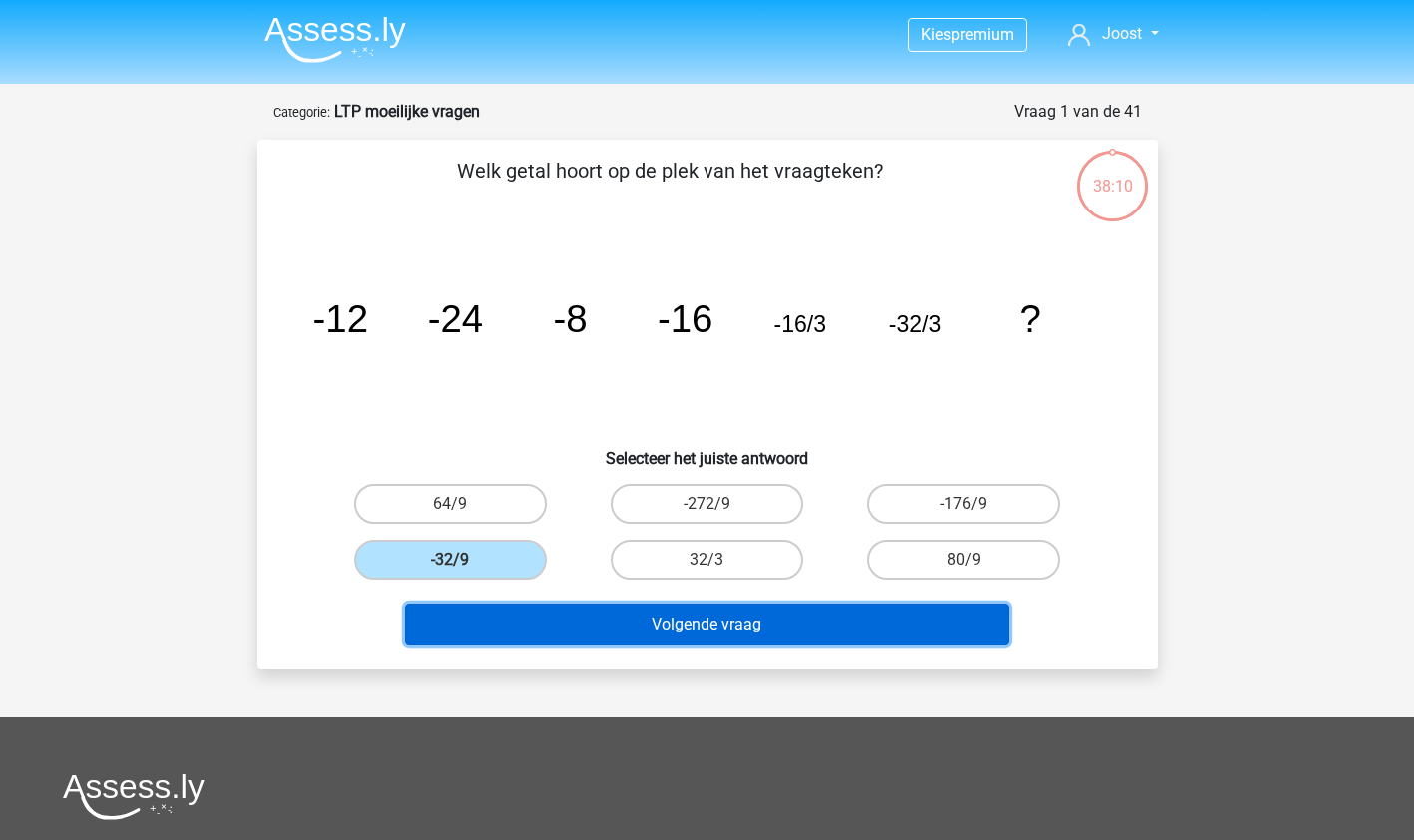 click on "Volgende vraag" at bounding box center [707, 625] 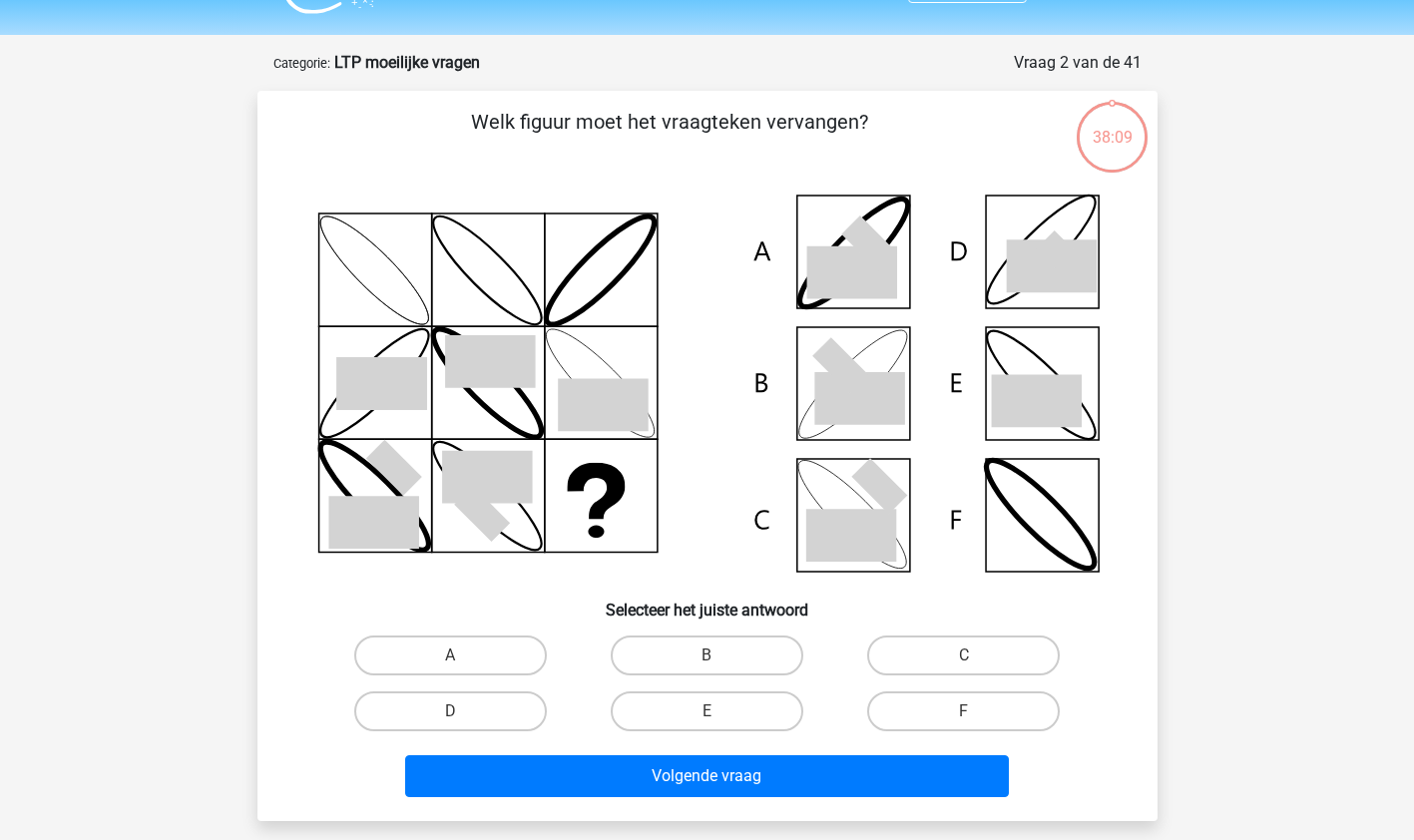 scroll, scrollTop: 100, scrollLeft: 0, axis: vertical 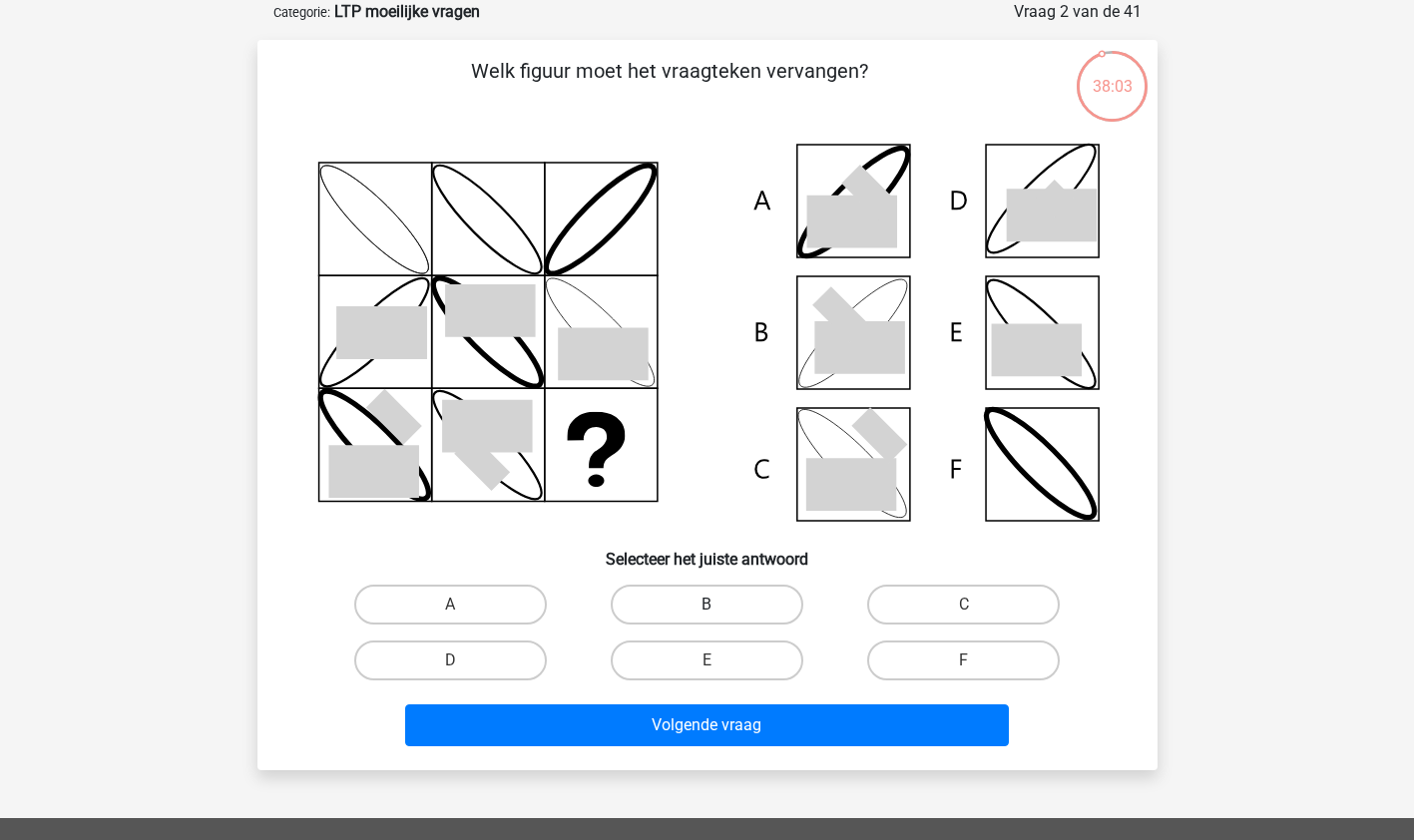 click on "B" at bounding box center (707, 605) 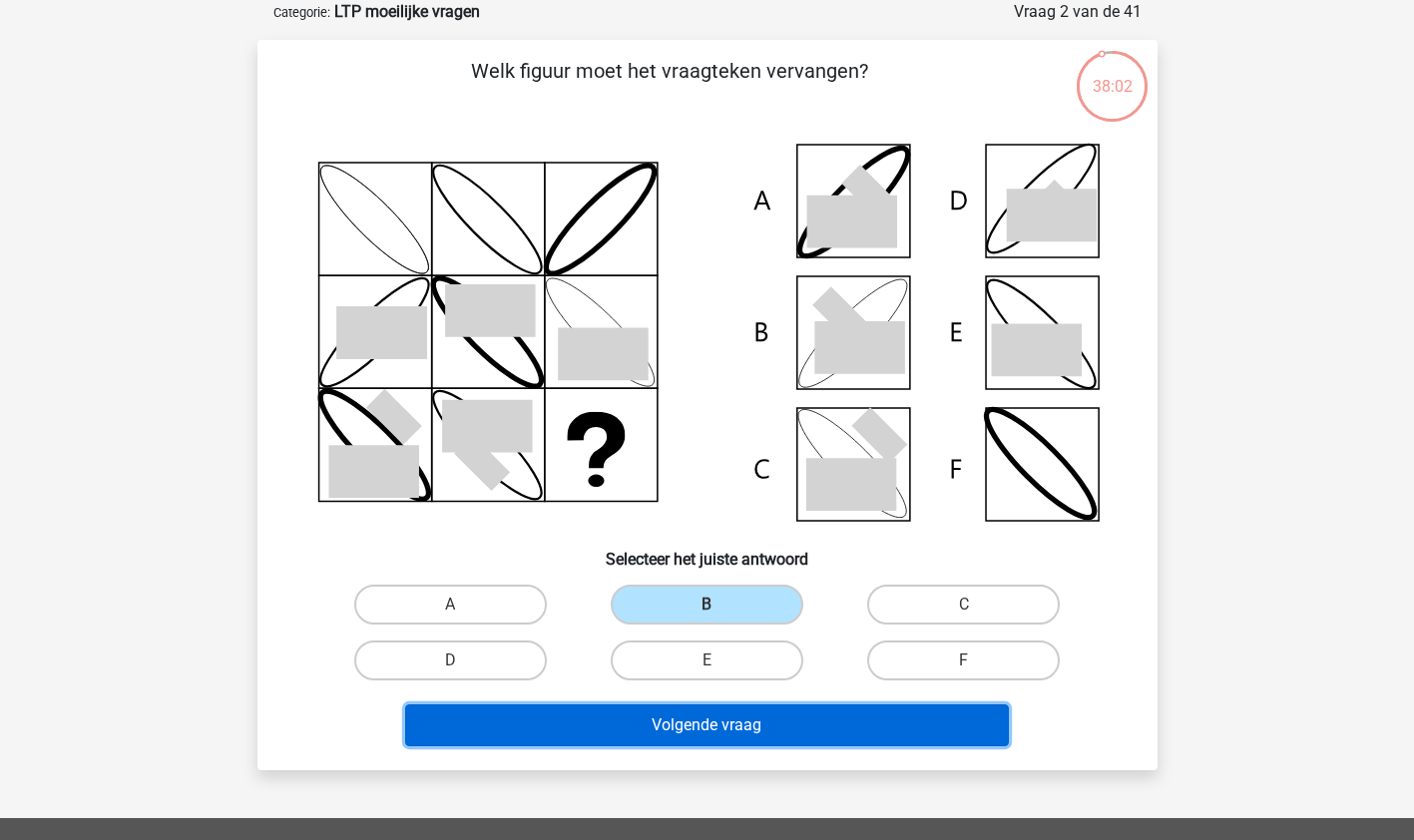 click on "Volgende vraag" at bounding box center [707, 725] 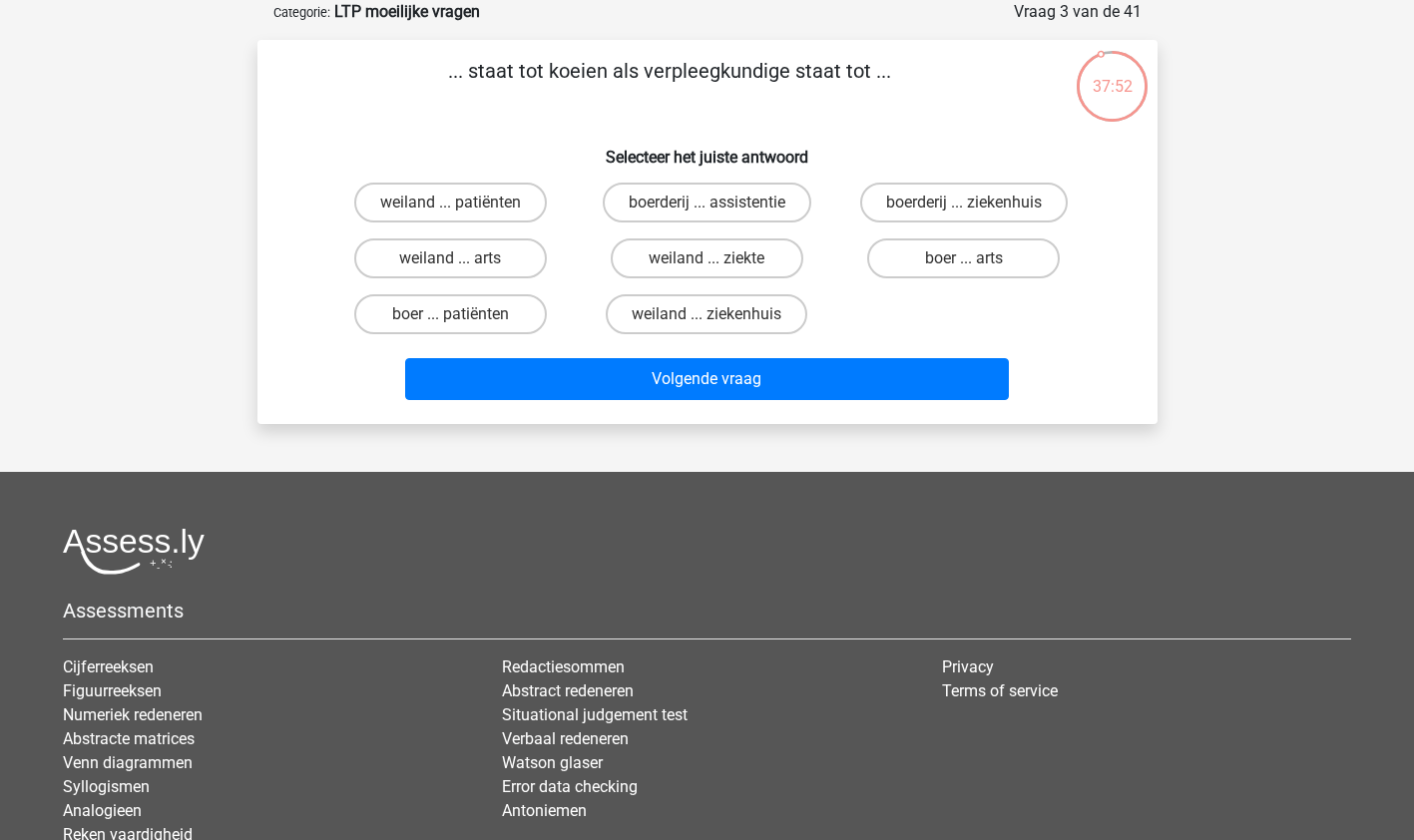 click on "weiland ... ziekenhuis" at bounding box center [712, 320] 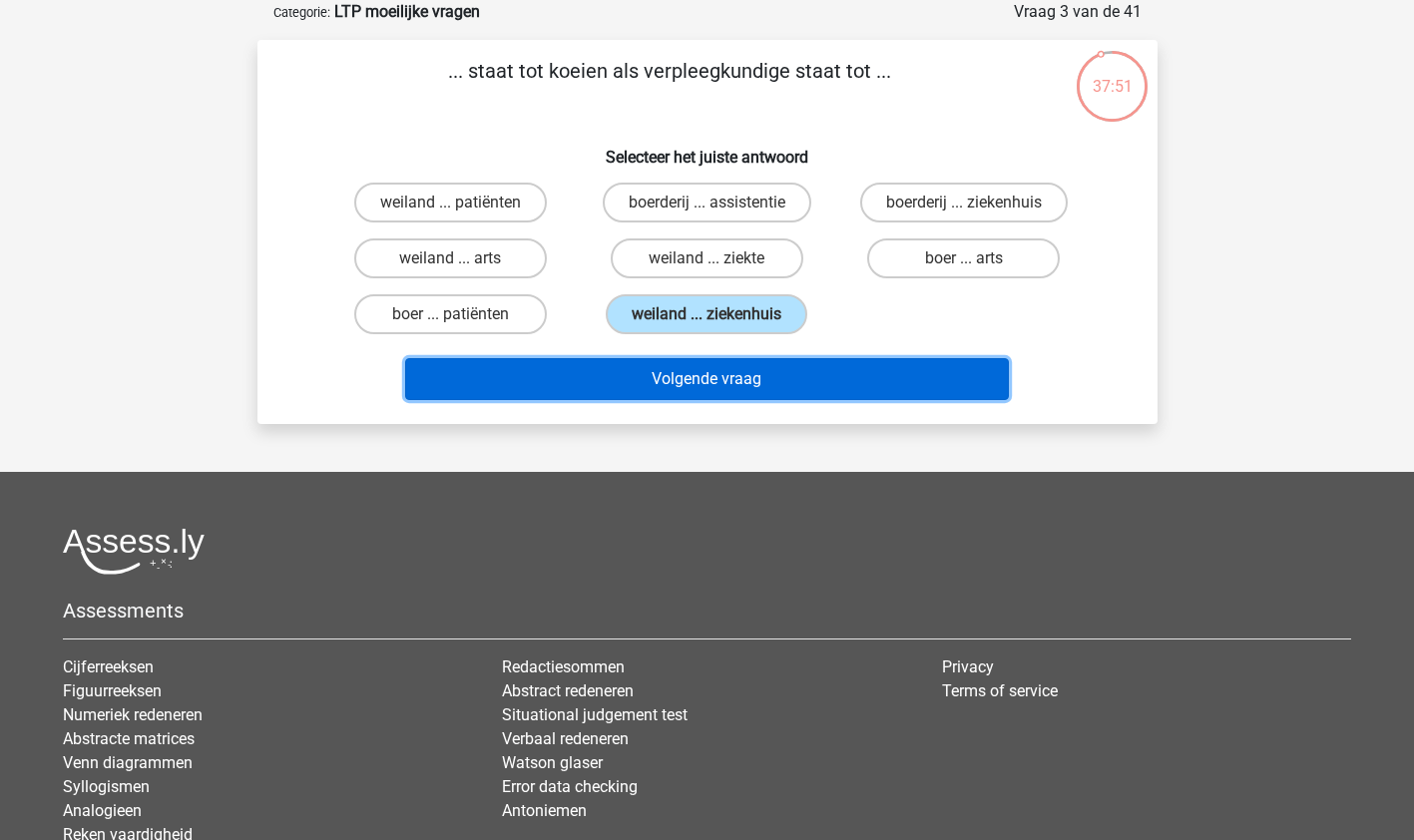 click on "Volgende vraag" at bounding box center (707, 379) 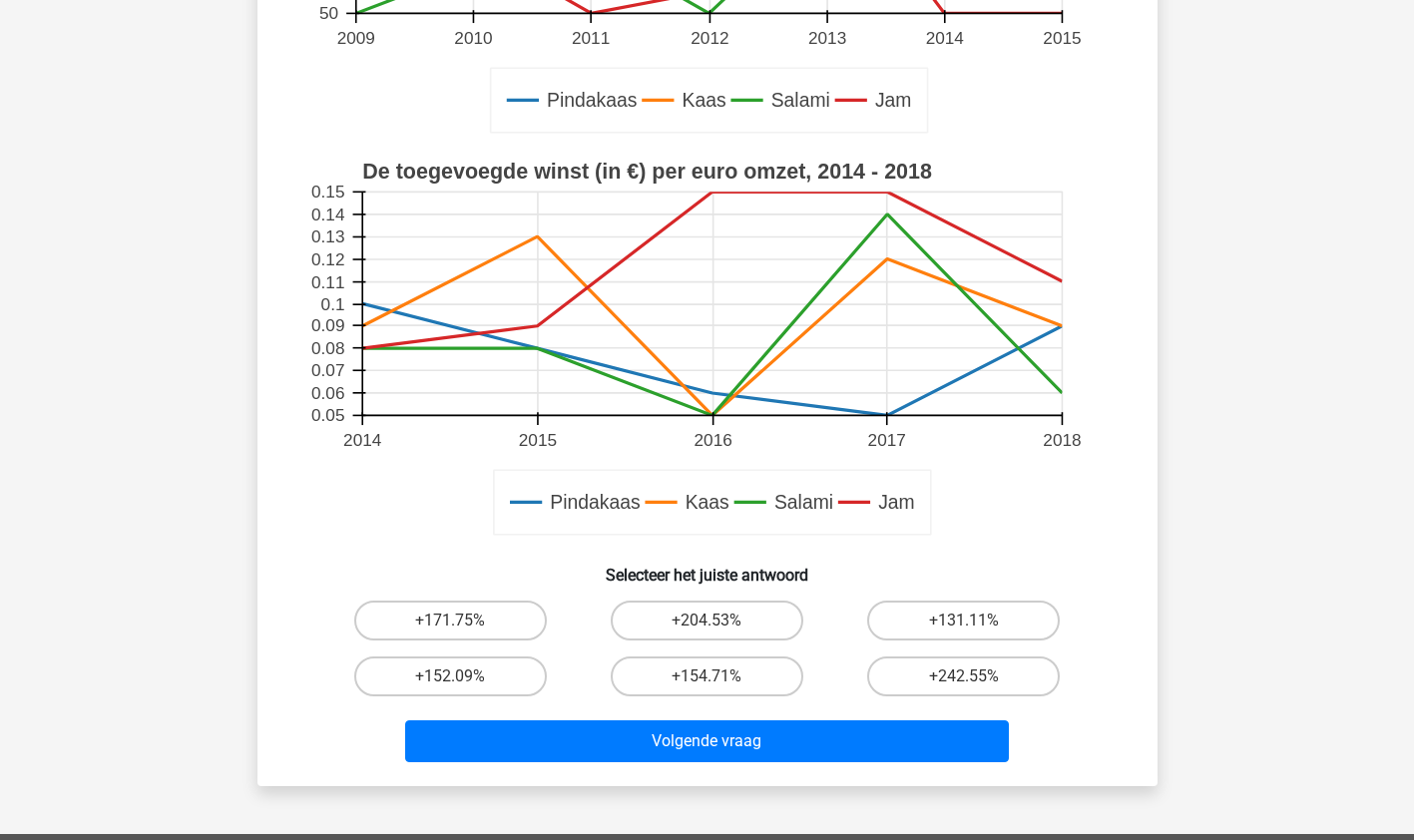 scroll, scrollTop: 500, scrollLeft: 0, axis: vertical 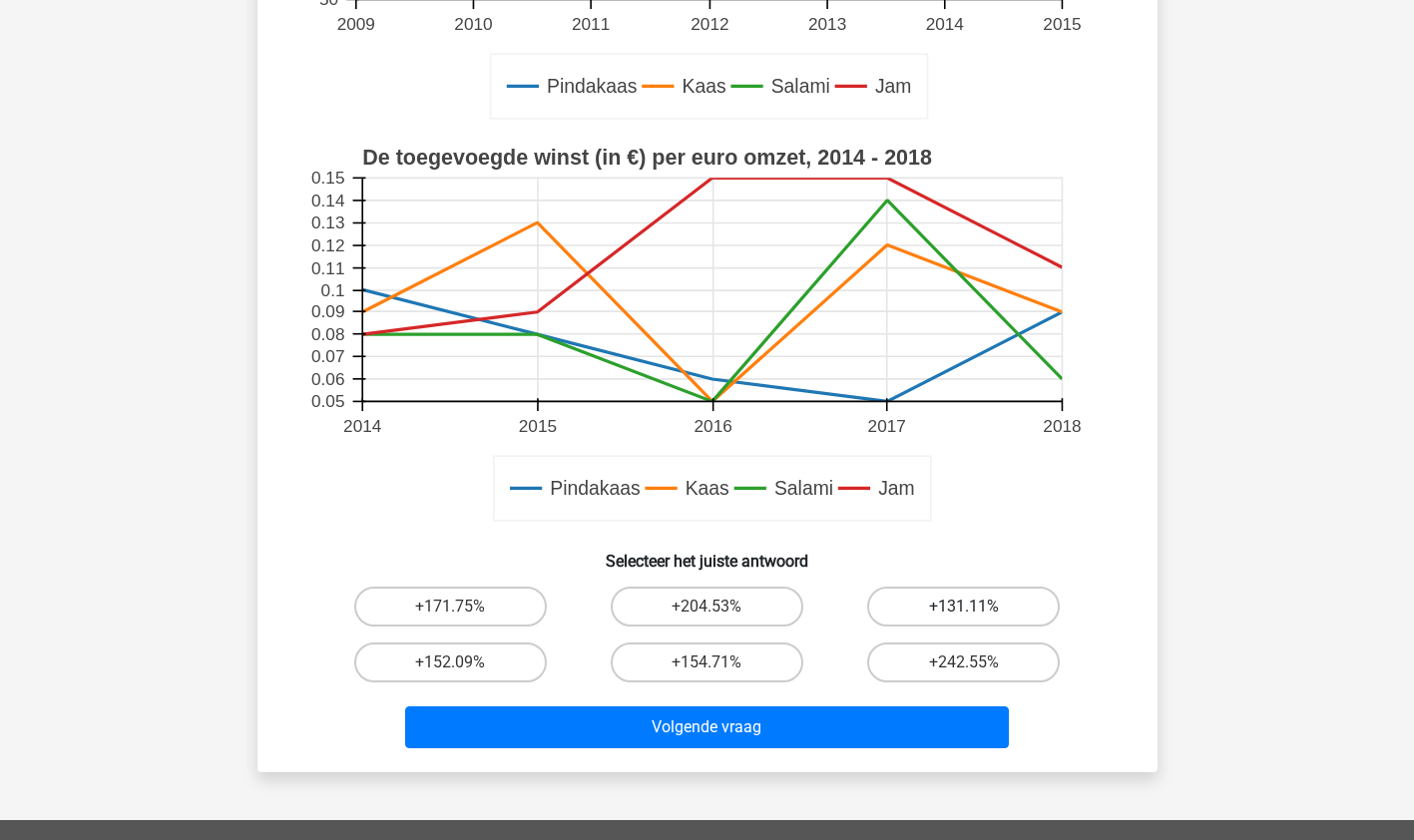 click on "+131.11%" at bounding box center [963, 607] 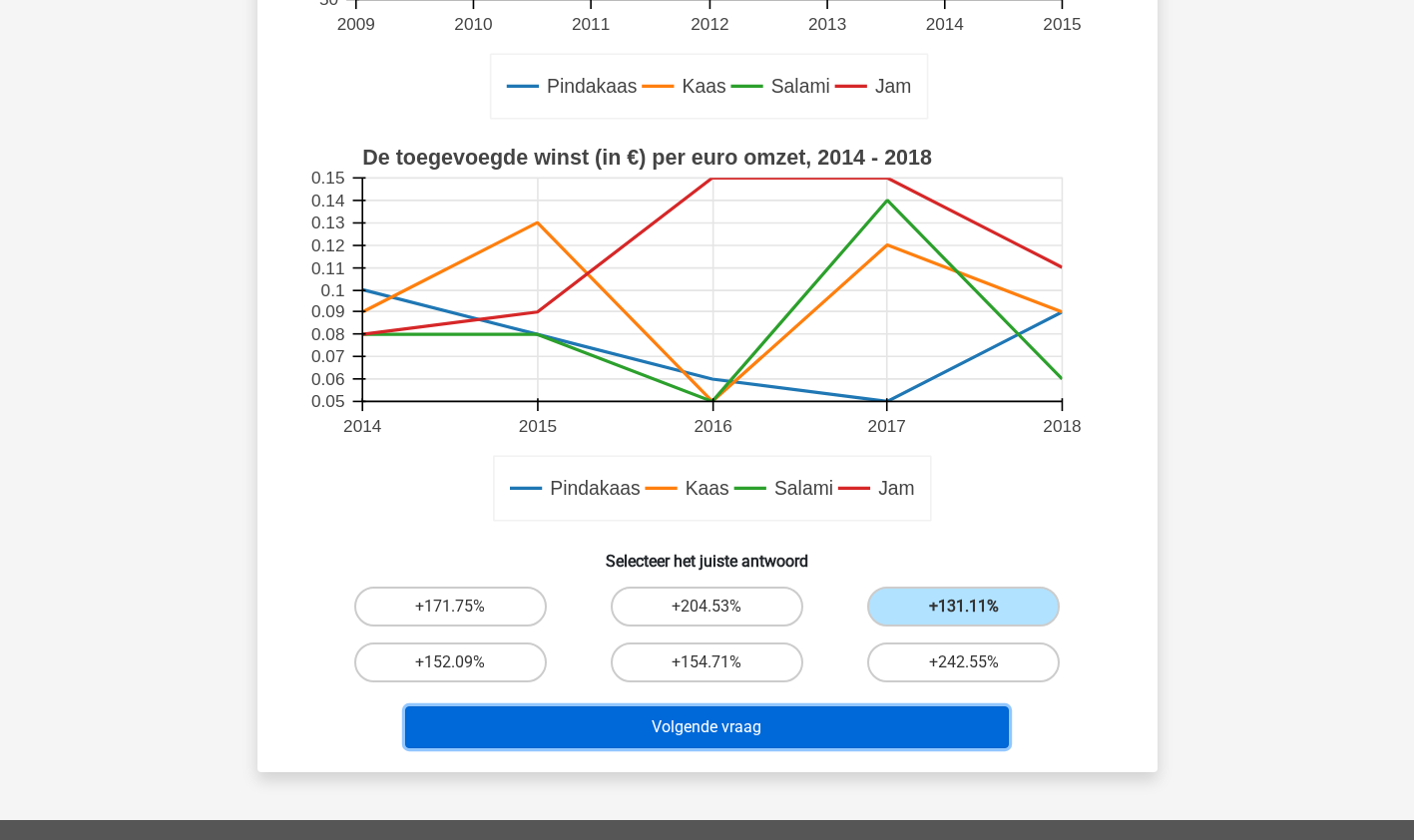 click on "Volgende vraag" at bounding box center (707, 727) 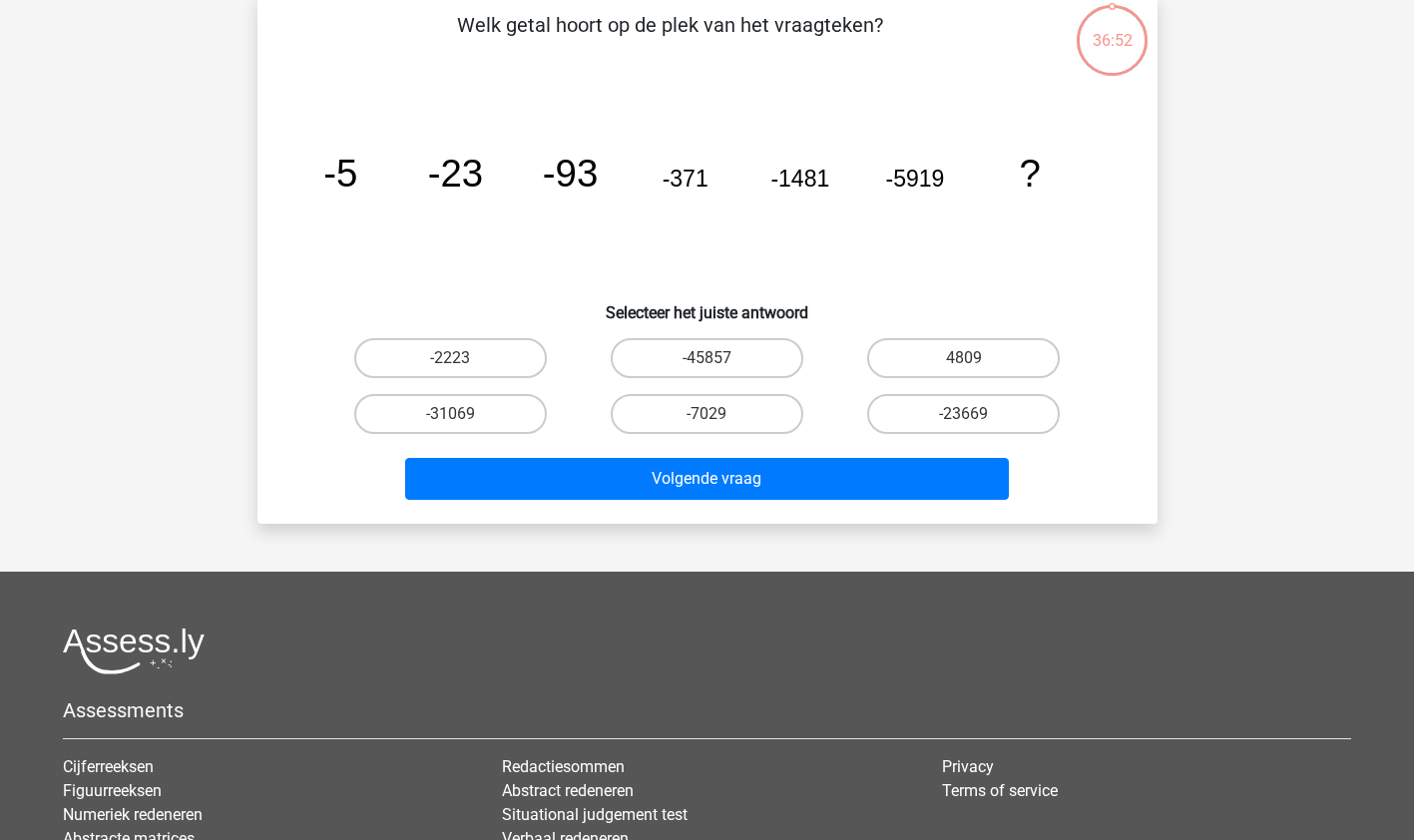 scroll, scrollTop: 100, scrollLeft: 0, axis: vertical 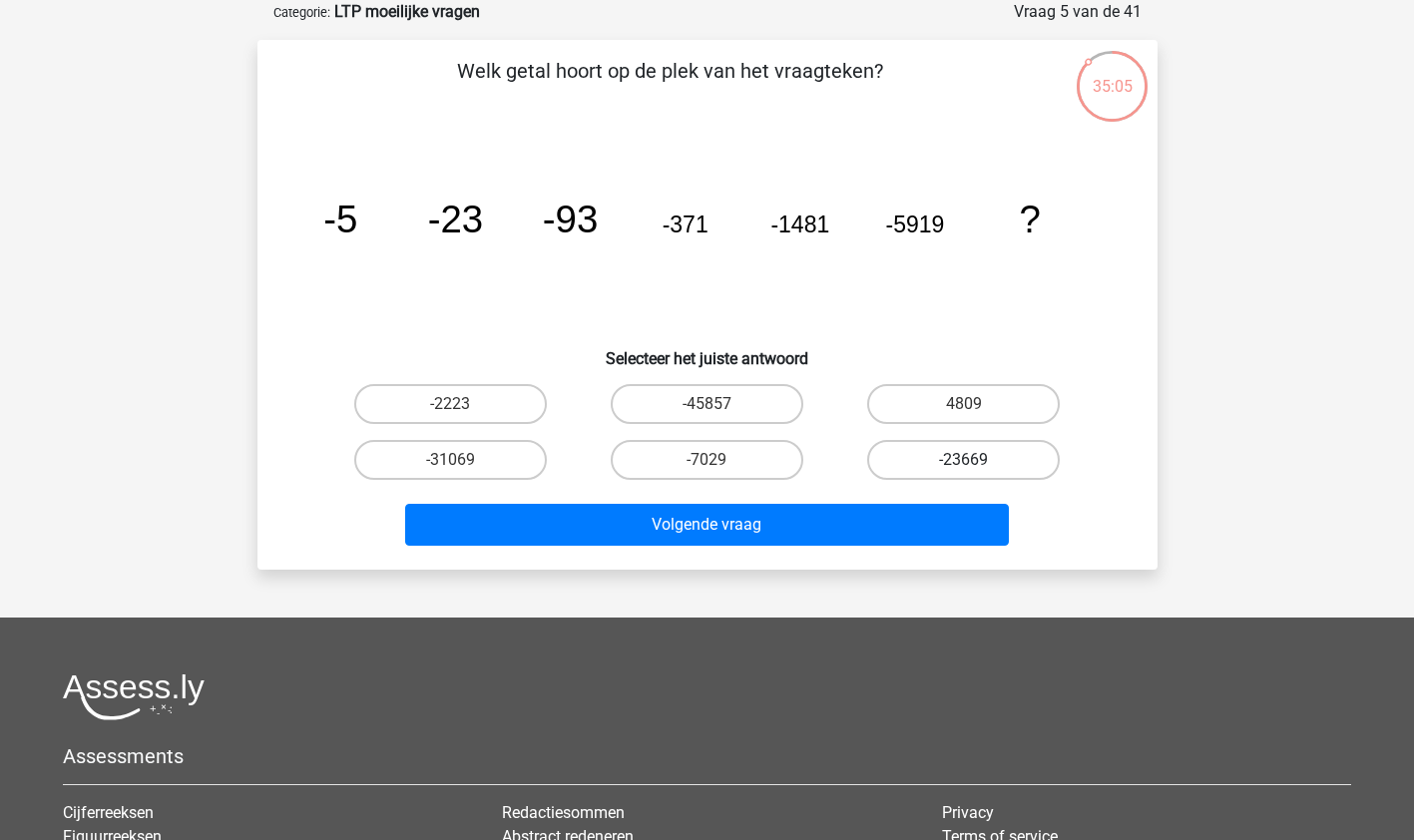 click on "-23669" at bounding box center [963, 460] 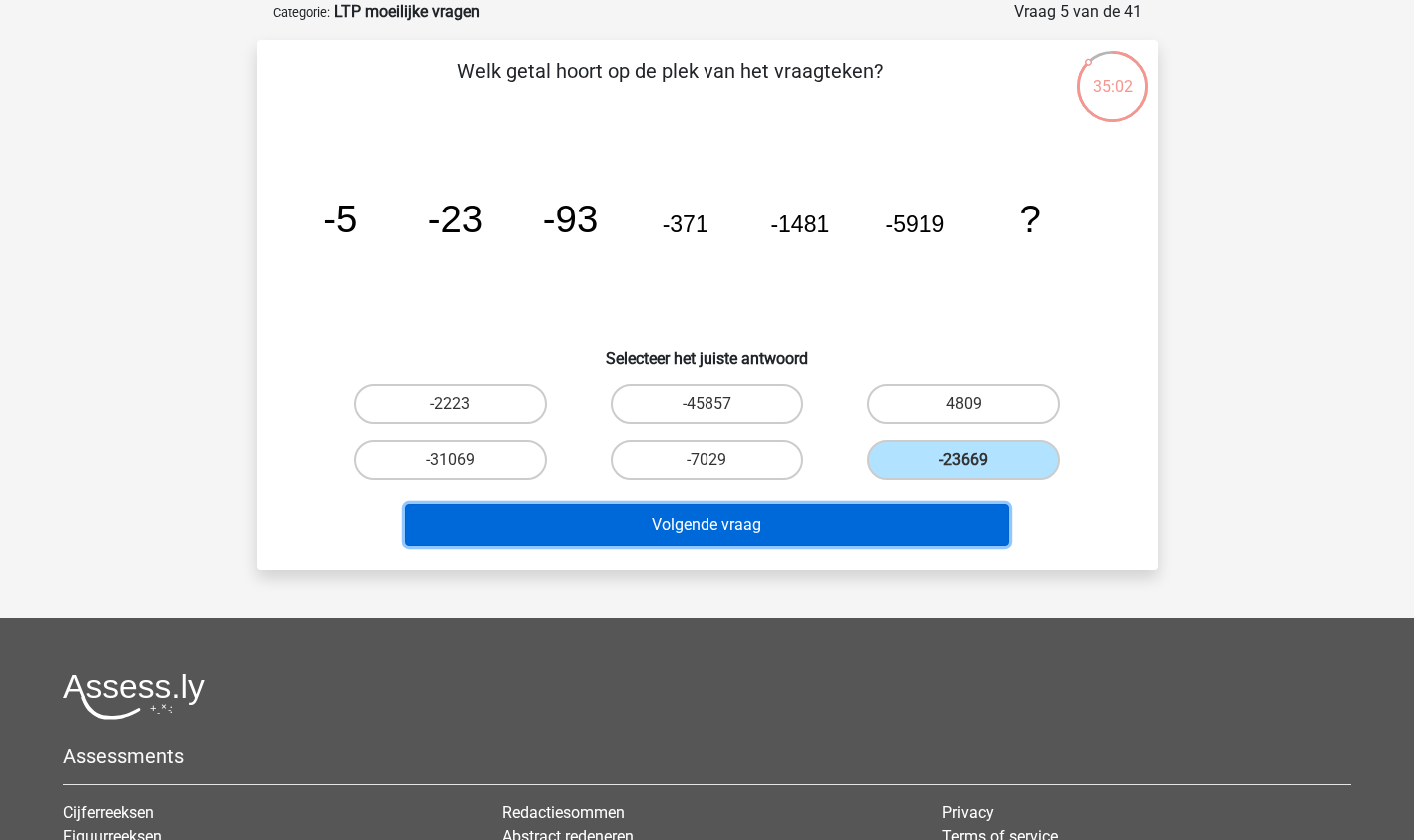 click on "Volgende vraag" at bounding box center (707, 525) 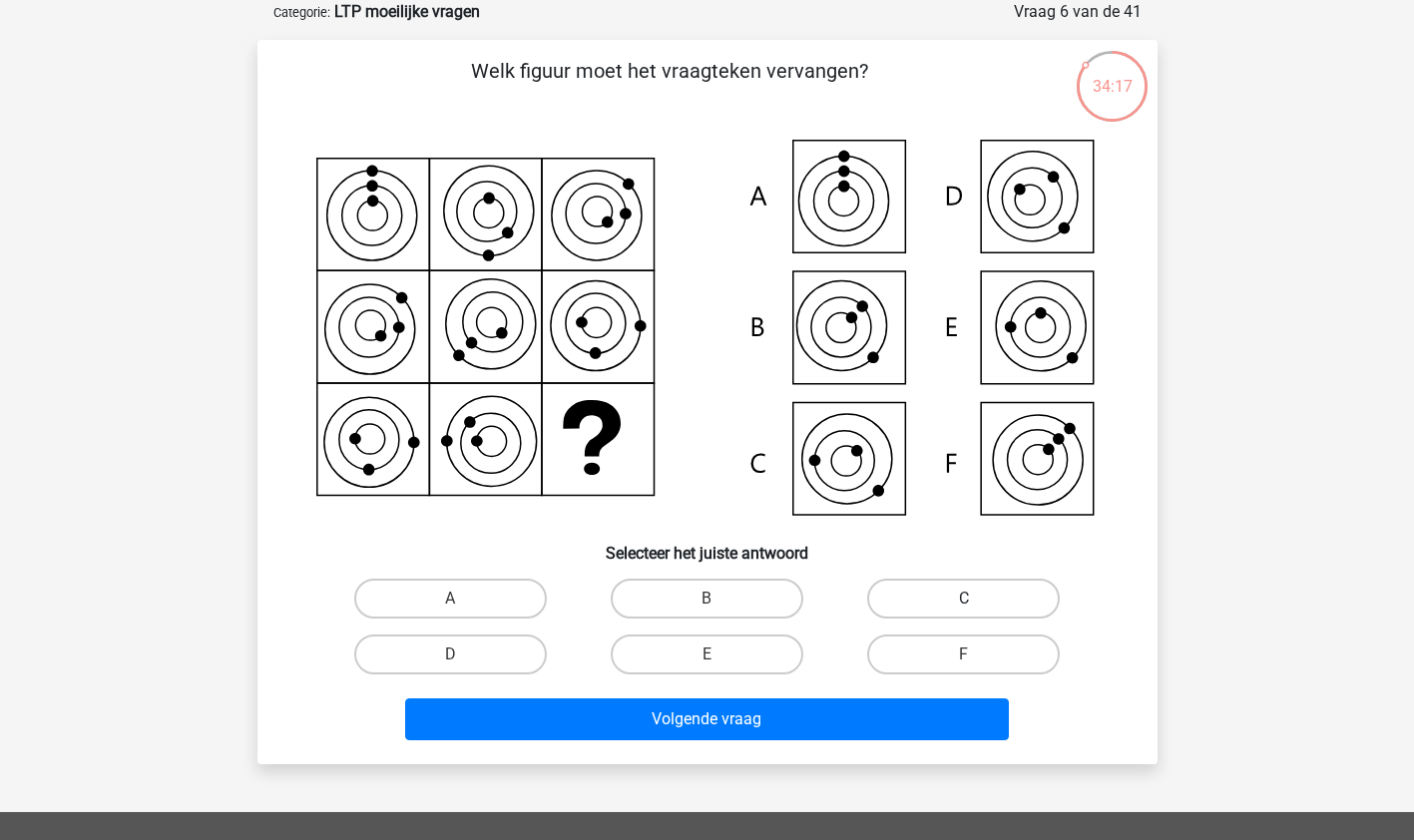 click on "C" at bounding box center [963, 599] 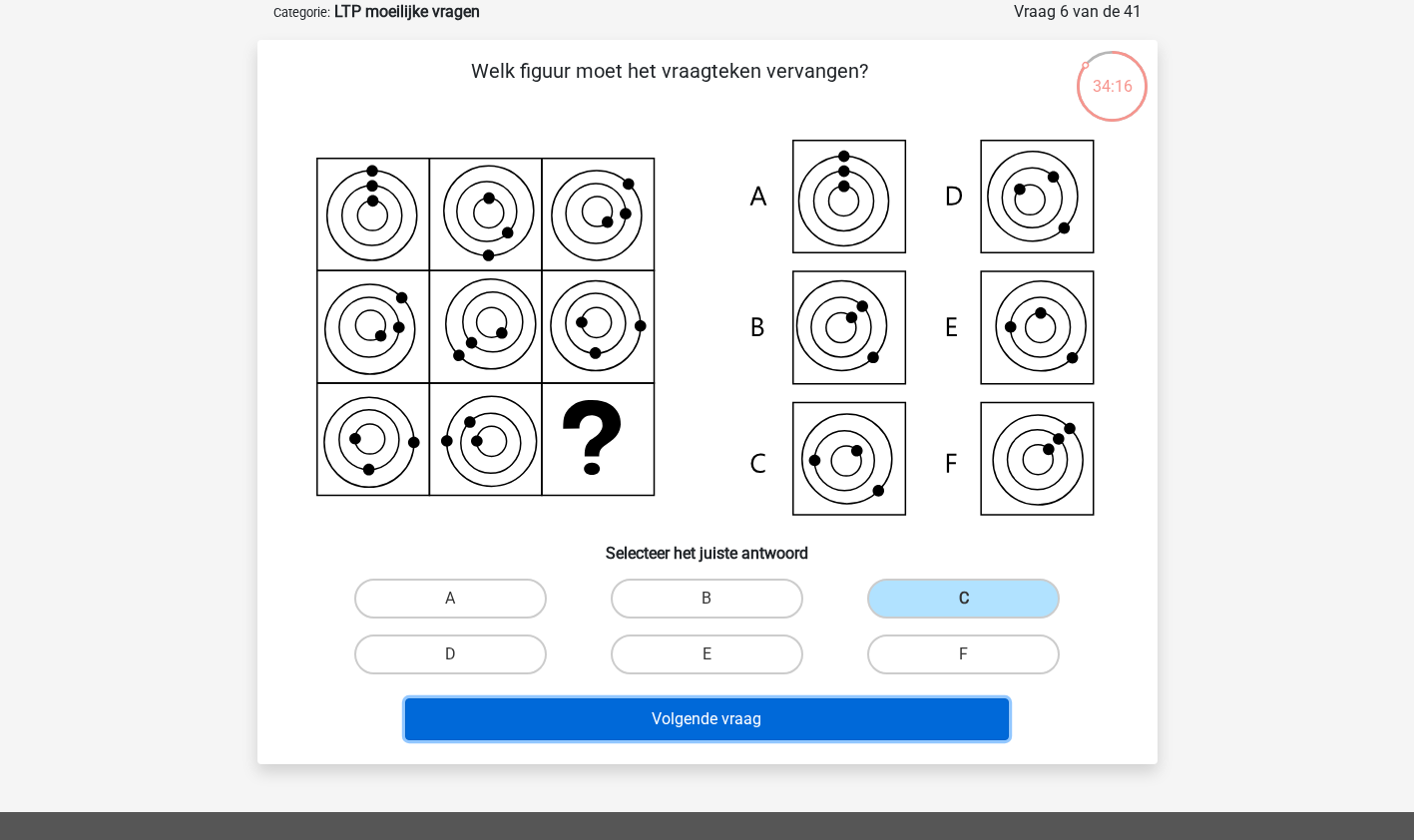 click on "Volgende vraag" at bounding box center (707, 719) 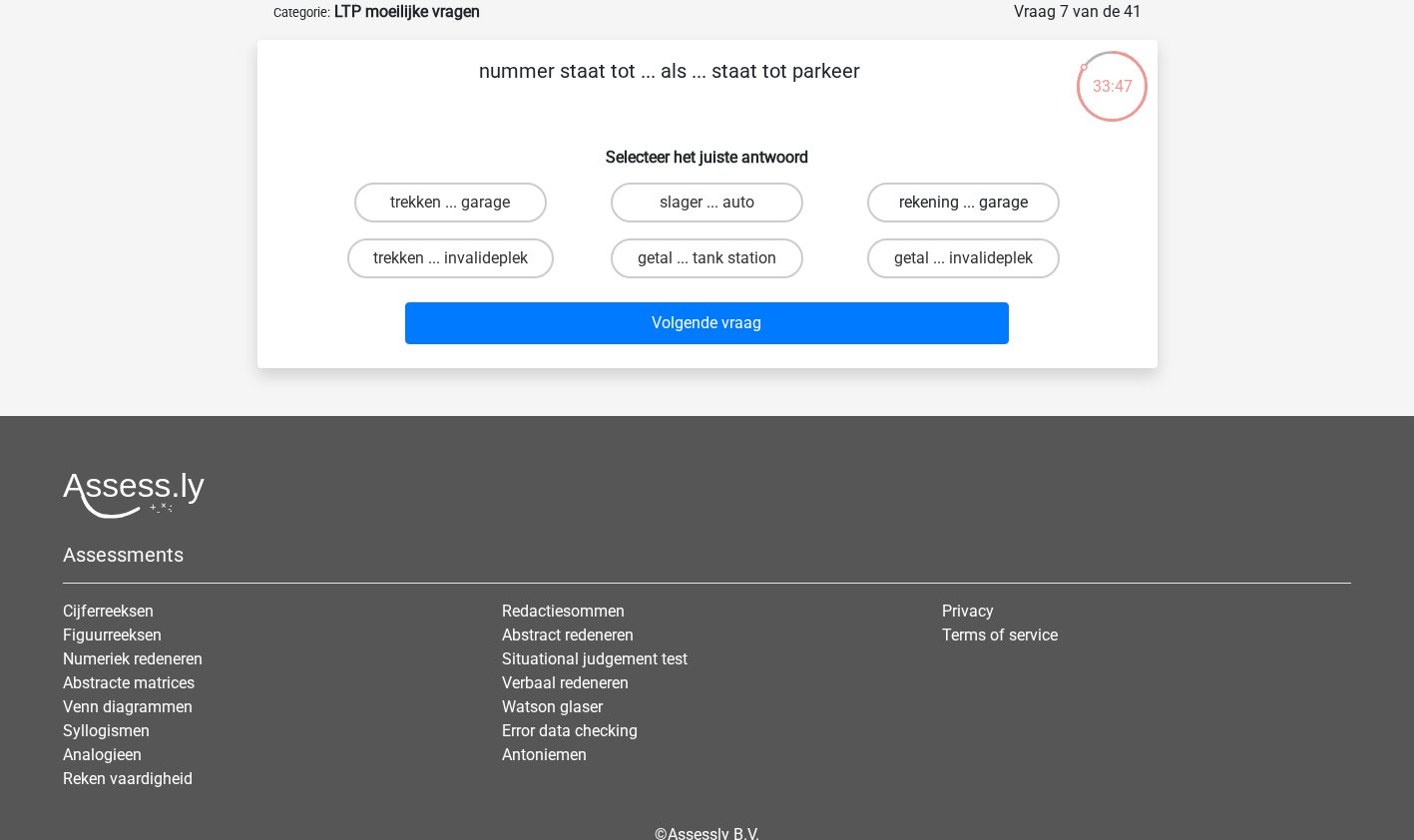 click on "rekening ... garage" at bounding box center [963, 203] 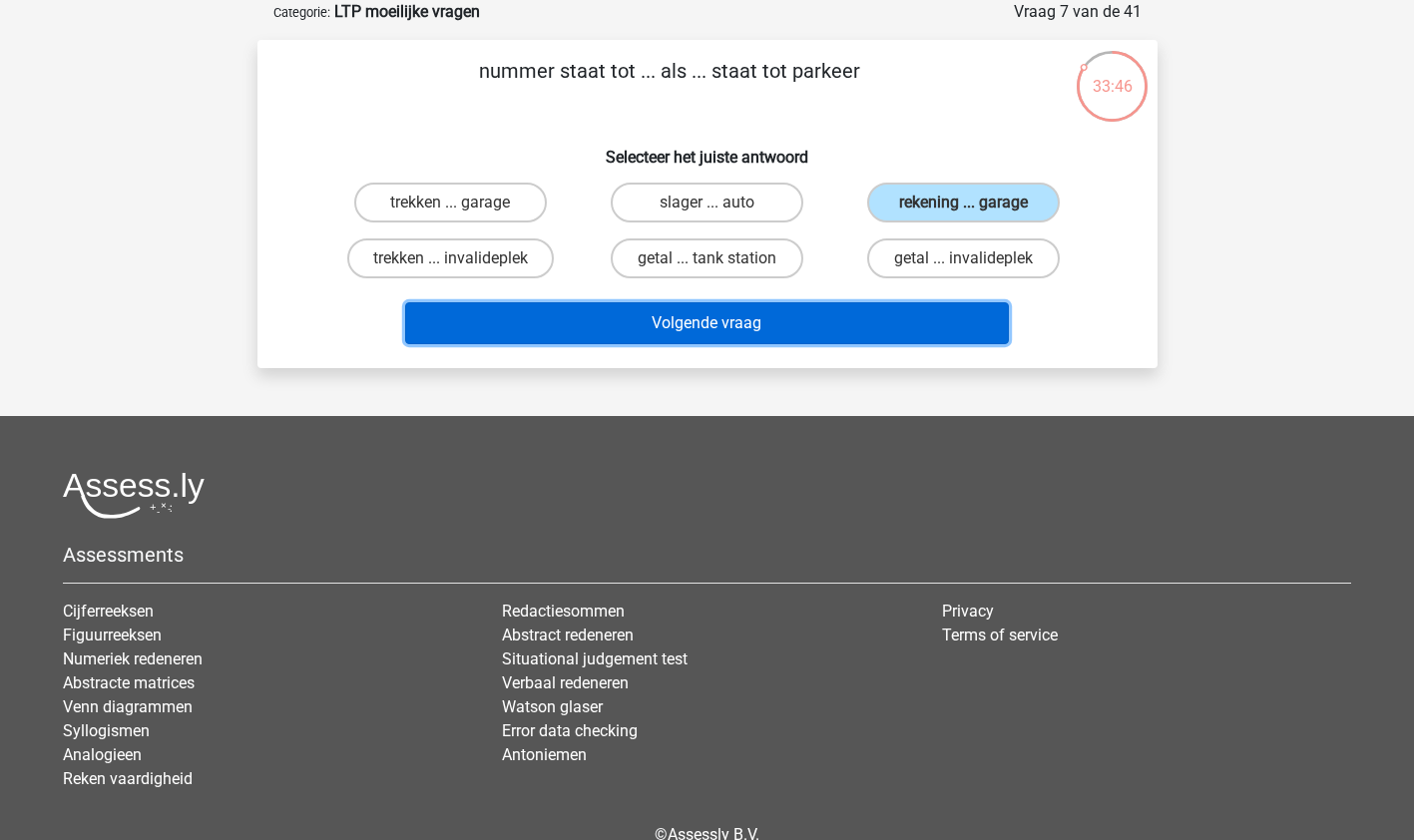 click on "Volgende vraag" at bounding box center (707, 323) 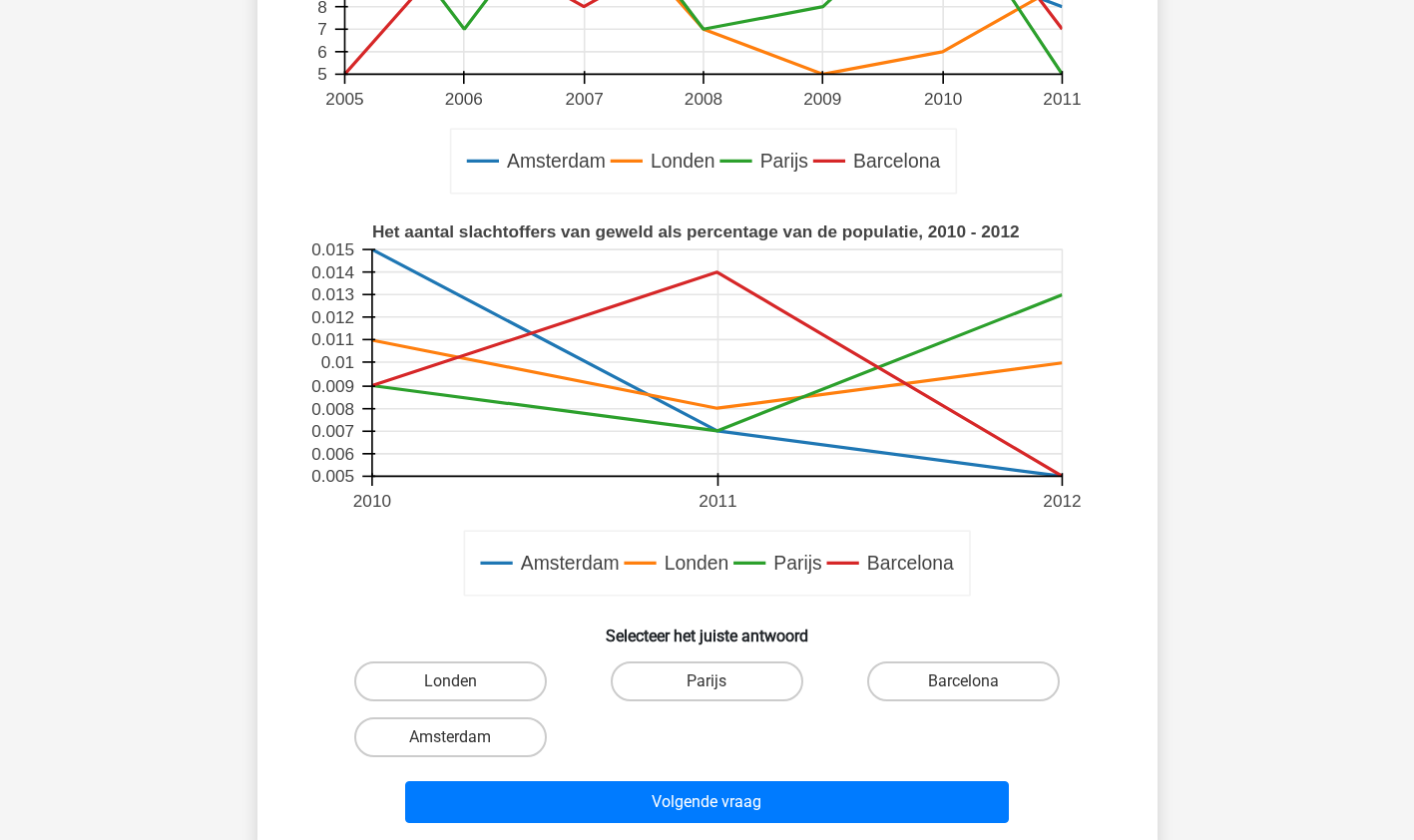 scroll, scrollTop: 456, scrollLeft: 0, axis: vertical 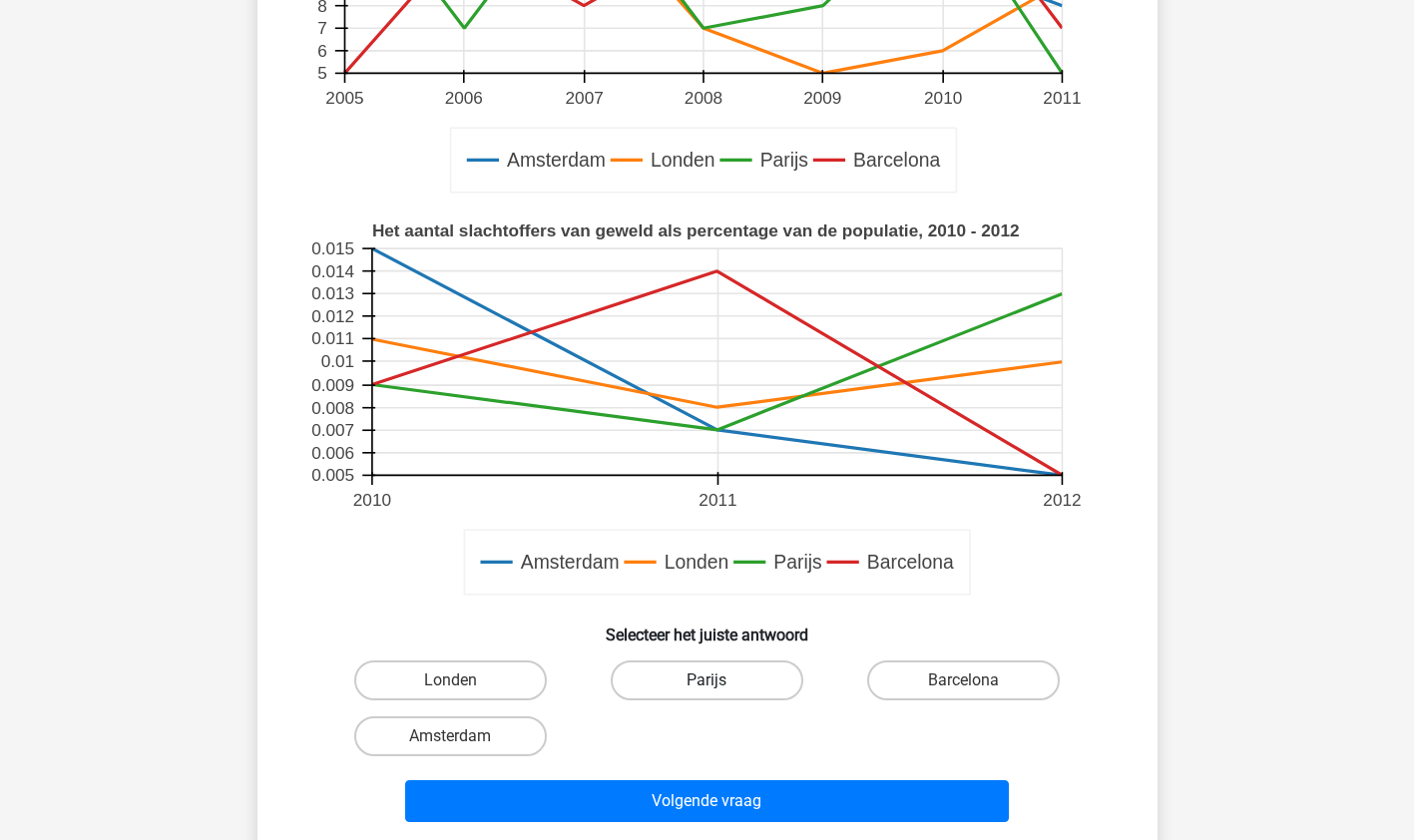 click on "Parijs" at bounding box center [707, 680] 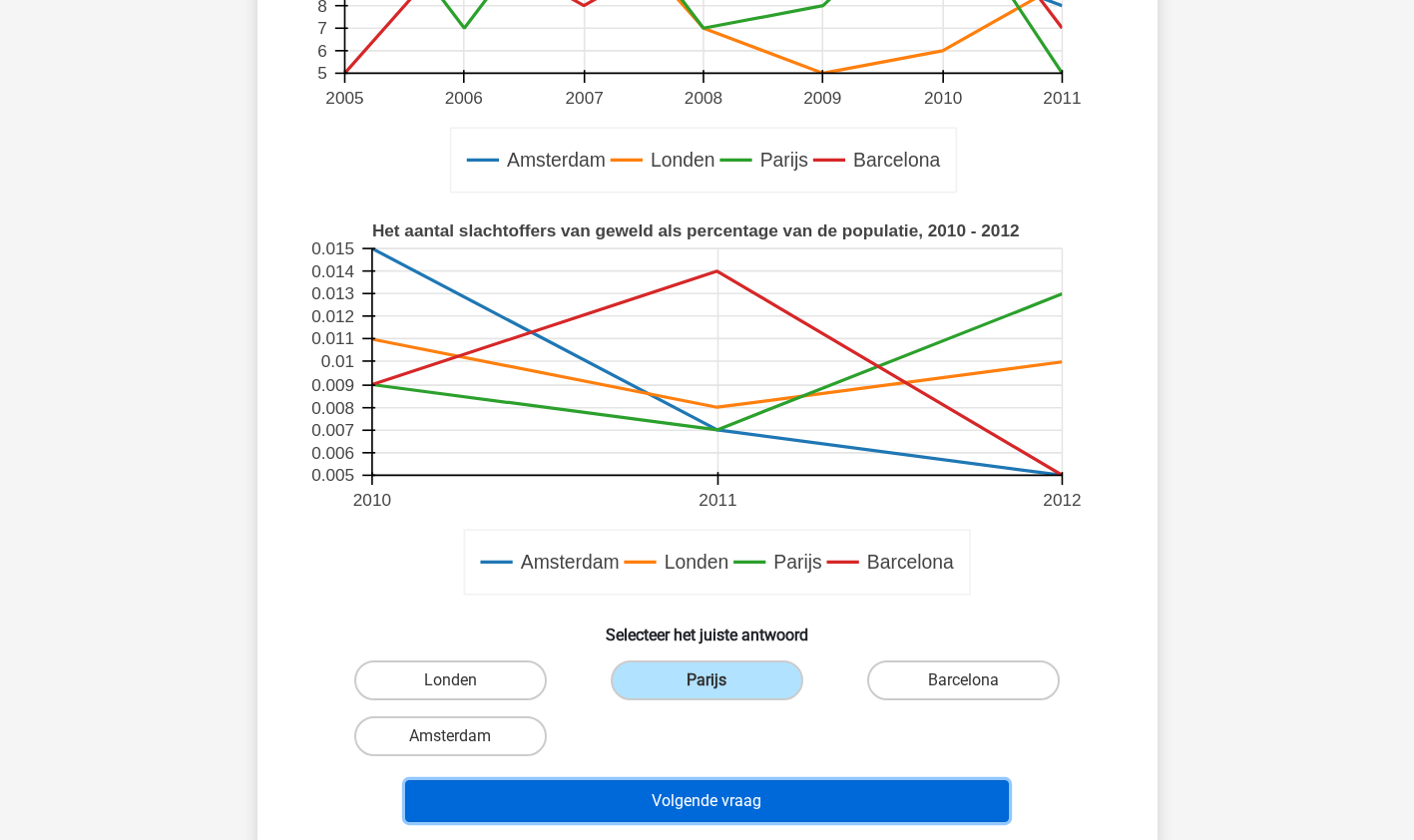click on "Volgende vraag" at bounding box center (707, 801) 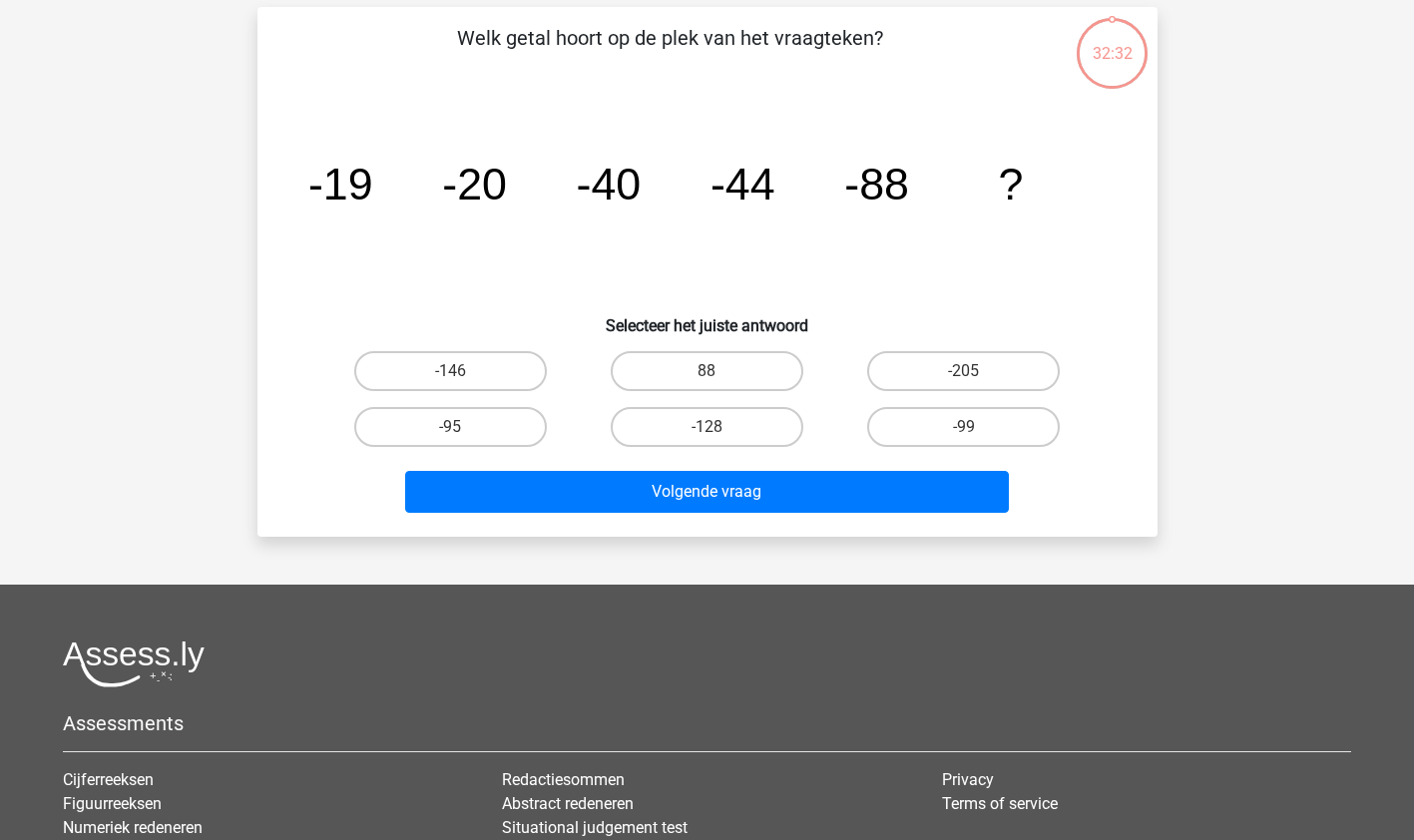 scroll, scrollTop: 100, scrollLeft: 0, axis: vertical 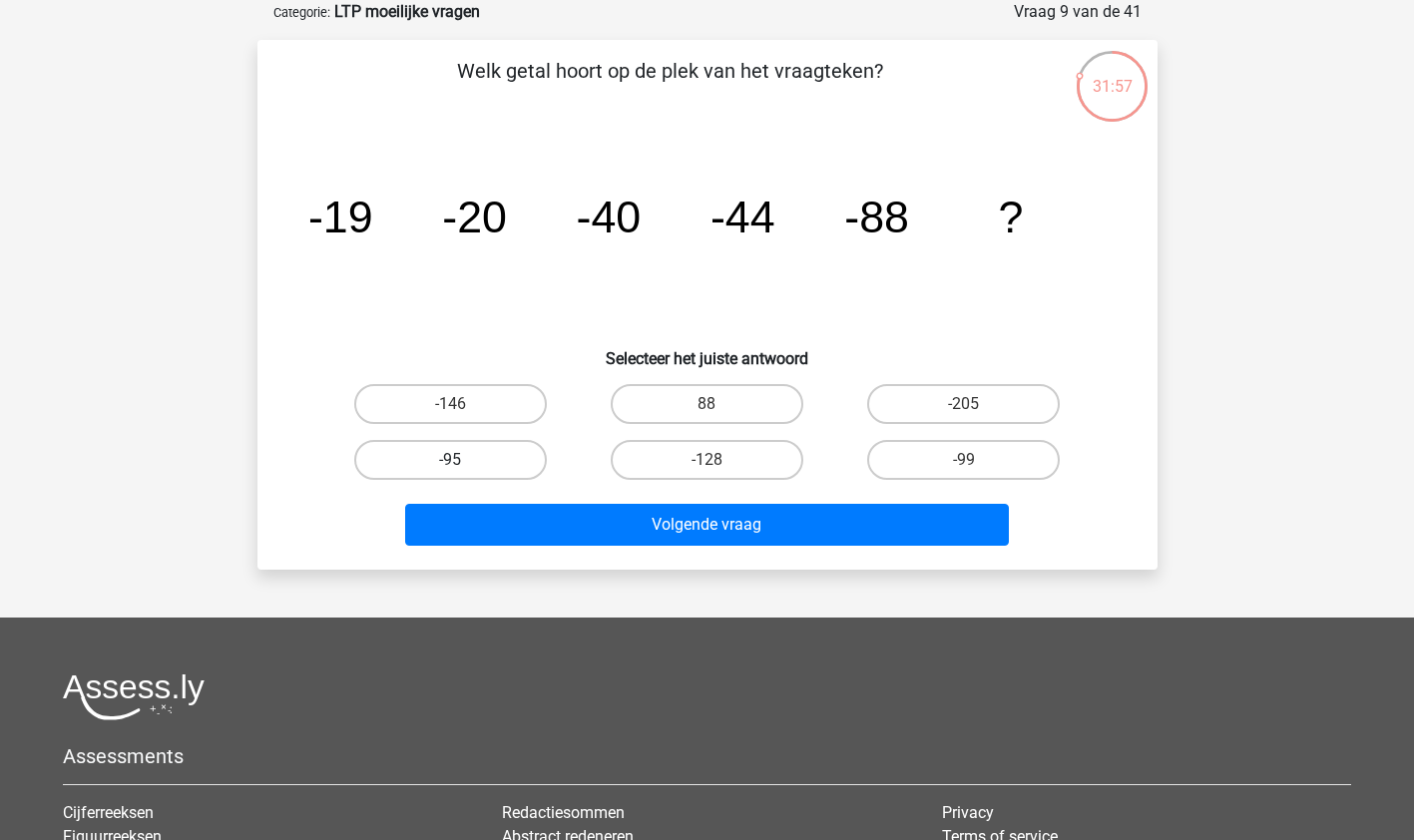 click on "-95" at bounding box center [450, 460] 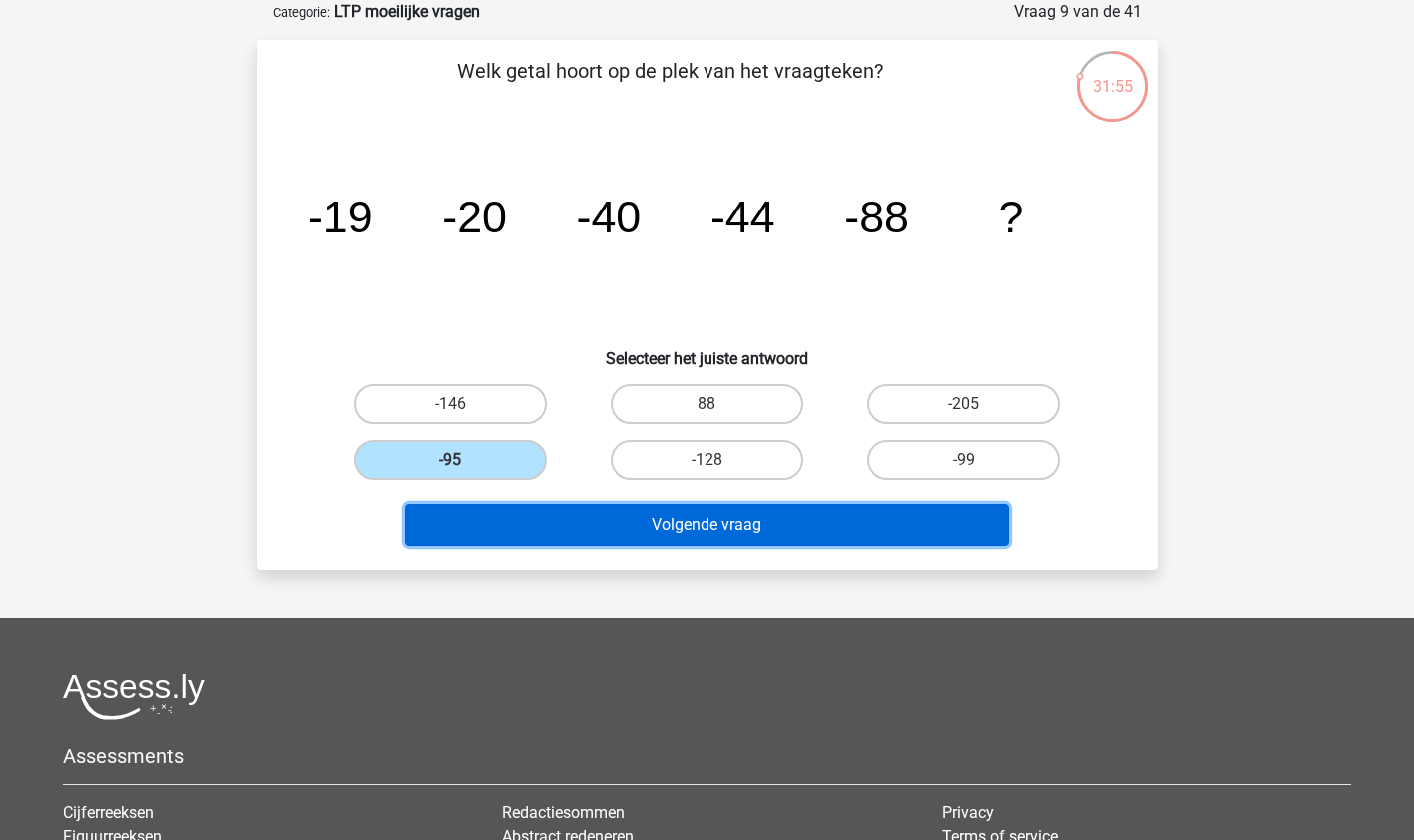 click on "Volgende vraag" at bounding box center (707, 525) 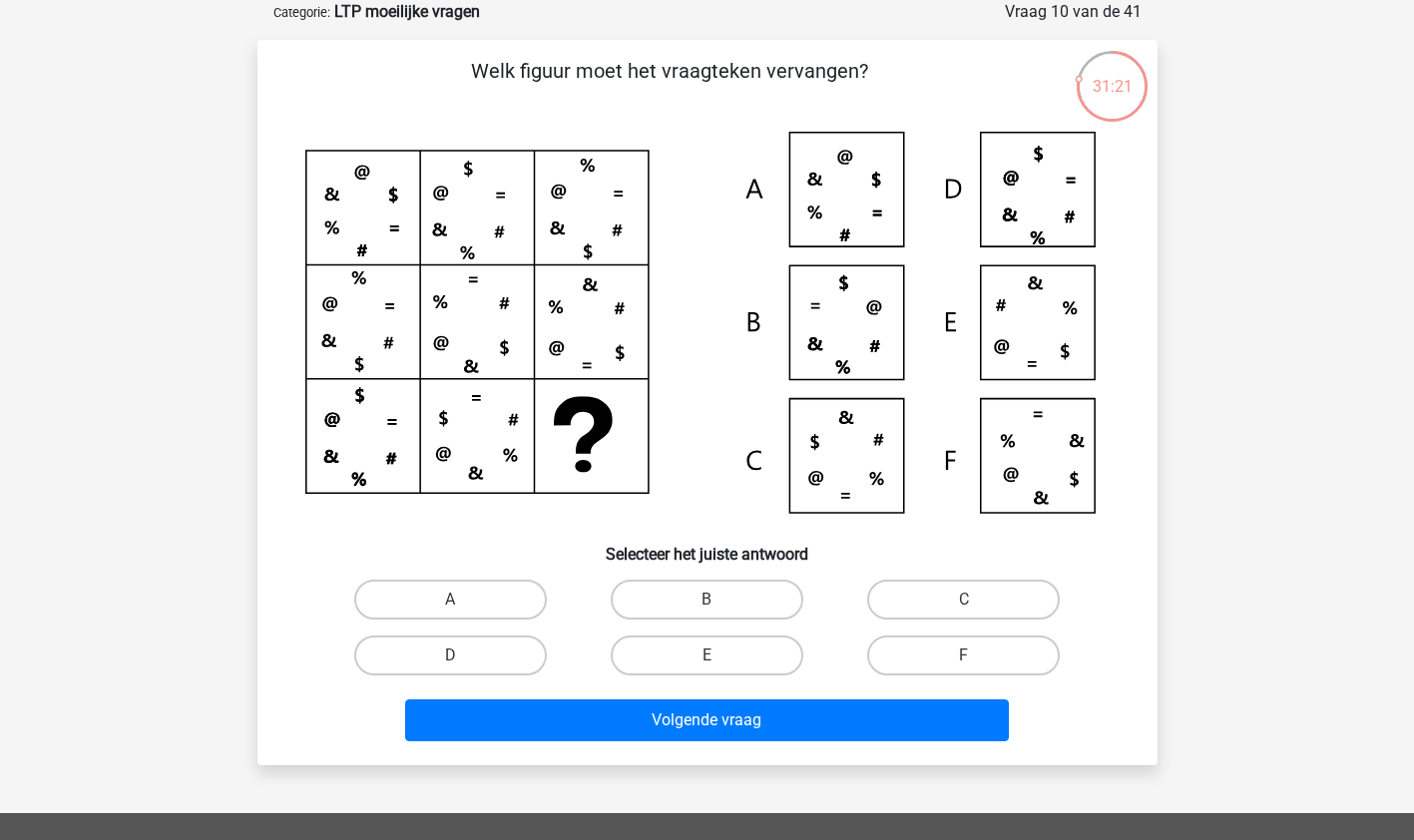 click on "C" at bounding box center [970, 606] 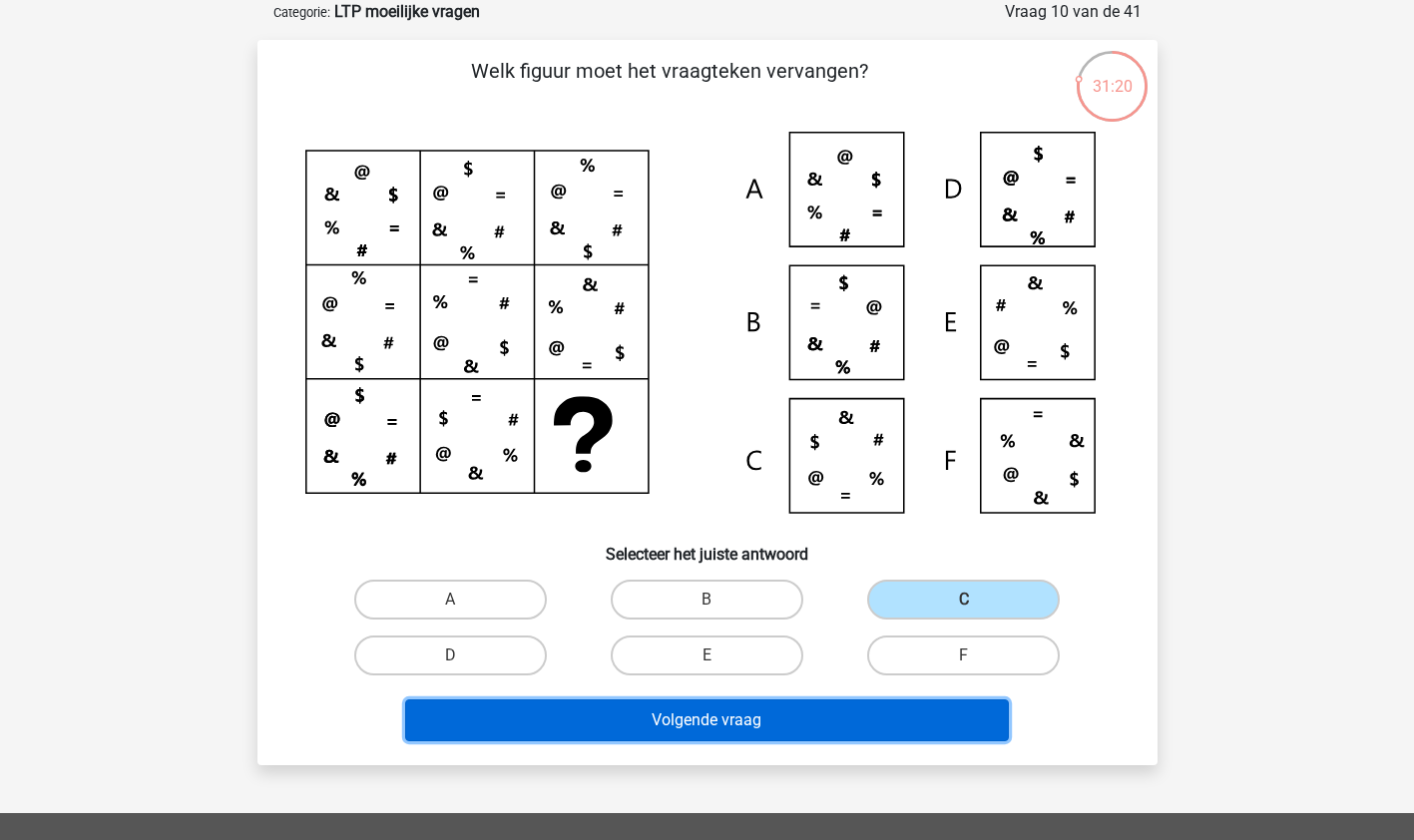 click on "Volgende vraag" at bounding box center (707, 720) 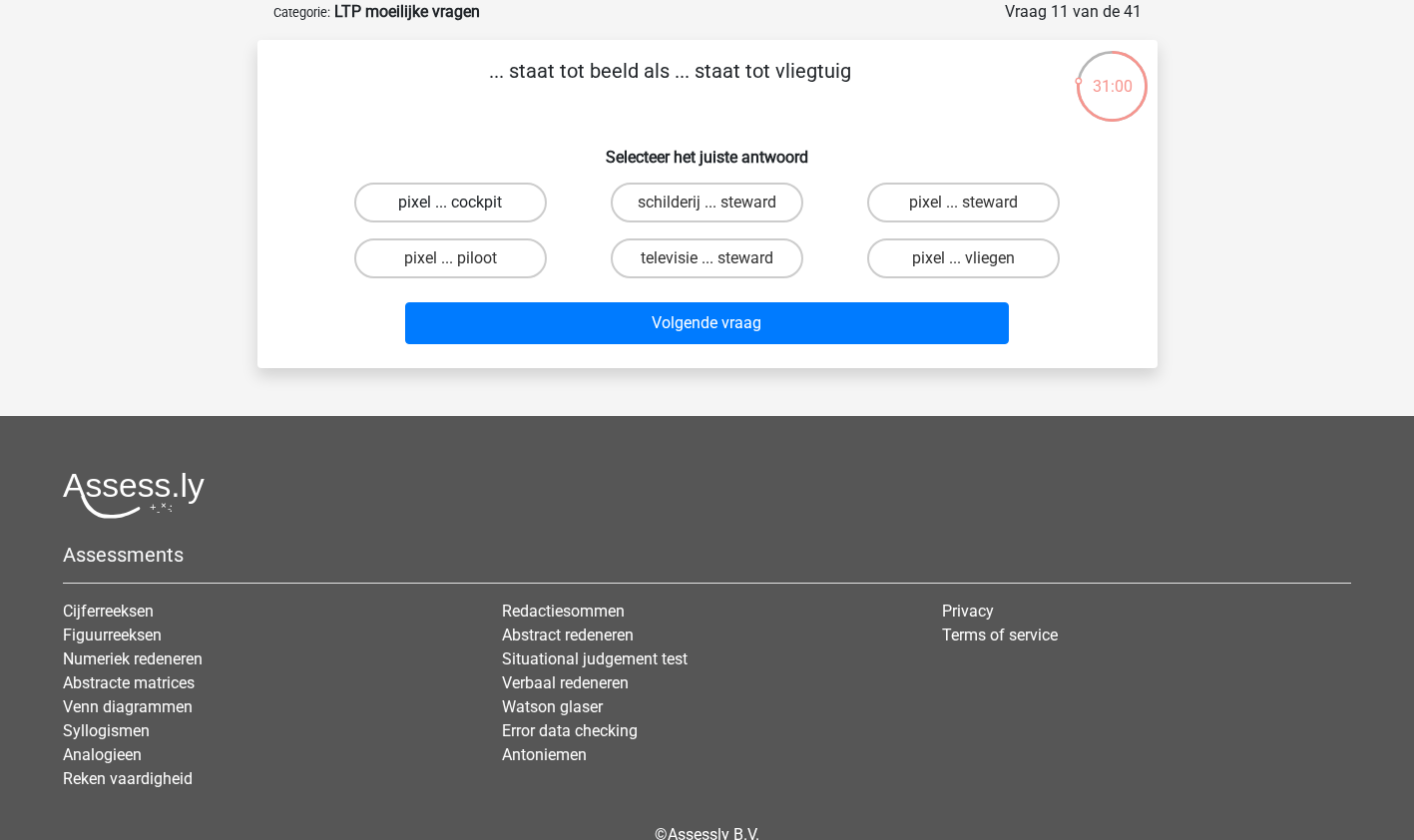 click on "pixel ... cockpit" at bounding box center (450, 203) 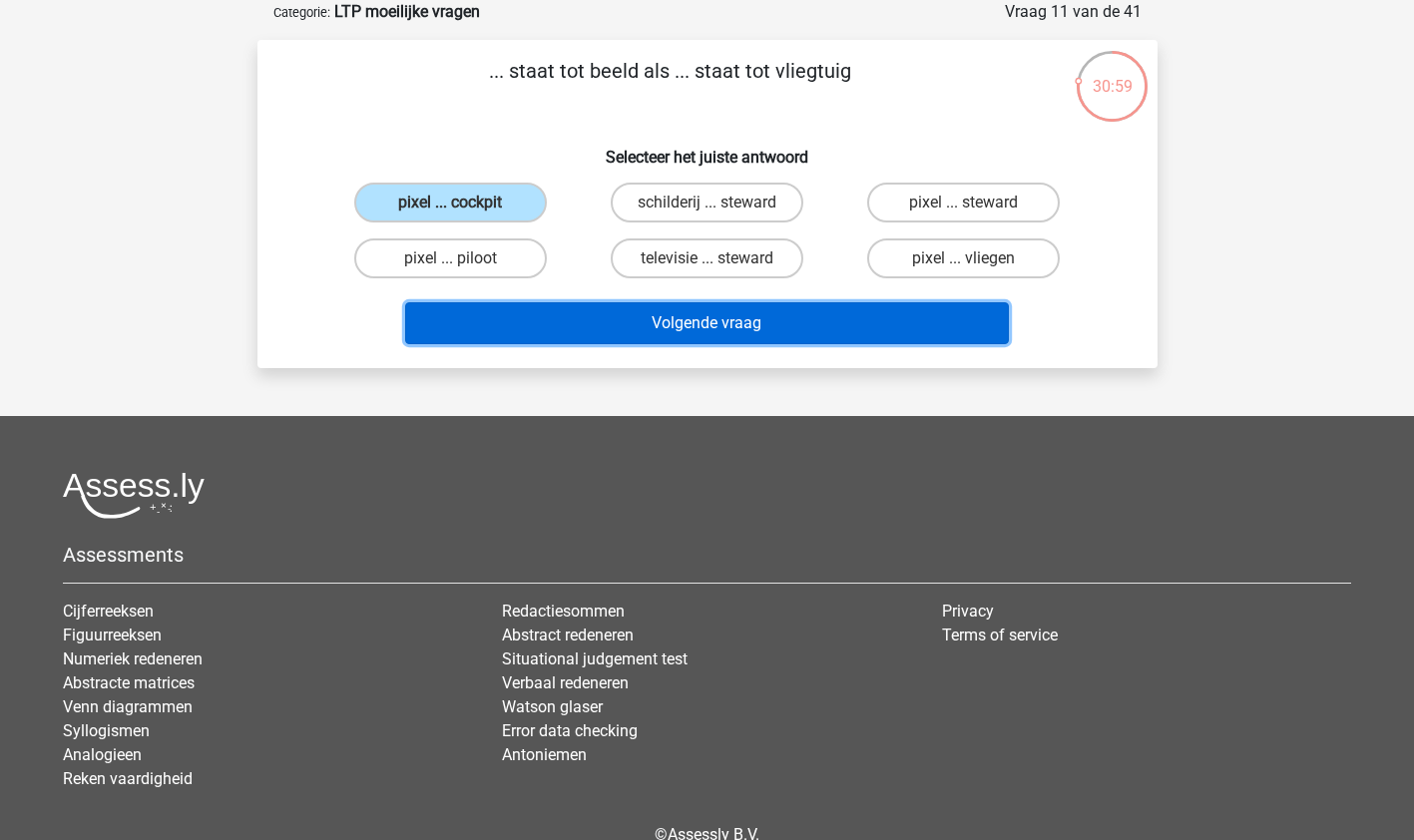 click on "Volgende vraag" at bounding box center [707, 323] 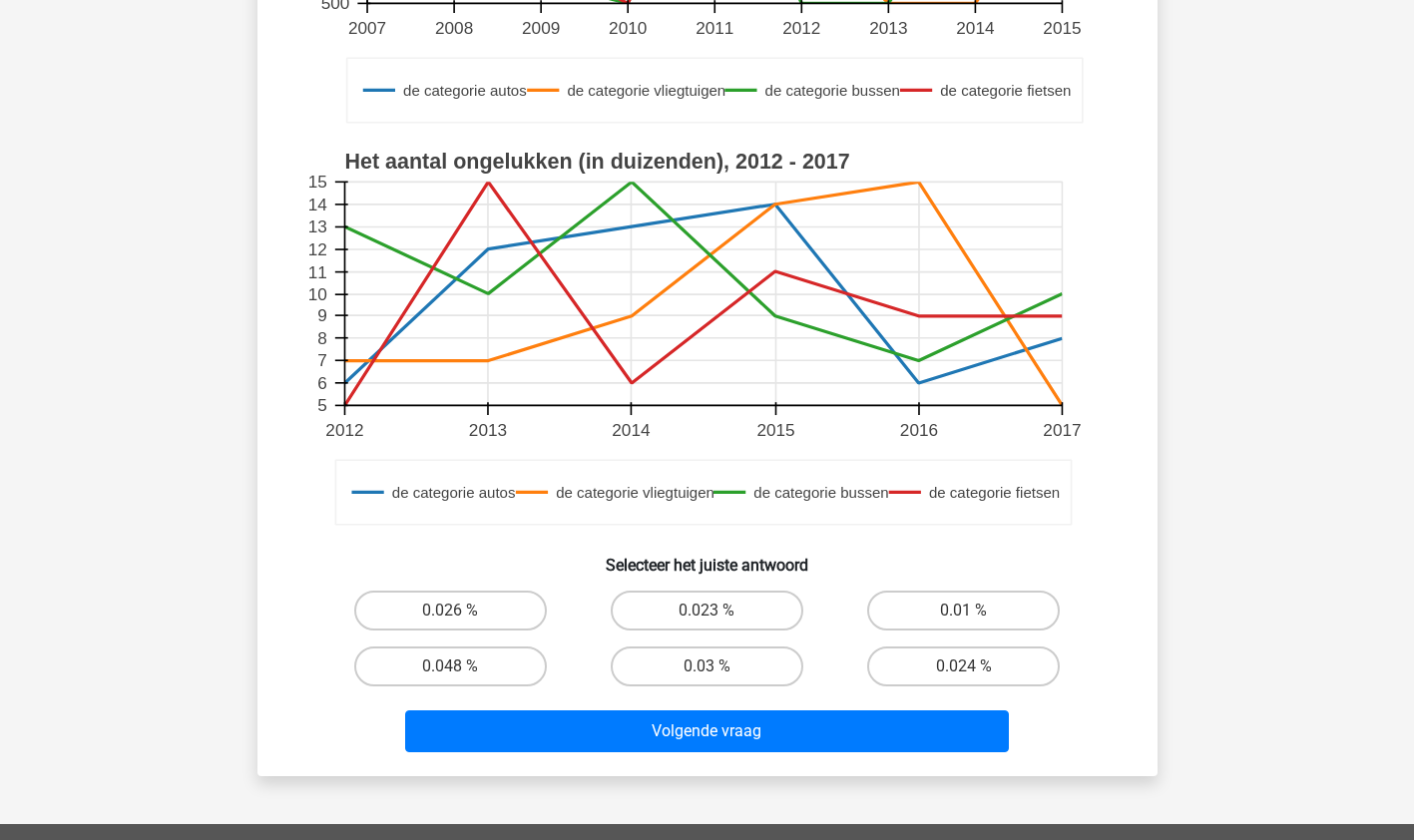 scroll, scrollTop: 505, scrollLeft: 0, axis: vertical 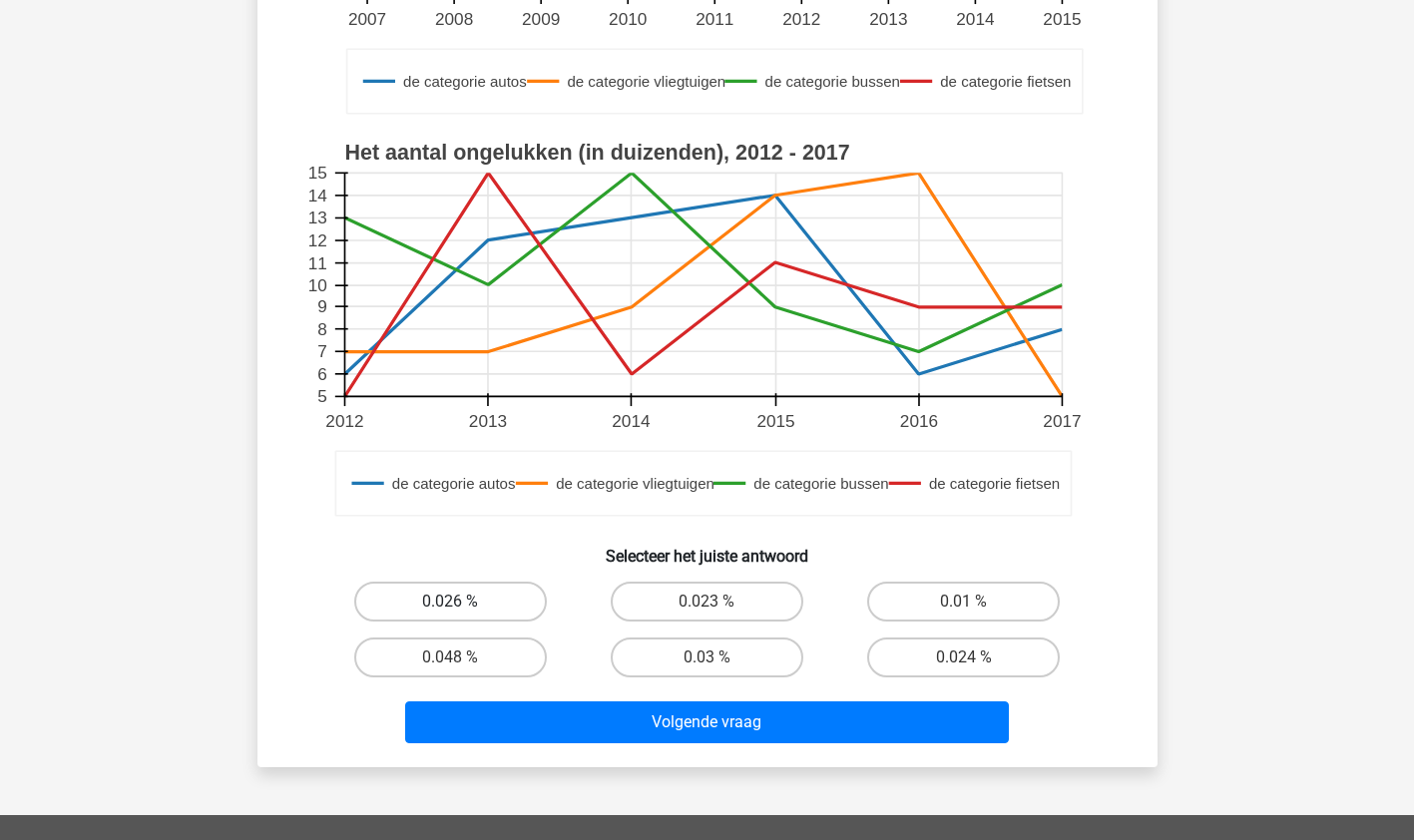 click on "0.026 %" at bounding box center (450, 602) 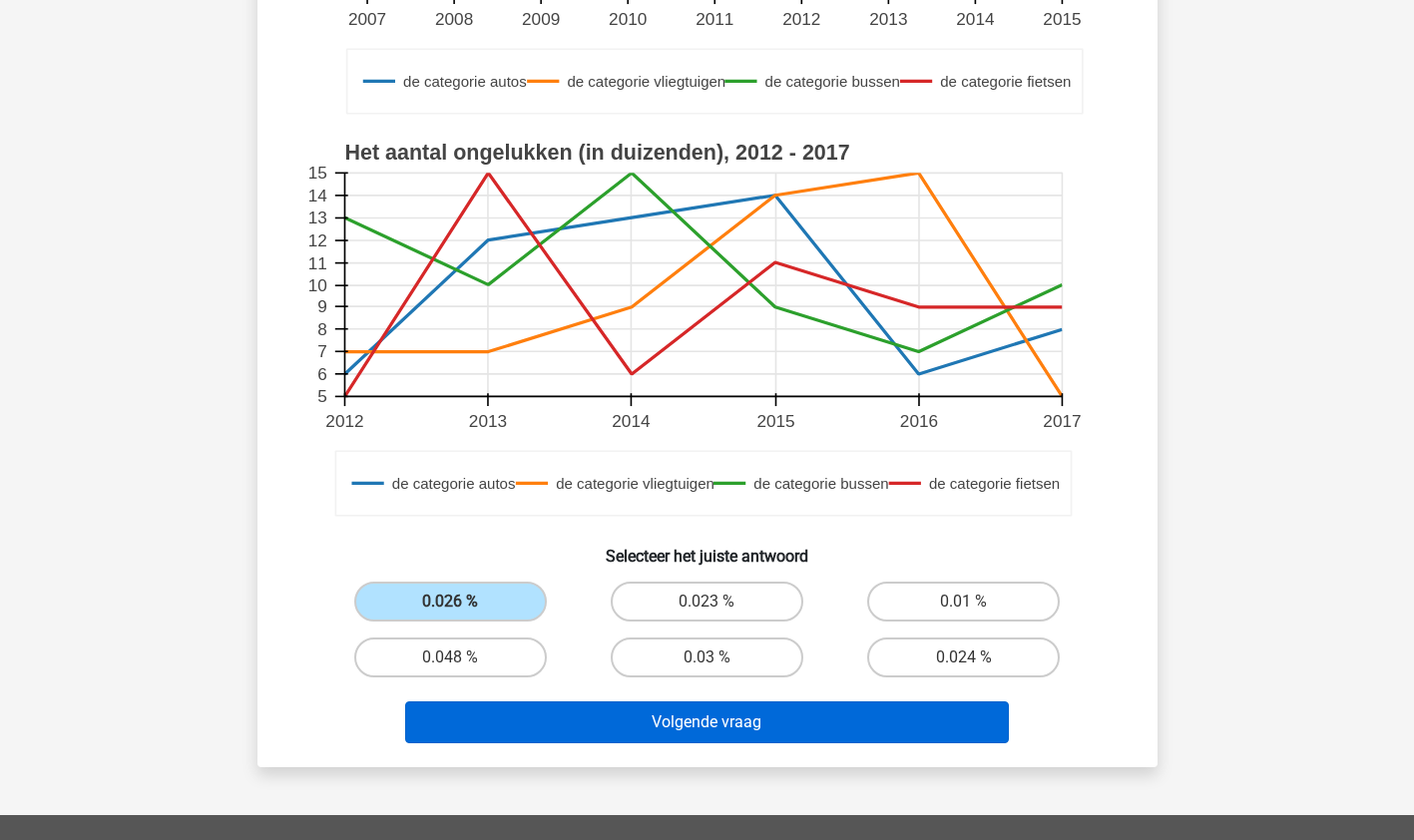click on "Volgende vraag" at bounding box center (707, 722) 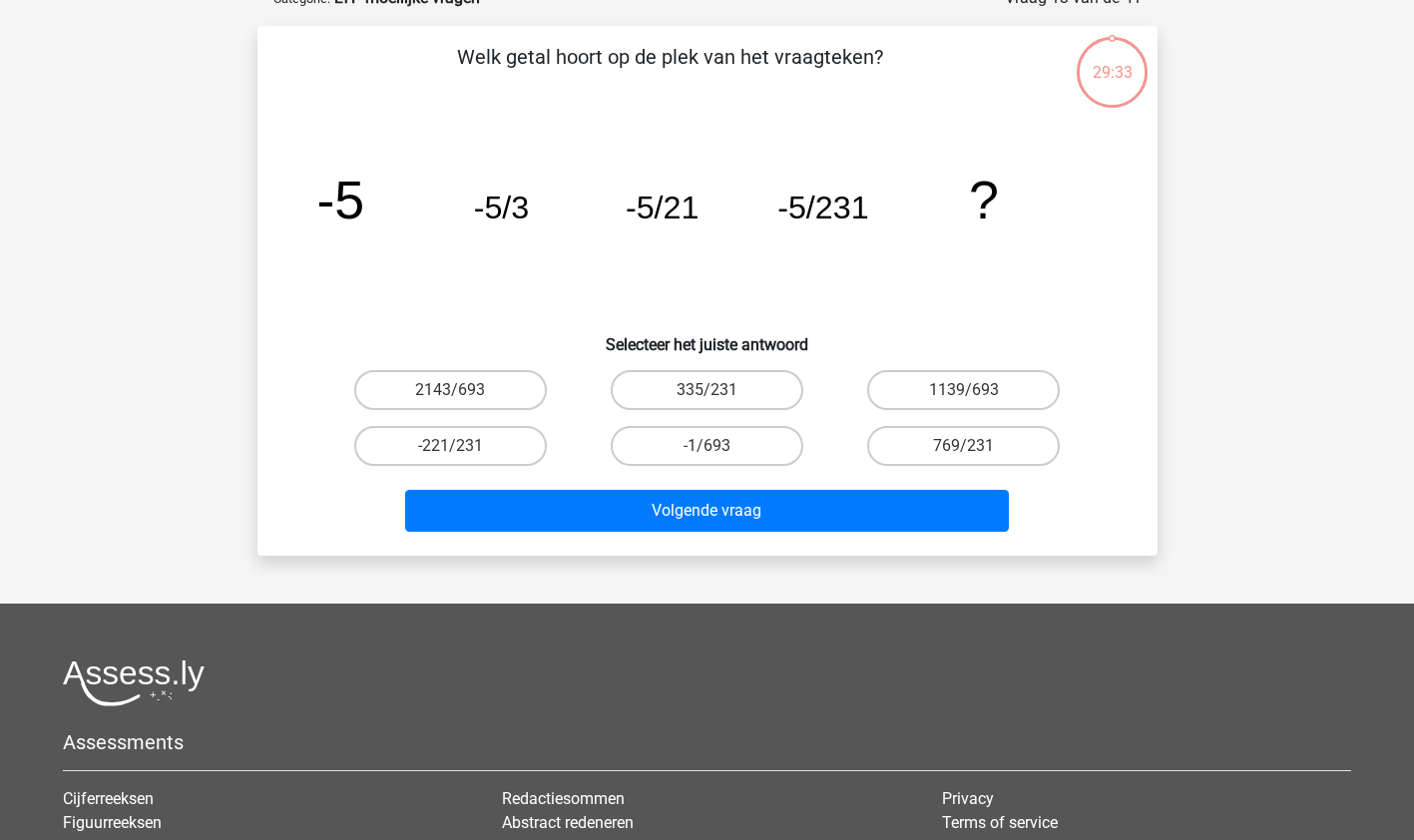 scroll, scrollTop: 100, scrollLeft: 0, axis: vertical 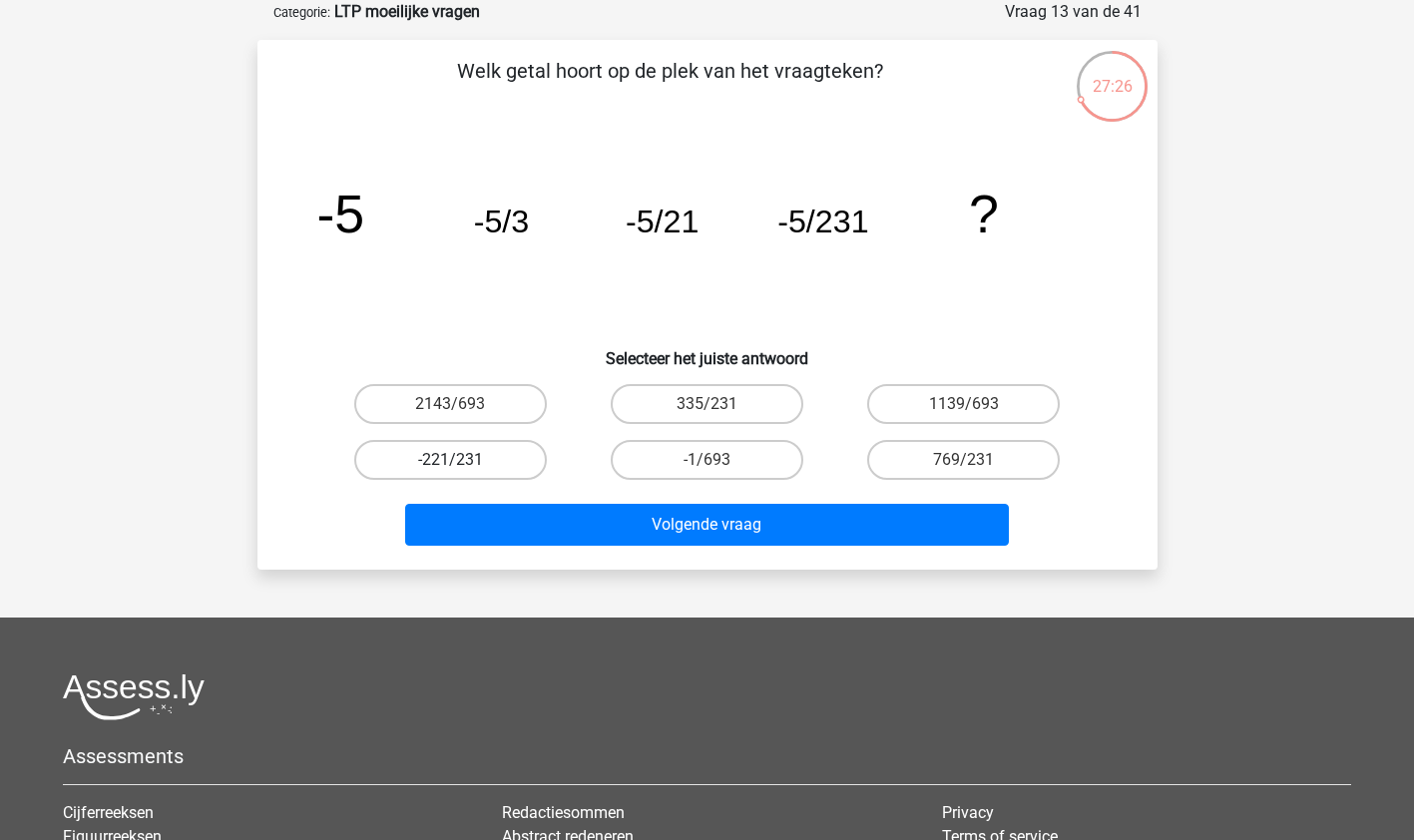 click on "-221/231" at bounding box center [450, 460] 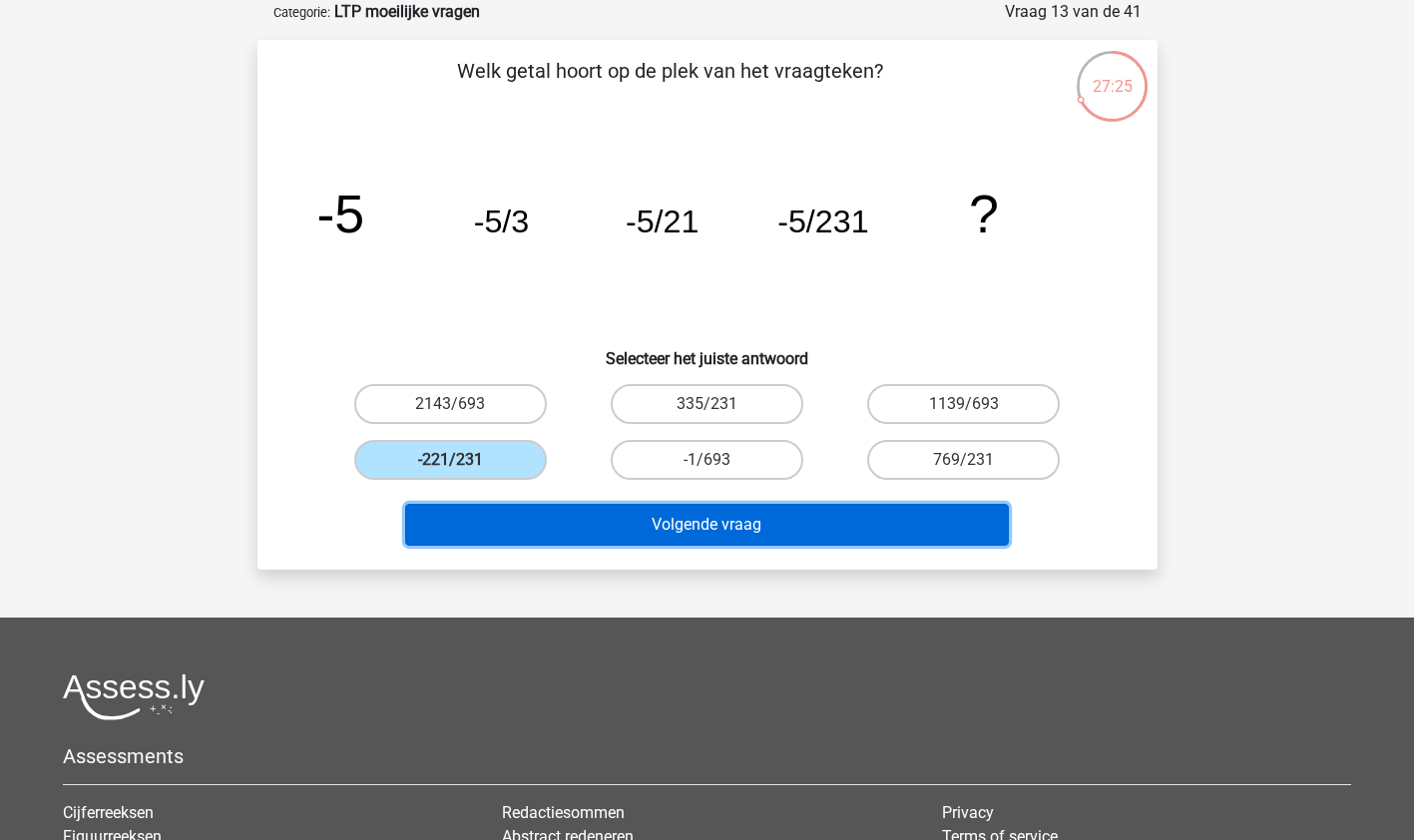 click on "Volgende vraag" at bounding box center [707, 525] 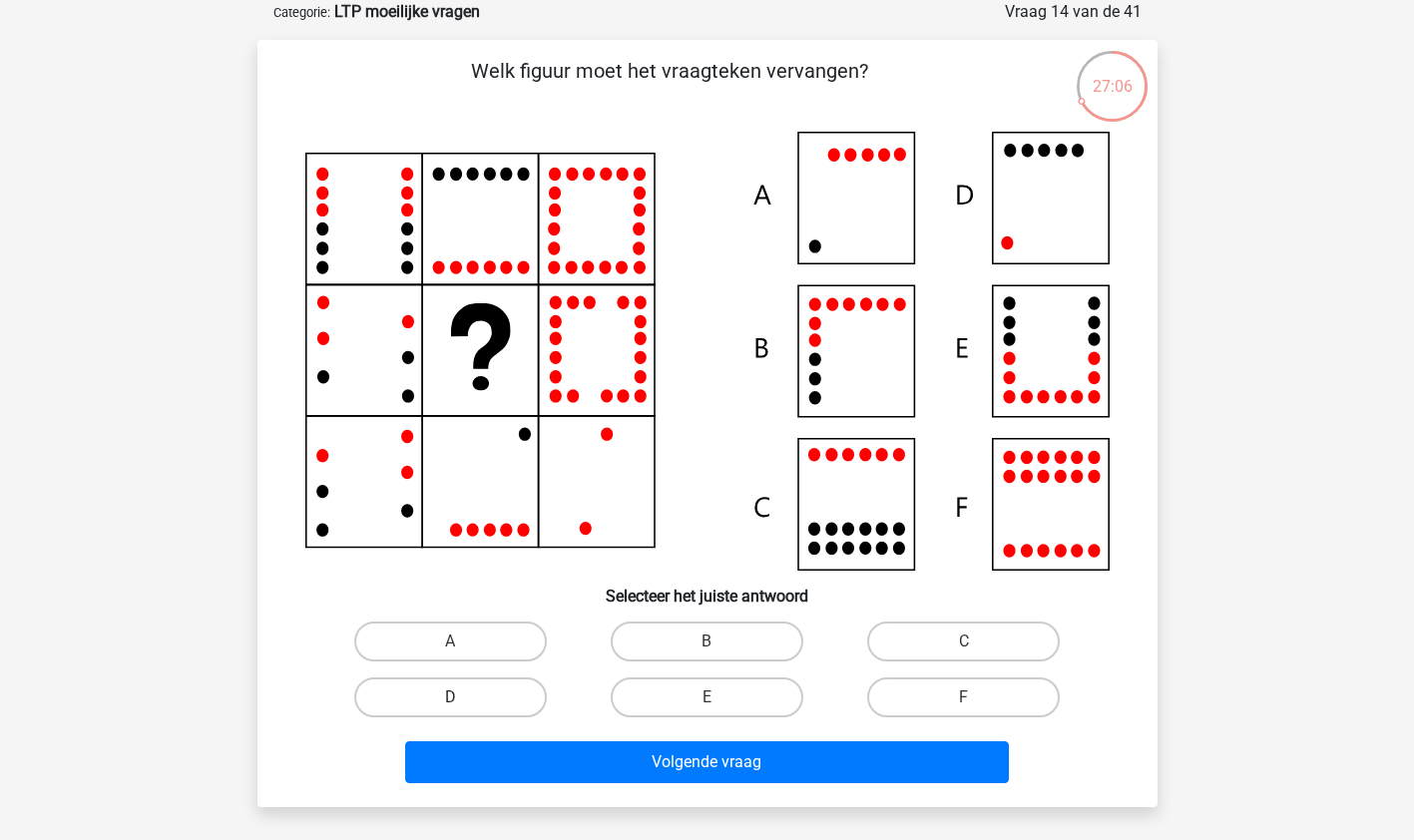 click on "D" at bounding box center [450, 697] 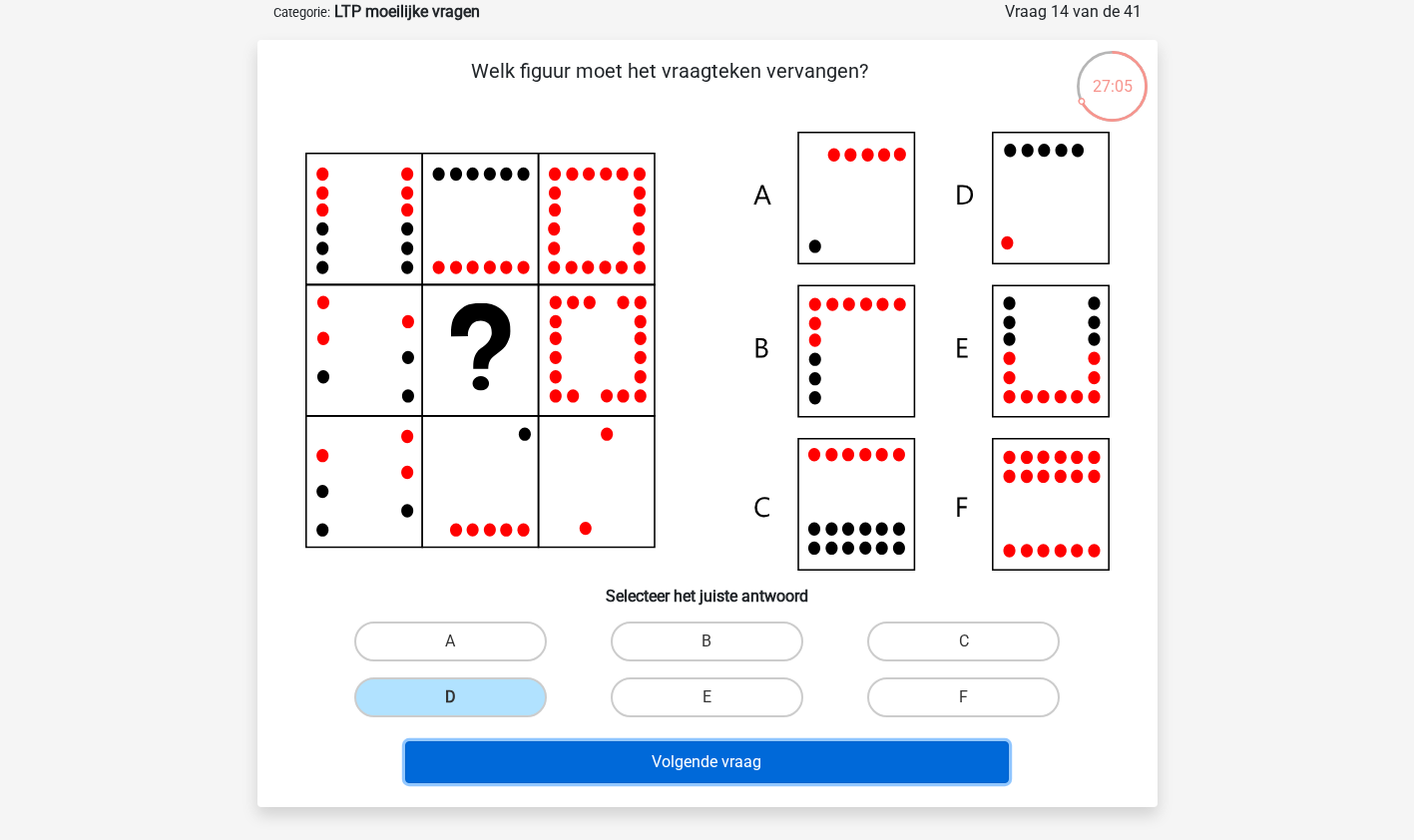 click on "Volgende vraag" at bounding box center [707, 762] 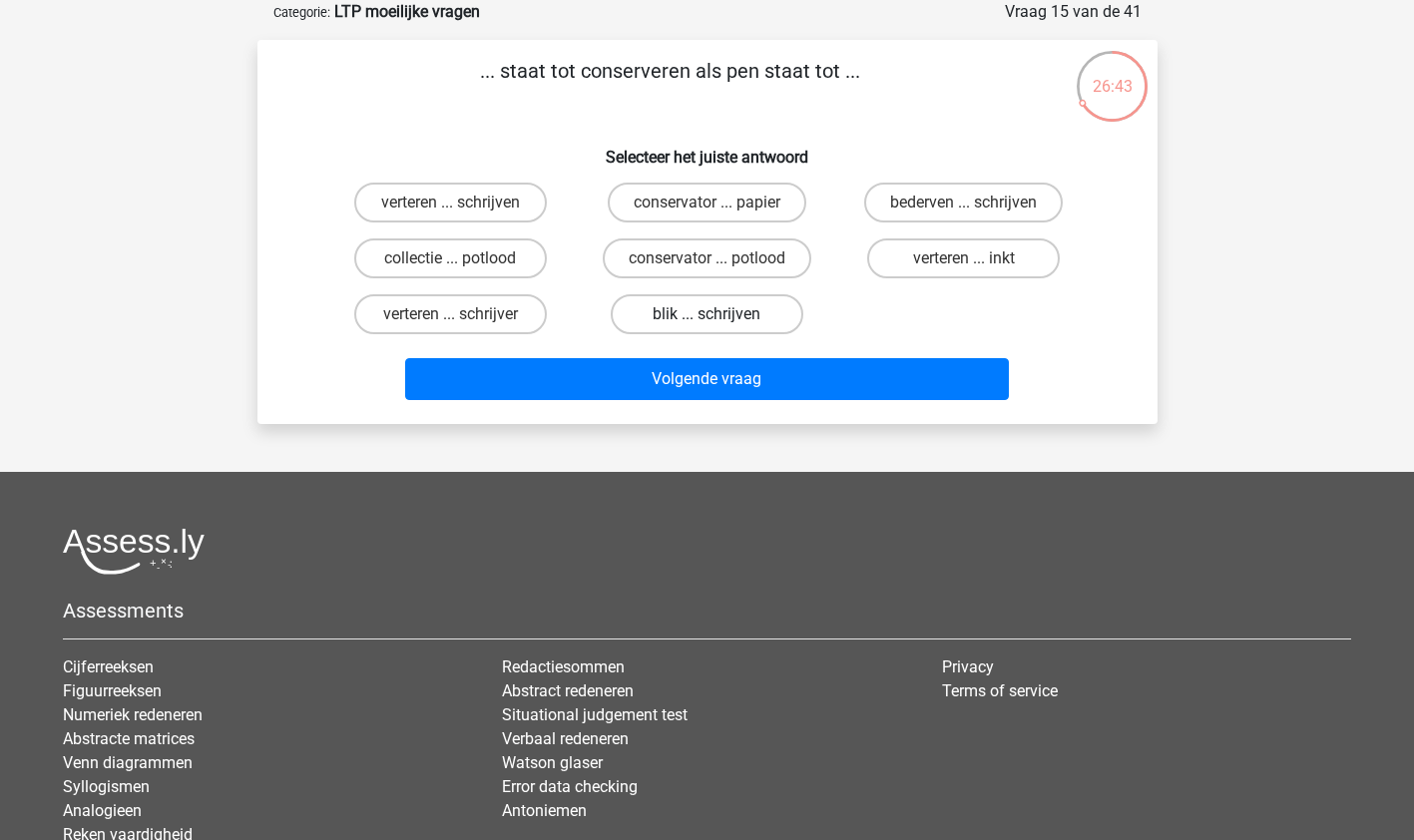 click on "blik ... schrijven" at bounding box center (707, 314) 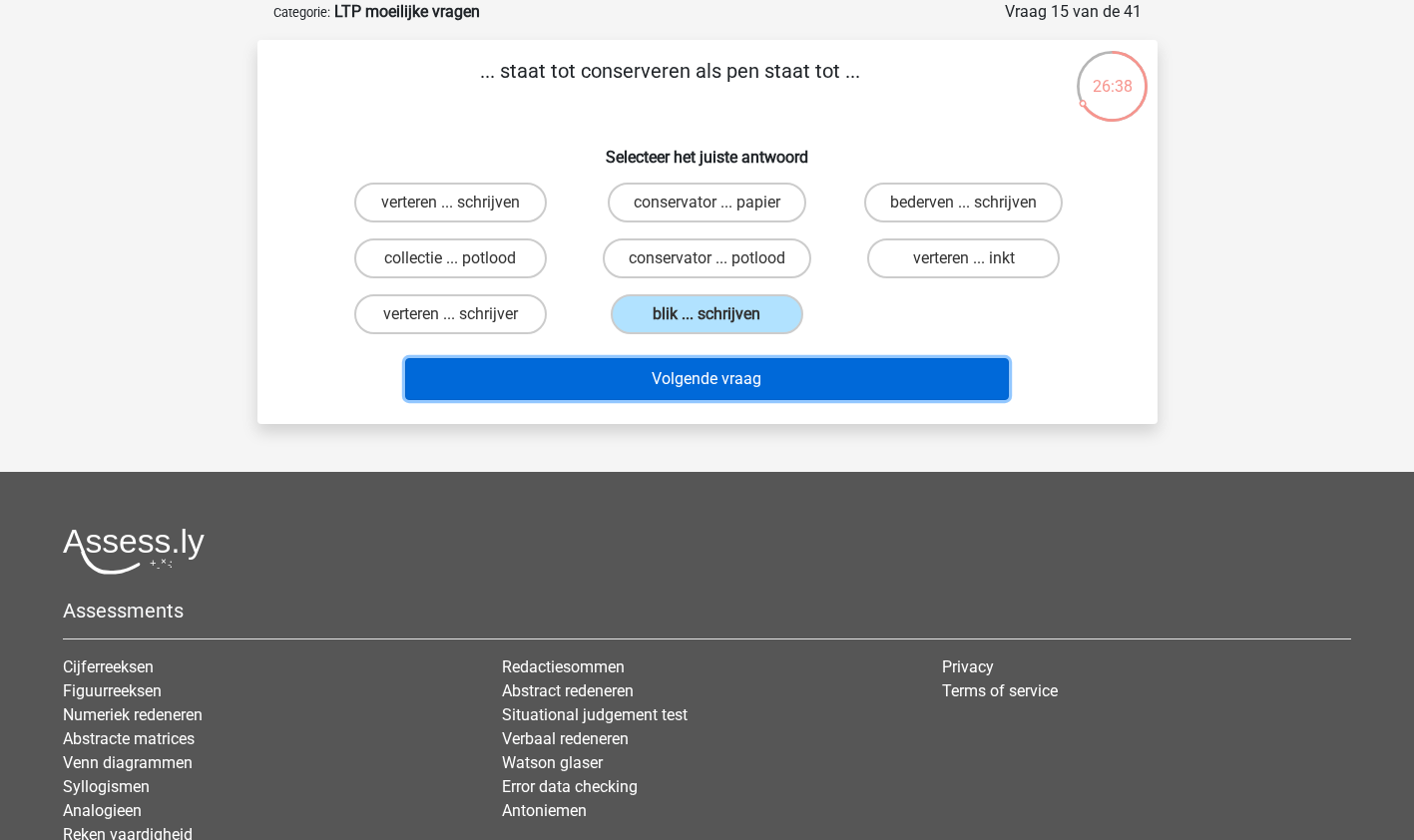 click on "Volgende vraag" at bounding box center [707, 379] 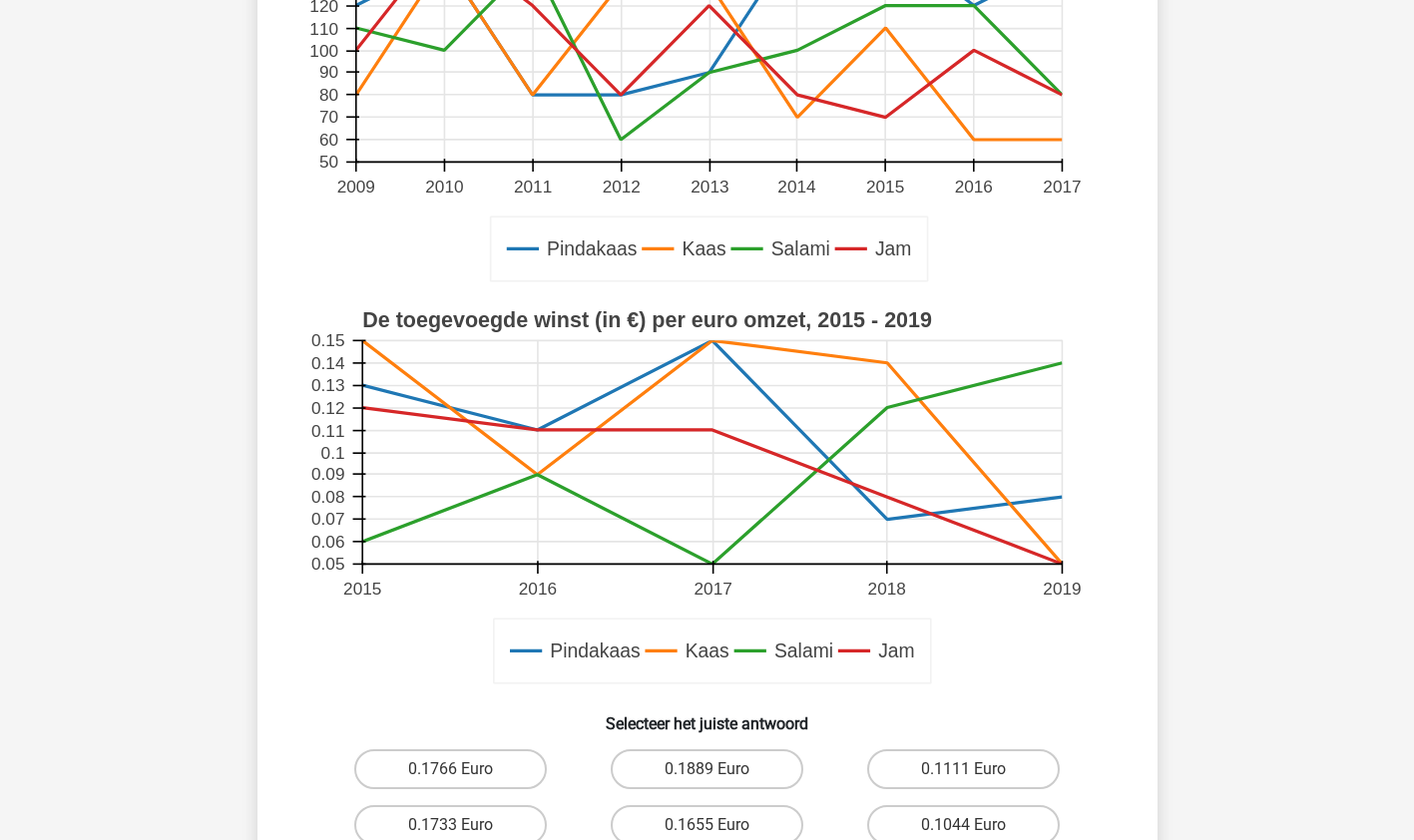 click 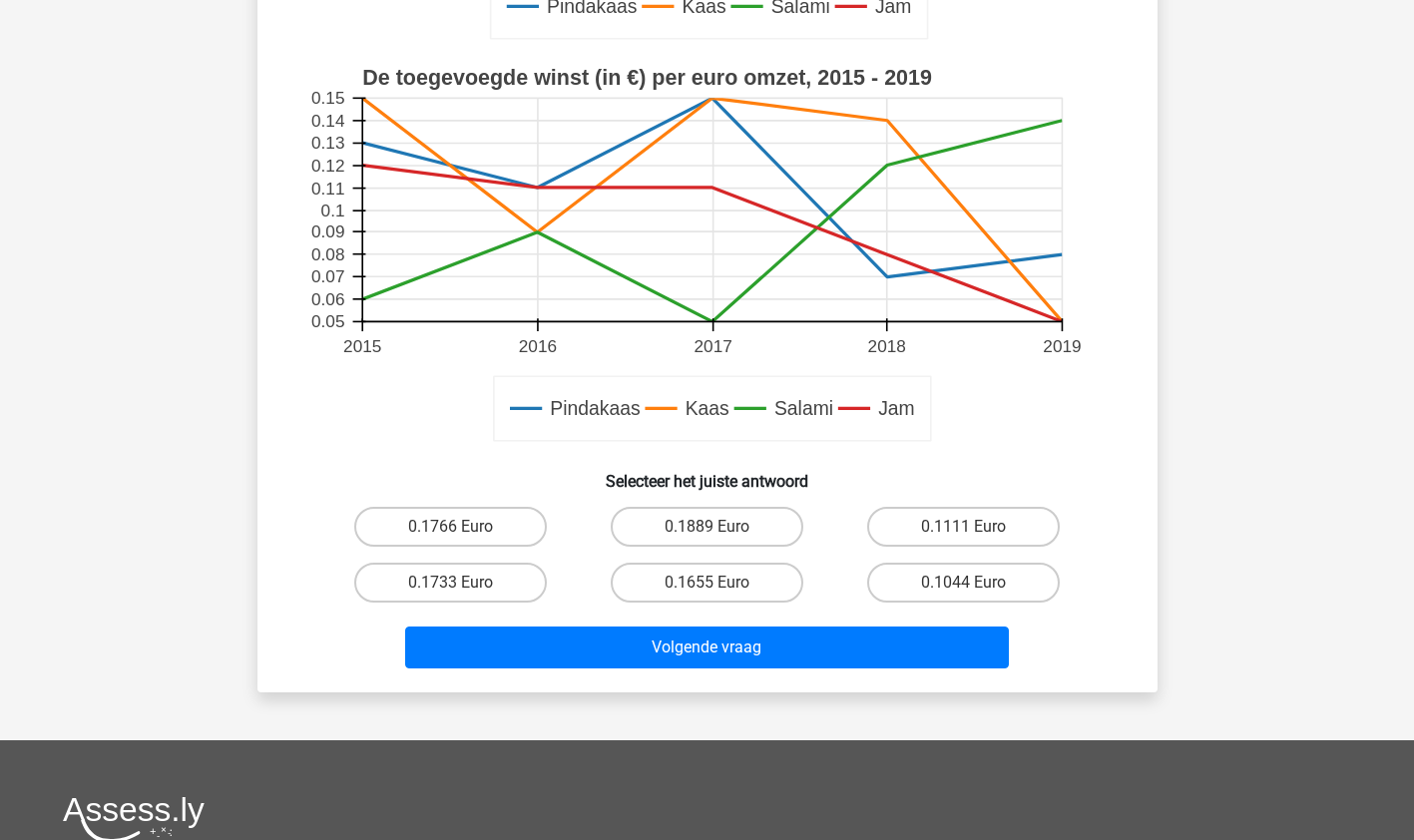 scroll, scrollTop: 618, scrollLeft: 0, axis: vertical 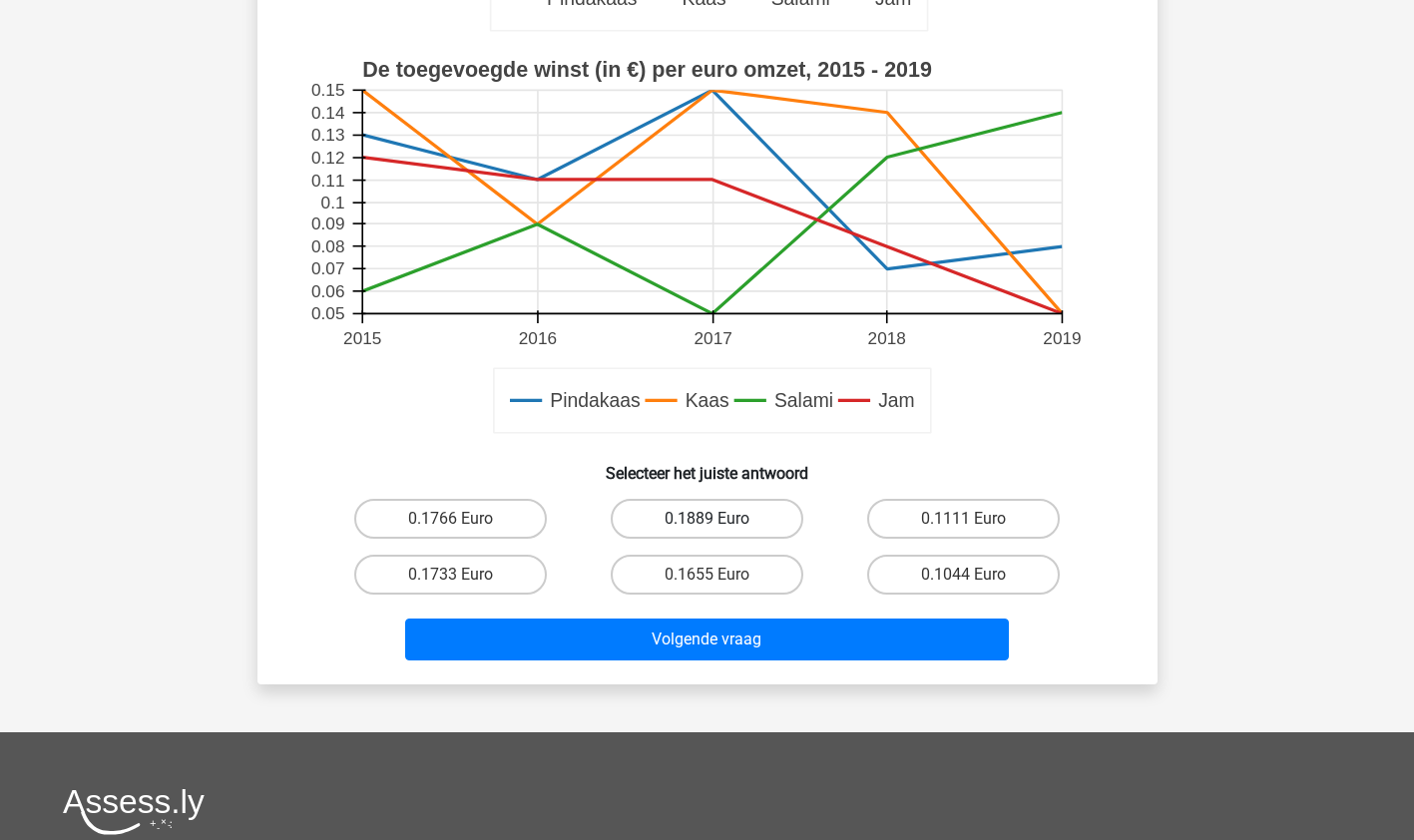 drag, startPoint x: 707, startPoint y: 532, endPoint x: 732, endPoint y: 528, distance: 25.317978 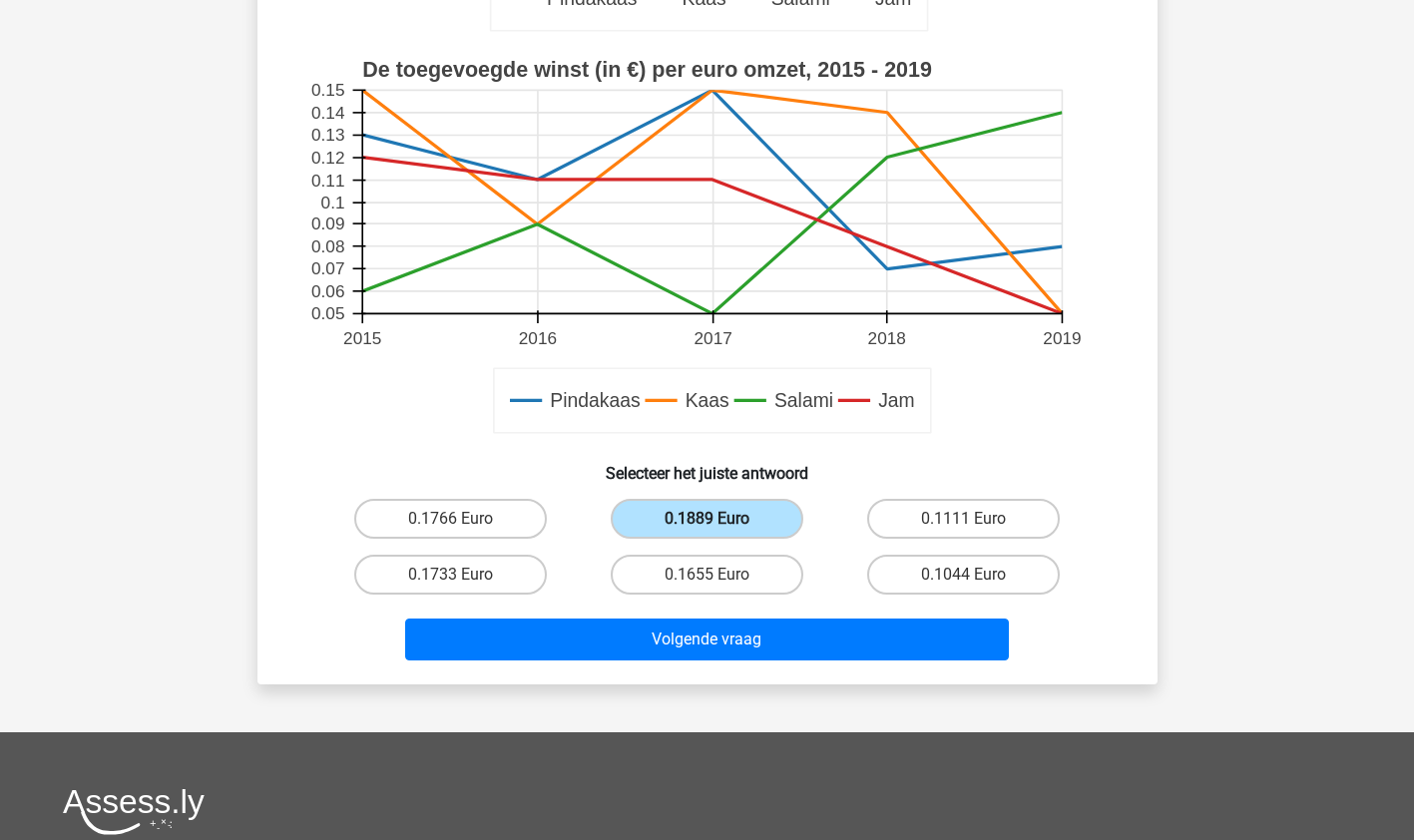 click on "0.1889 Euro" at bounding box center [707, 519] 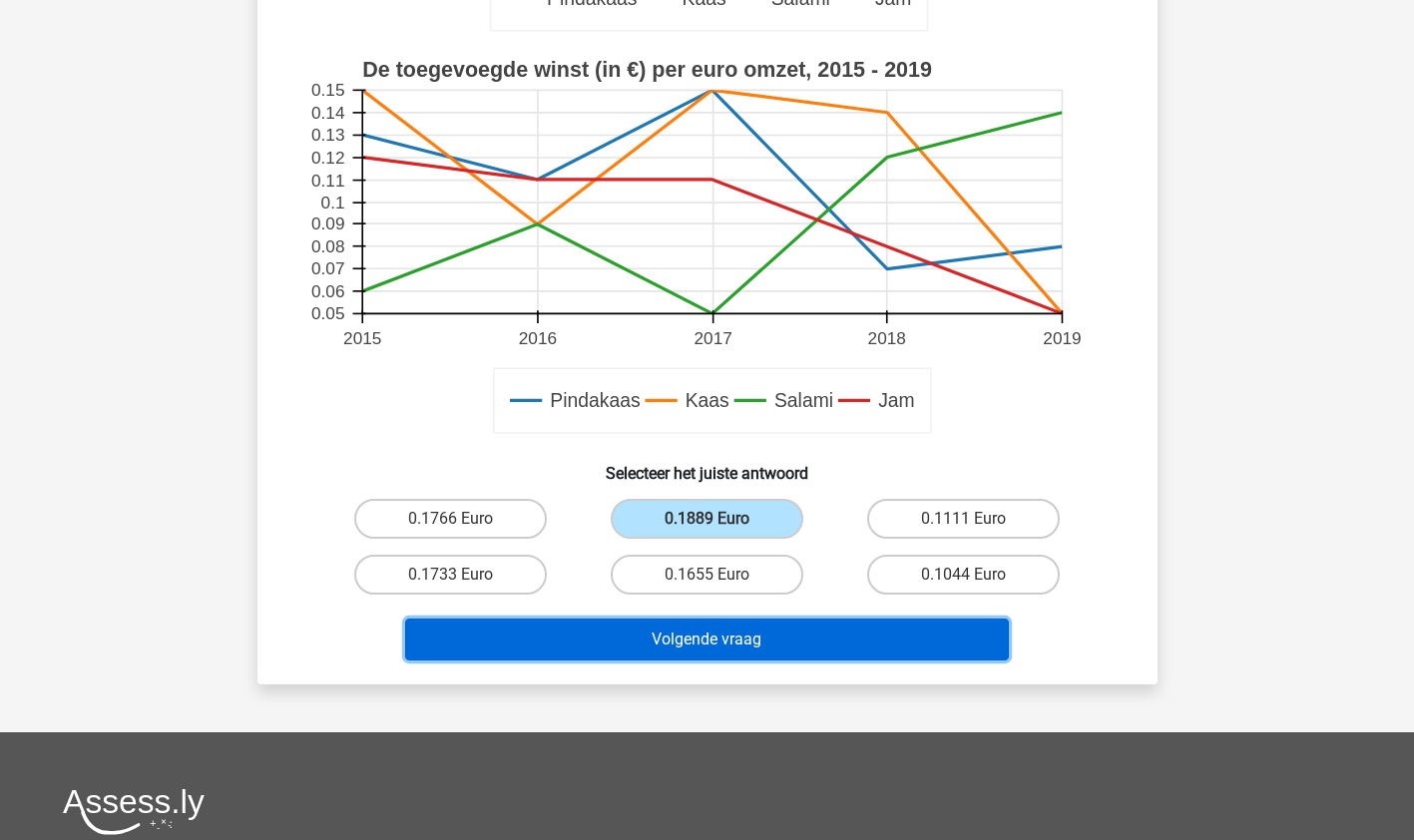 click on "Volgende vraag" at bounding box center [707, 639] 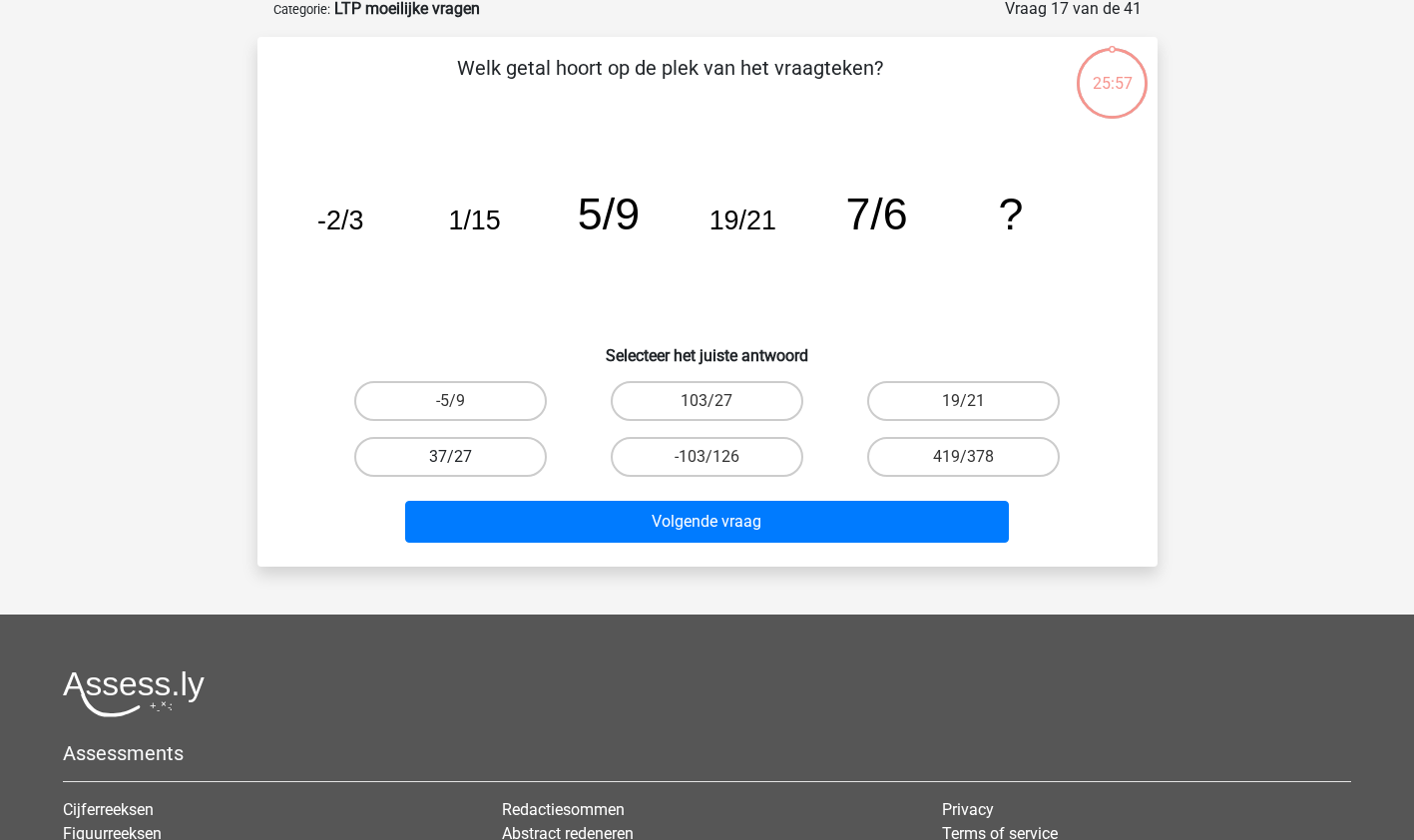 scroll, scrollTop: 100, scrollLeft: 0, axis: vertical 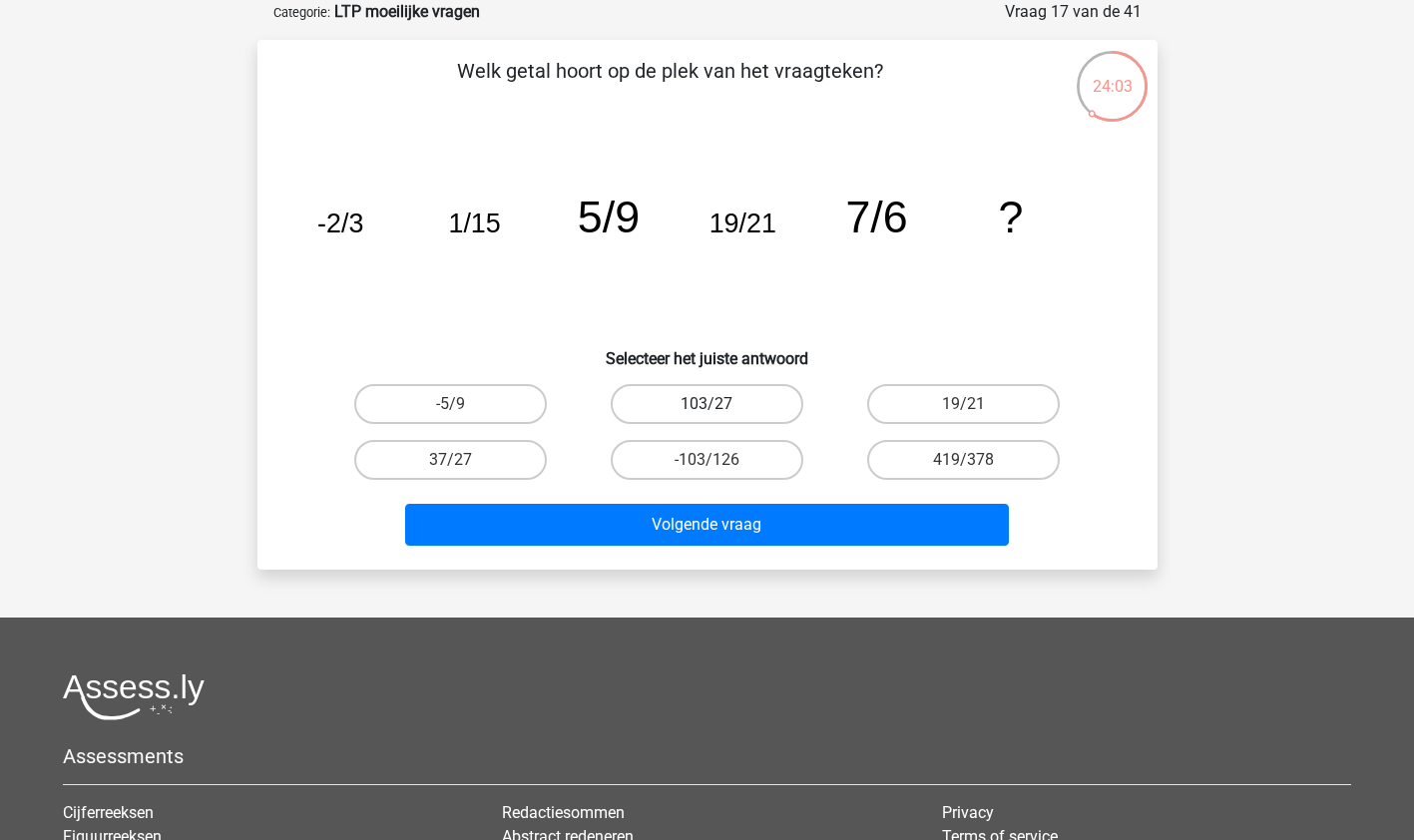 click on "103/27" at bounding box center (707, 404) 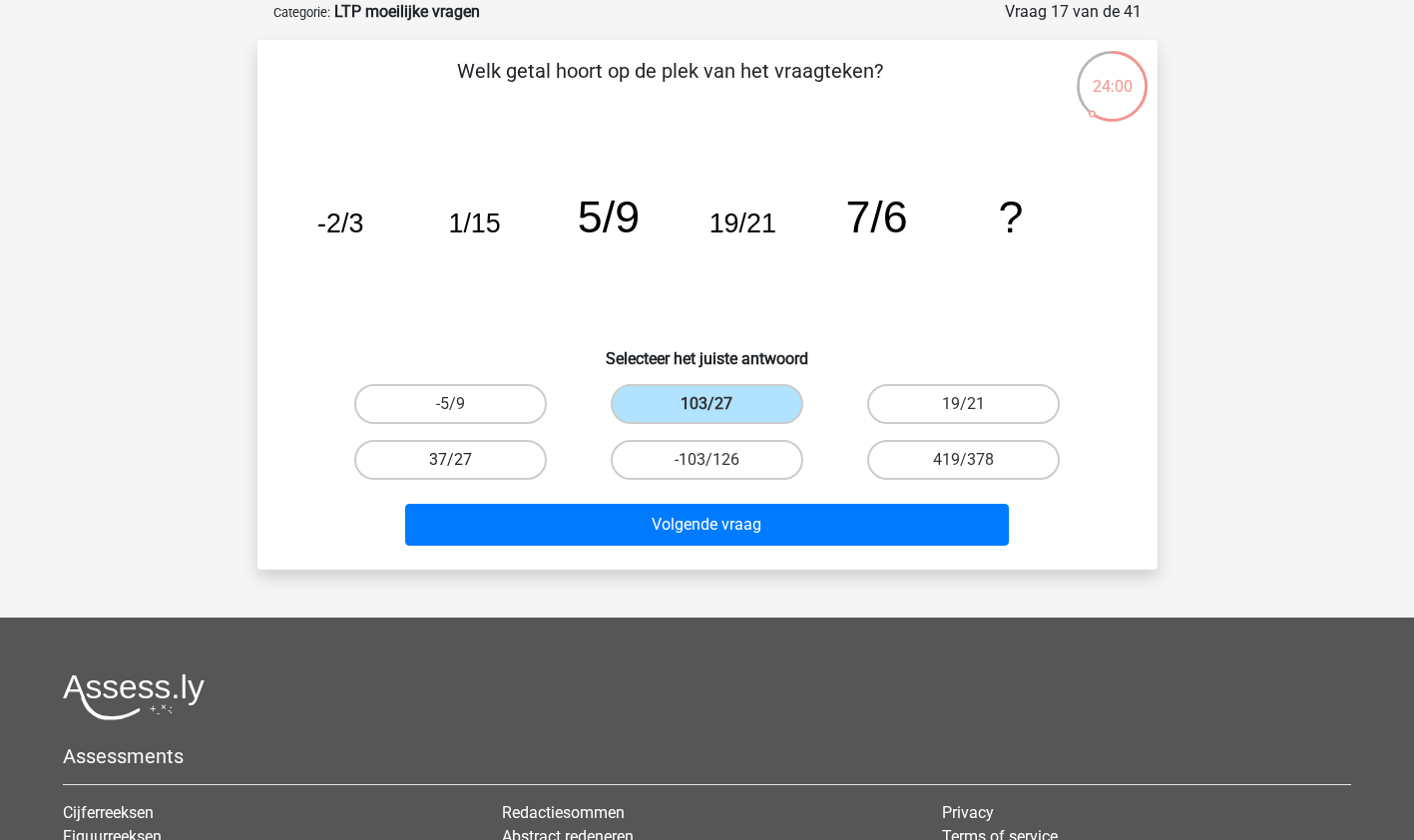 click on "37/27" at bounding box center [450, 460] 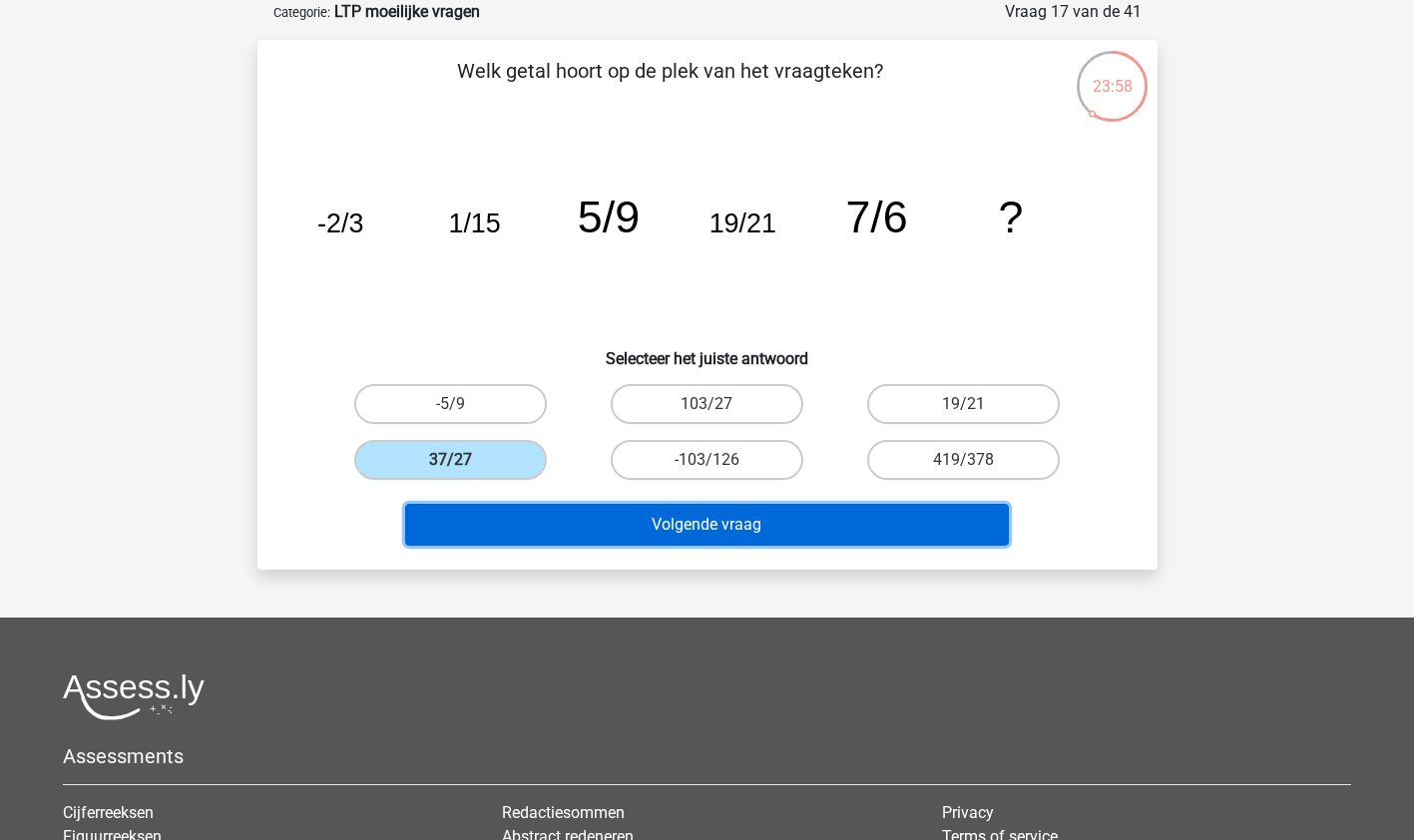 click on "Volgende vraag" at bounding box center [707, 525] 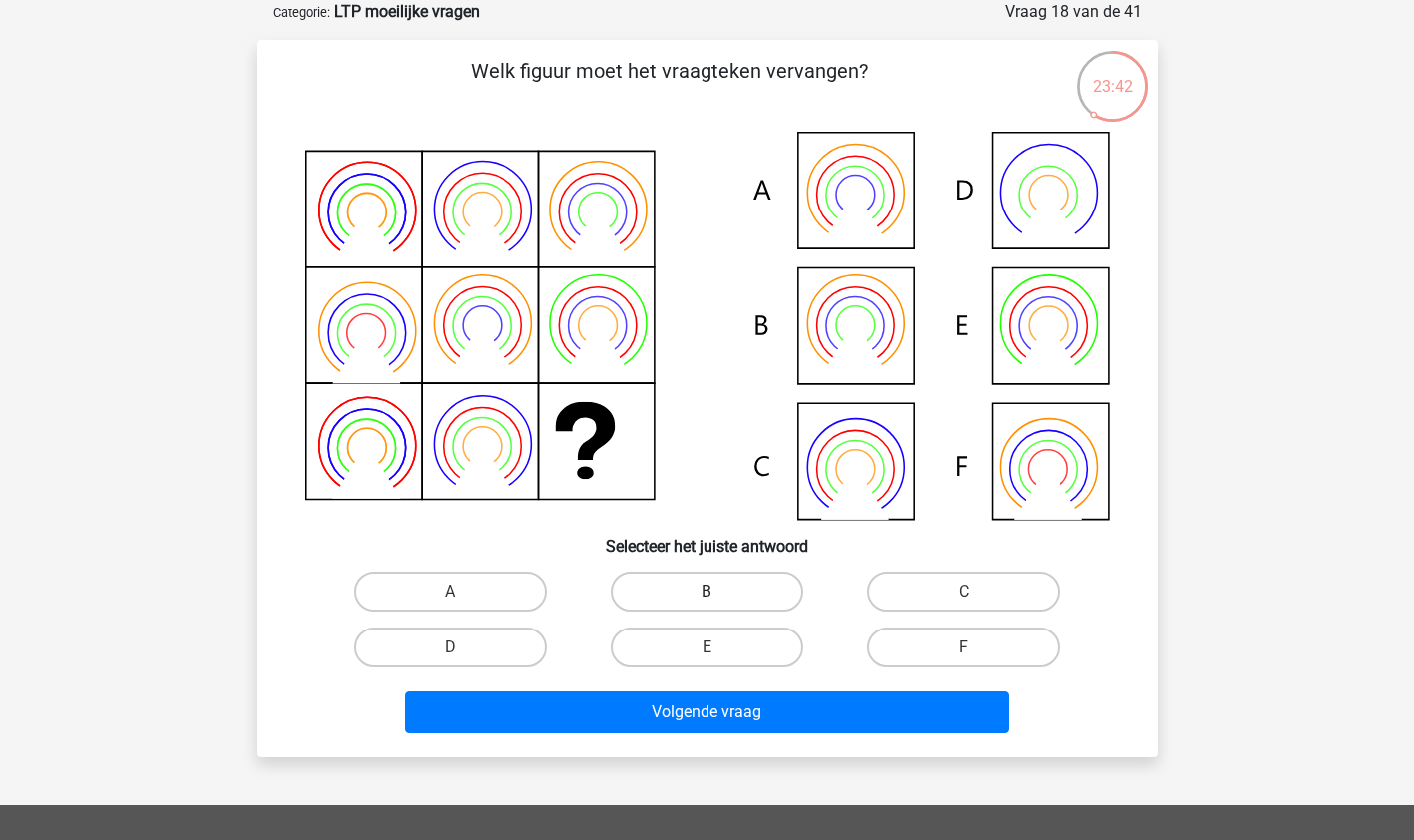 click on "B" at bounding box center (707, 592) 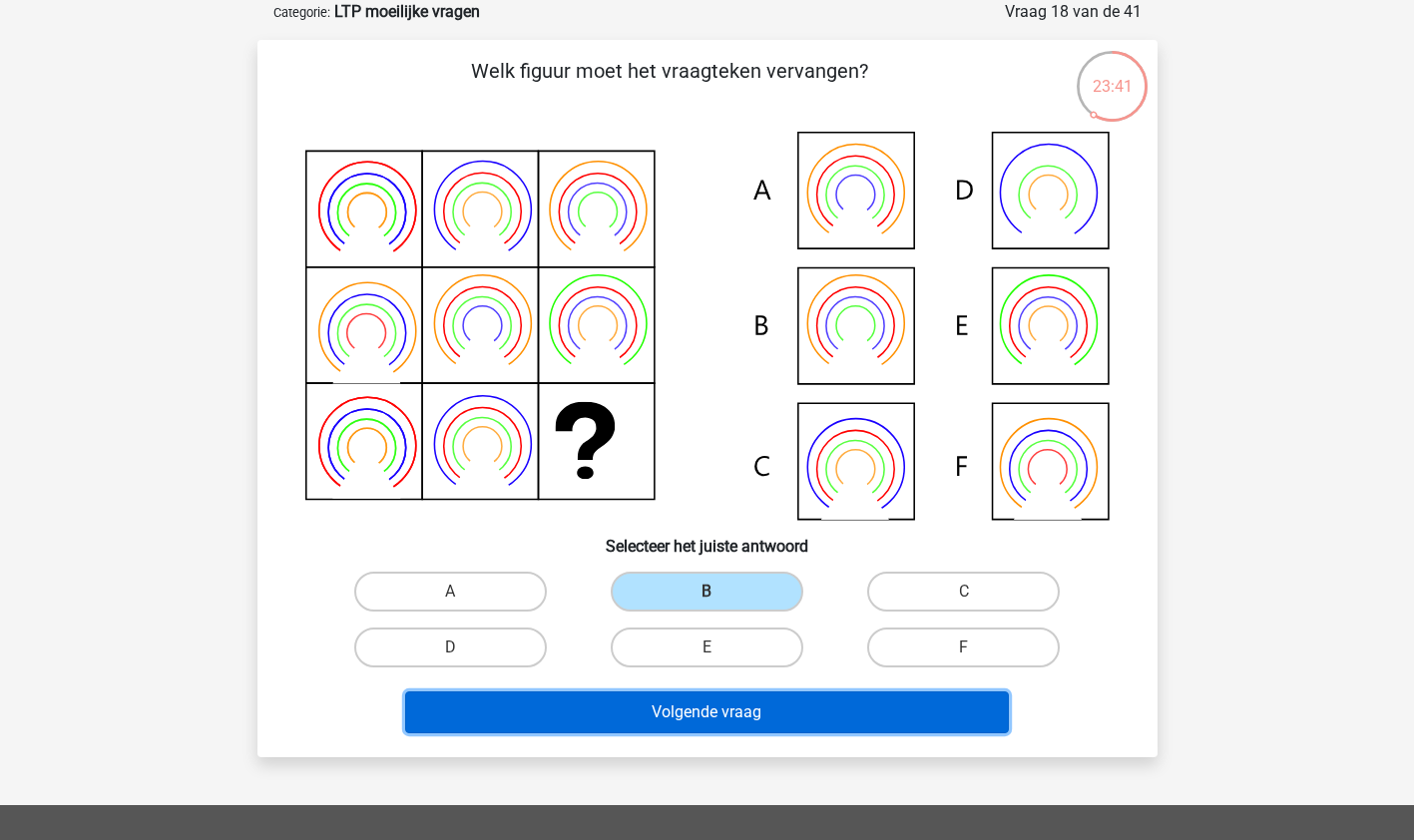 click on "Volgende vraag" at bounding box center [707, 712] 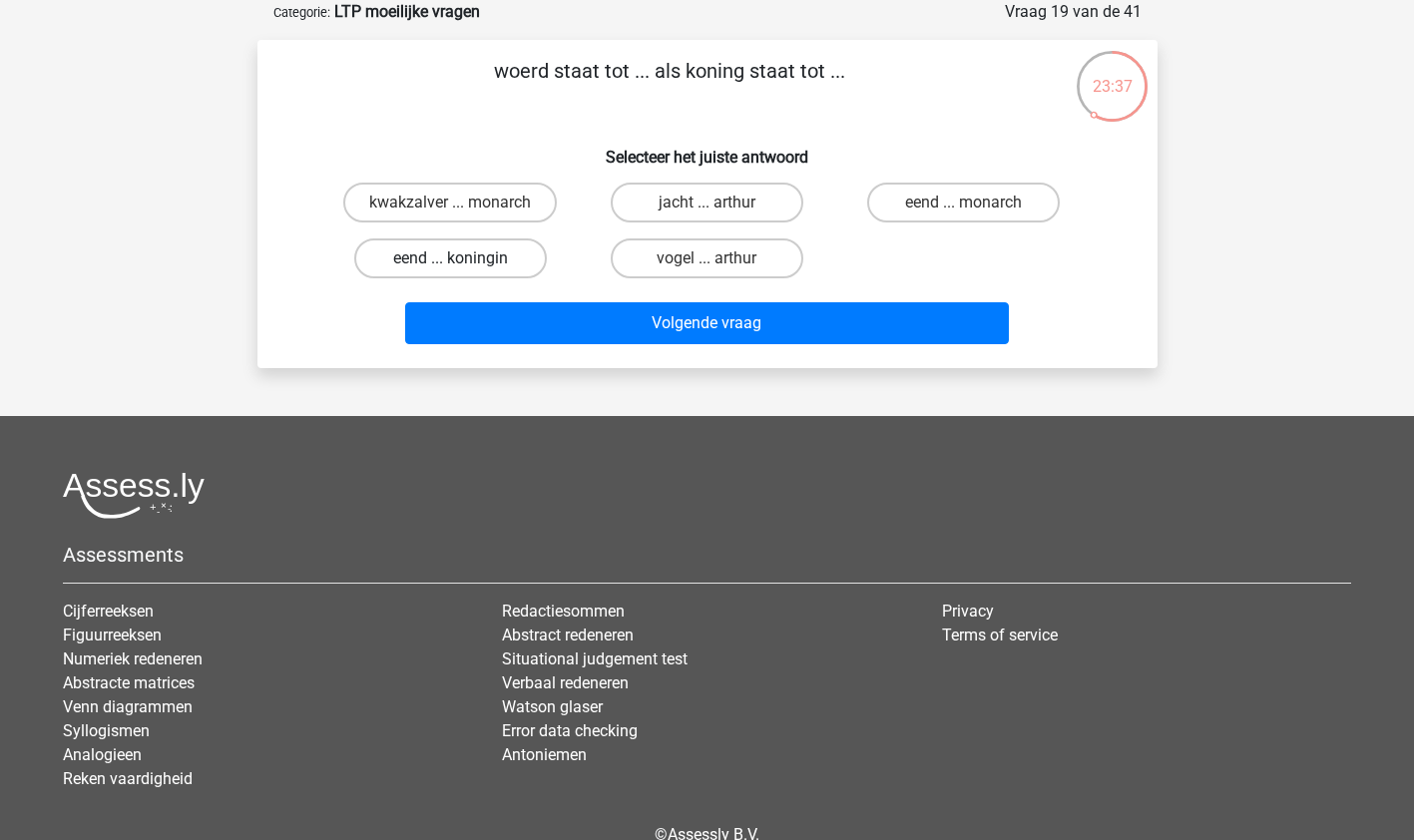 click on "eend ... koningin" at bounding box center (450, 258) 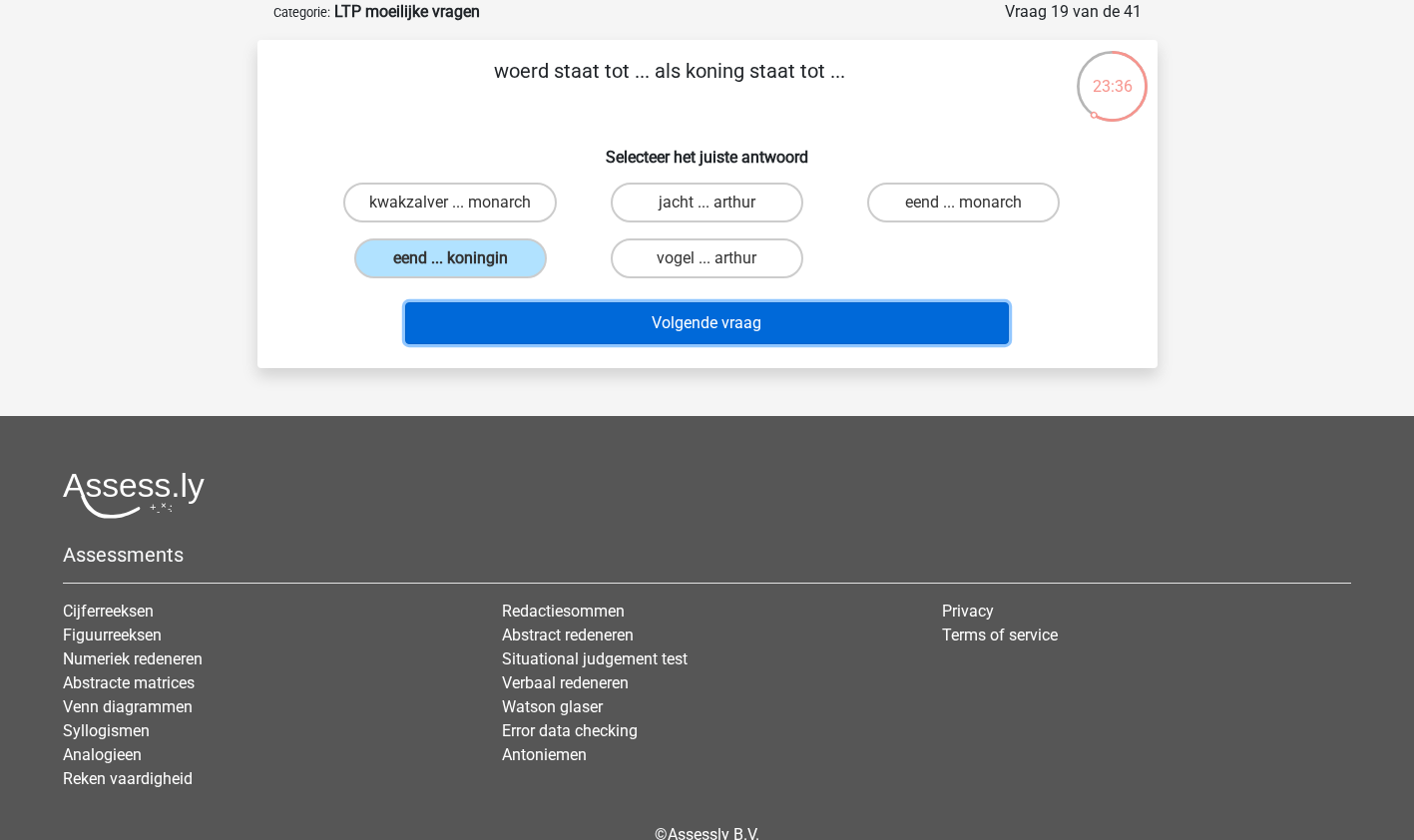click on "Volgende vraag" at bounding box center (707, 323) 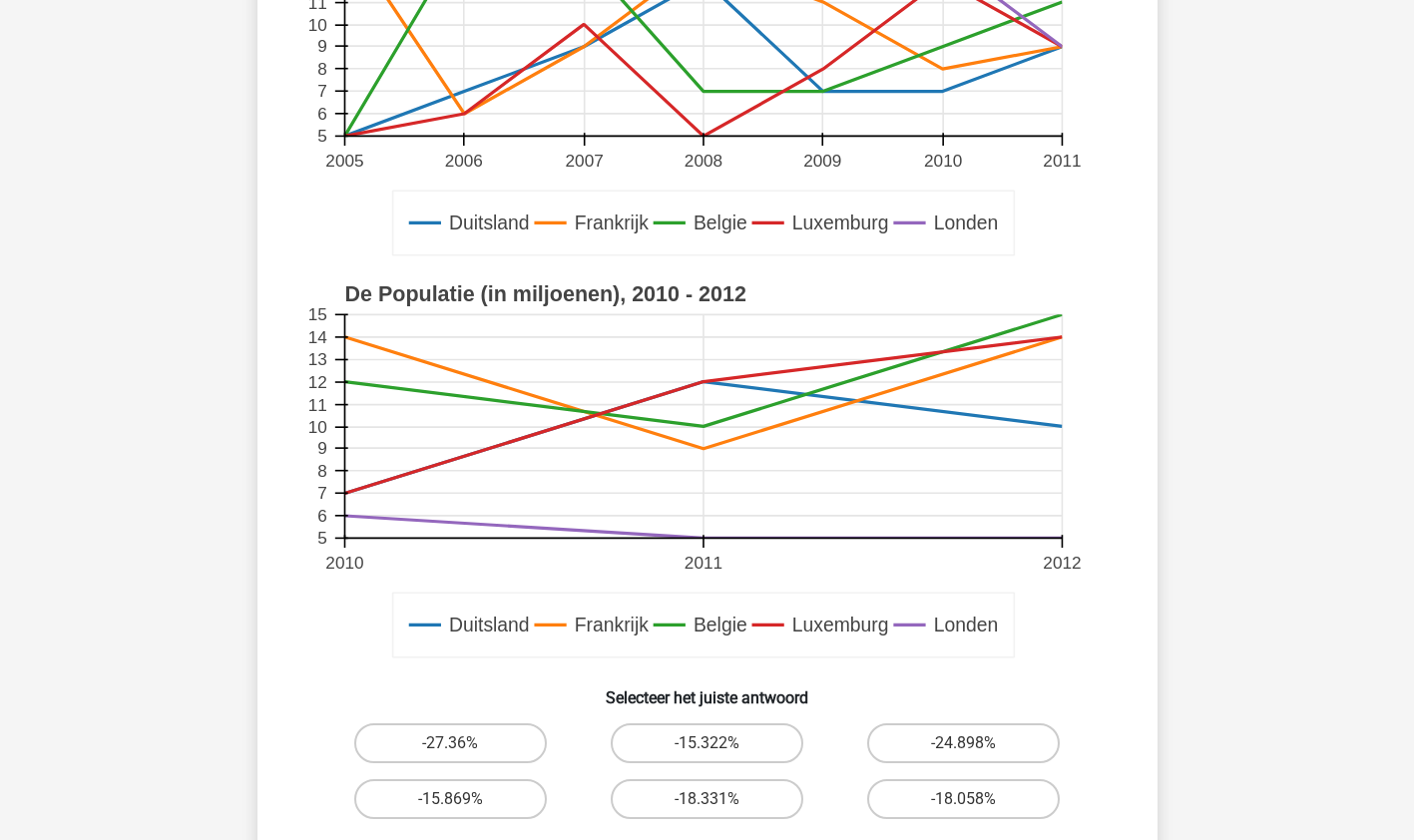 scroll, scrollTop: 365, scrollLeft: 0, axis: vertical 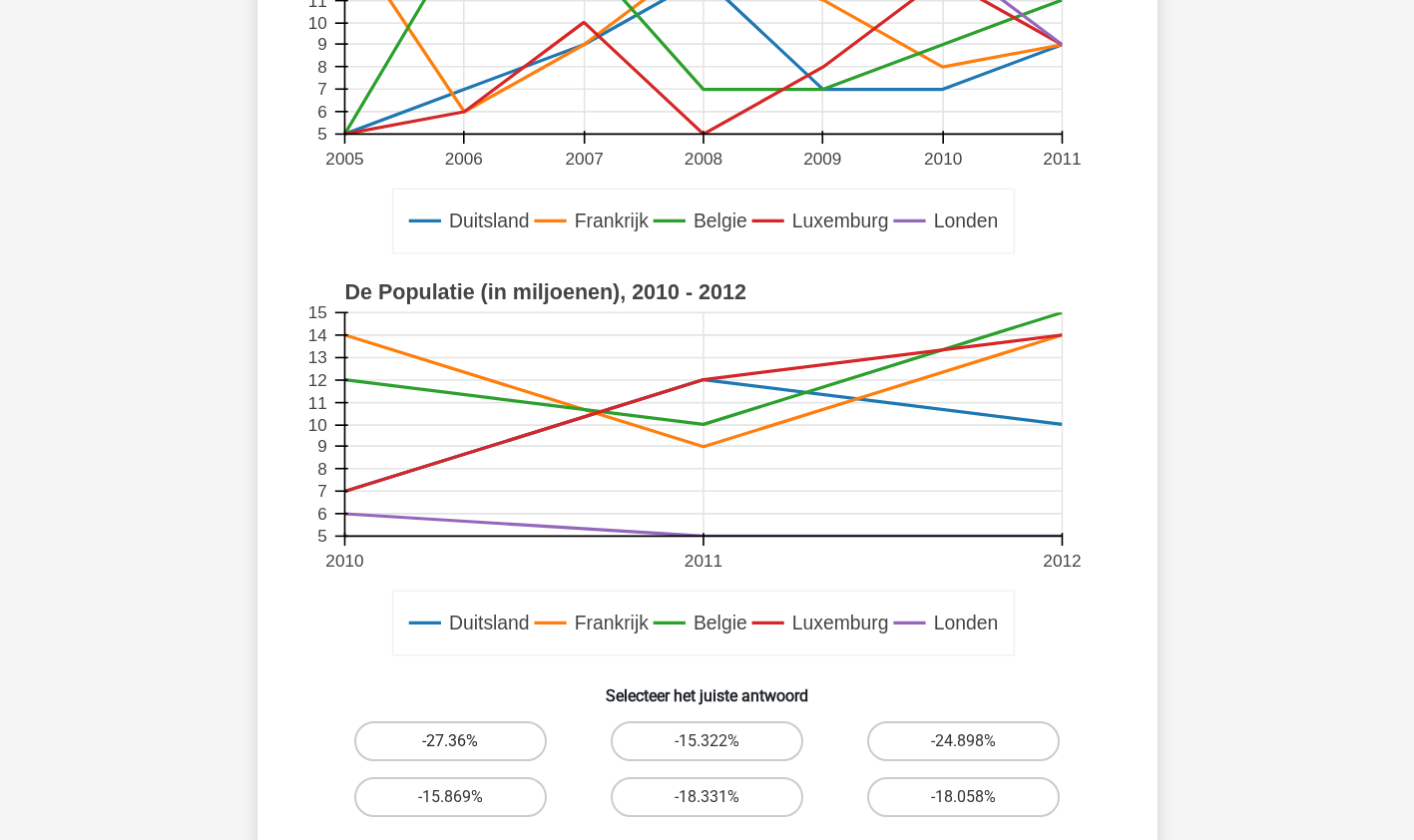 click on "-27.36%" at bounding box center [450, 741] 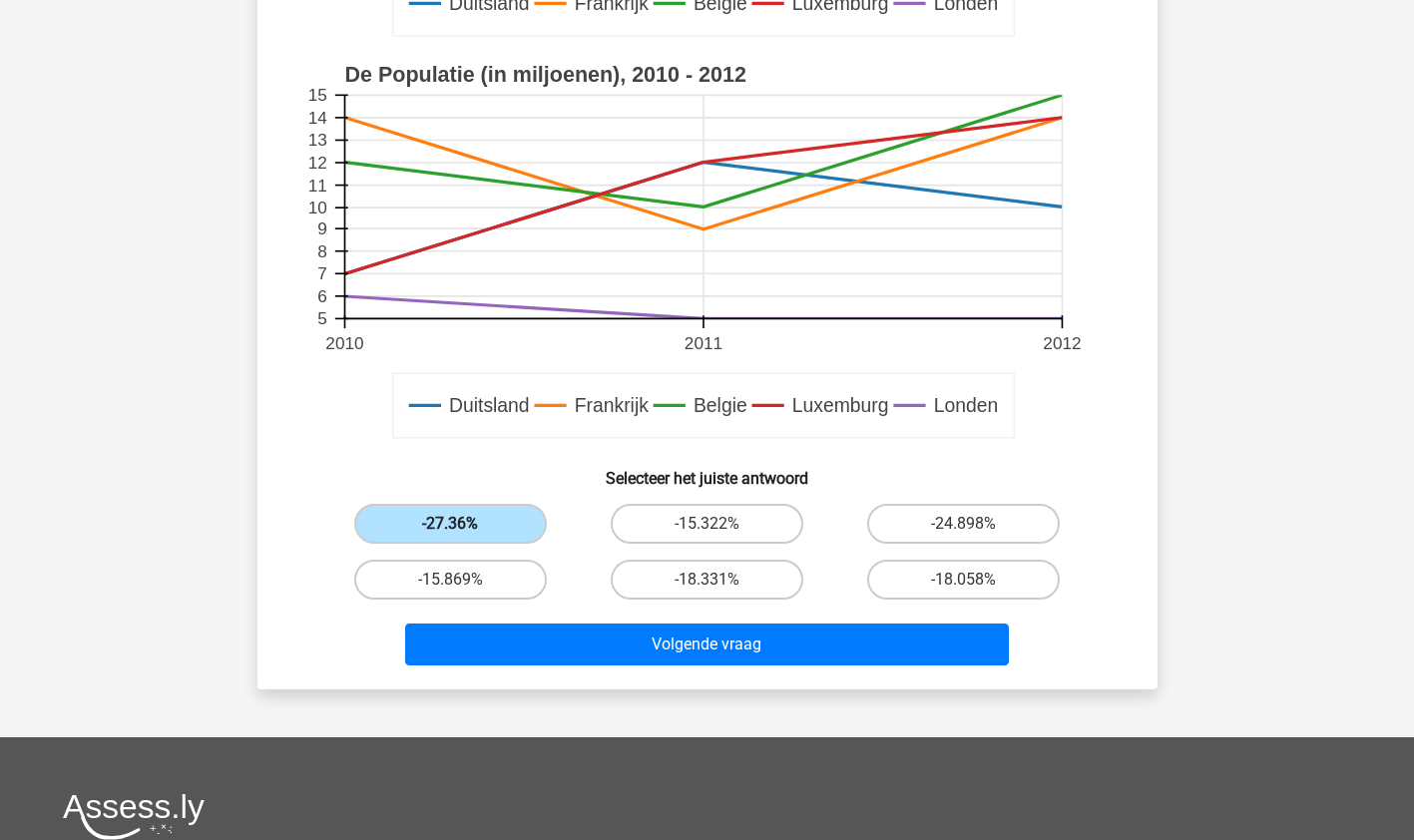 scroll, scrollTop: 585, scrollLeft: 0, axis: vertical 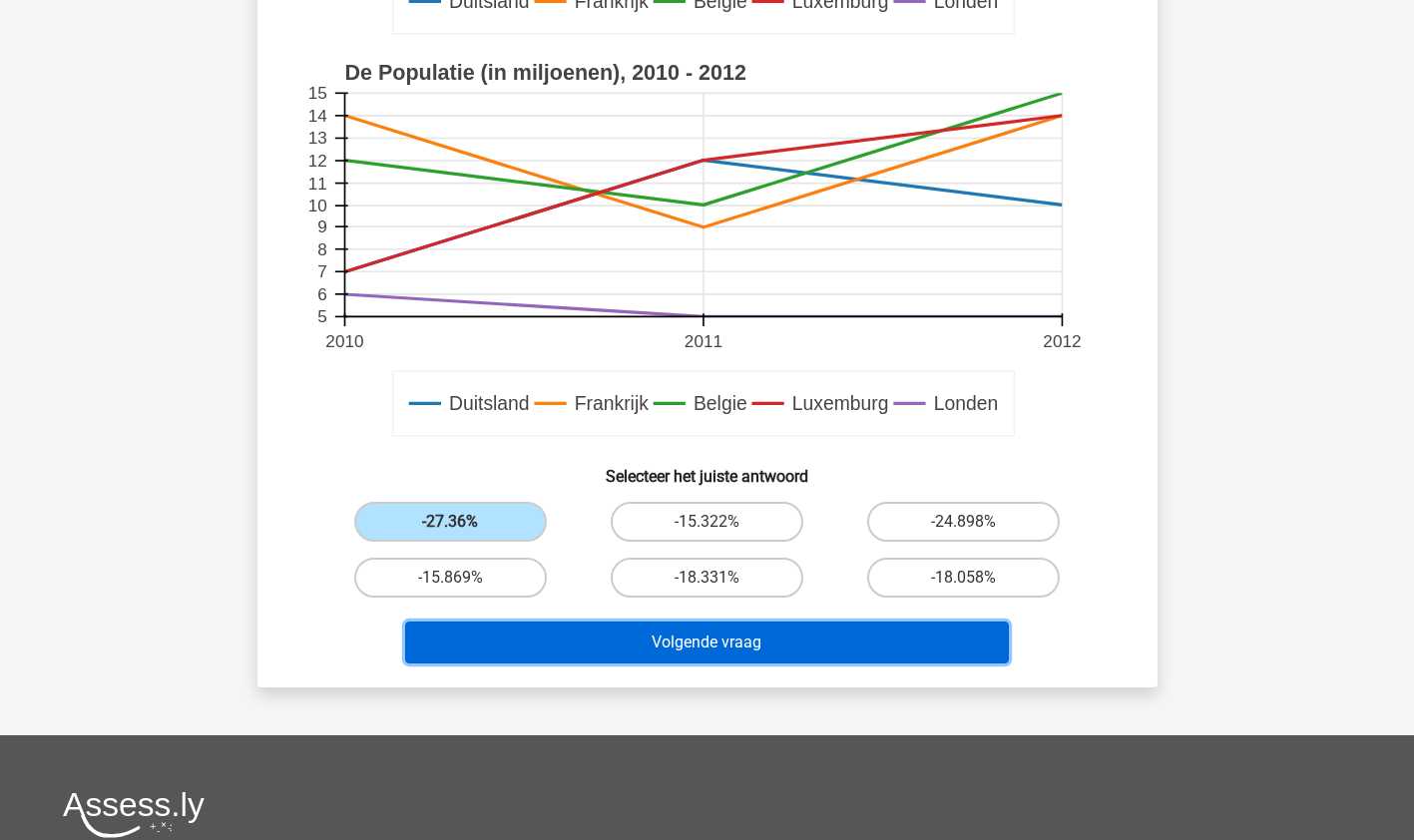 click on "Volgende vraag" at bounding box center (707, 642) 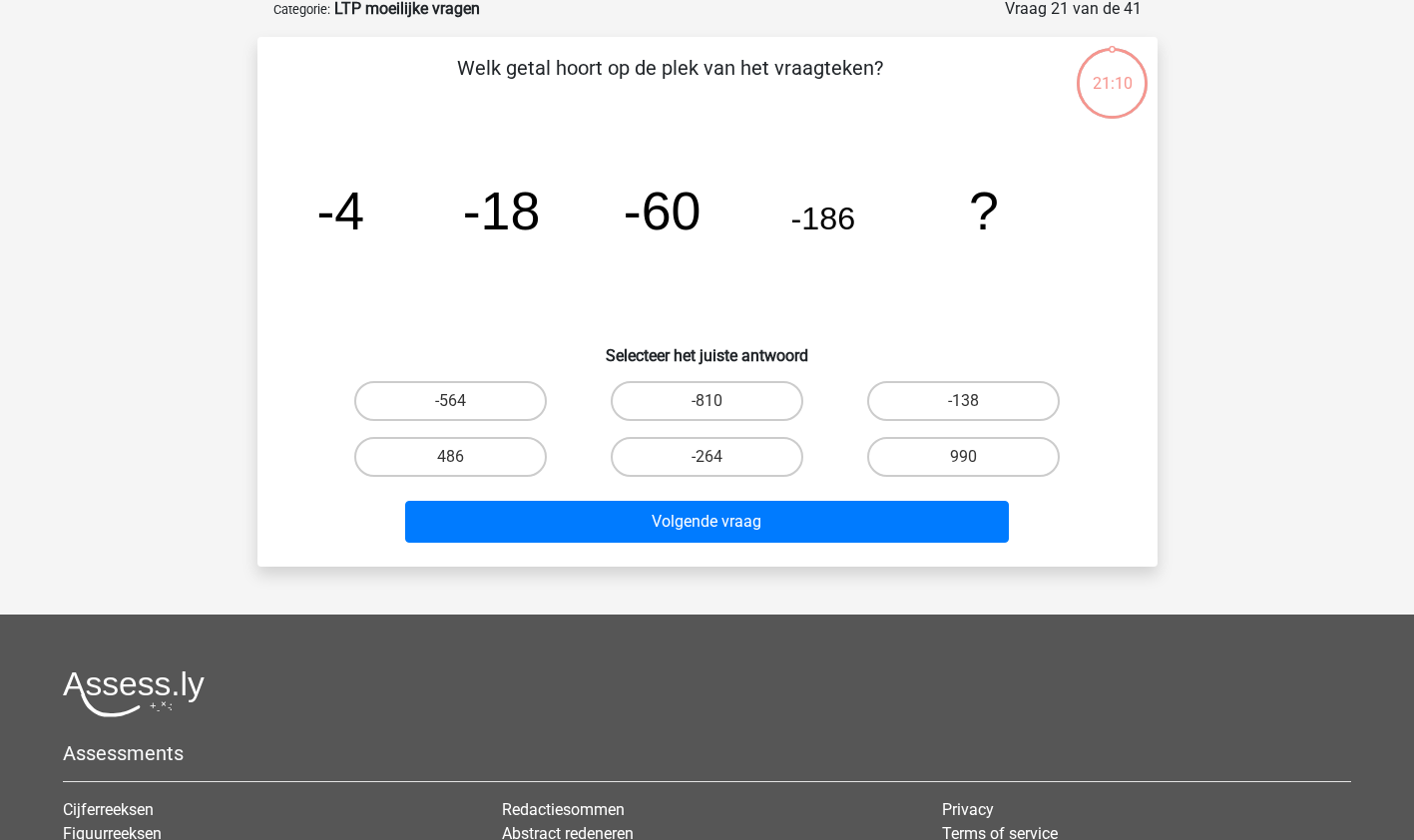 scroll, scrollTop: 100, scrollLeft: 0, axis: vertical 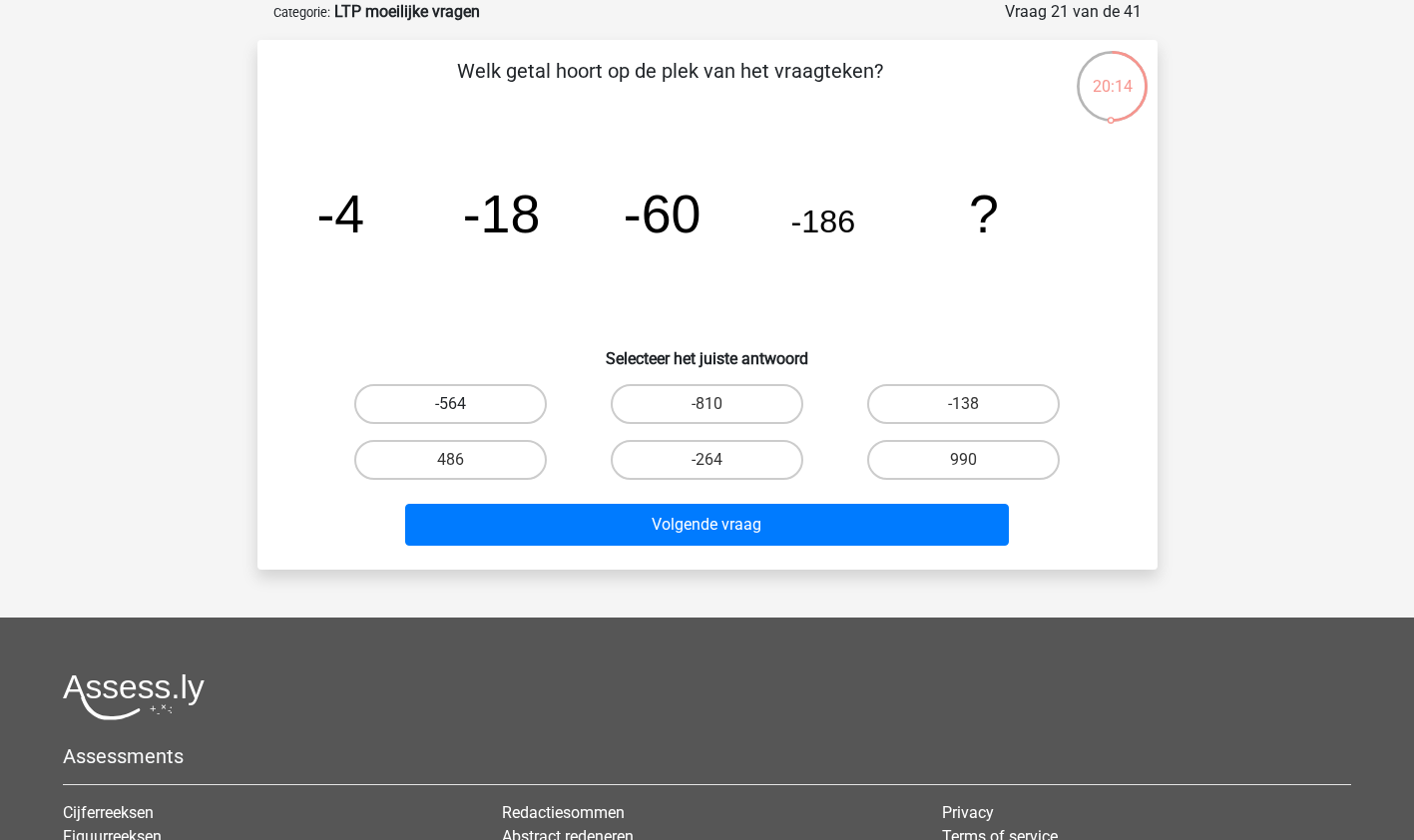 click on "-564" at bounding box center [450, 404] 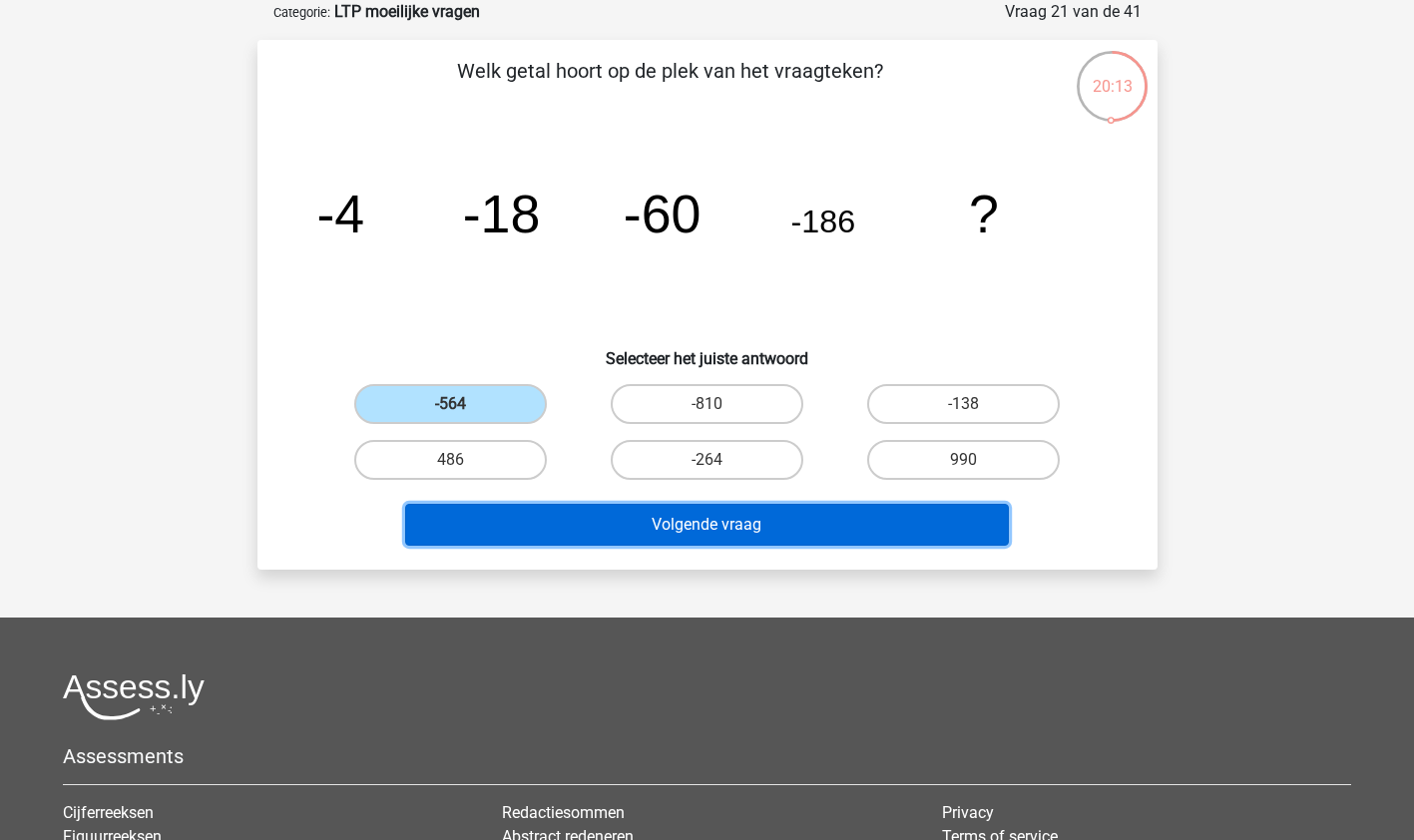 click on "Volgende vraag" at bounding box center [707, 525] 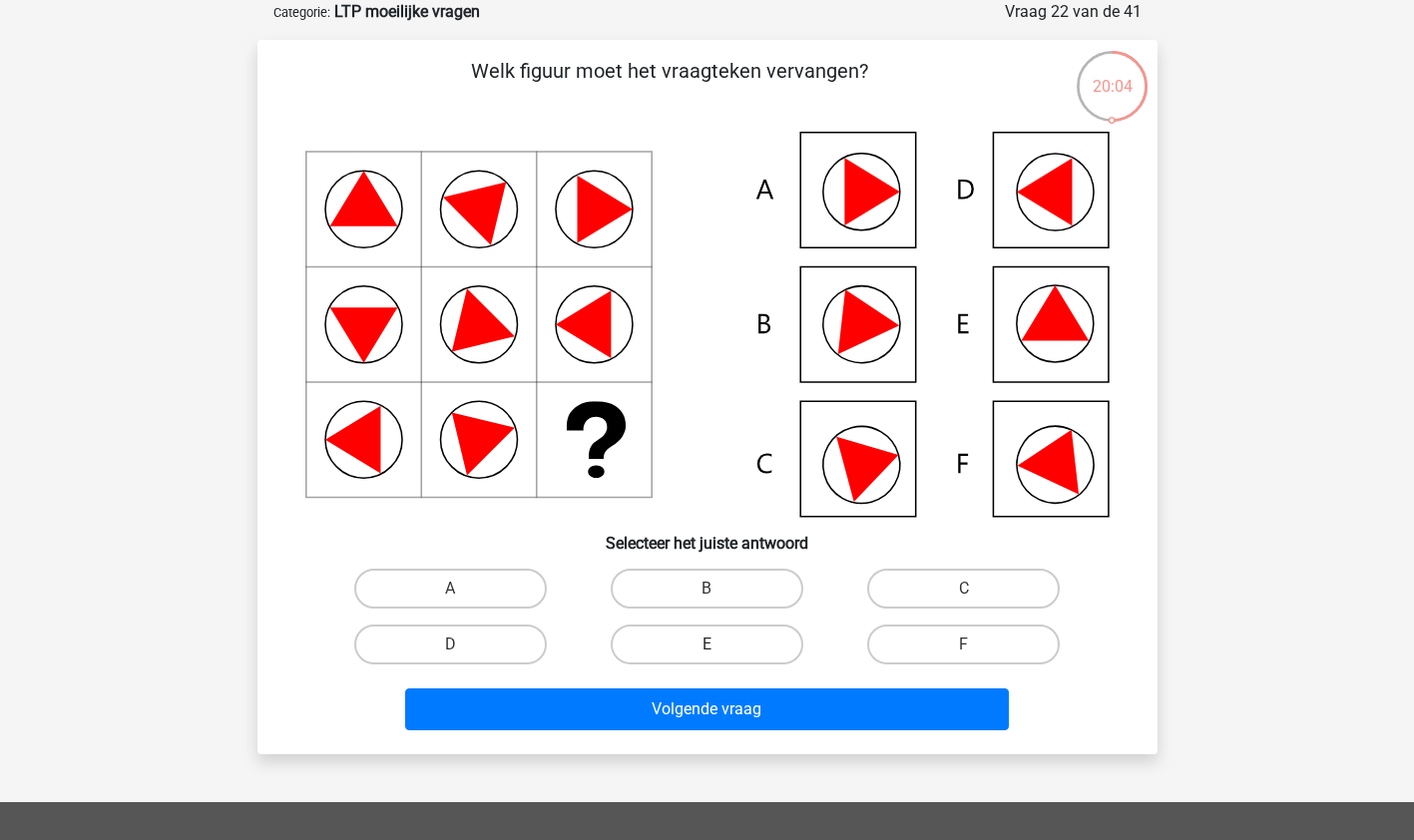 click on "E" at bounding box center [707, 644] 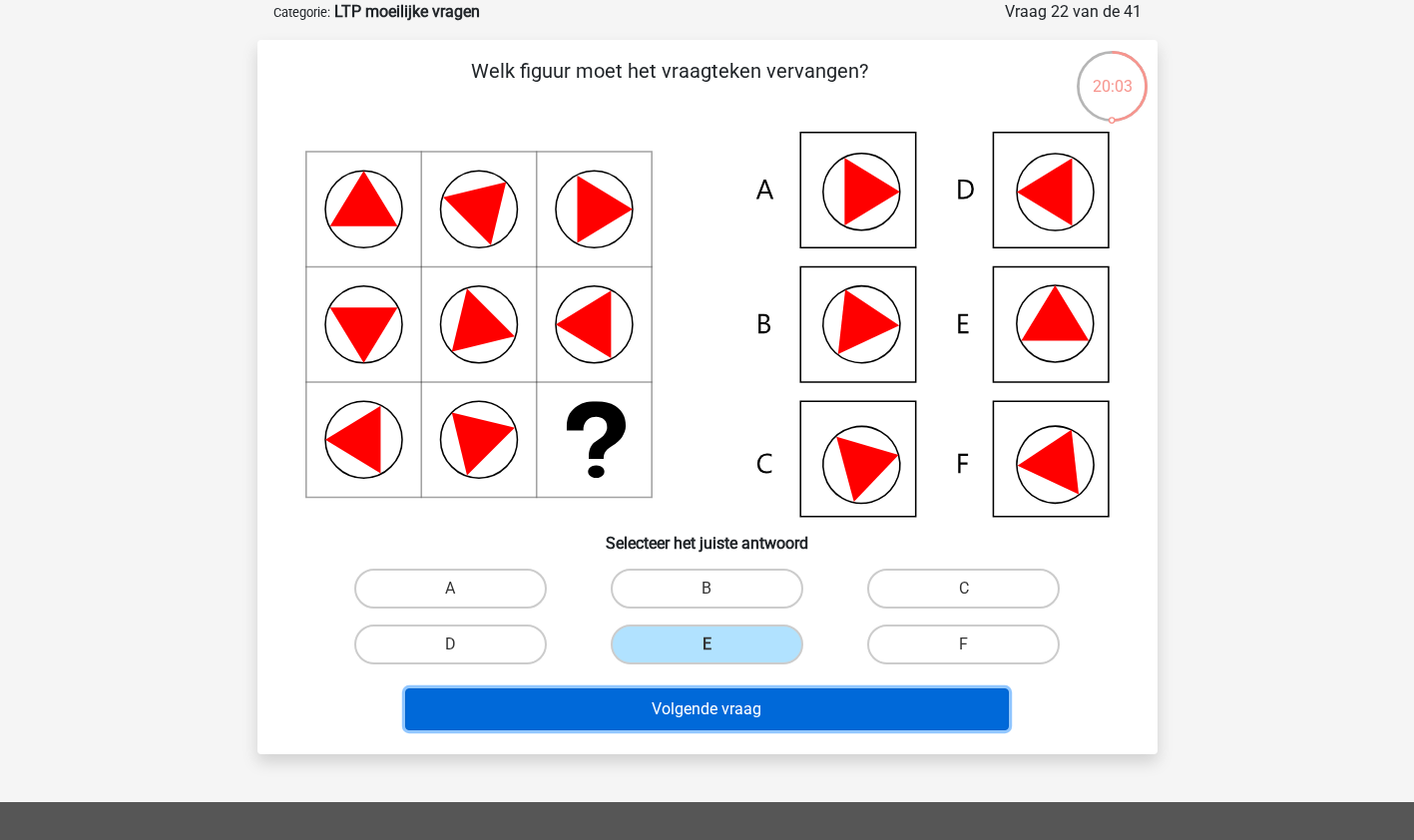 click on "Volgende vraag" at bounding box center [707, 709] 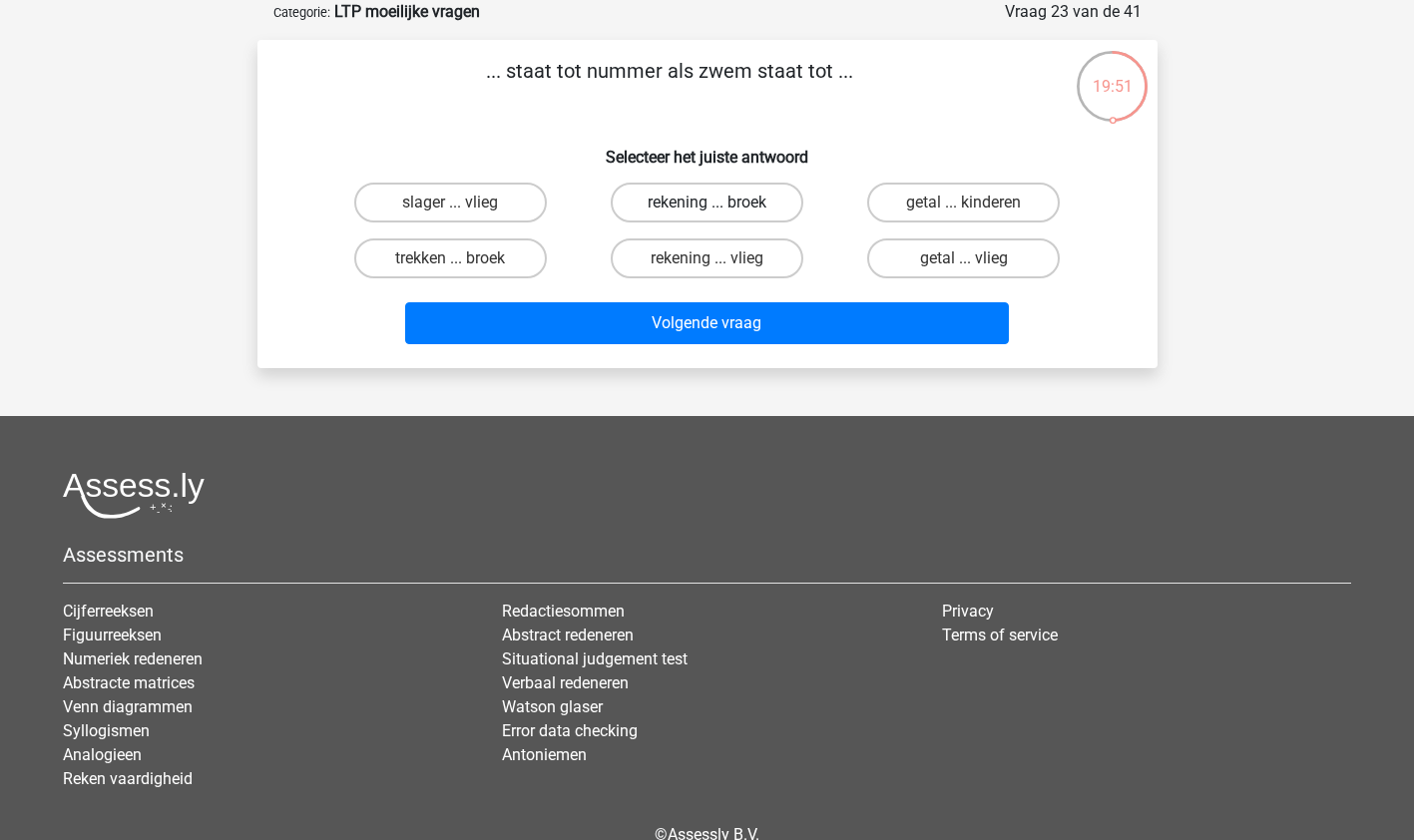 click on "rekening ... broek" at bounding box center (707, 203) 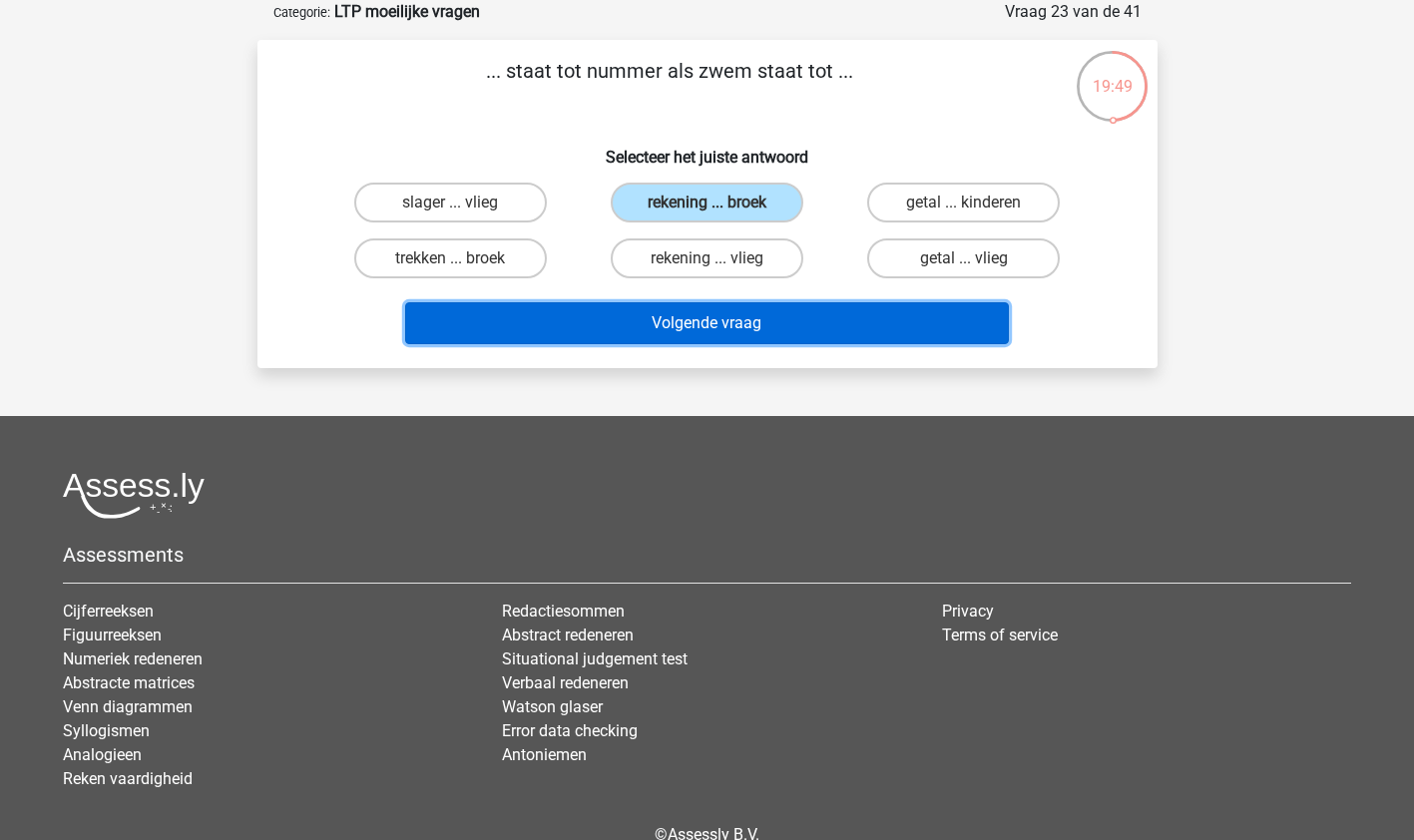 click on "Volgende vraag" at bounding box center [707, 323] 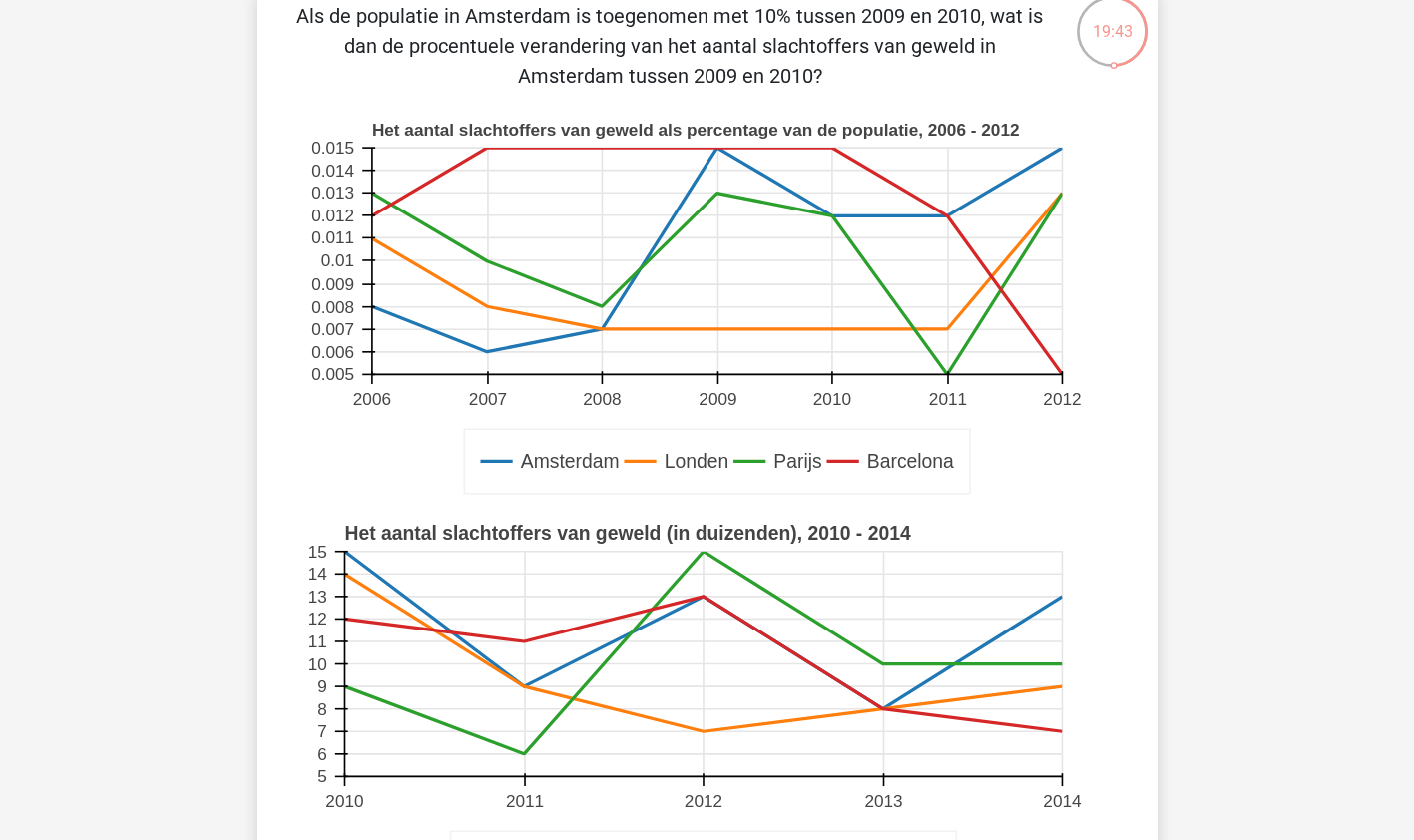 scroll, scrollTop: 153, scrollLeft: 0, axis: vertical 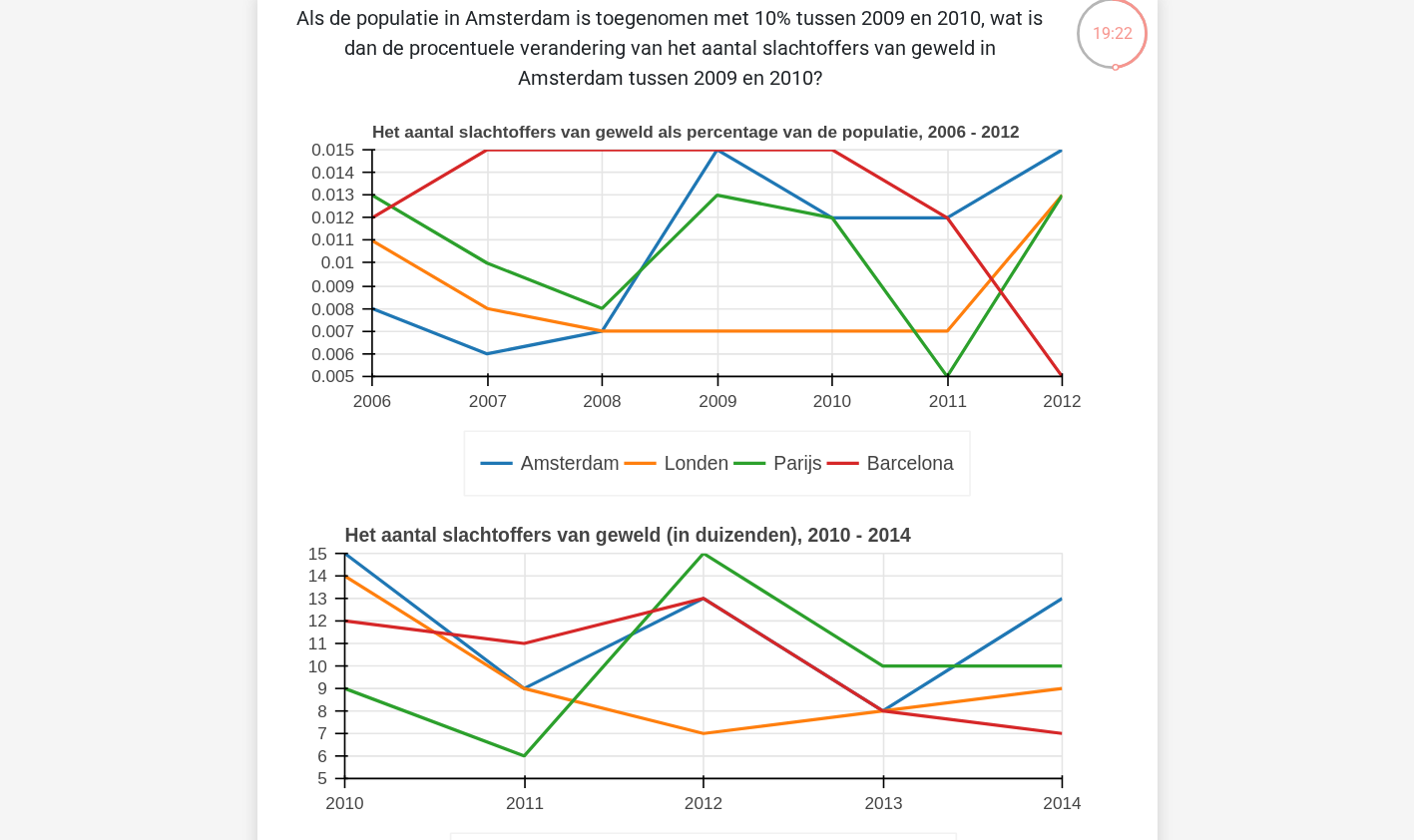 click 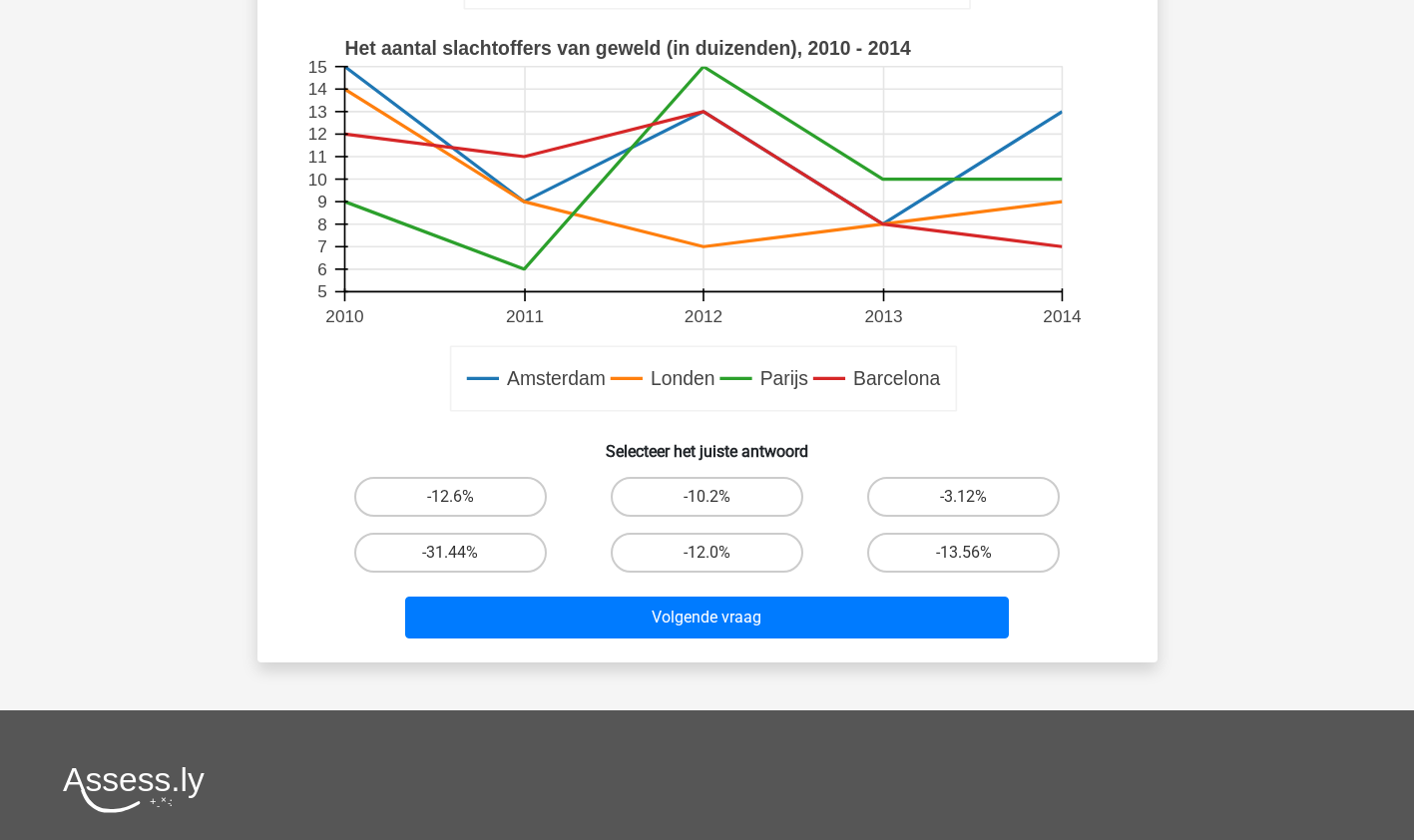 scroll, scrollTop: 640, scrollLeft: 0, axis: vertical 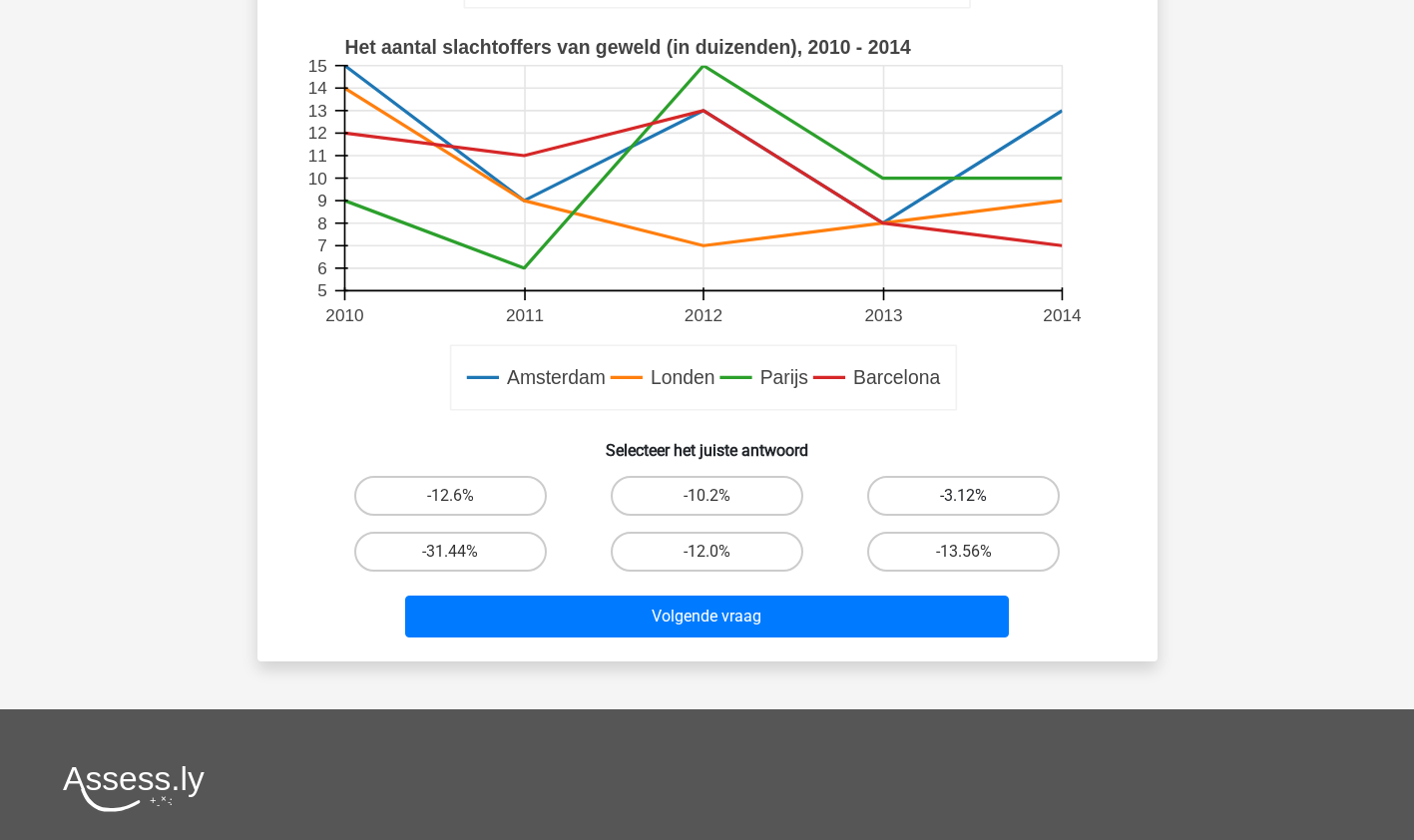 click on "-3.12%" at bounding box center (963, 496) 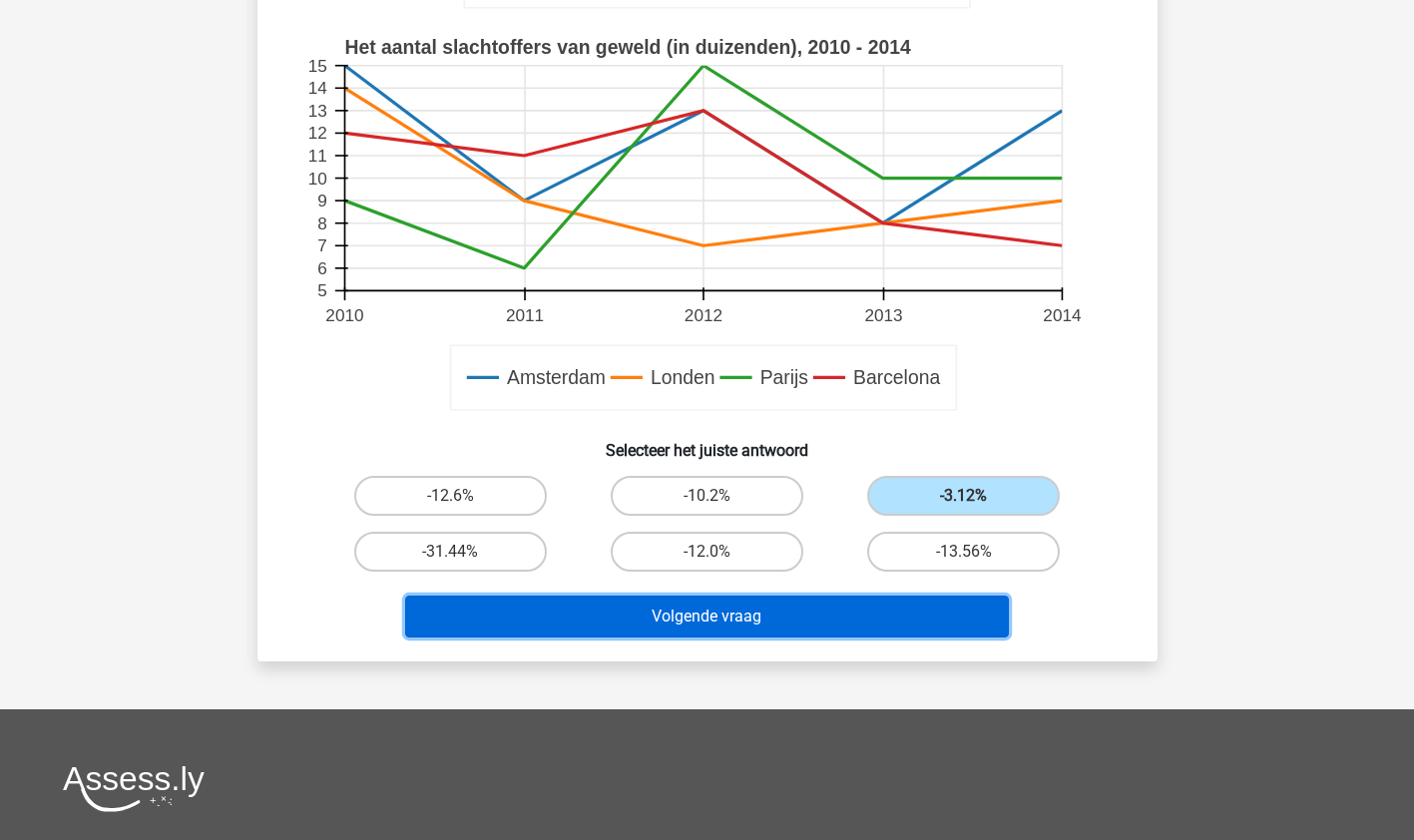 click on "Volgende vraag" at bounding box center (707, 617) 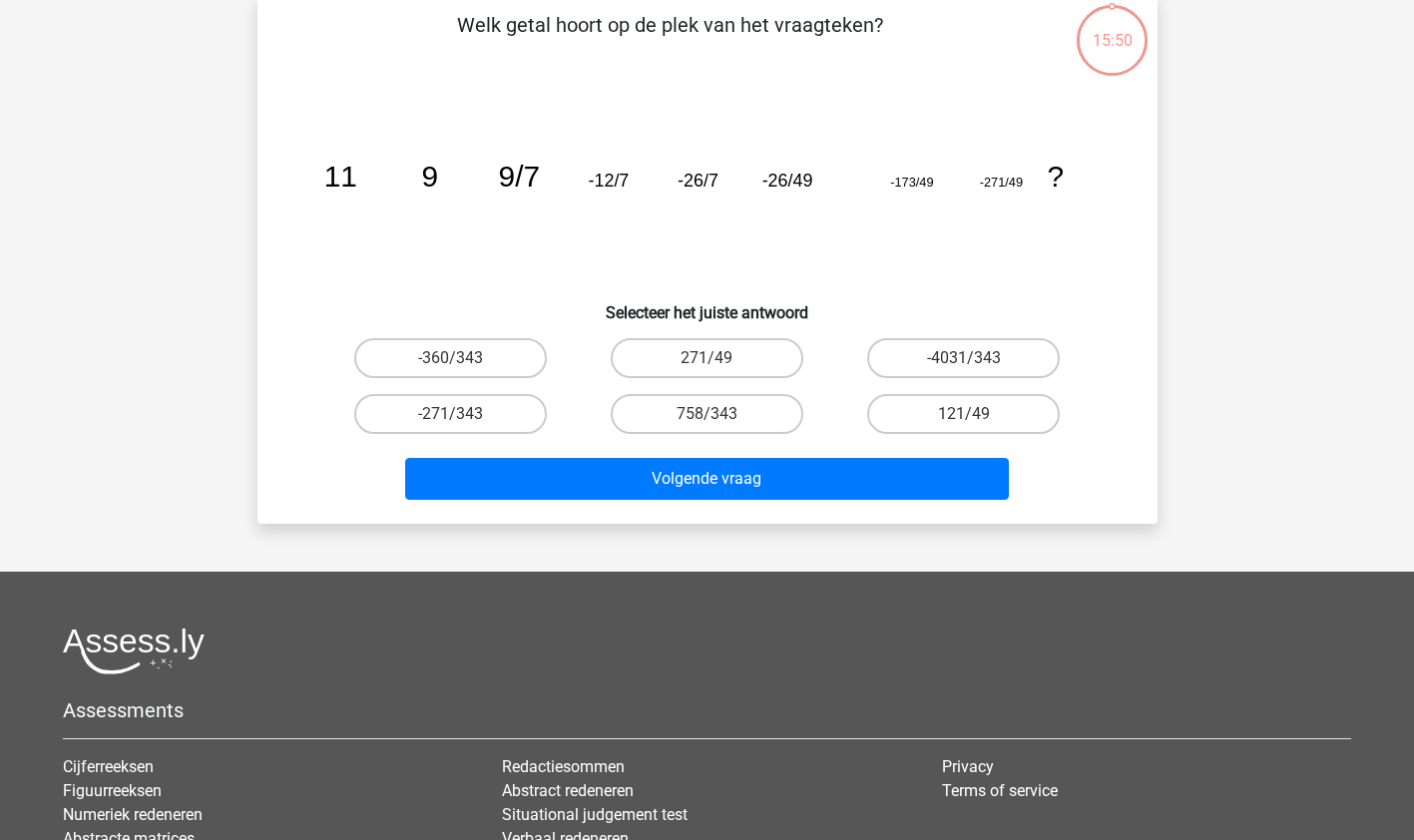 scroll, scrollTop: 100, scrollLeft: 0, axis: vertical 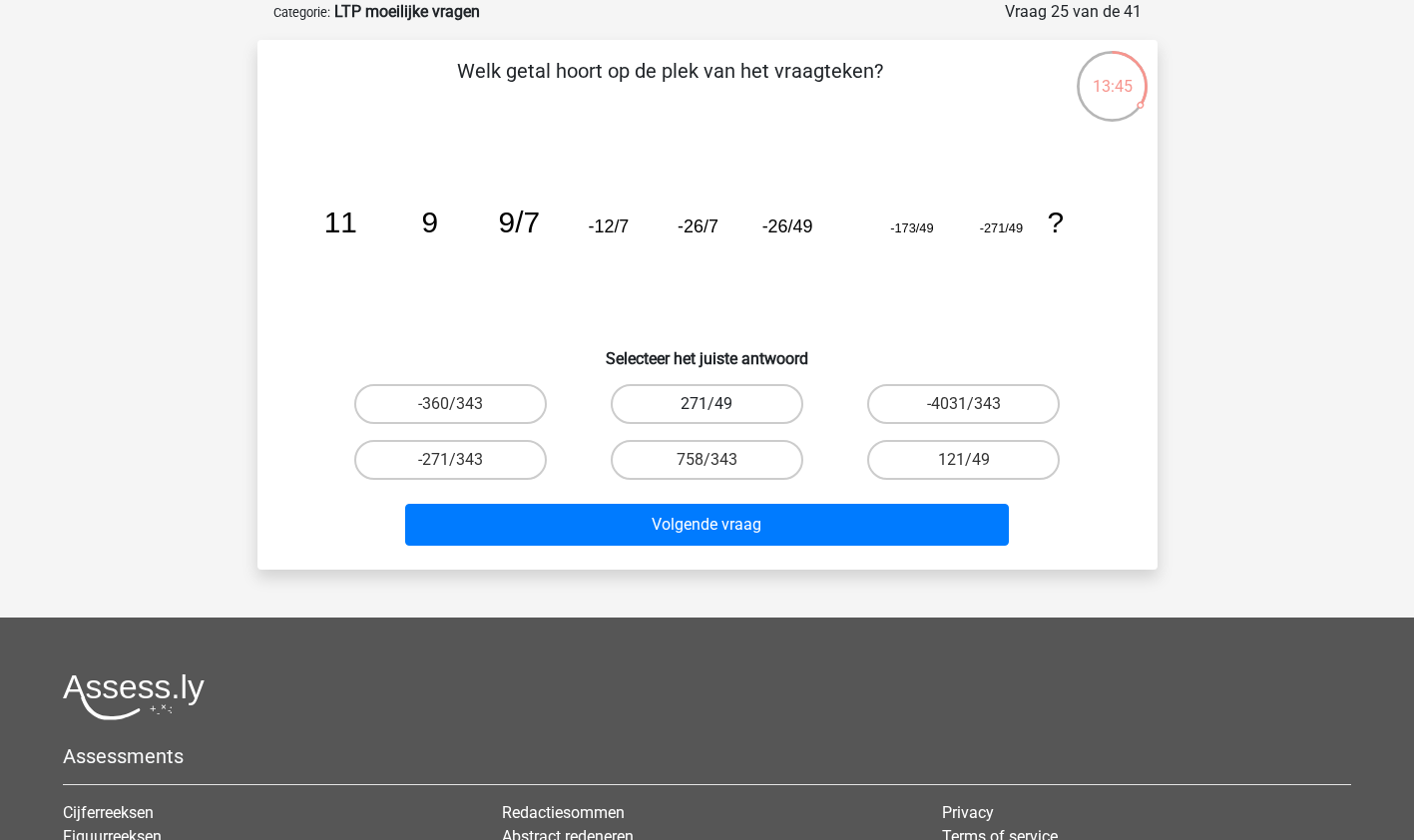 click on "271/49" at bounding box center (712, 410) 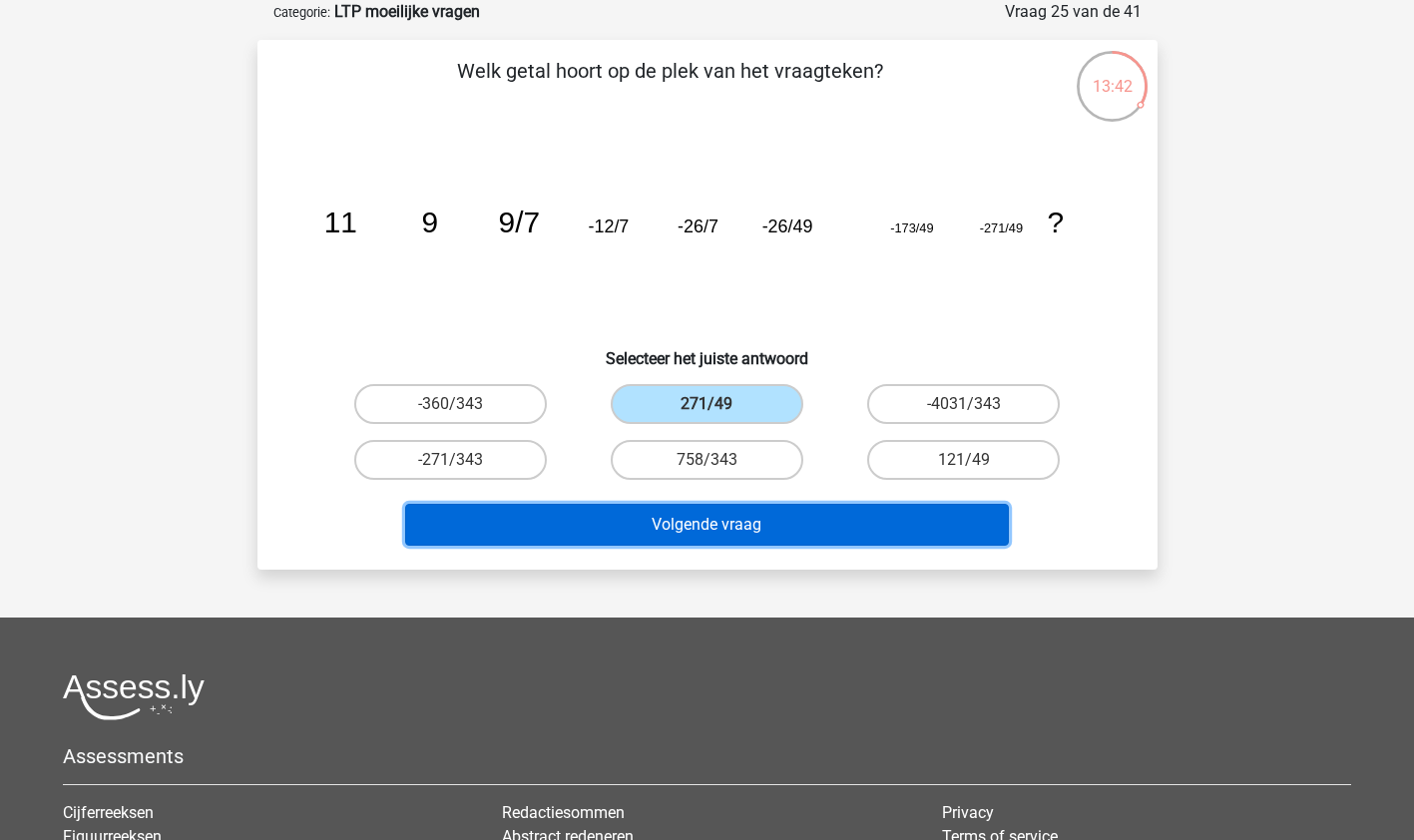 click on "Volgende vraag" at bounding box center (707, 525) 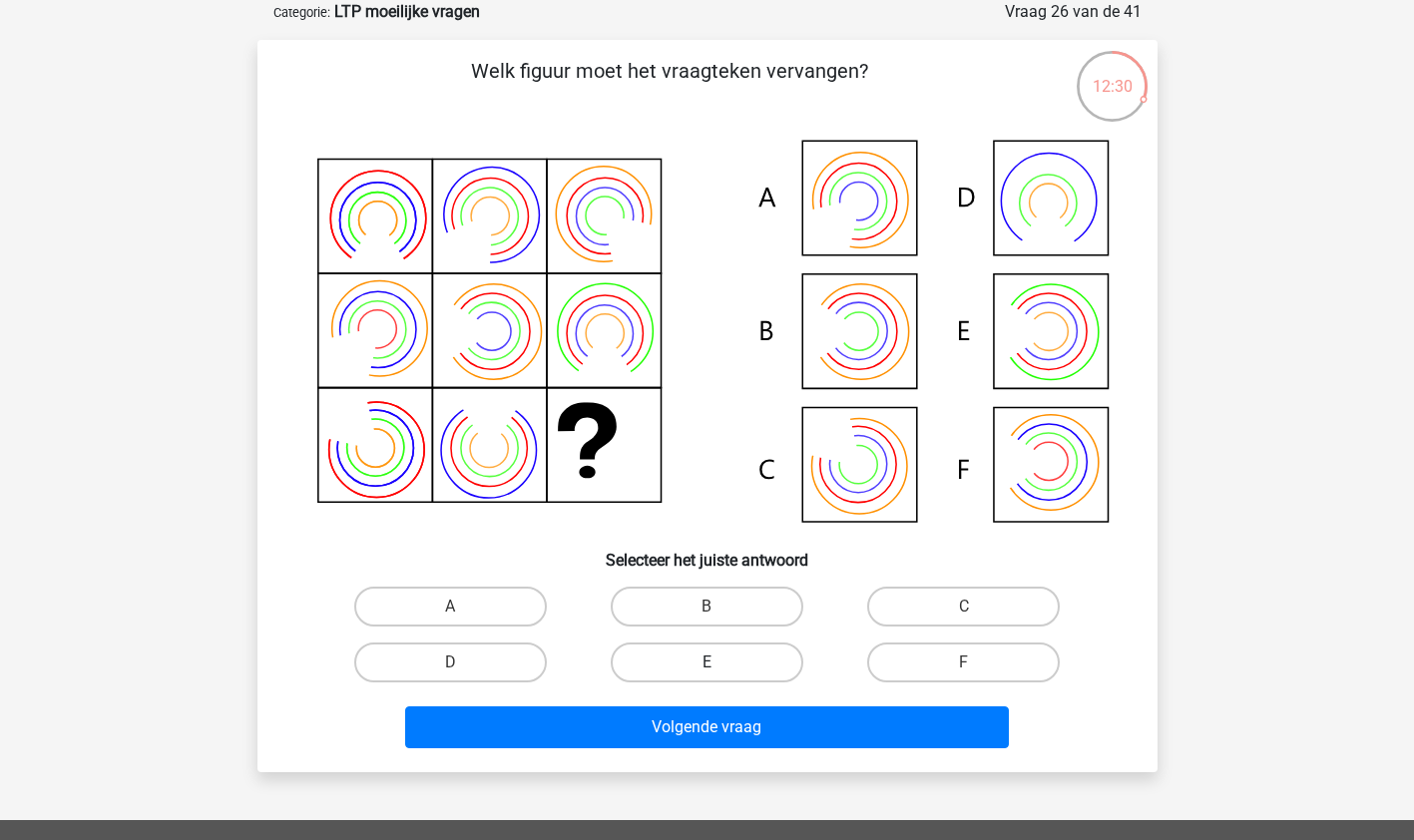 click on "E" at bounding box center [707, 662] 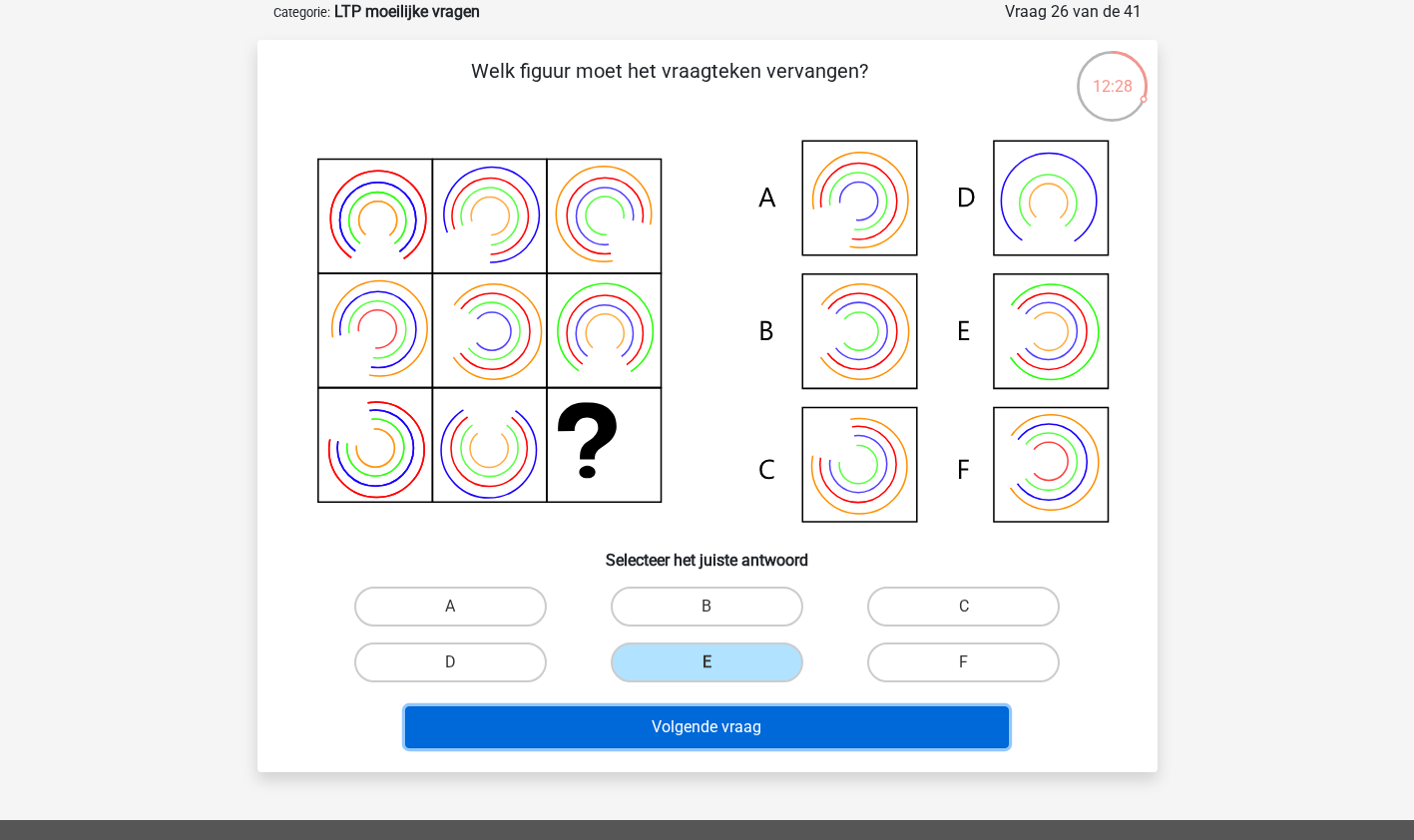 click on "Volgende vraag" at bounding box center [707, 727] 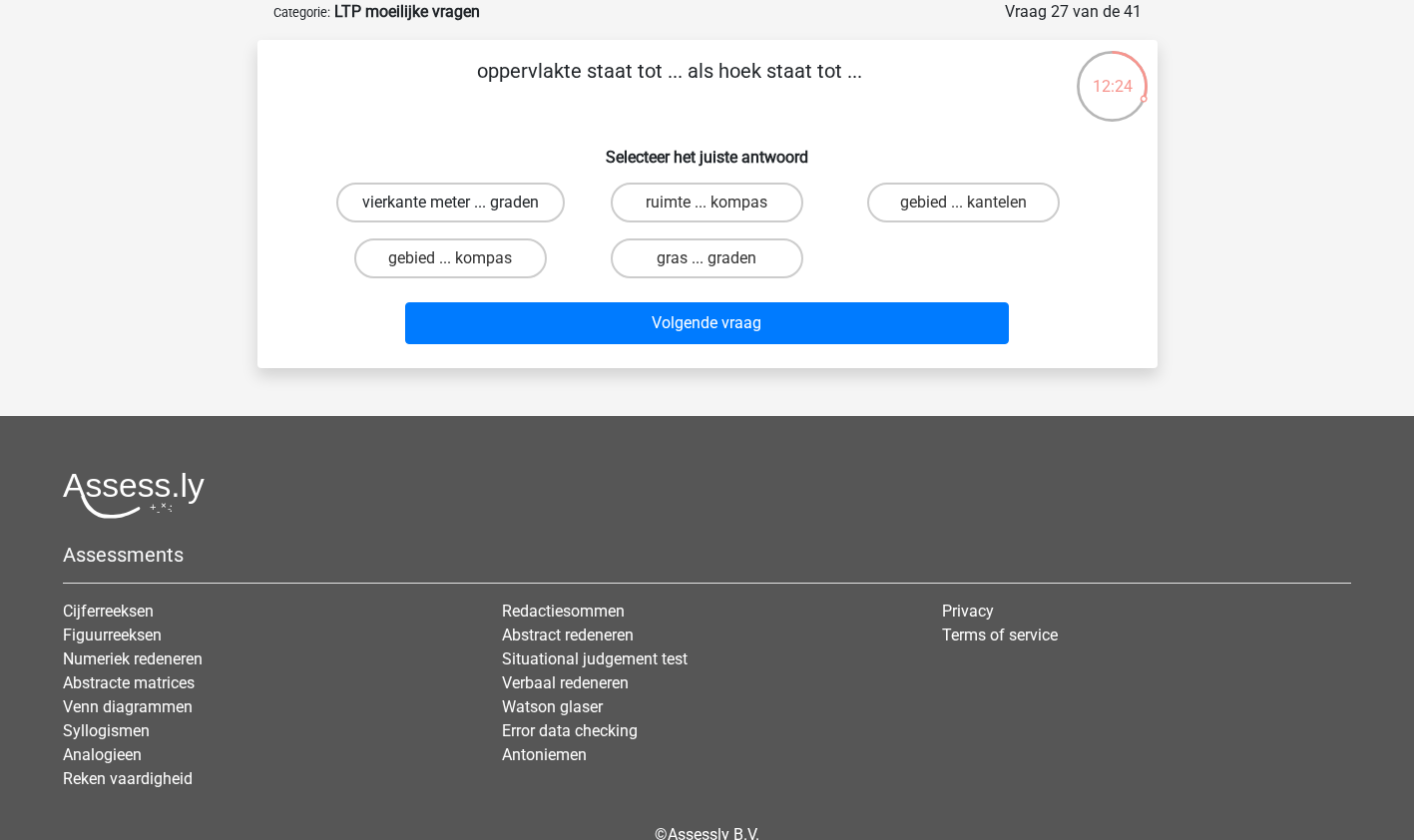 click on "vierkante meter ... graden" at bounding box center (450, 203) 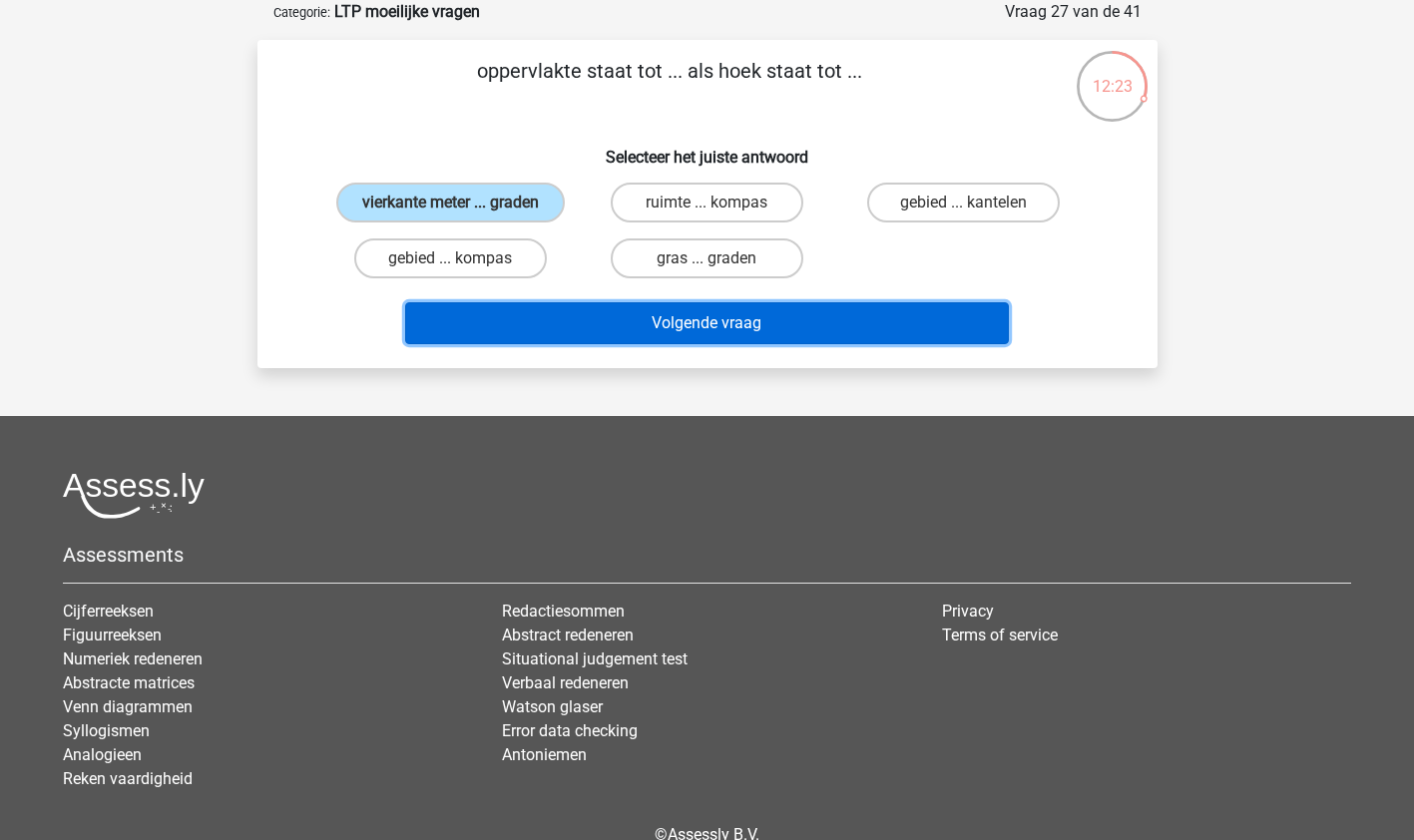 click on "Volgende vraag" at bounding box center (707, 323) 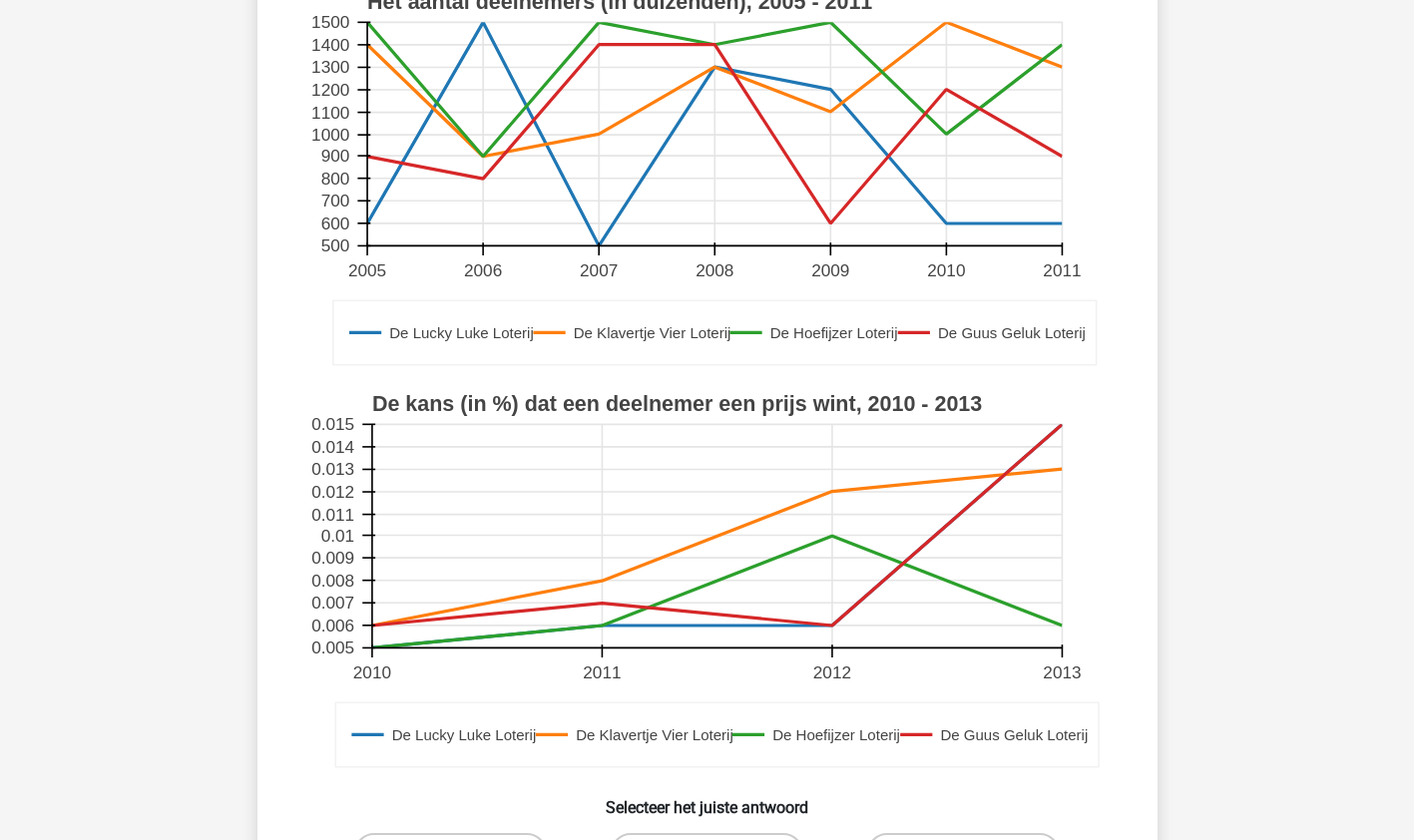 scroll, scrollTop: 483, scrollLeft: 0, axis: vertical 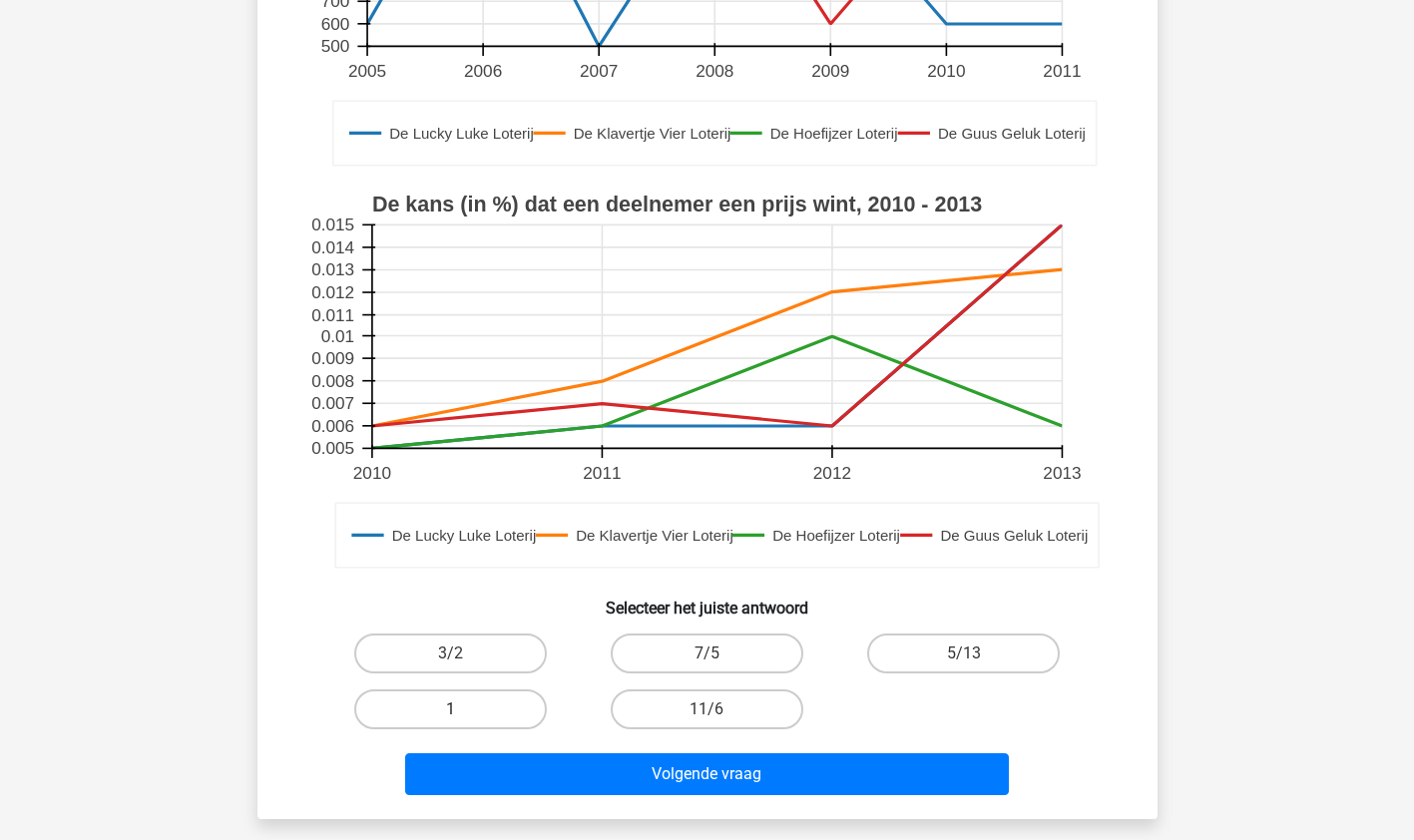 click on "1" at bounding box center [450, 709] 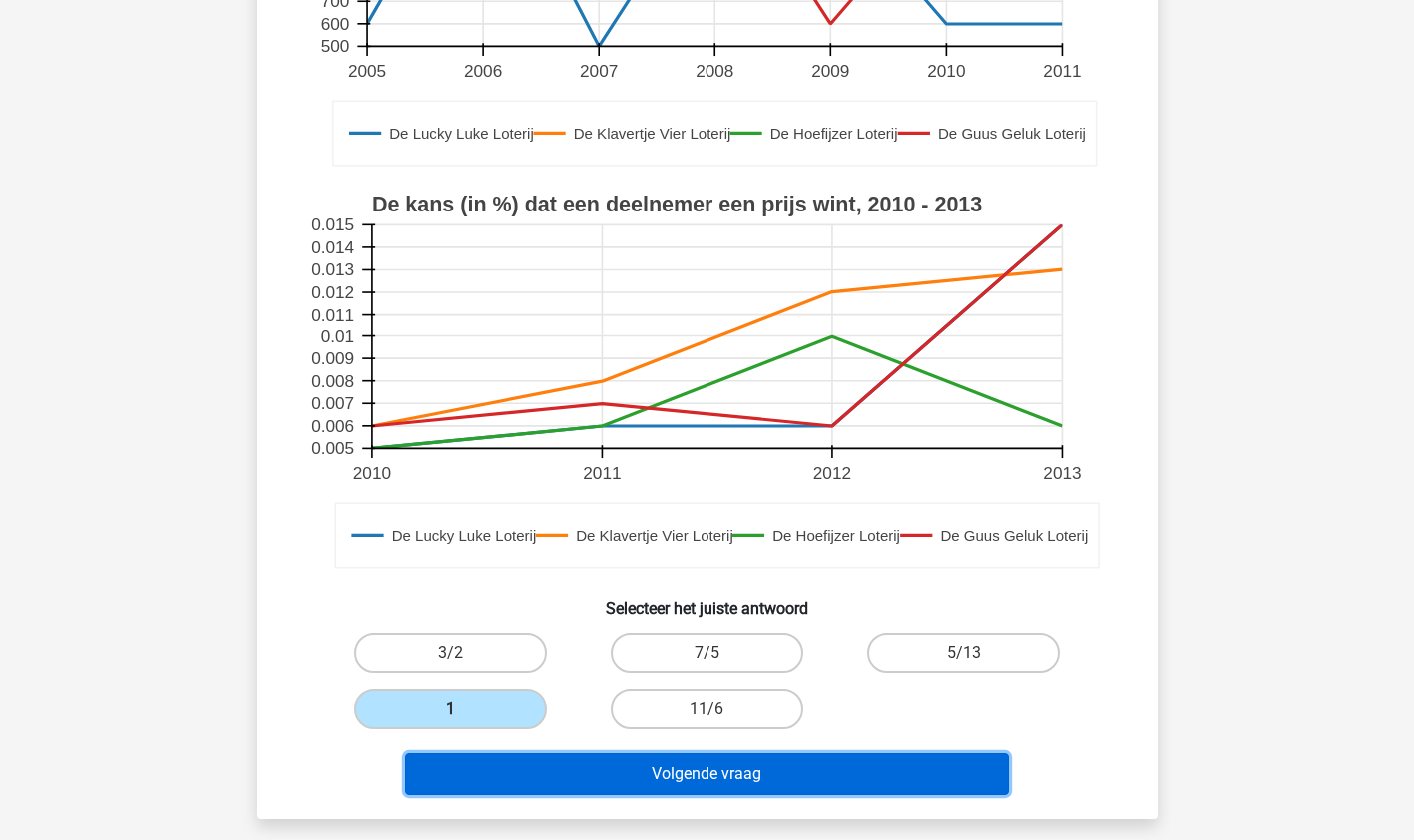 click on "Volgende vraag" at bounding box center [707, 774] 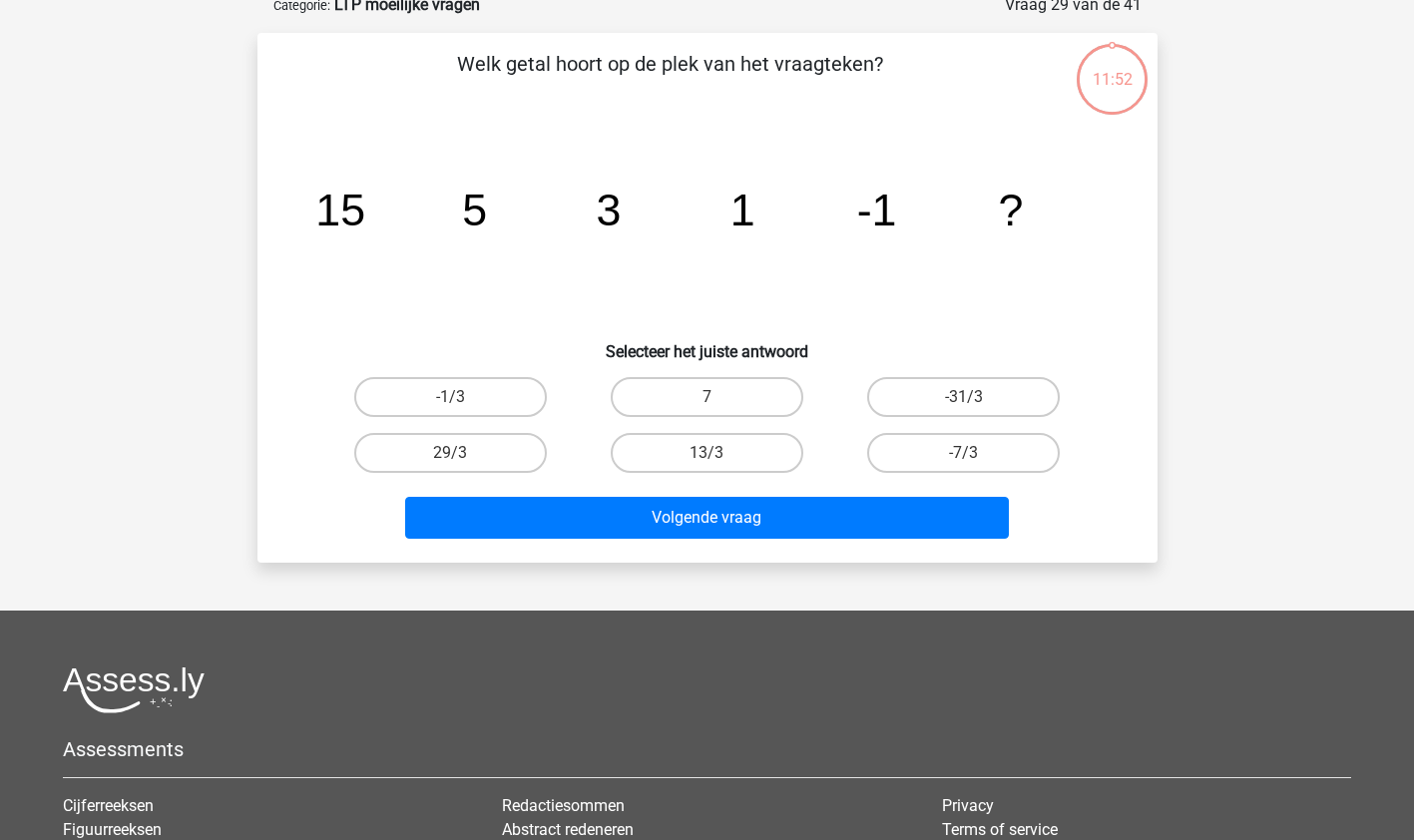 scroll, scrollTop: 100, scrollLeft: 0, axis: vertical 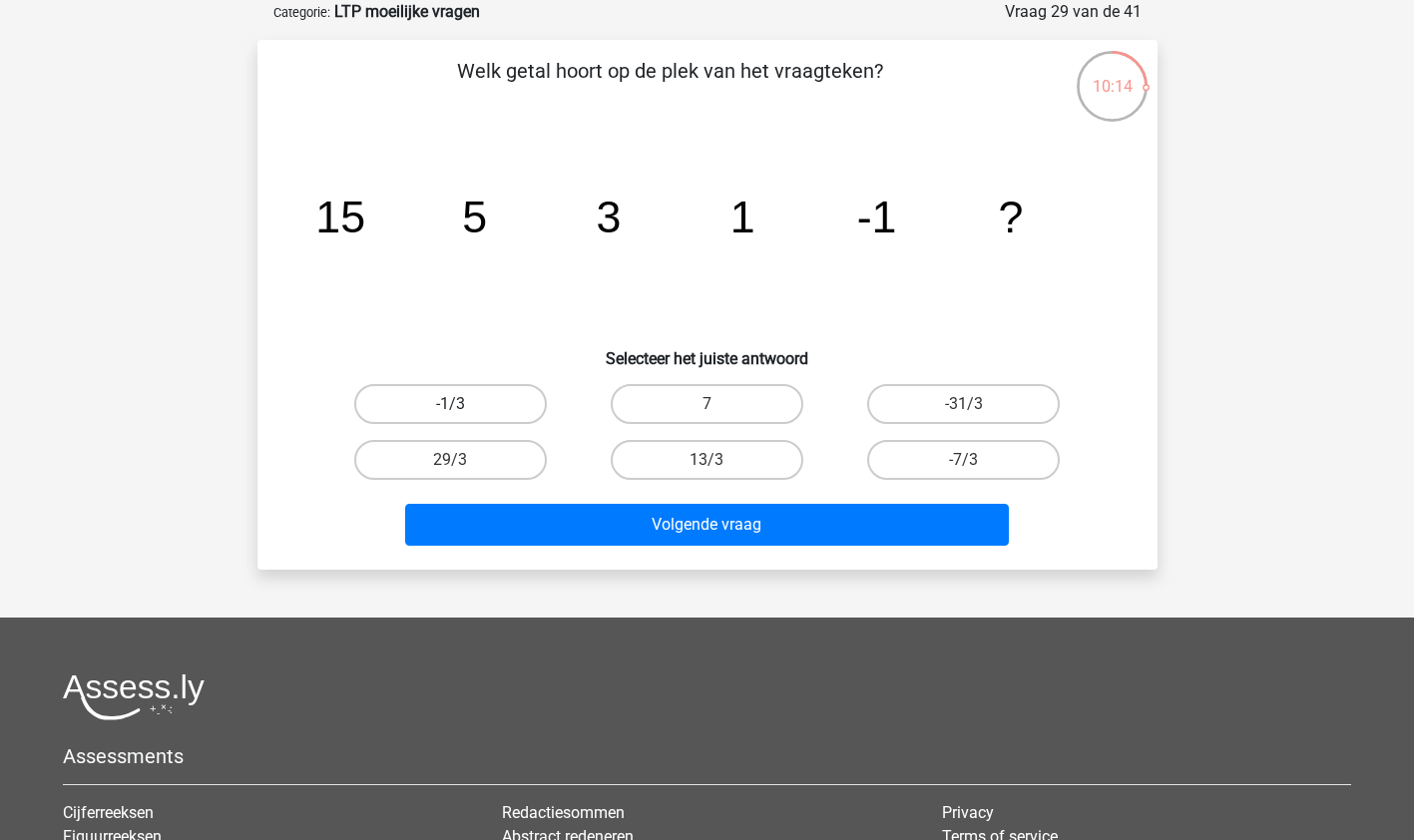 click on "-1/3" at bounding box center (450, 404) 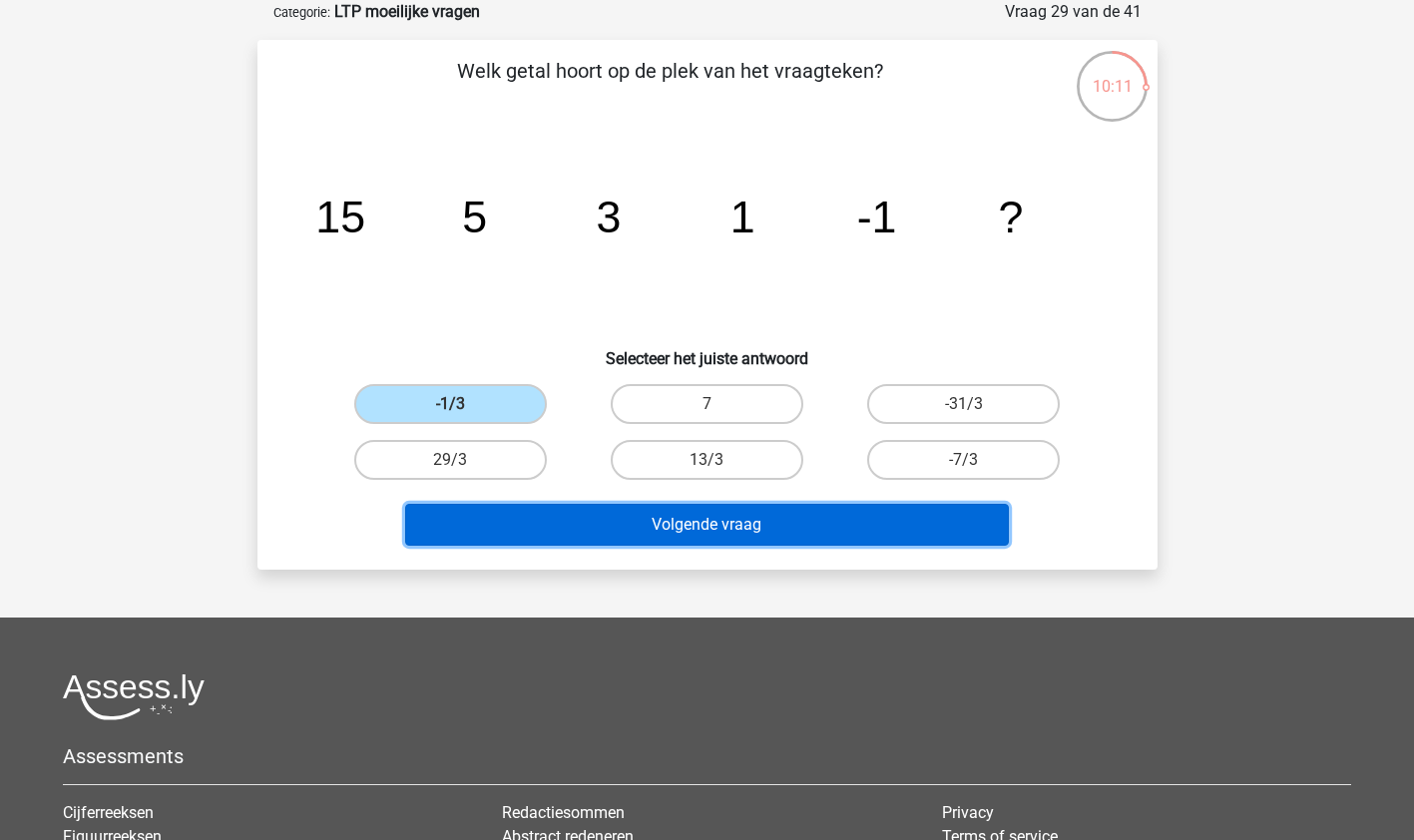 click on "Volgende vraag" at bounding box center (707, 525) 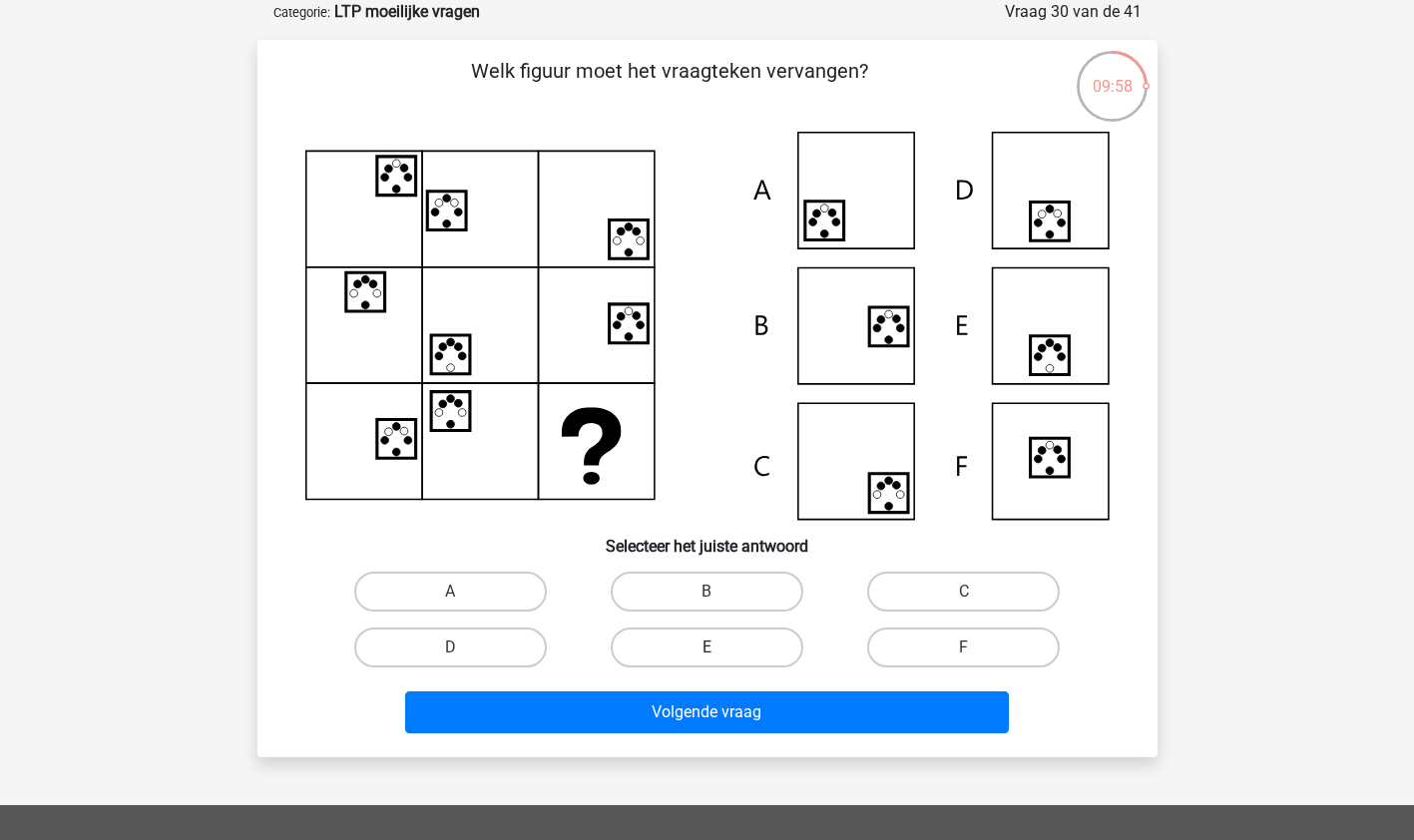 click on "E" at bounding box center [707, 647] 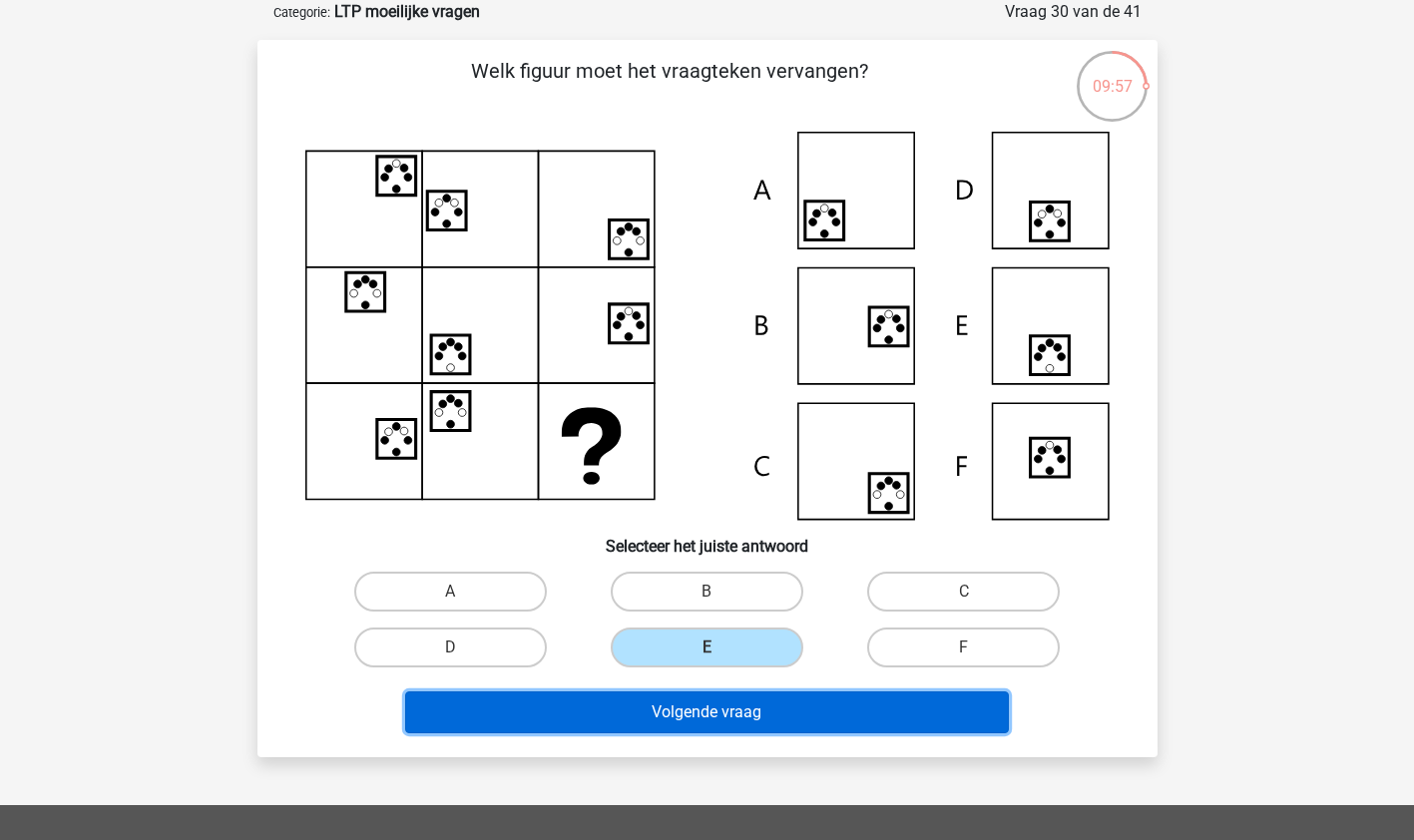 click on "Volgende vraag" at bounding box center [707, 712] 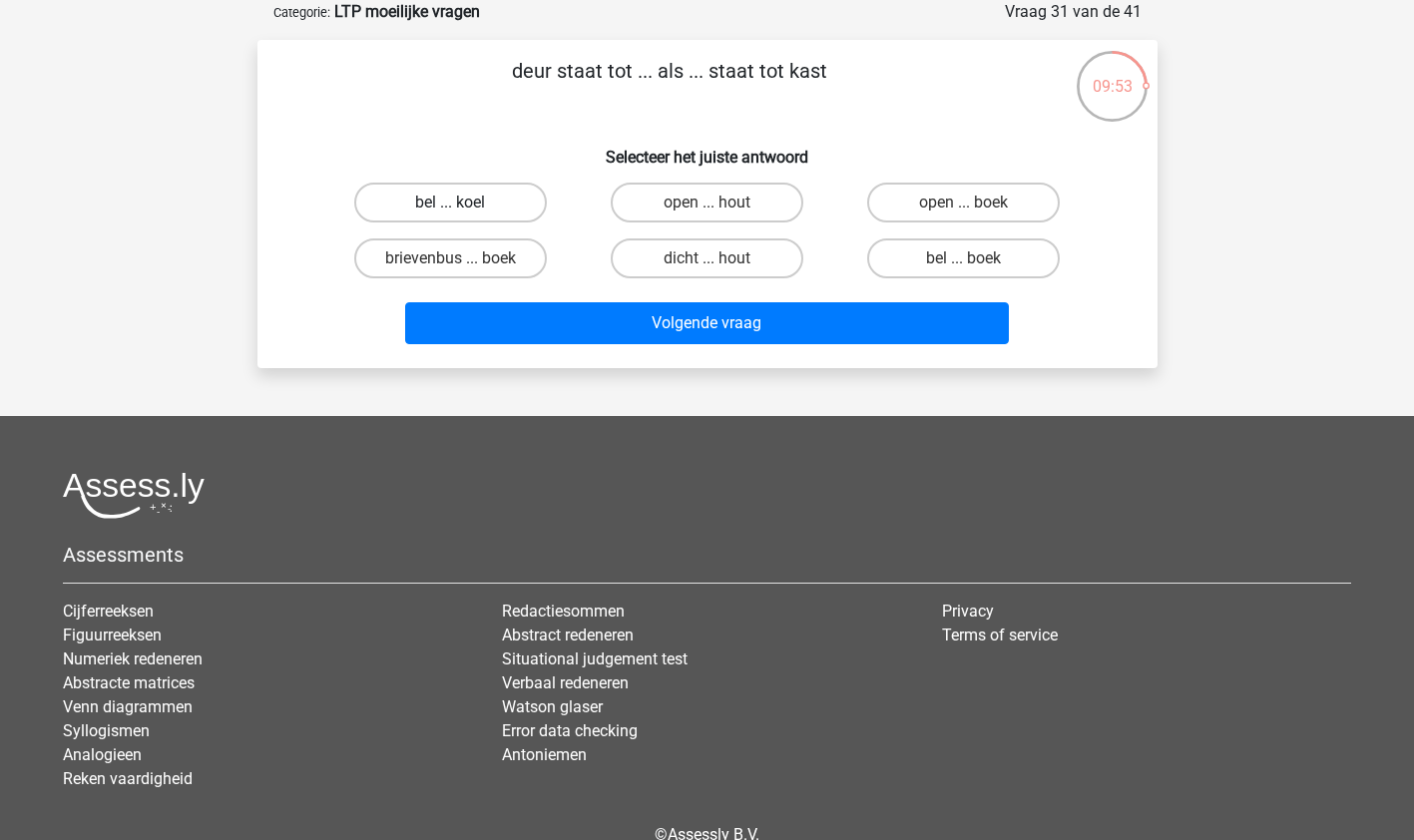 click on "bel ... koel" at bounding box center (450, 203) 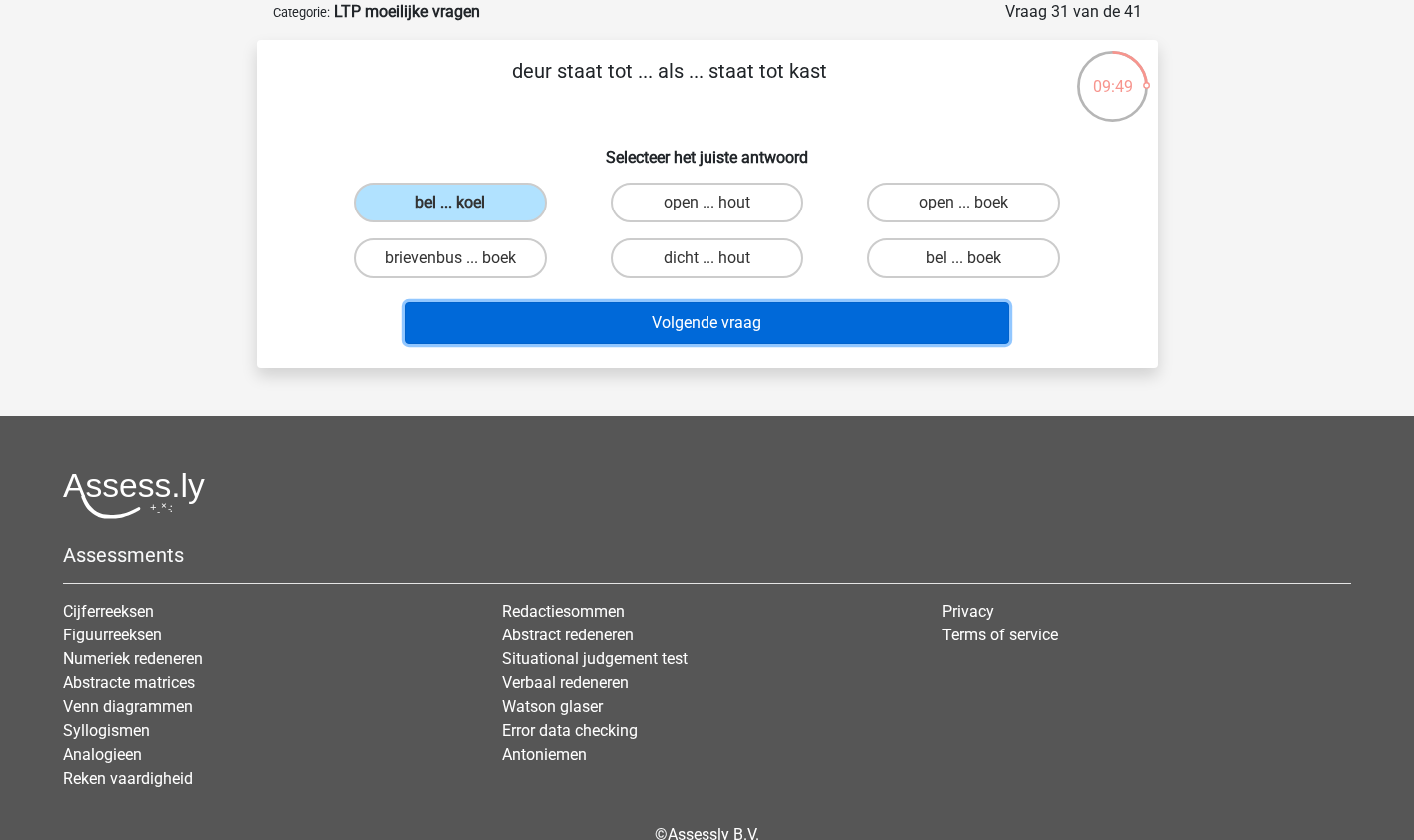 click on "Volgende vraag" at bounding box center [707, 323] 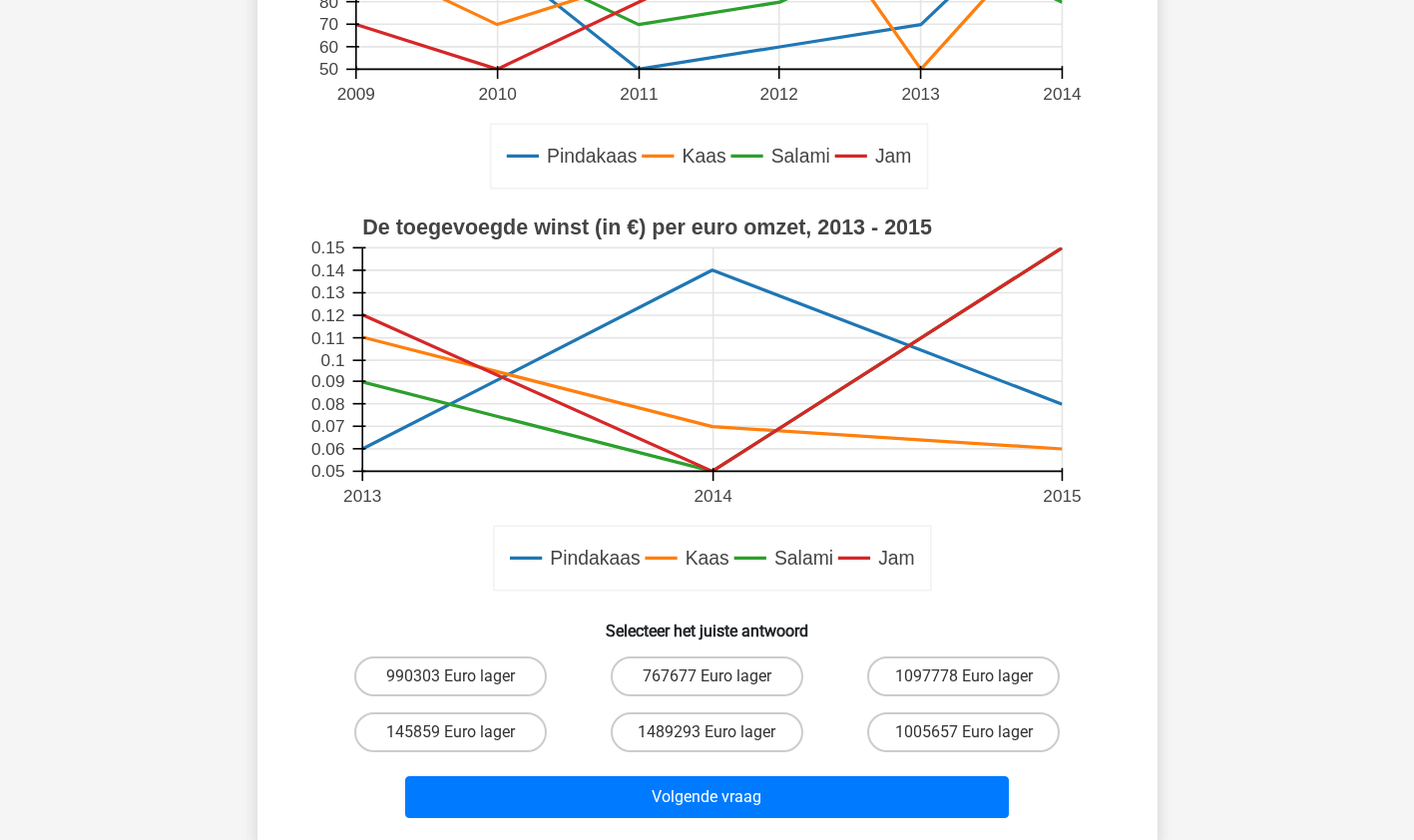 scroll, scrollTop: 438, scrollLeft: 0, axis: vertical 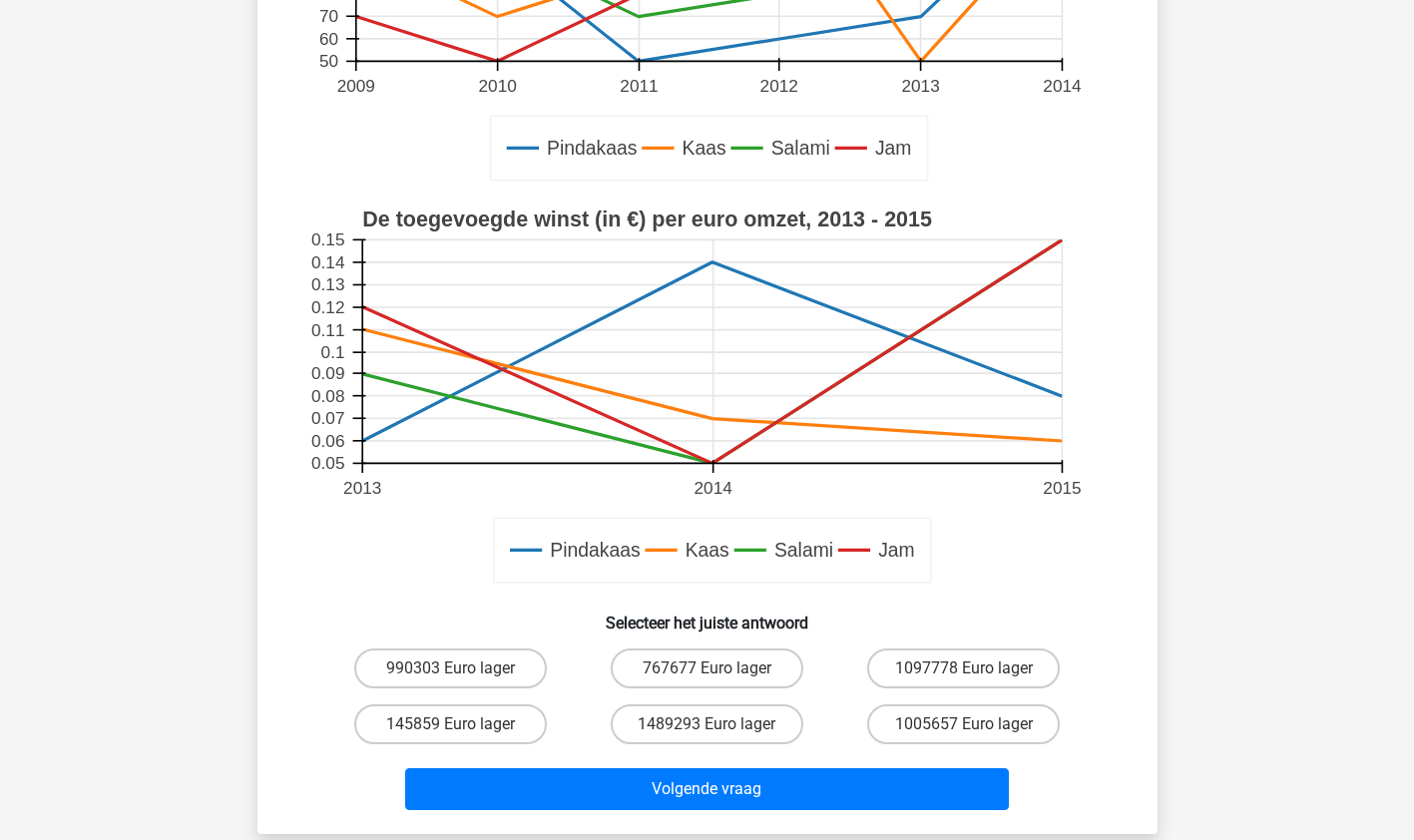 click on "767677 Euro lager" at bounding box center [712, 674] 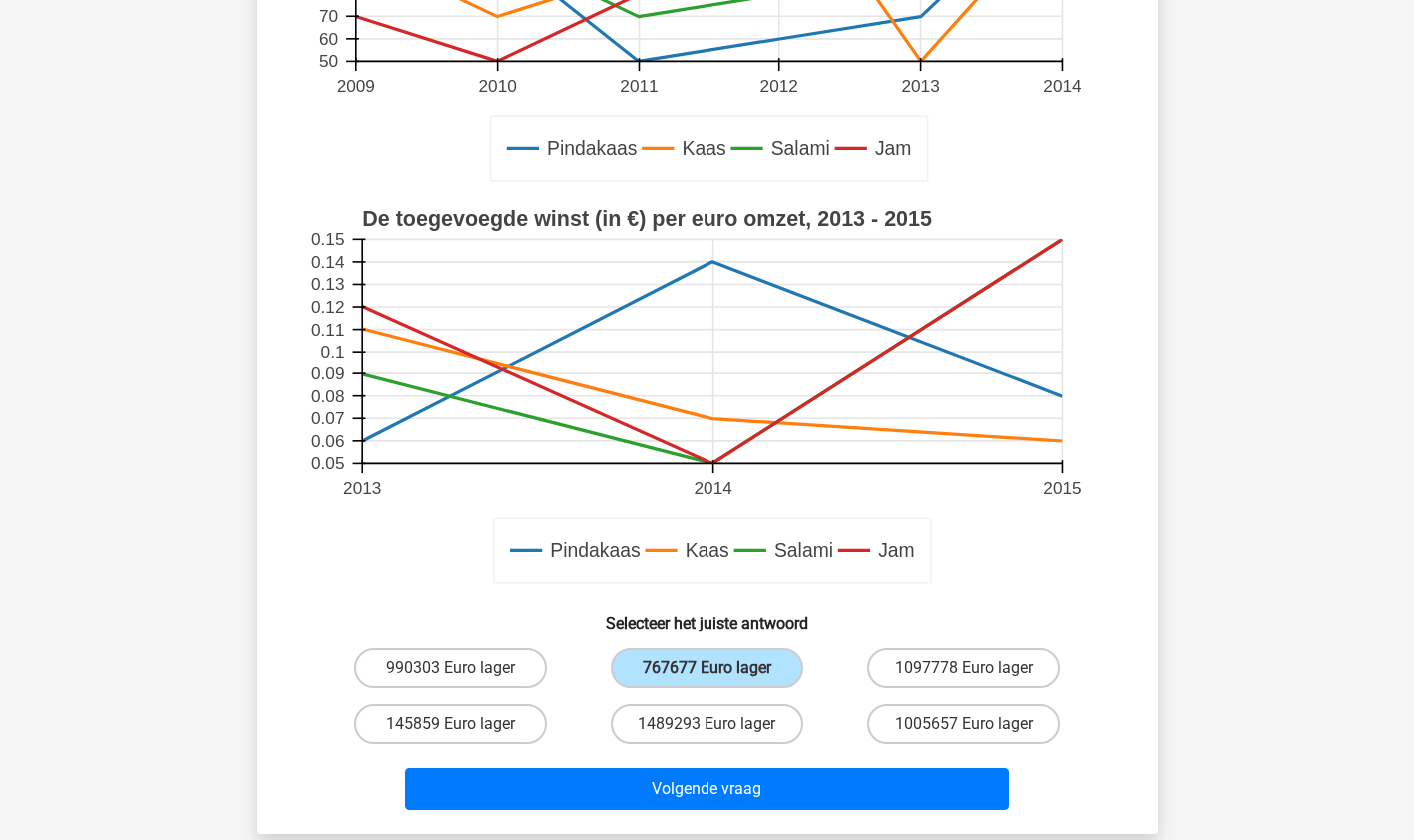 click on "Volgende vraag" at bounding box center [707, 793] 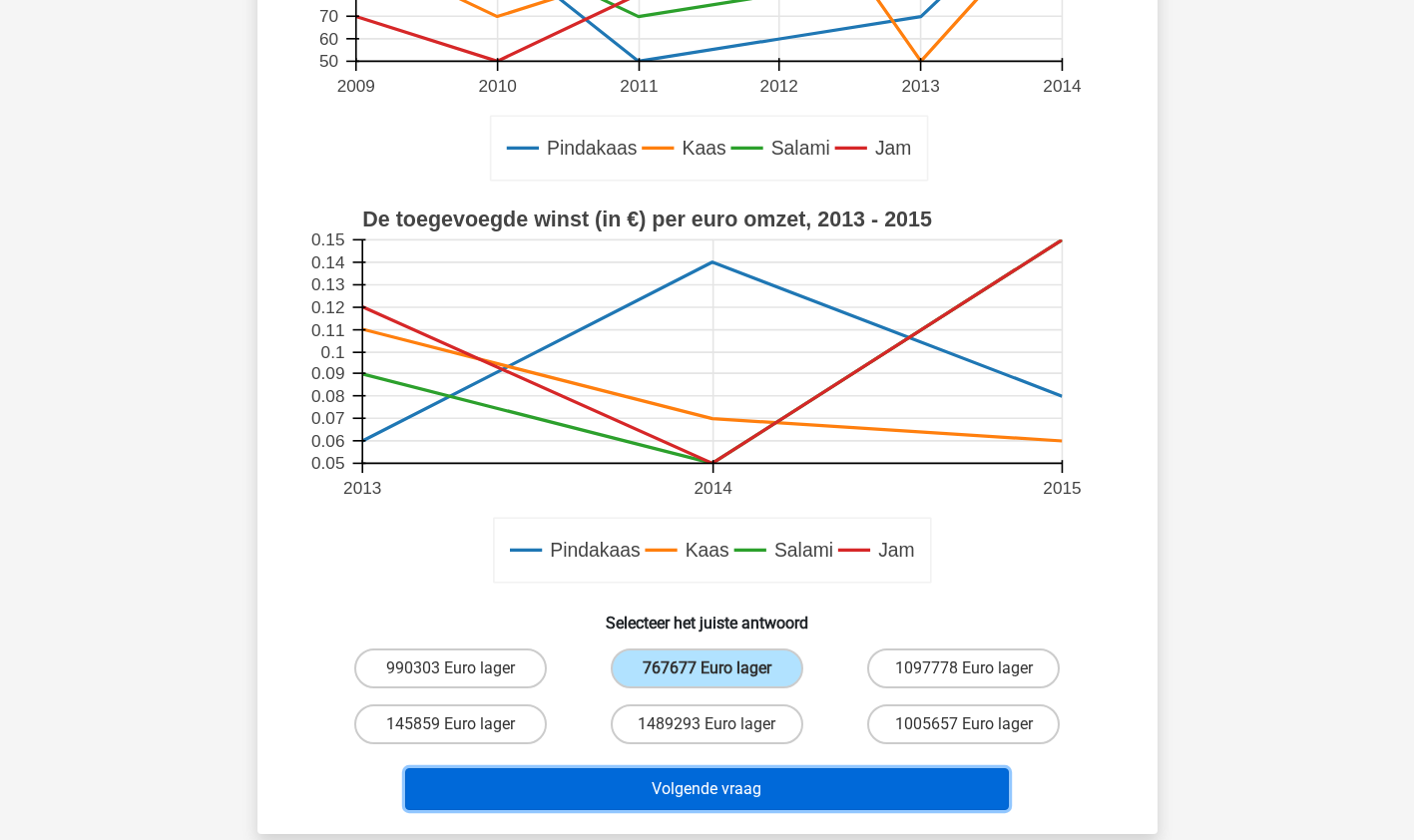 click on "Volgende vraag" at bounding box center (707, 789) 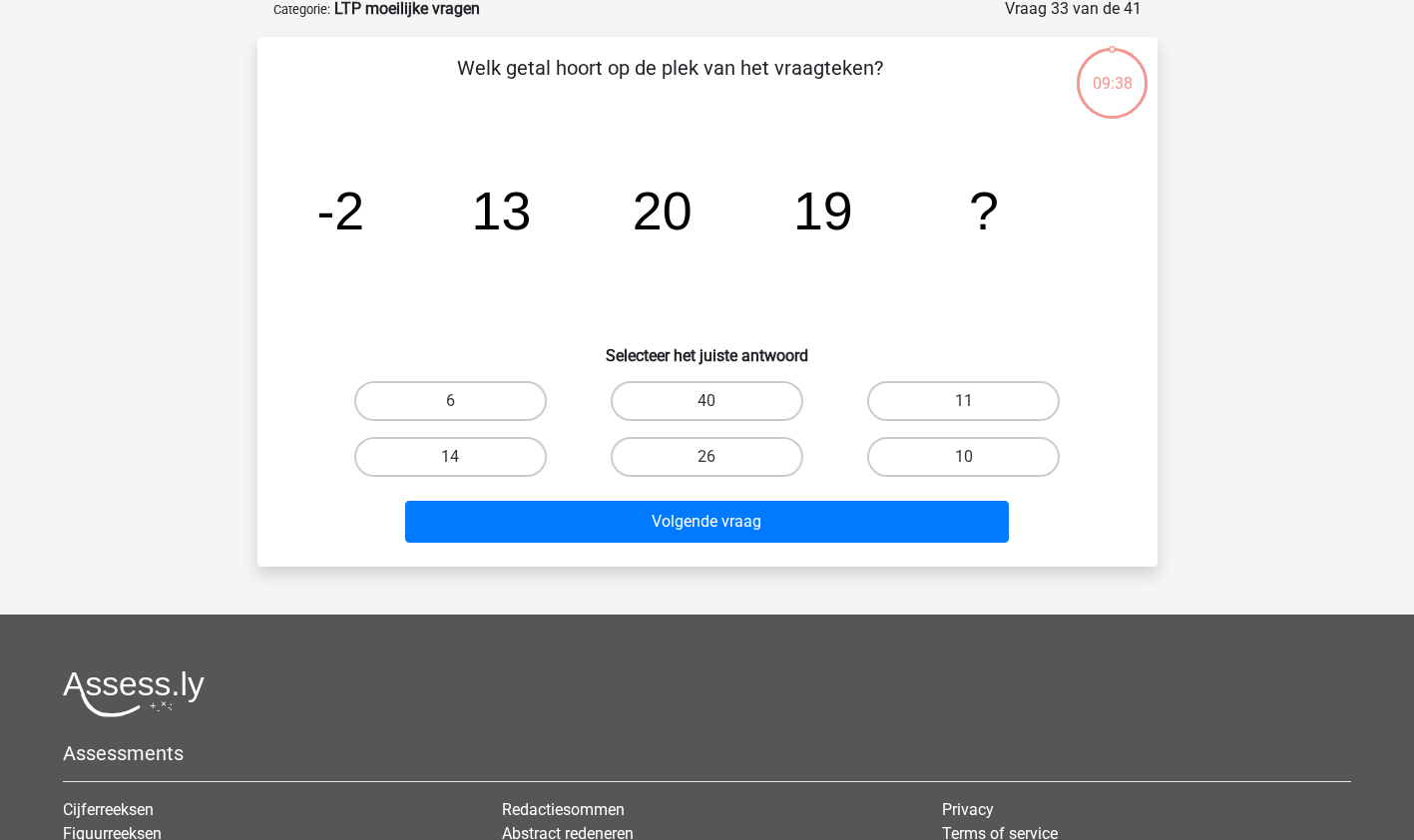scroll, scrollTop: 100, scrollLeft: 0, axis: vertical 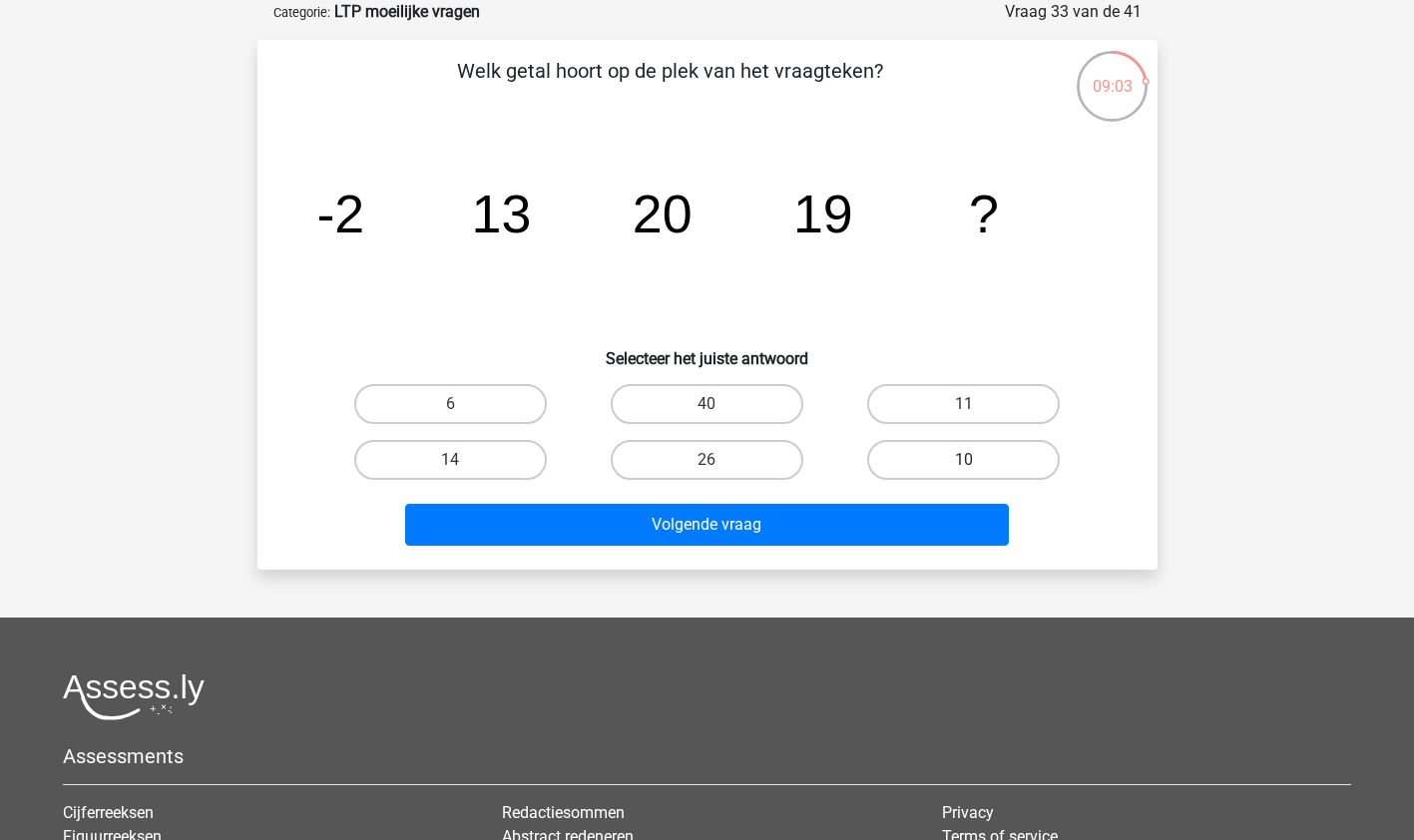 click on "10" at bounding box center [963, 460] 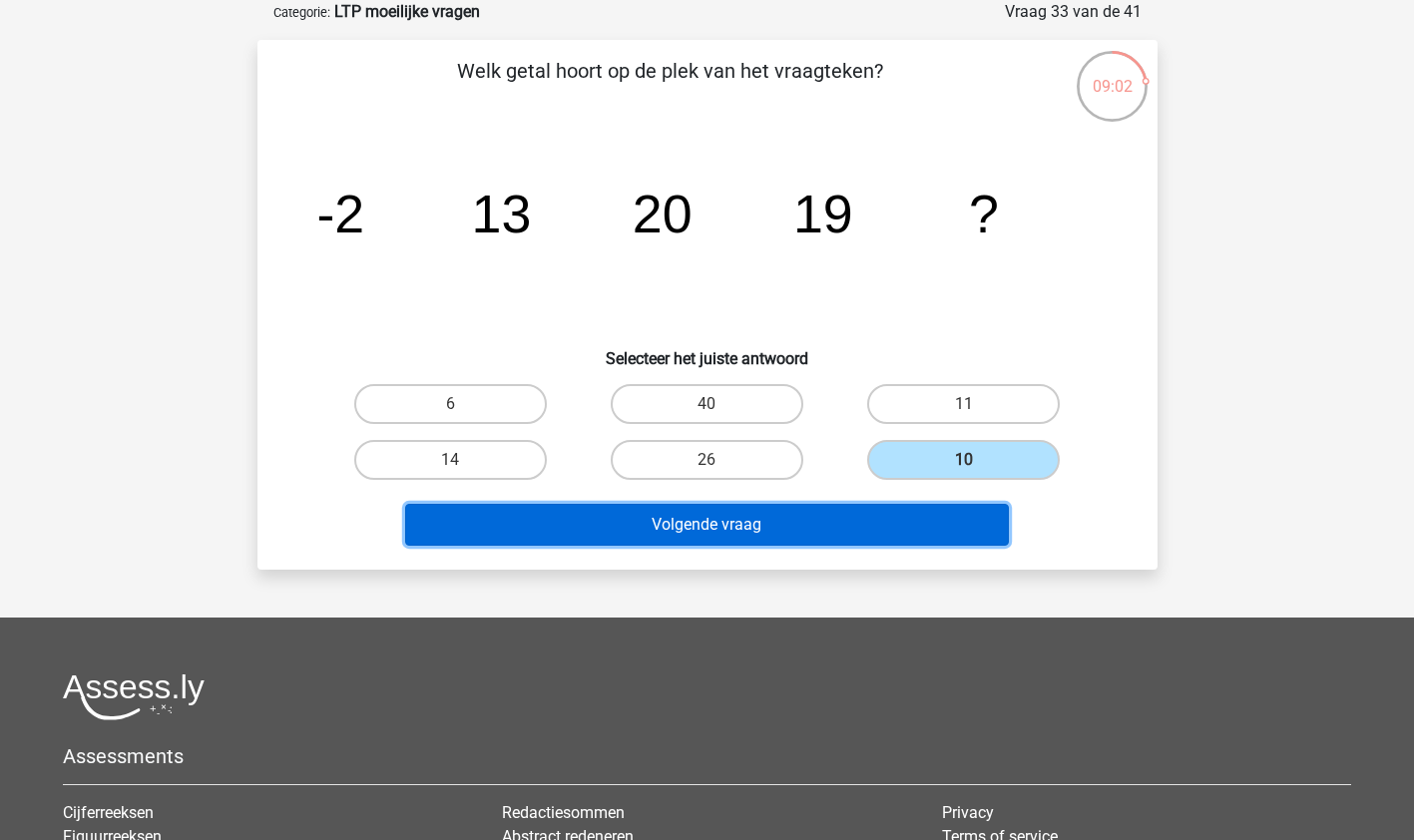click on "Volgende vraag" at bounding box center [707, 525] 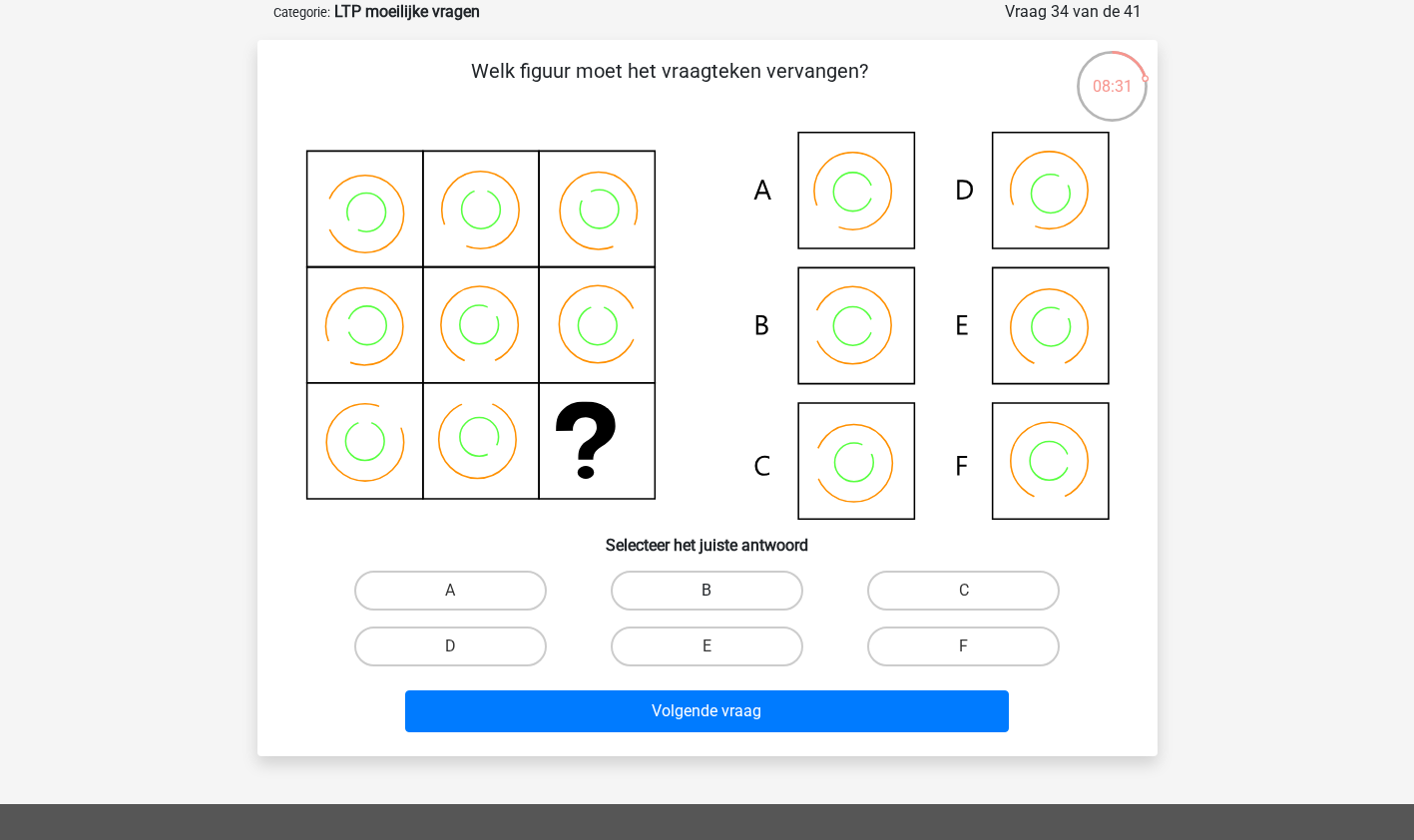 click on "B" at bounding box center [707, 591] 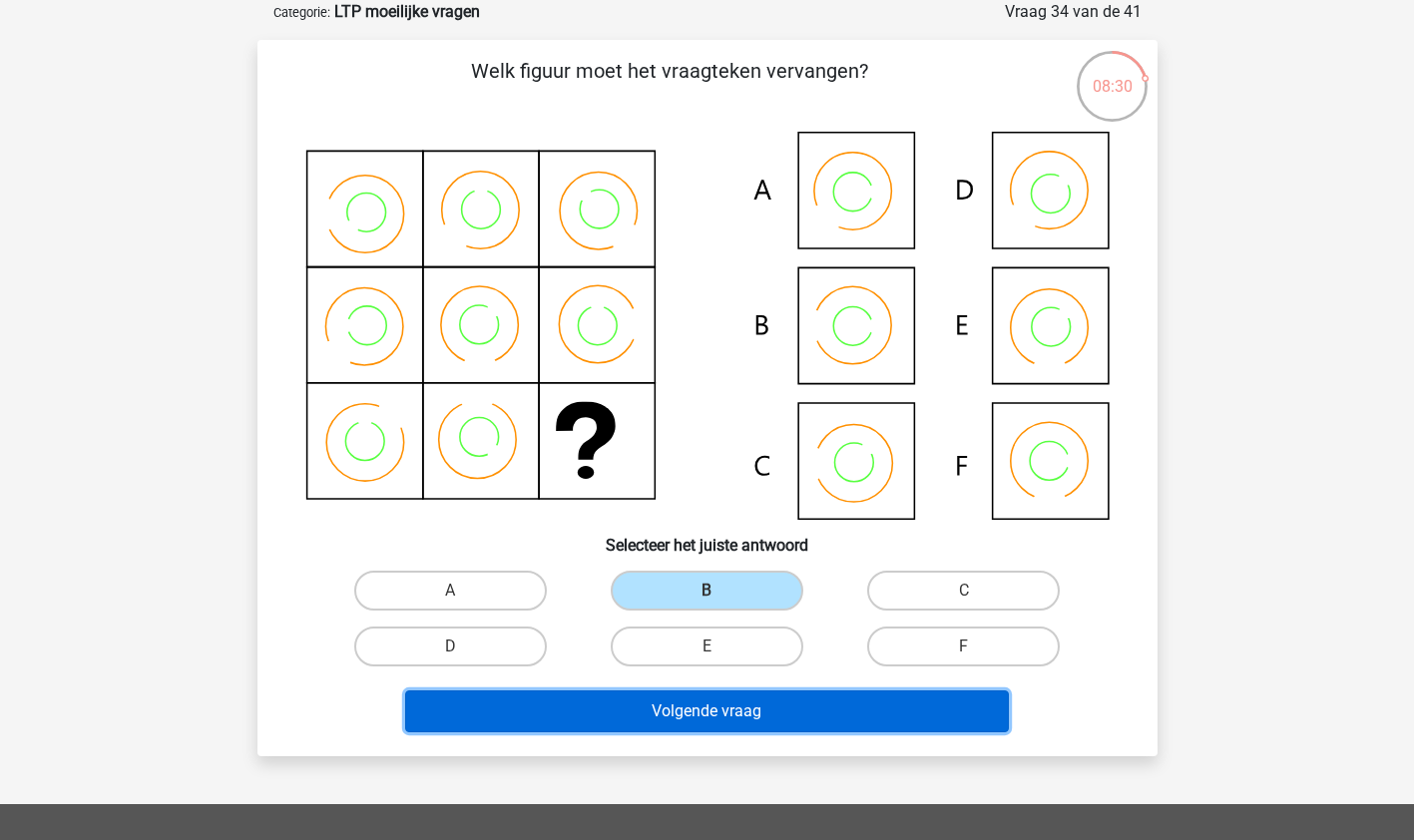 click on "Volgende vraag" at bounding box center [707, 711] 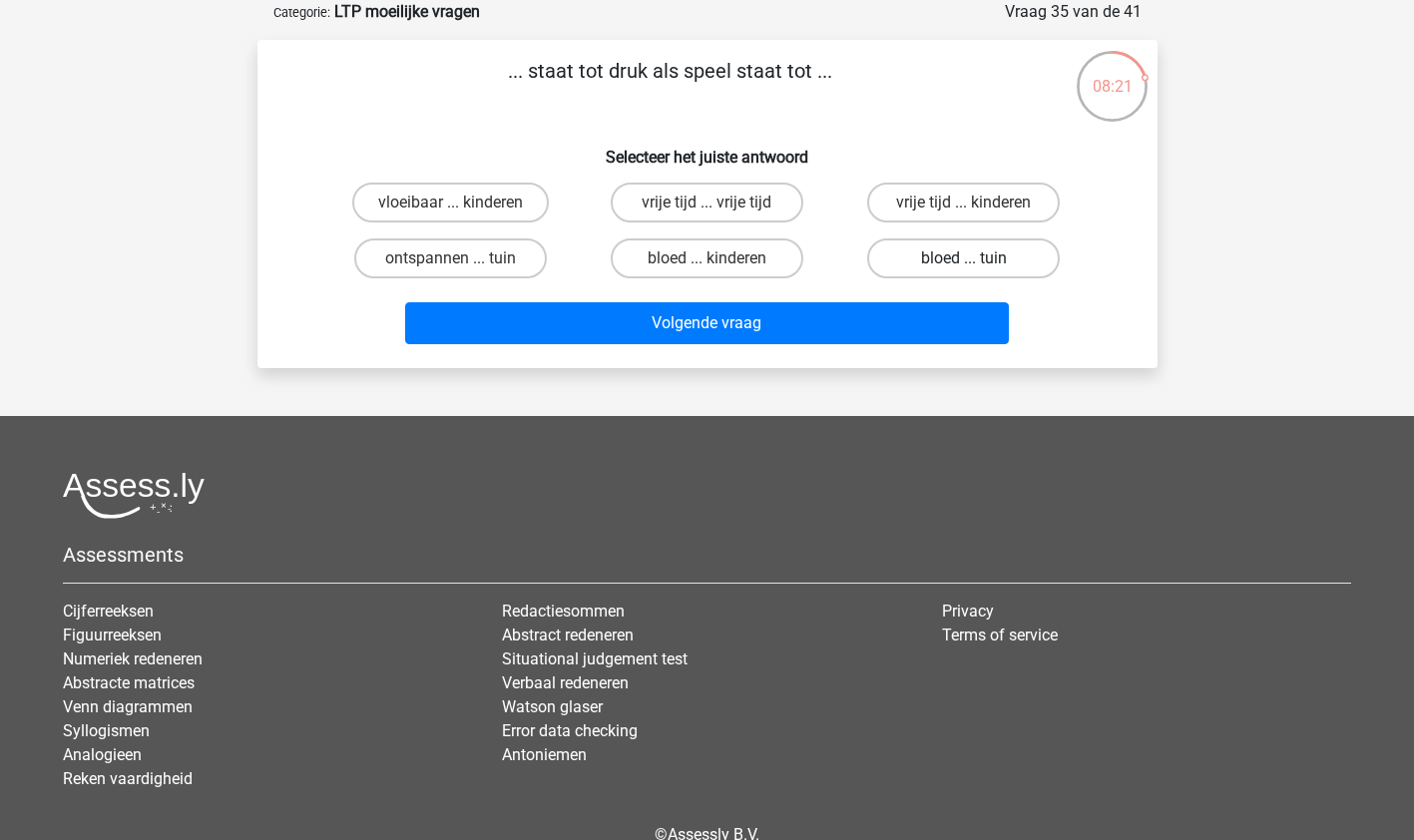 click on "bloed ... tuin" at bounding box center (963, 258) 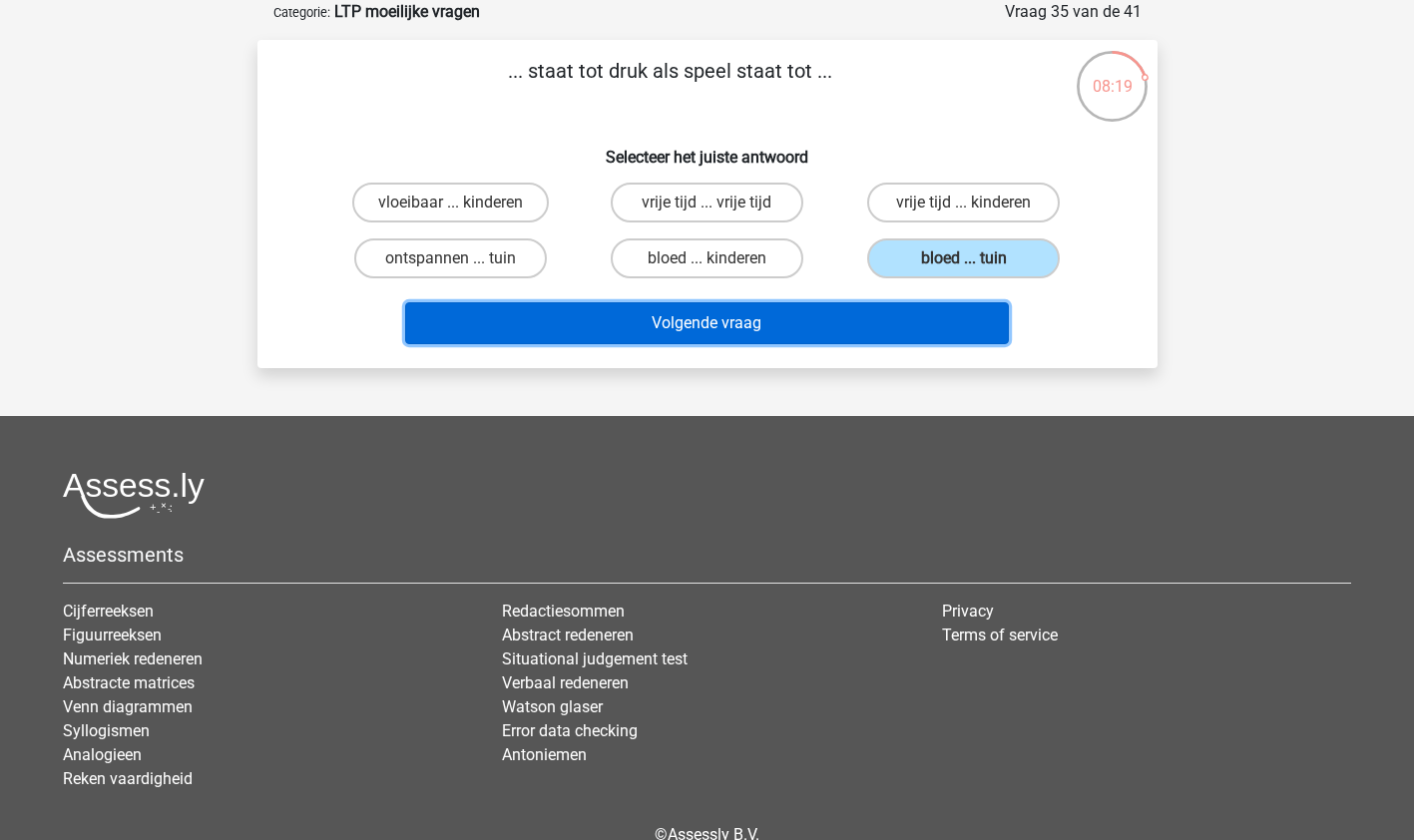 click on "Volgende vraag" at bounding box center [707, 323] 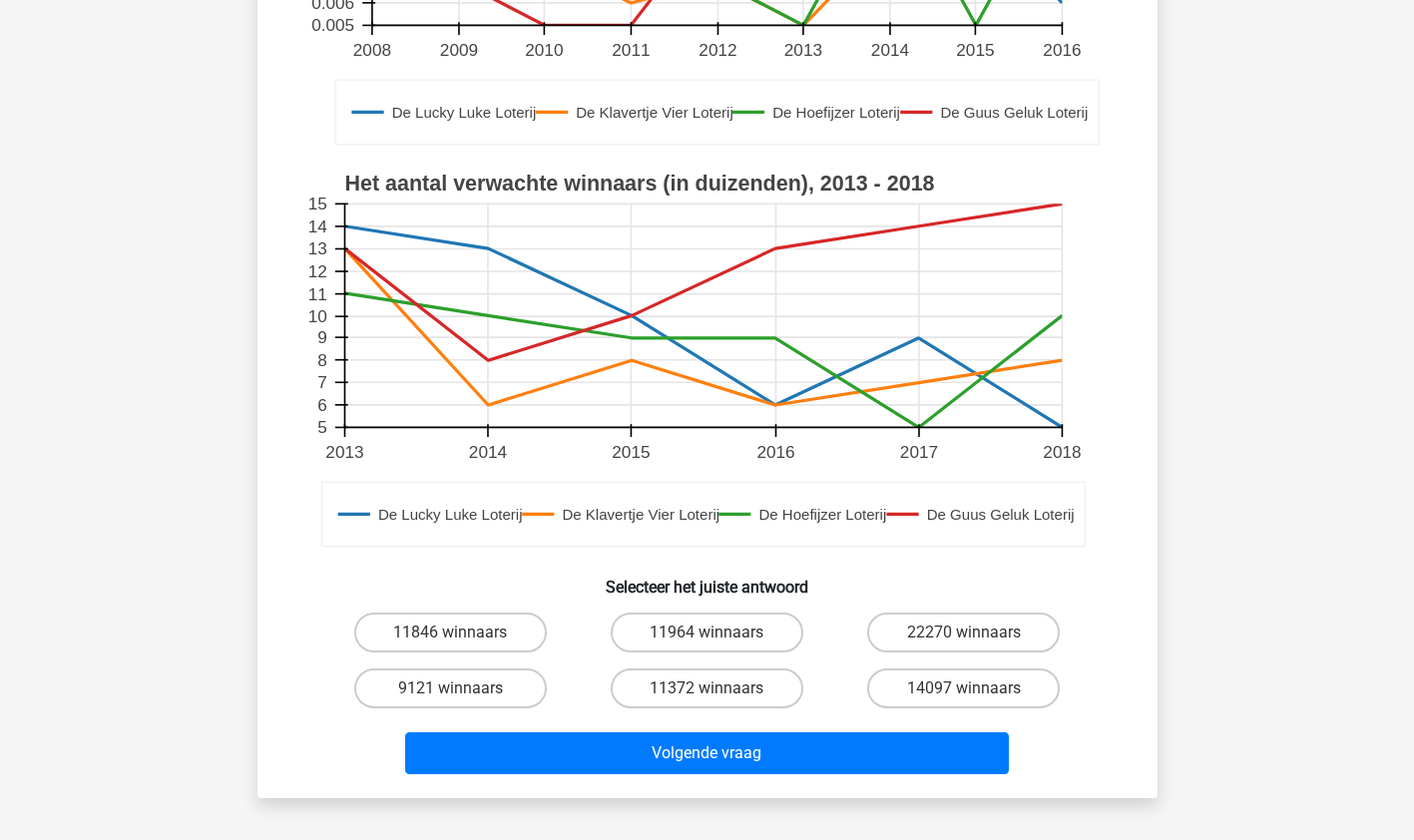 scroll, scrollTop: 565, scrollLeft: 0, axis: vertical 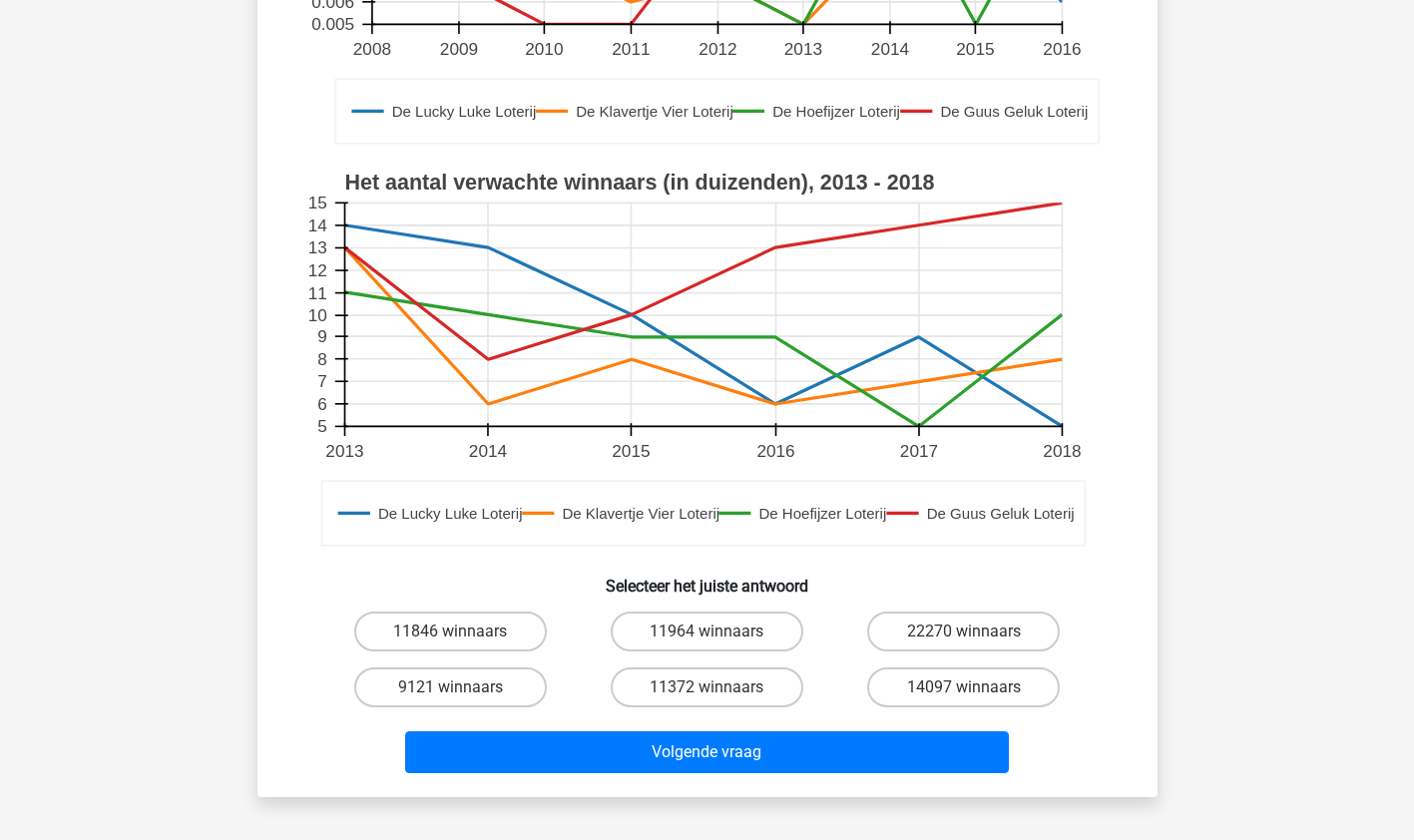 click on "11846 winnaars" at bounding box center (456, 637) 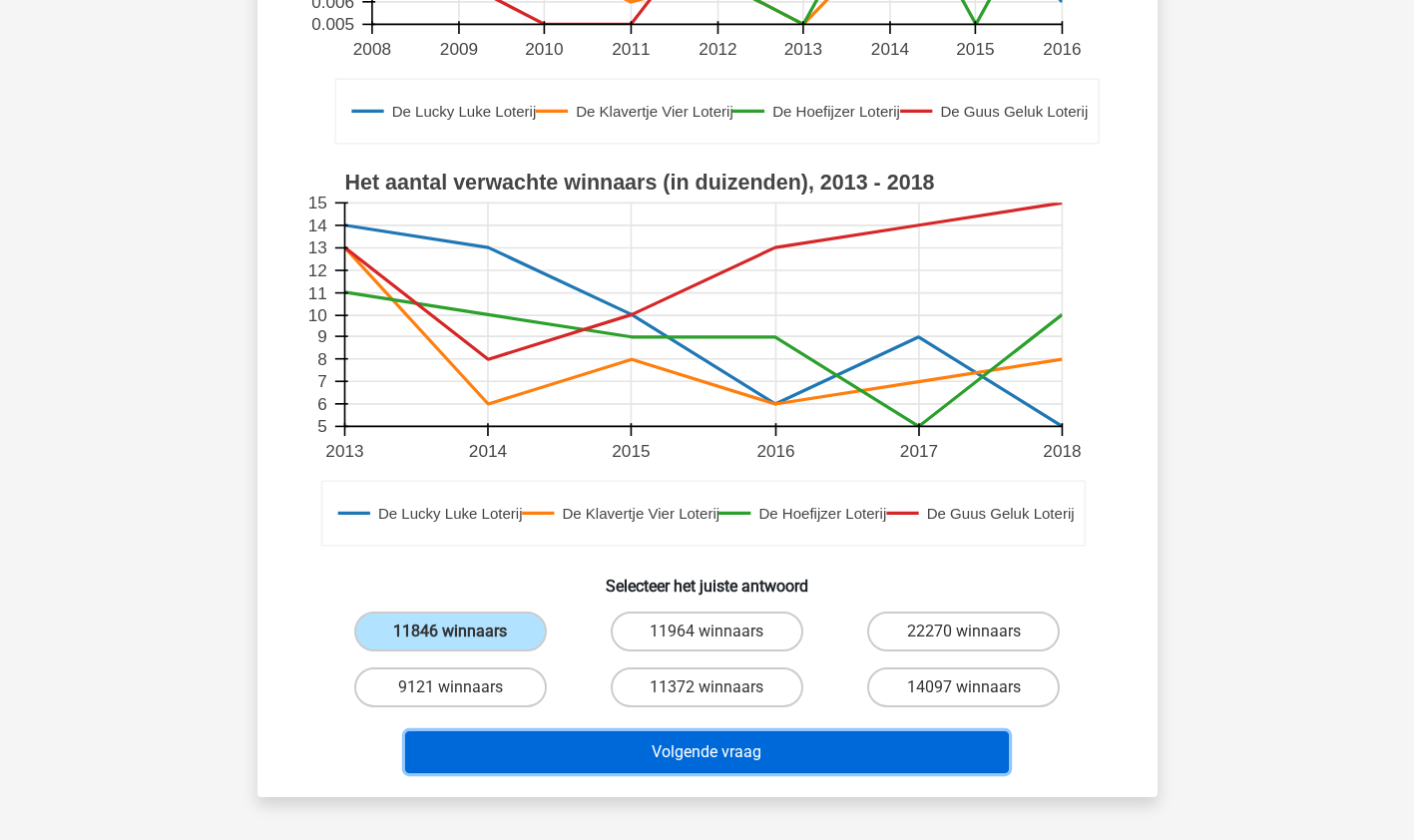 click on "Volgende vraag" at bounding box center [707, 752] 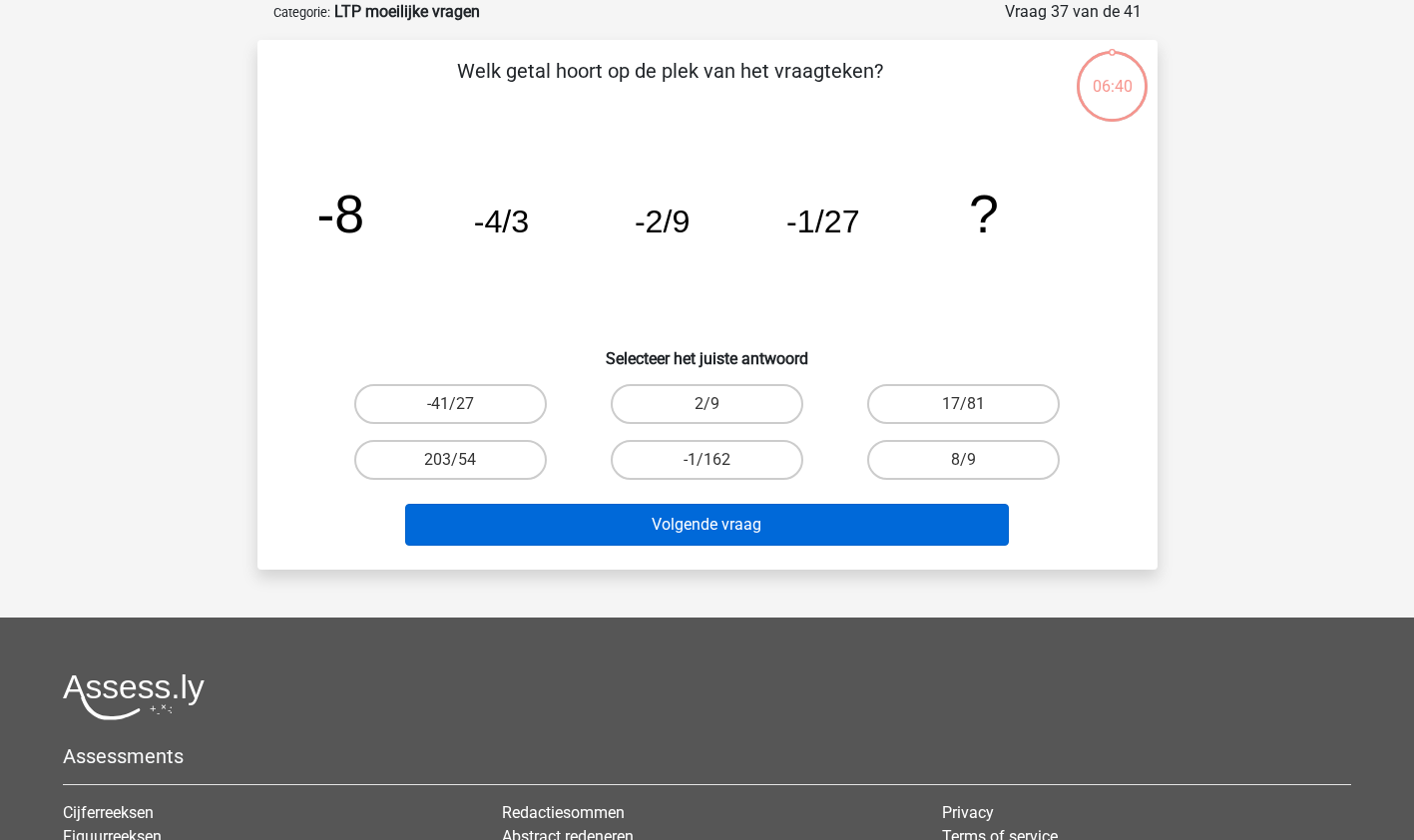 scroll, scrollTop: 100, scrollLeft: 0, axis: vertical 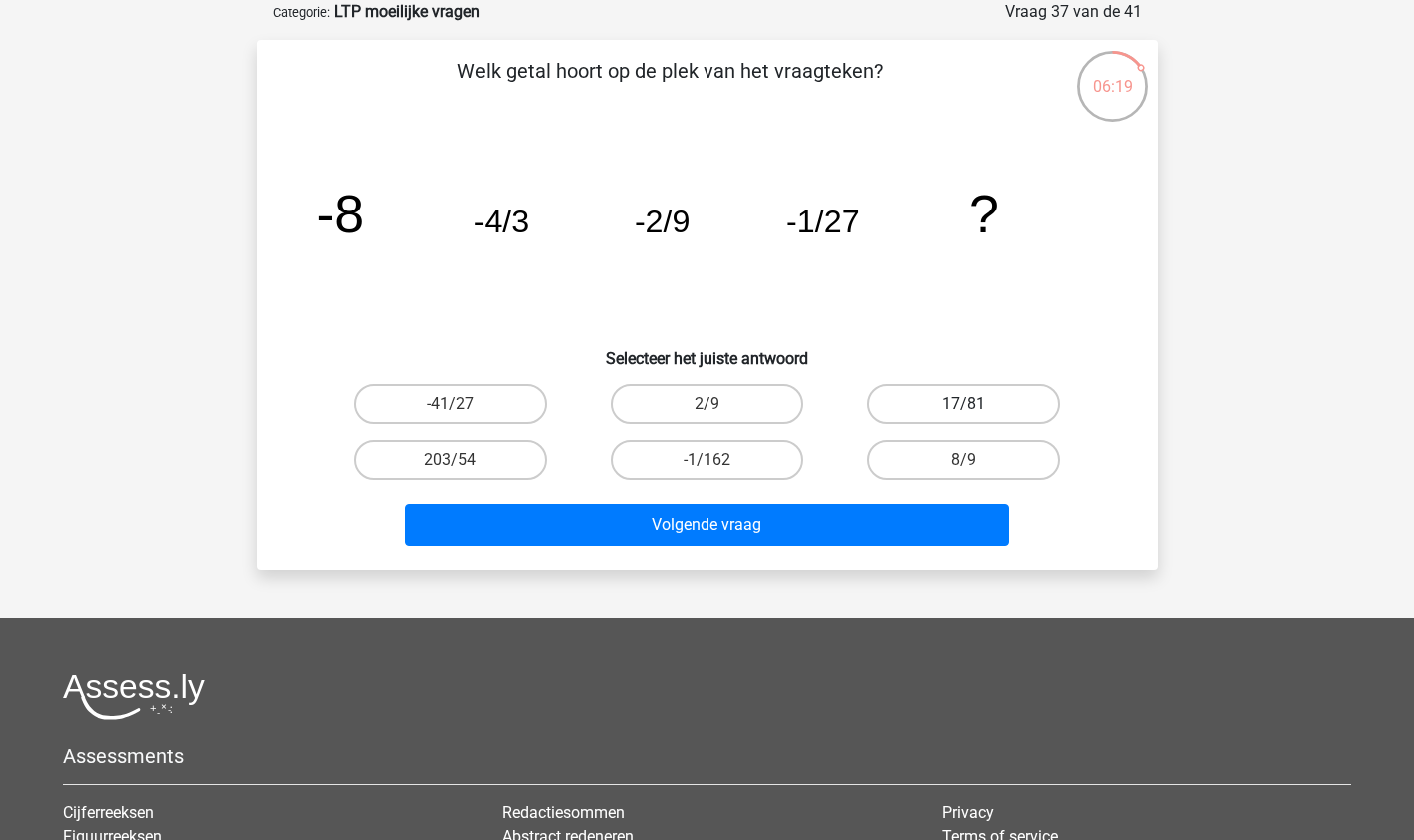 click on "17/81" at bounding box center (963, 404) 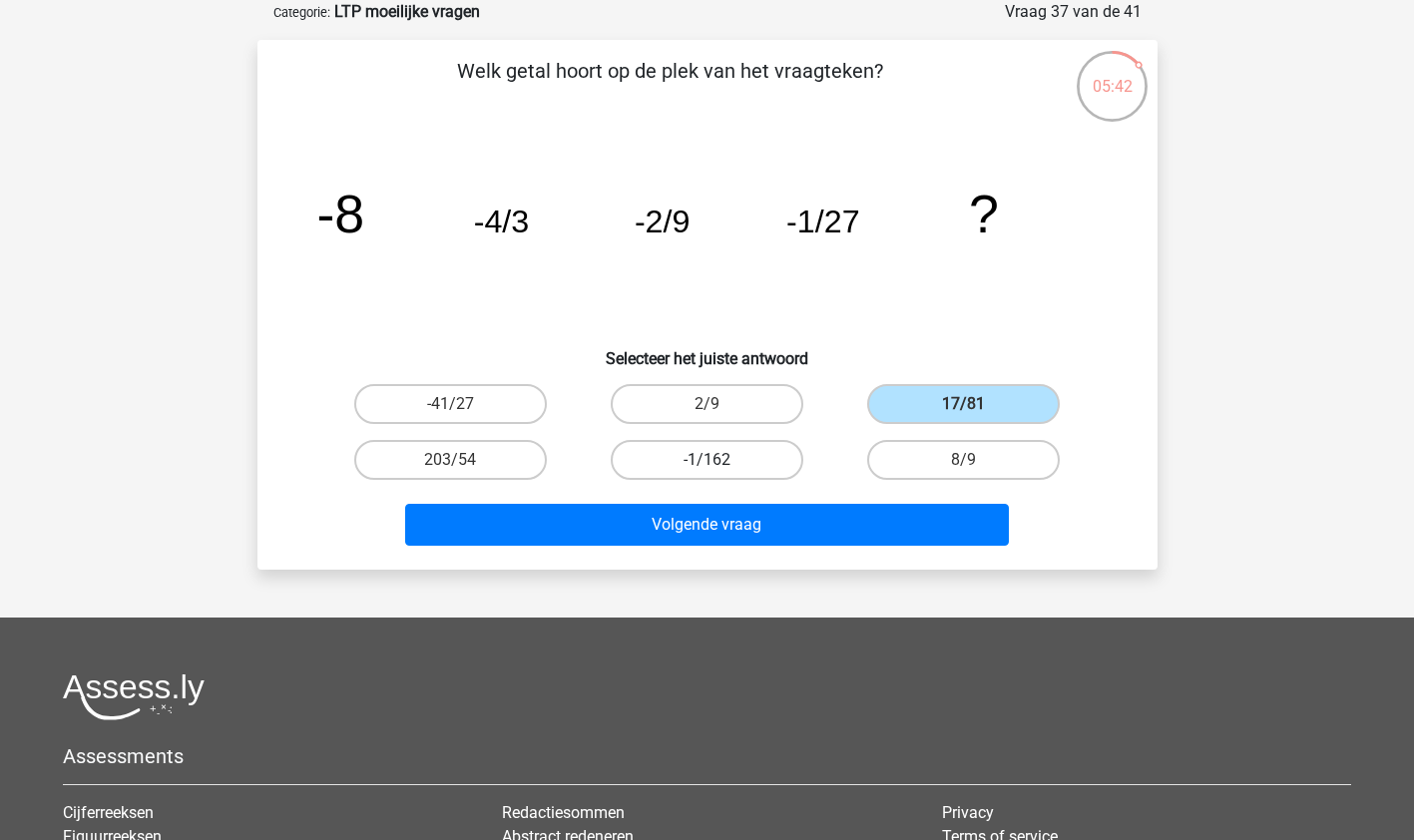click on "-1/162" at bounding box center (707, 460) 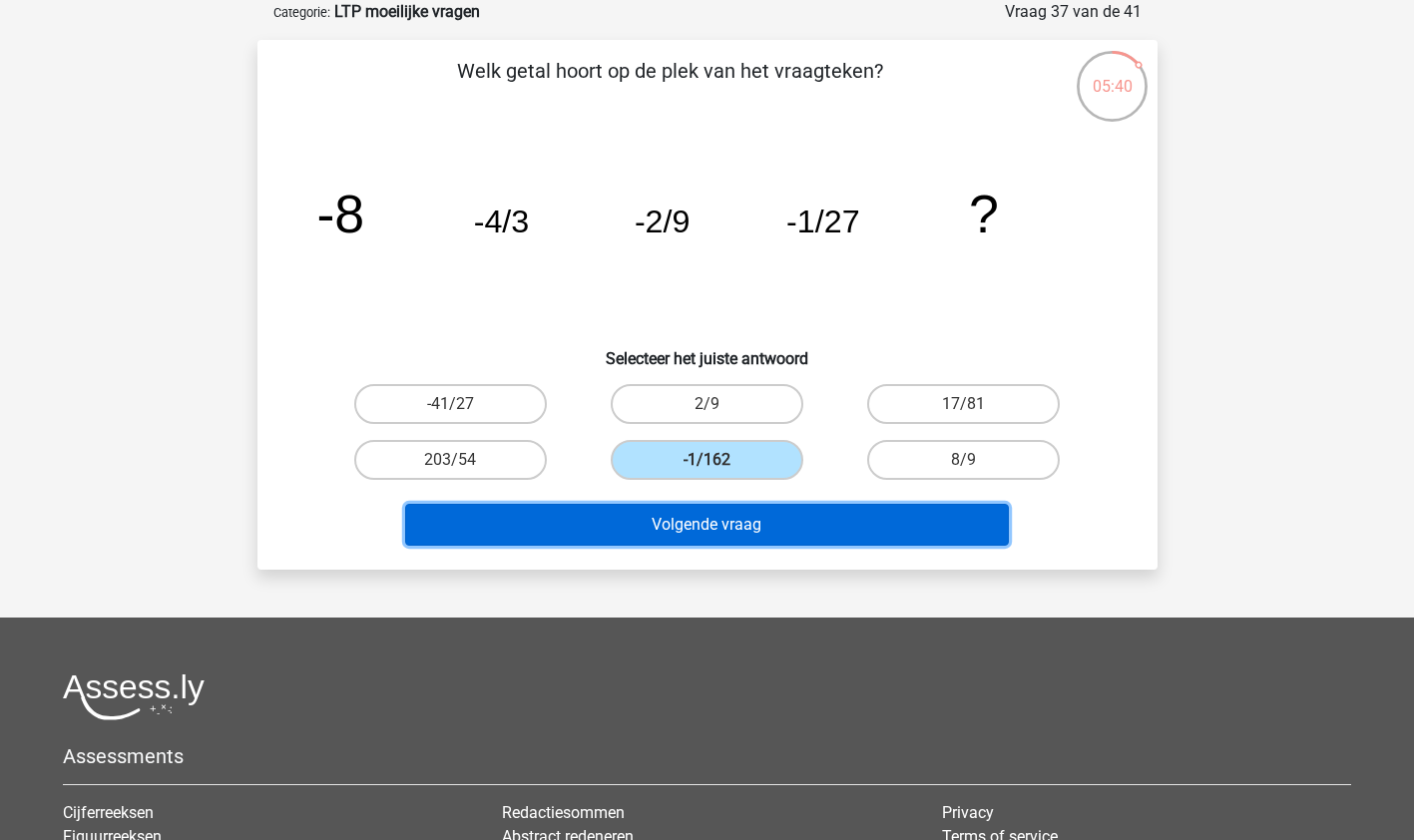 click on "Volgende vraag" at bounding box center [707, 525] 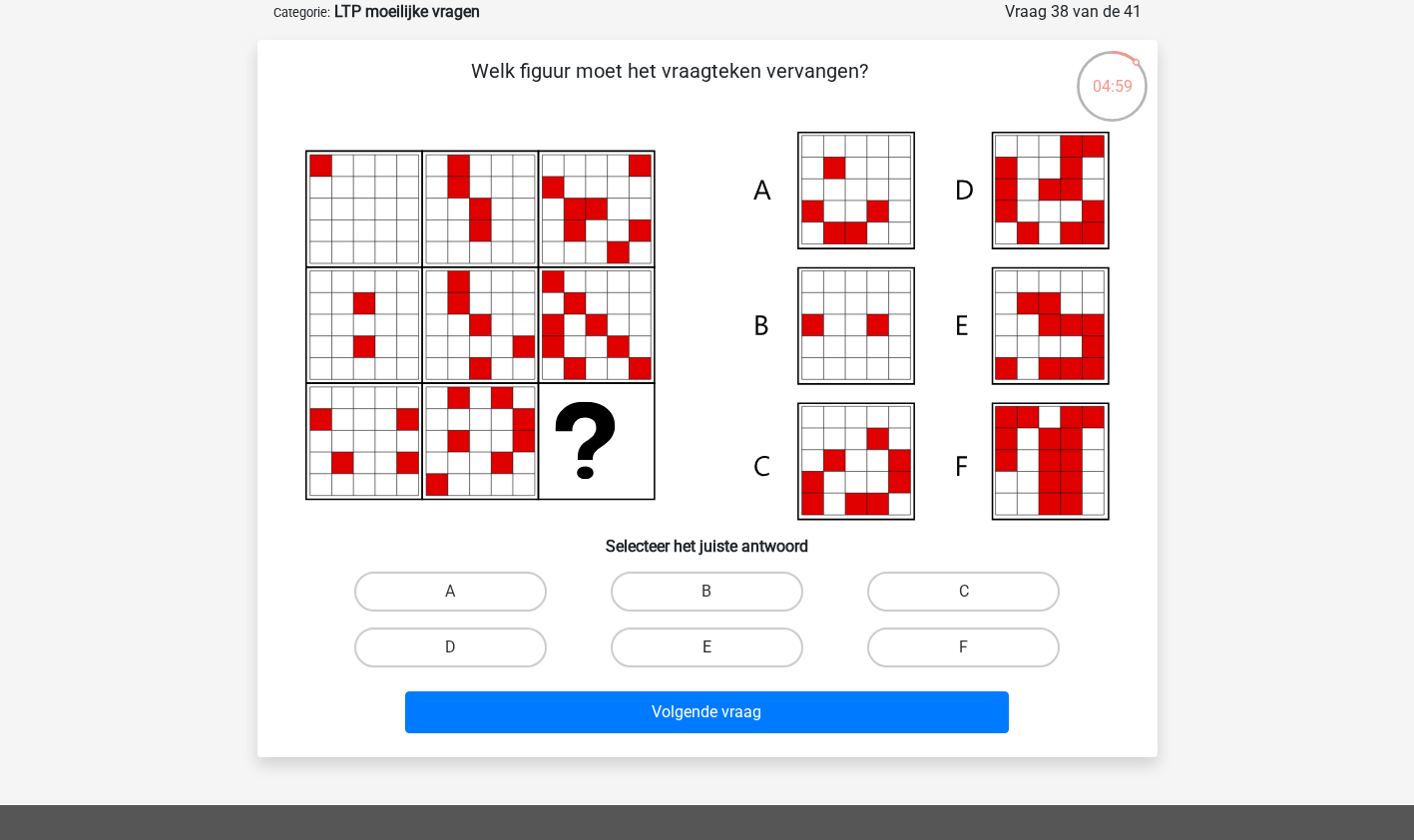 click on "E" at bounding box center (707, 647) 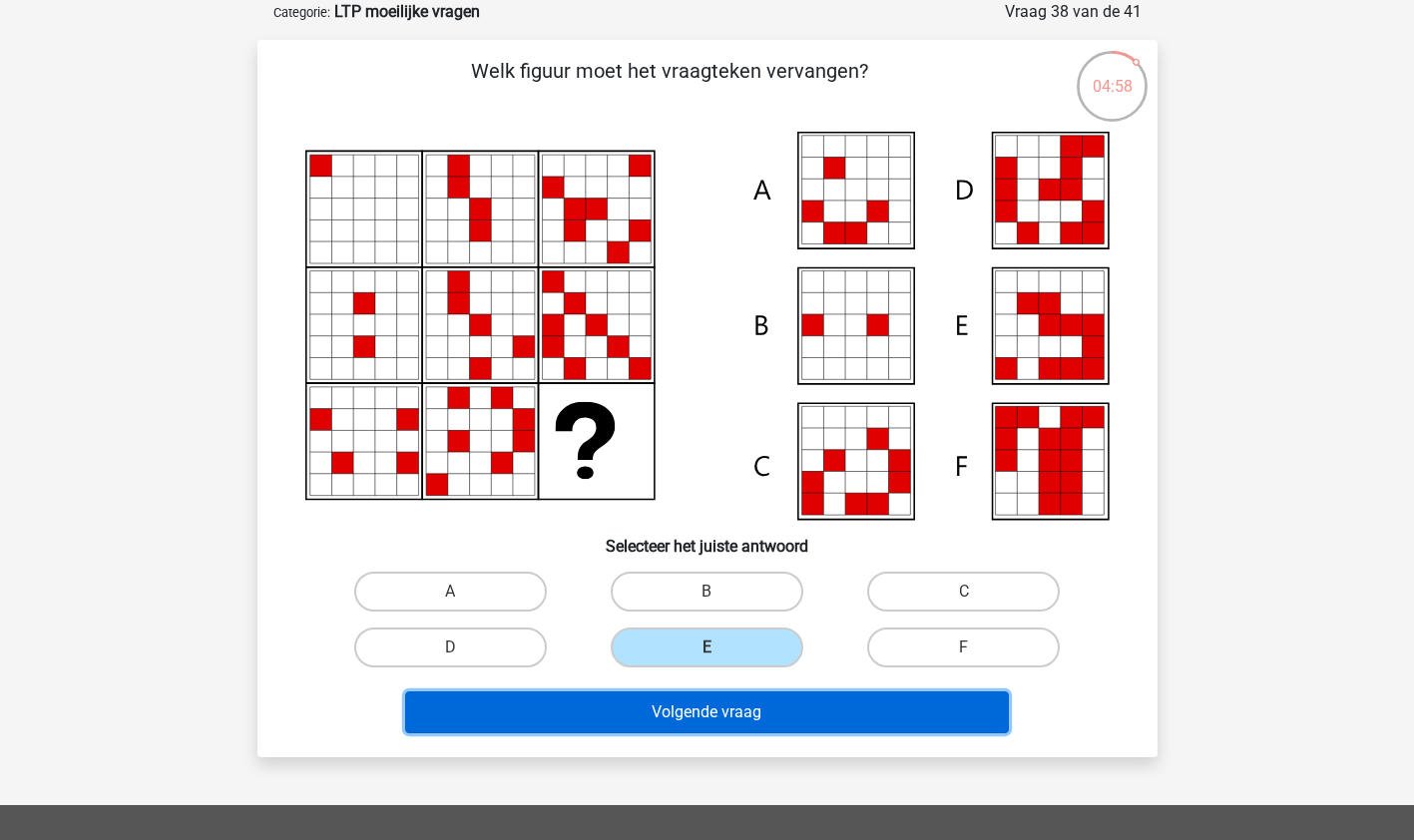 click on "Volgende vraag" at bounding box center (707, 712) 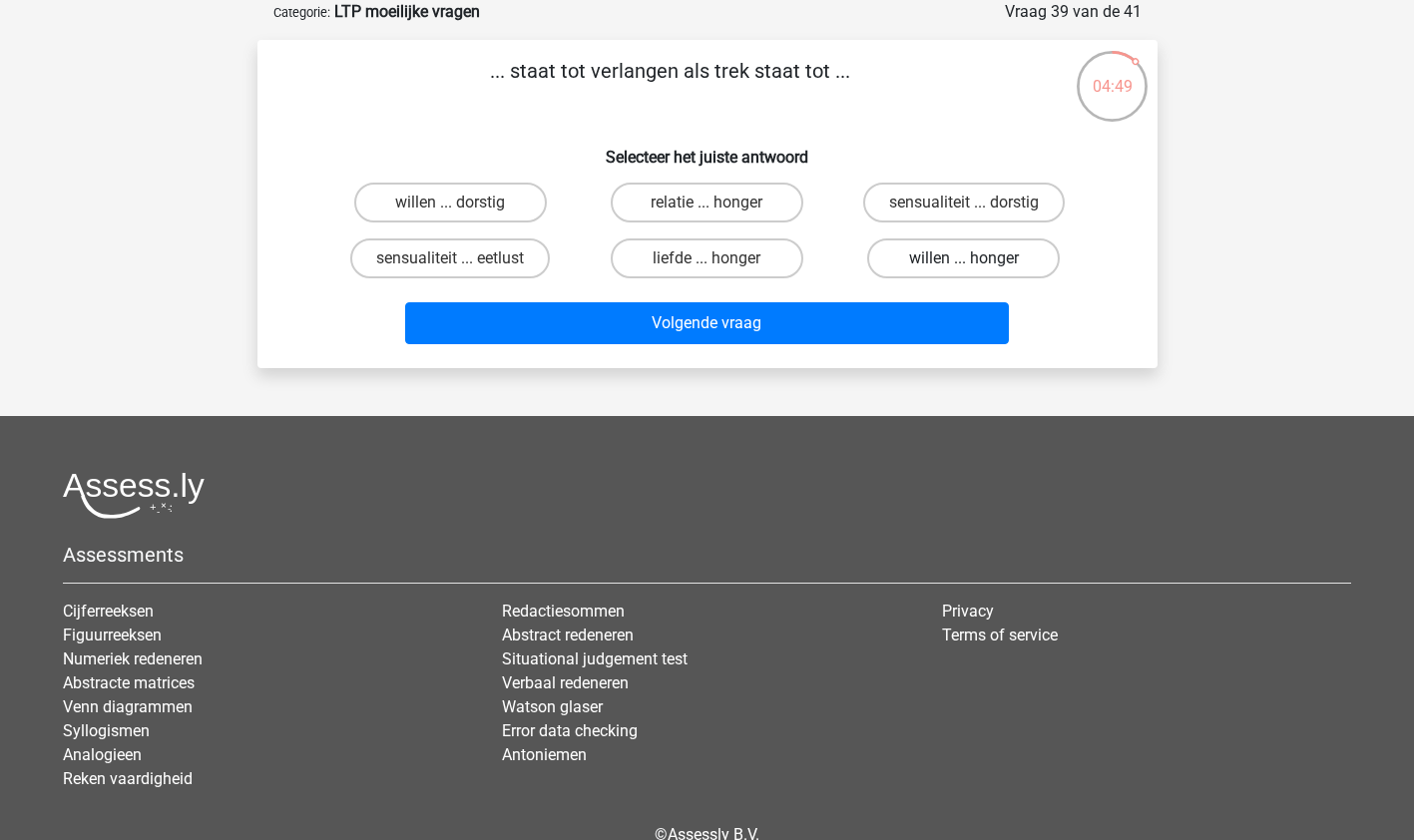 click on "willen ... honger" at bounding box center [963, 258] 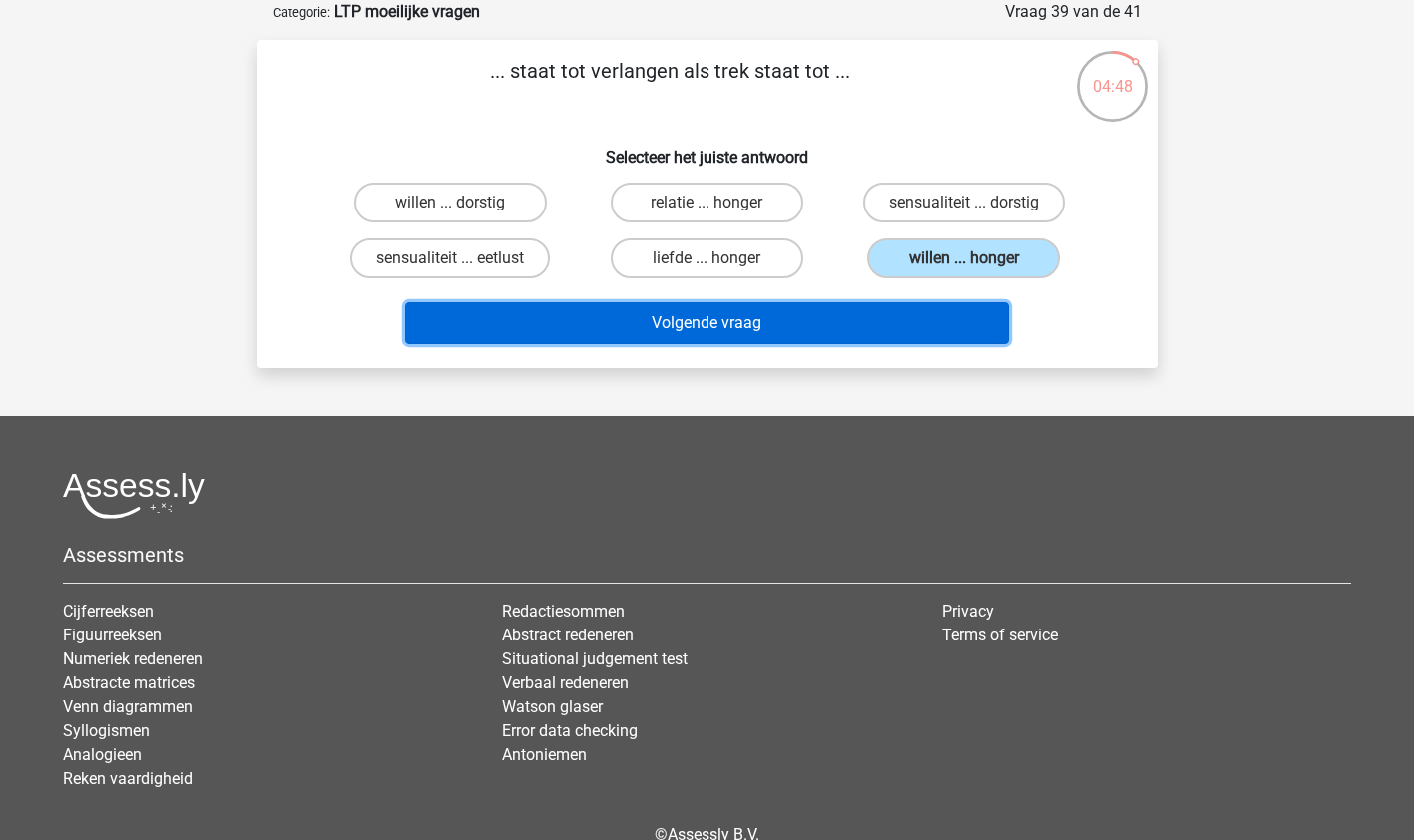 click on "Volgende vraag" at bounding box center [707, 323] 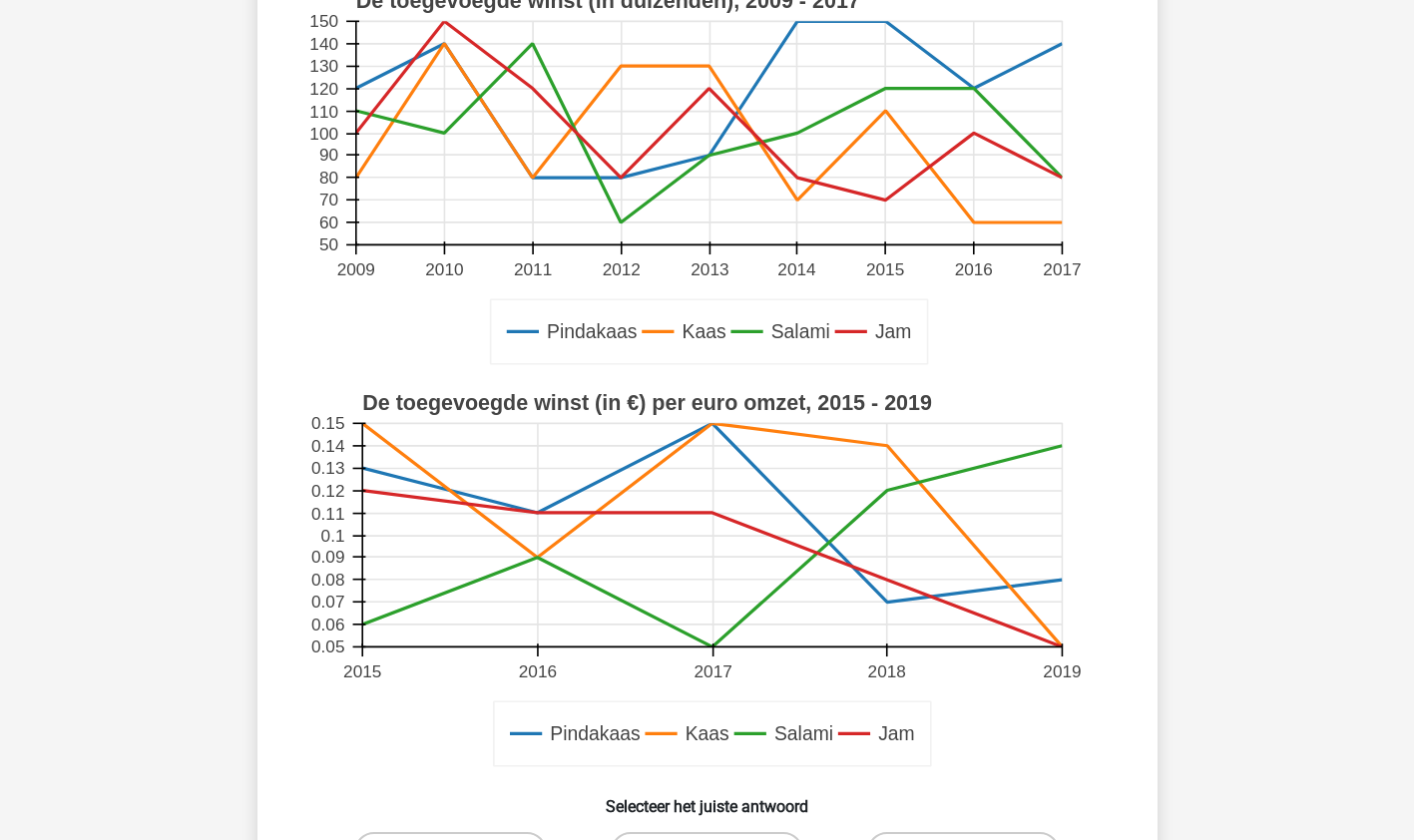 scroll, scrollTop: 285, scrollLeft: 0, axis: vertical 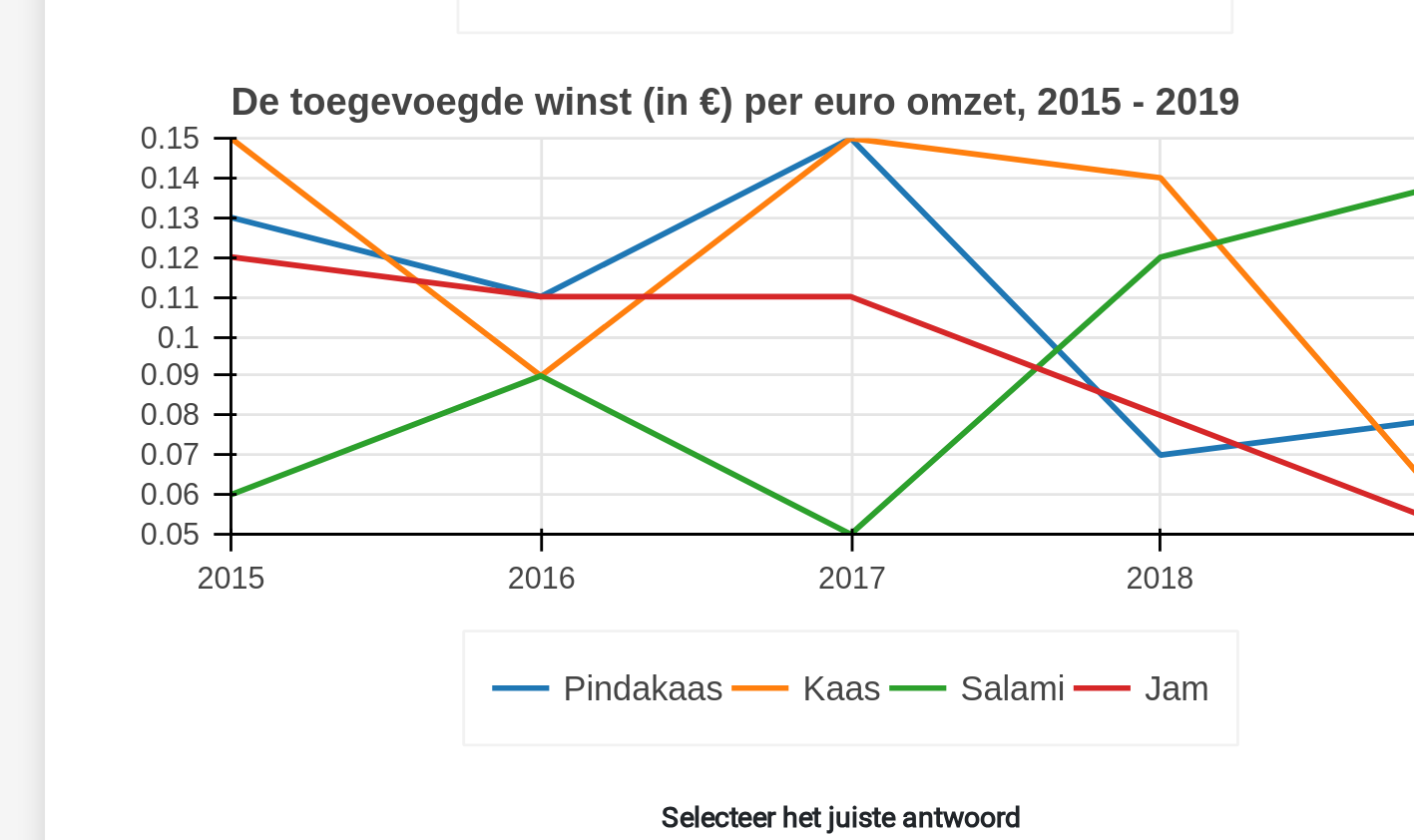 click on "Wat is het absolute verschil tussen de toegevoegde winst (in €) per euro omzet door verkoop van Jam en de toegevoegde winst (in €) per euro omzet door verkoop van Salami in 2016?
Pindakaas Kaas Salami Jam De toegevoegde winst (in duizenden), 2009 - 2017 2009 2010 2011 2012 2013 2014 2015 2016 2017 50 60 70 80 90 100 110 120 130 140 150
Pindakaas Kaas Salami Jam De toegevoegde winst (in €) per euro omzet, 2015 - 2019 2015 2016 2017 2018 2019 0.05 0.06 0.07 0.08 0.09 0.1 0.11 0.12 0.13 0.14 0.15
Selecteer het juiste antwoord" at bounding box center [707, 435] 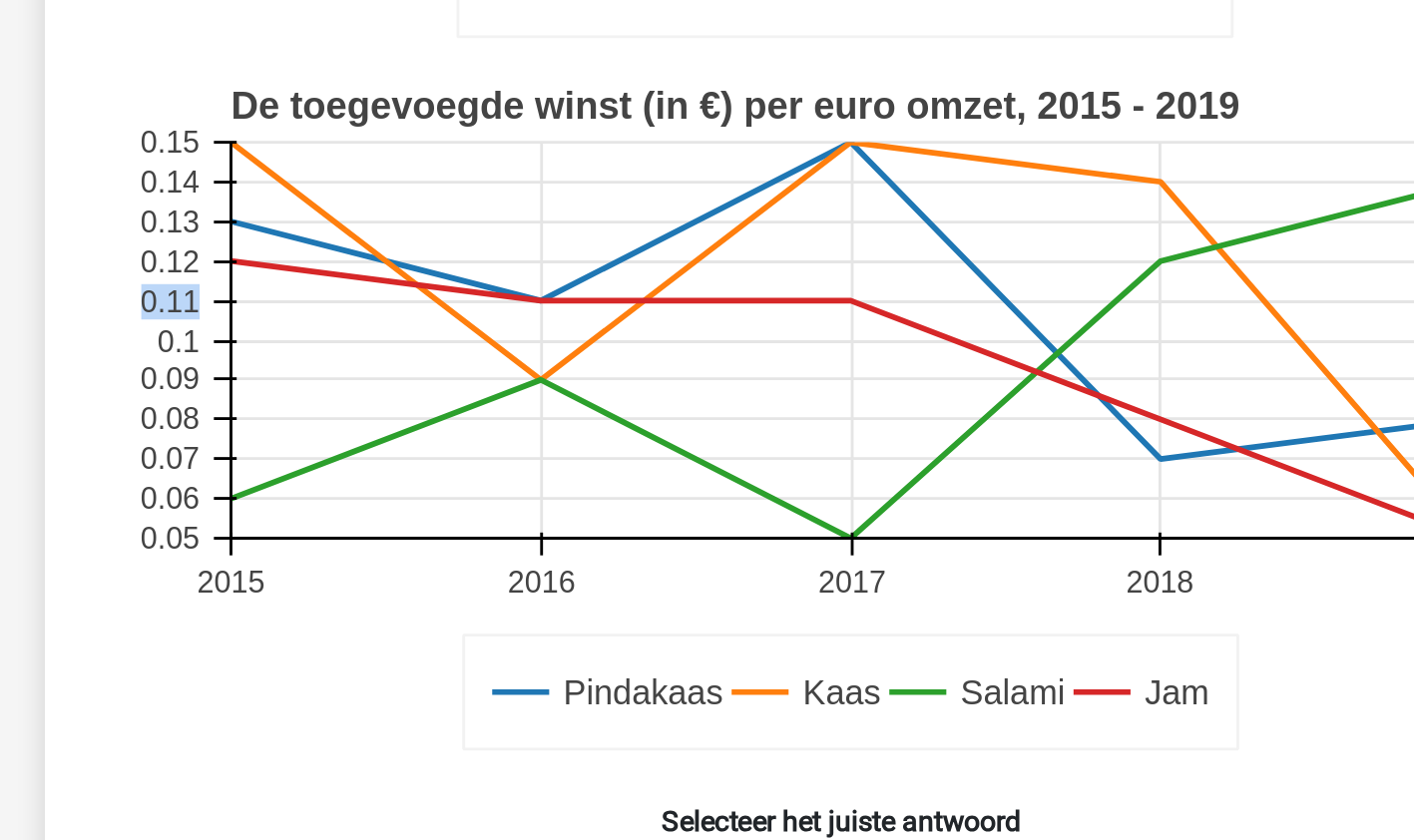 click on "Wat is het absolute verschil tussen de toegevoegde winst (in €) per euro omzet door verkoop van Jam en de toegevoegde winst (in €) per euro omzet door verkoop van Salami in 2016?
Pindakaas Kaas Salami Jam De toegevoegde winst (in duizenden), 2009 - 2017 2009 2010 2011 2012 2013 2014 2015 2016 2017 50 60 70 80 90 100 110 120 130 140 150
Pindakaas Kaas Salami Jam De toegevoegde winst (in €) per euro omzet, 2015 - 2019 2015 2016 2017 2018 2019 0.05 0.06 0.07 0.08 0.09 0.1 0.11 0.12 0.13 0.14 0.15
Selecteer het juiste antwoord" at bounding box center [707, 435] 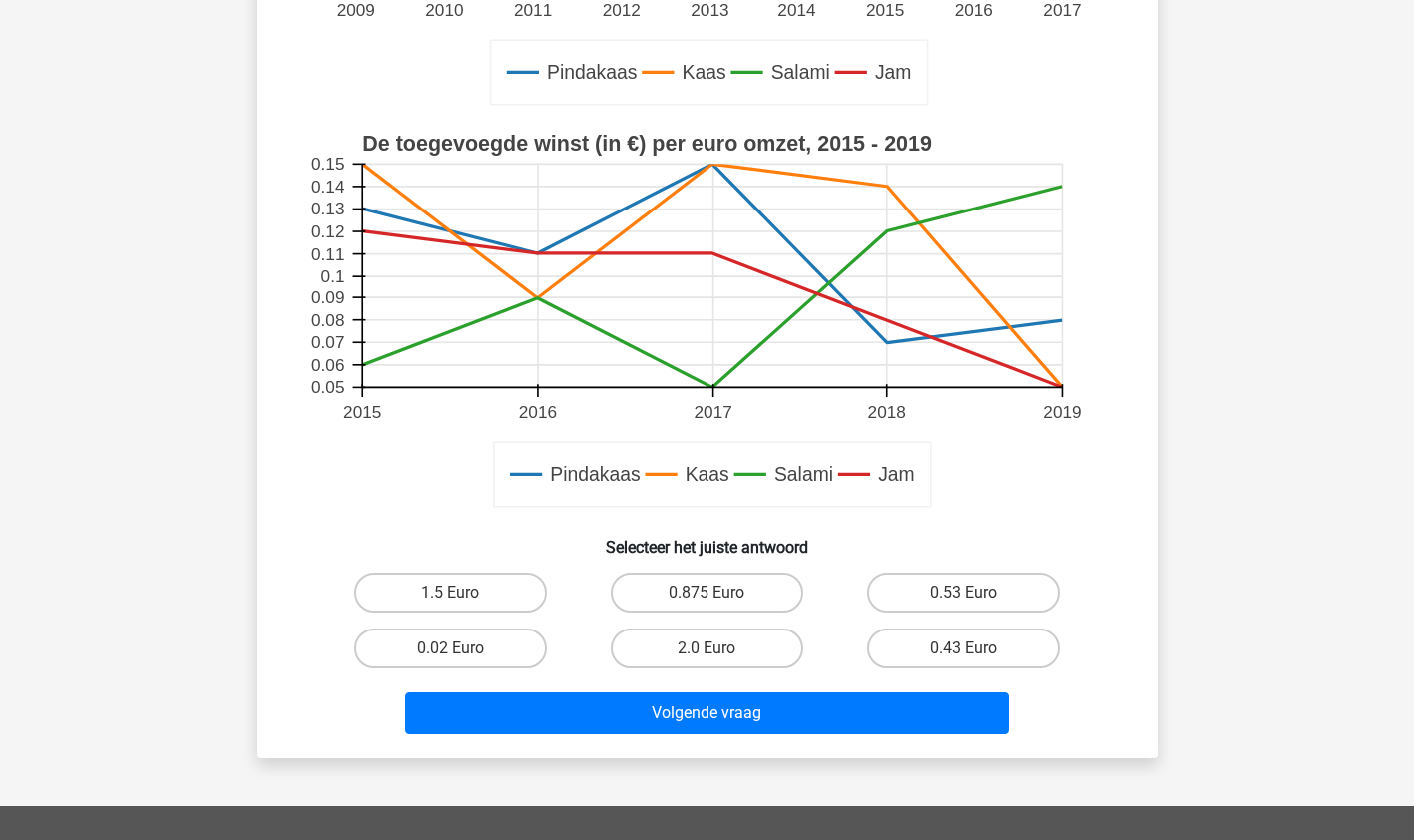 scroll, scrollTop: 542, scrollLeft: 0, axis: vertical 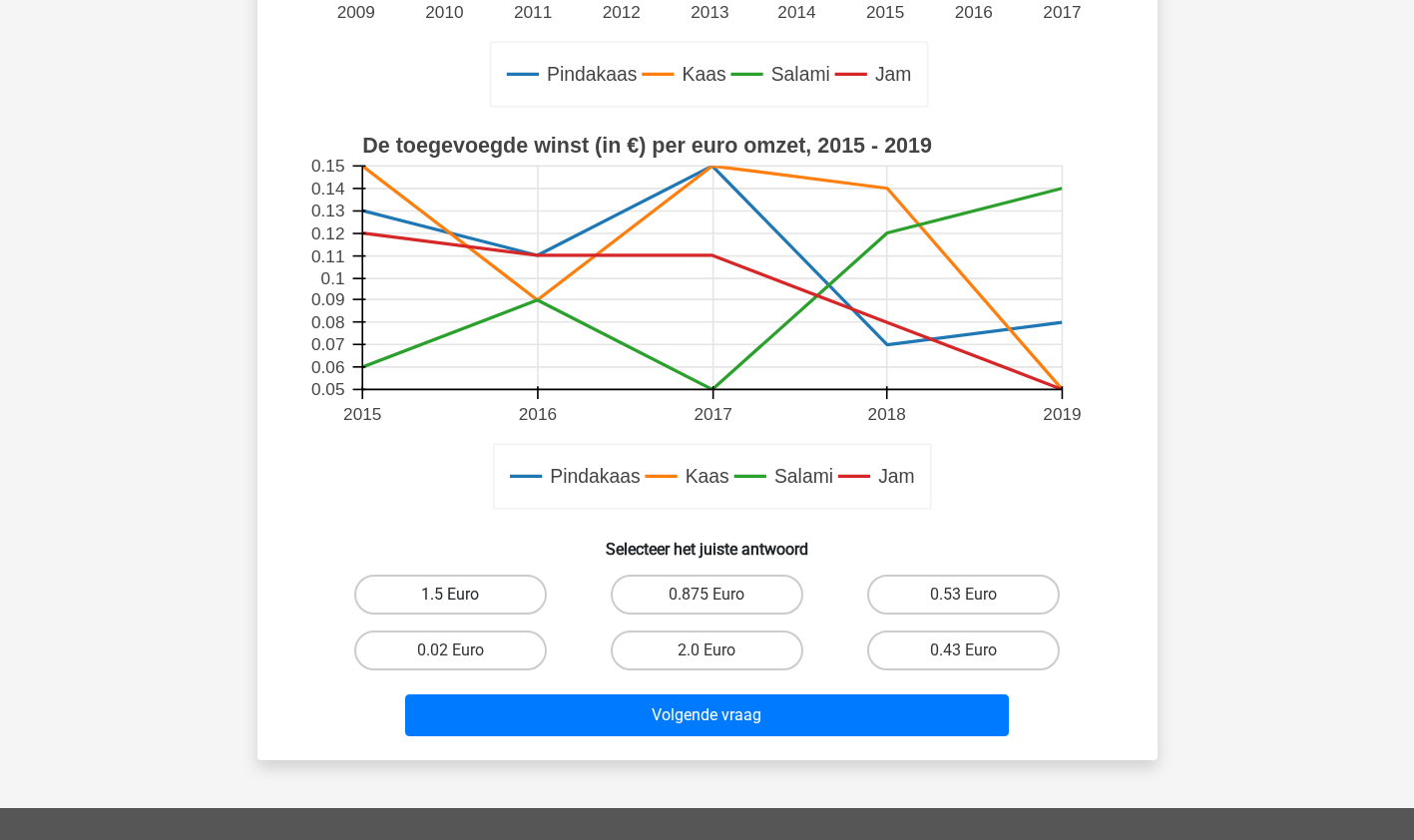 click on "1.5 Euro" at bounding box center [450, 595] 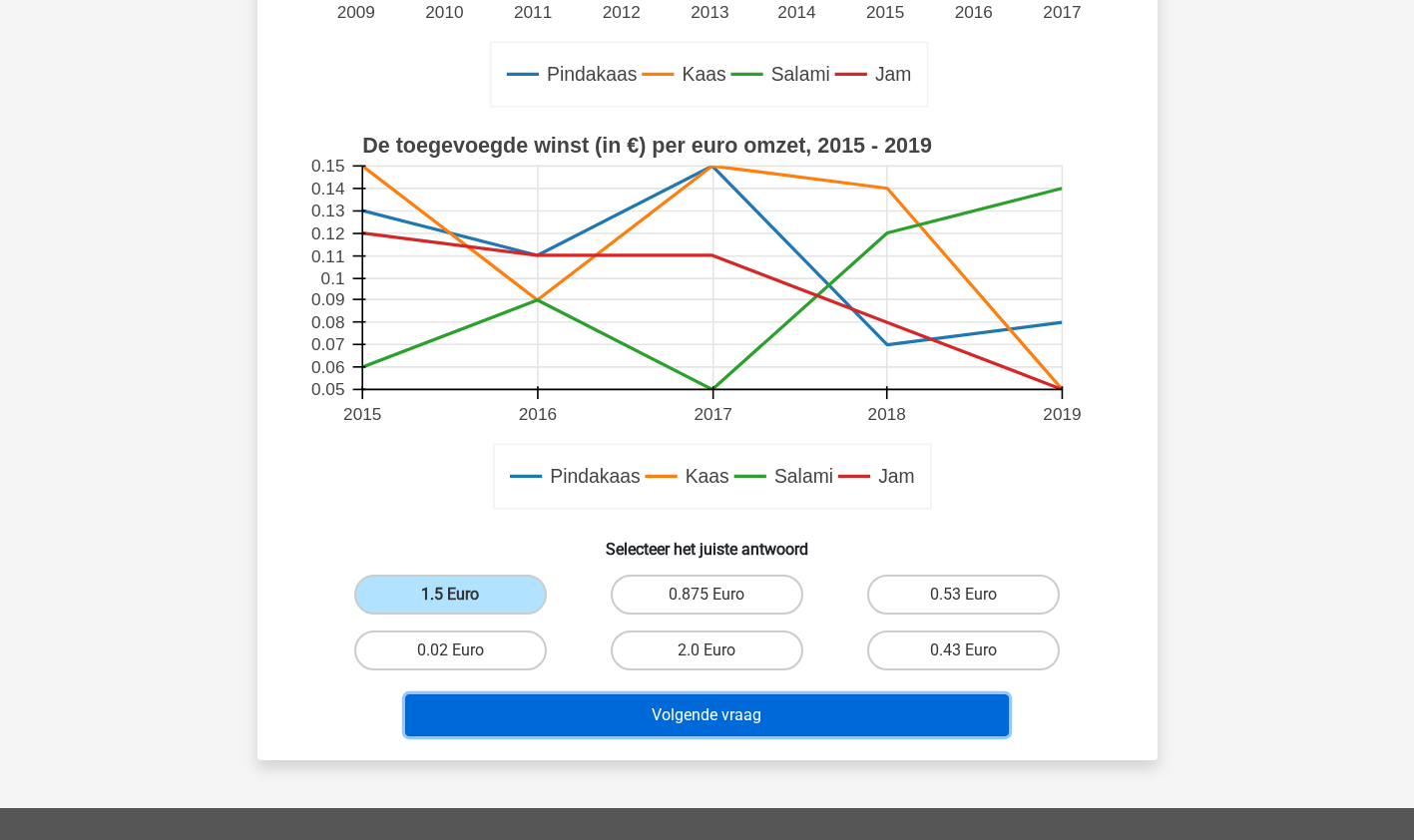 click on "Volgende vraag" at bounding box center [707, 715] 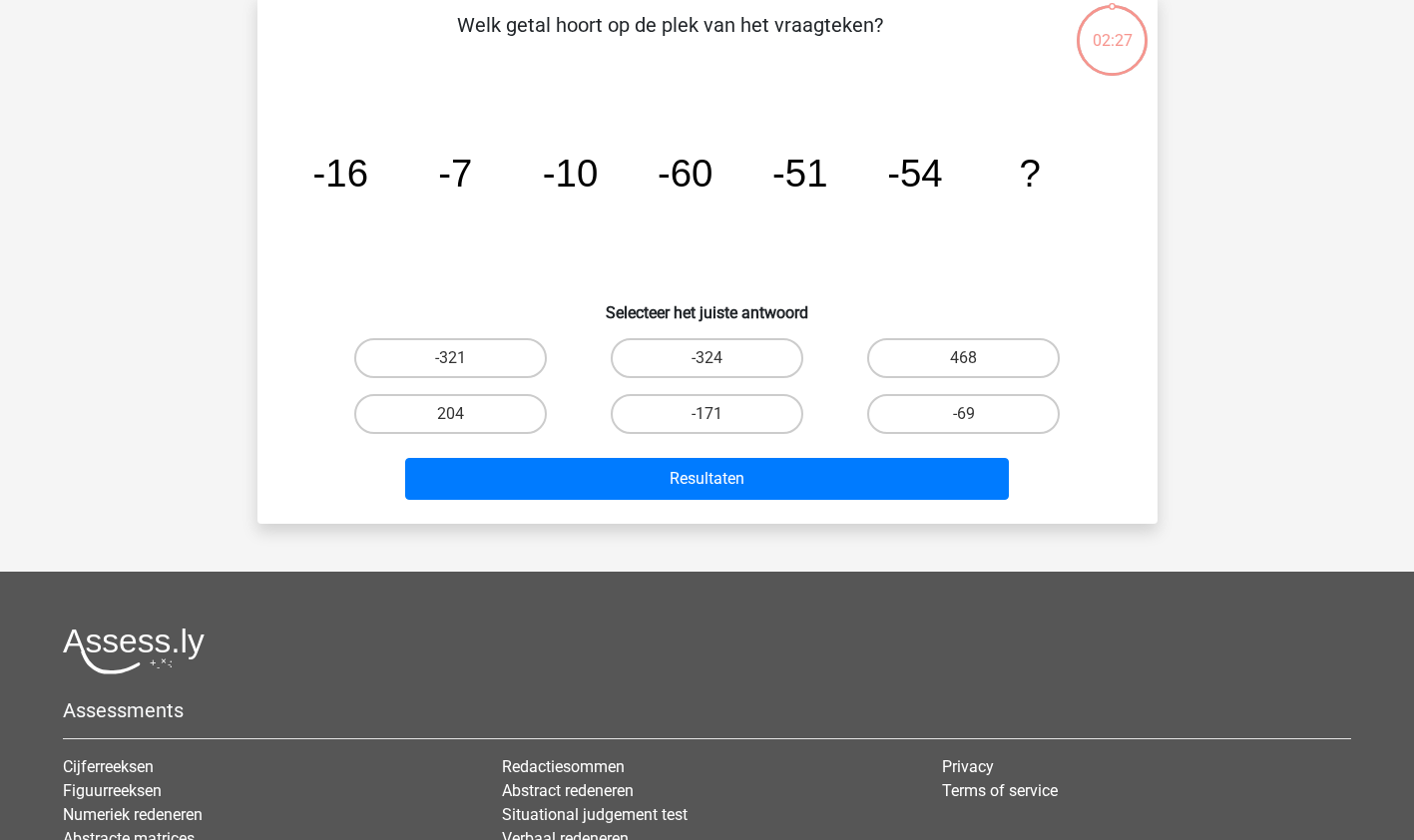 scroll, scrollTop: 100, scrollLeft: 0, axis: vertical 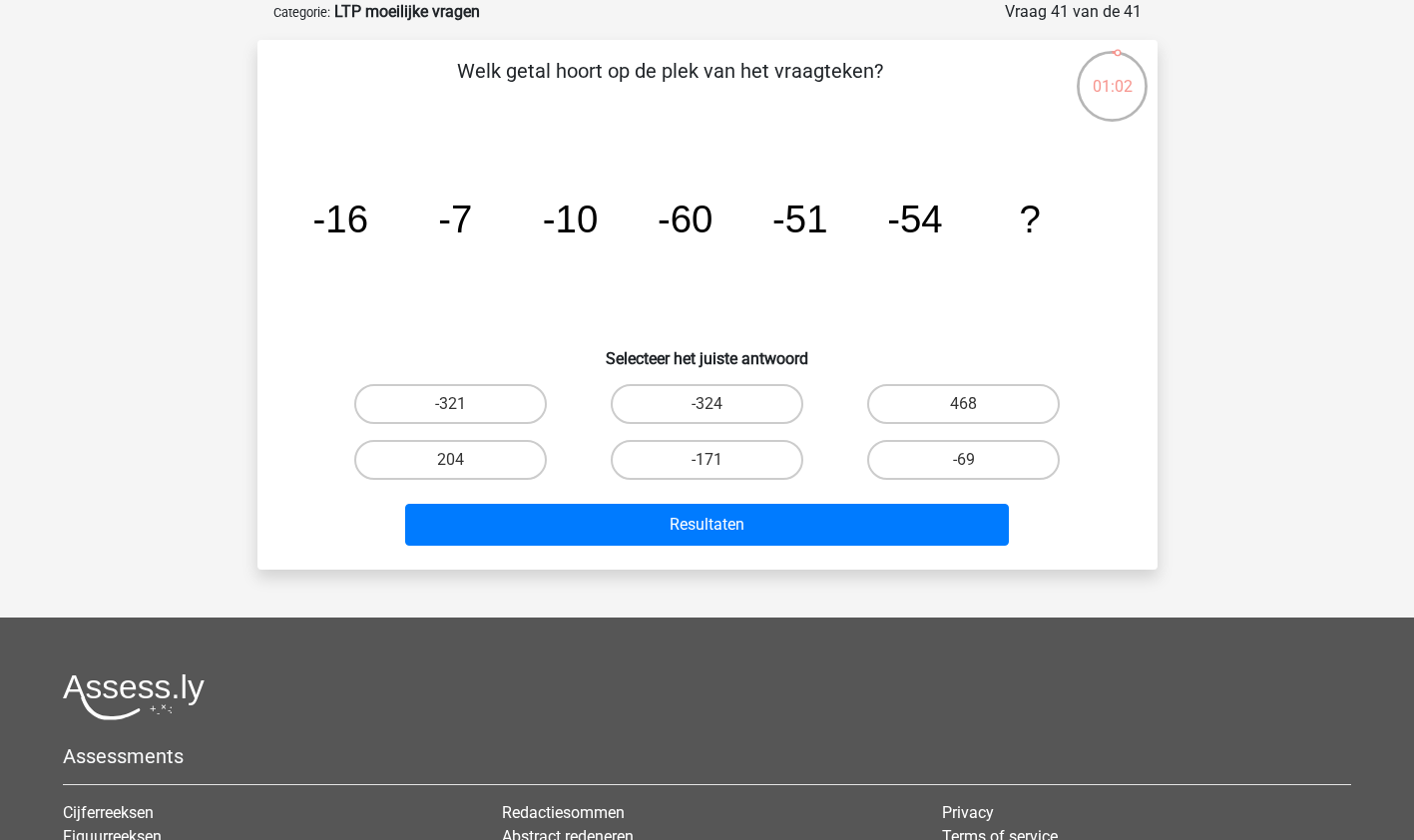 click on "-54" 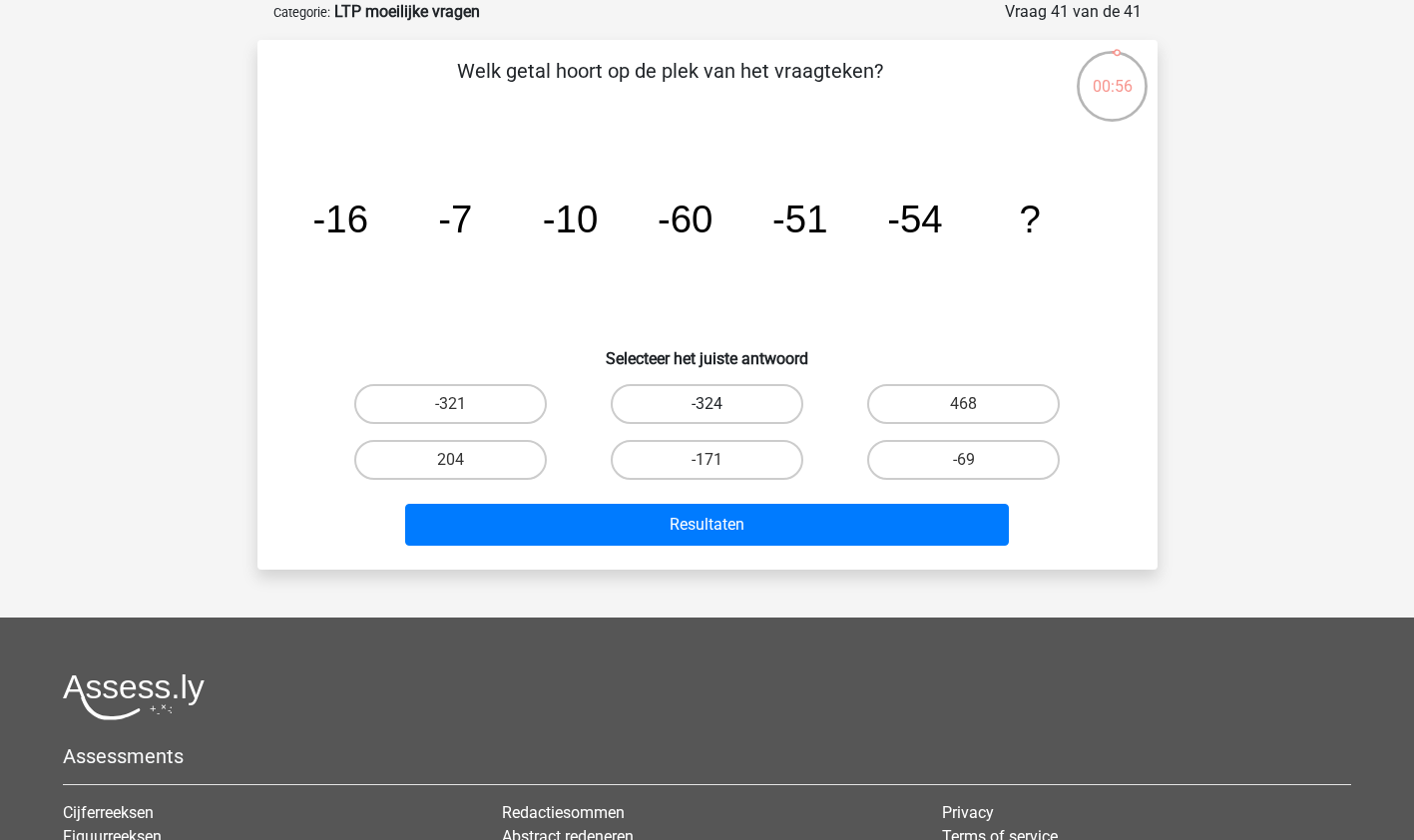 click on "-324" at bounding box center [707, 404] 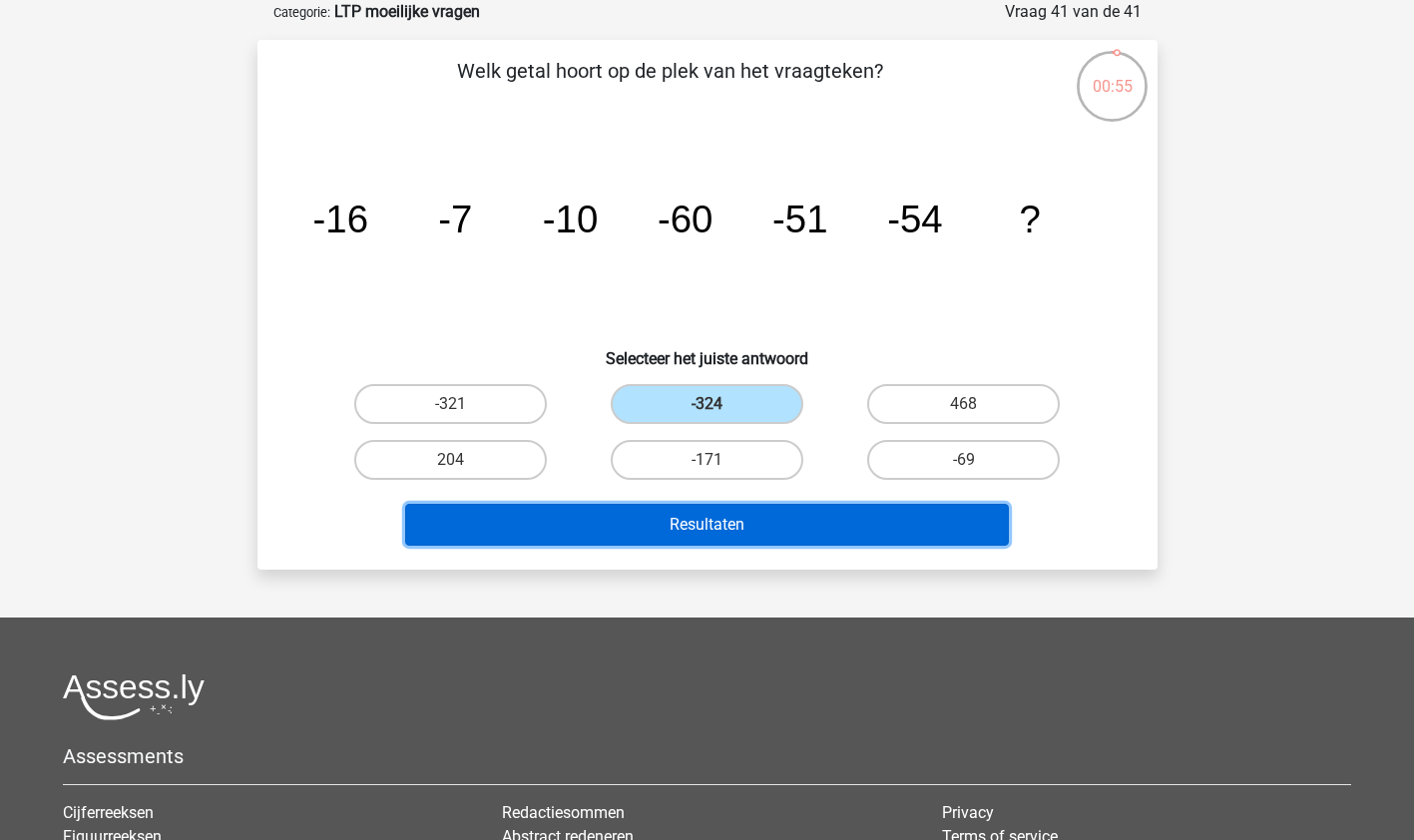 click on "Resultaten" at bounding box center [707, 525] 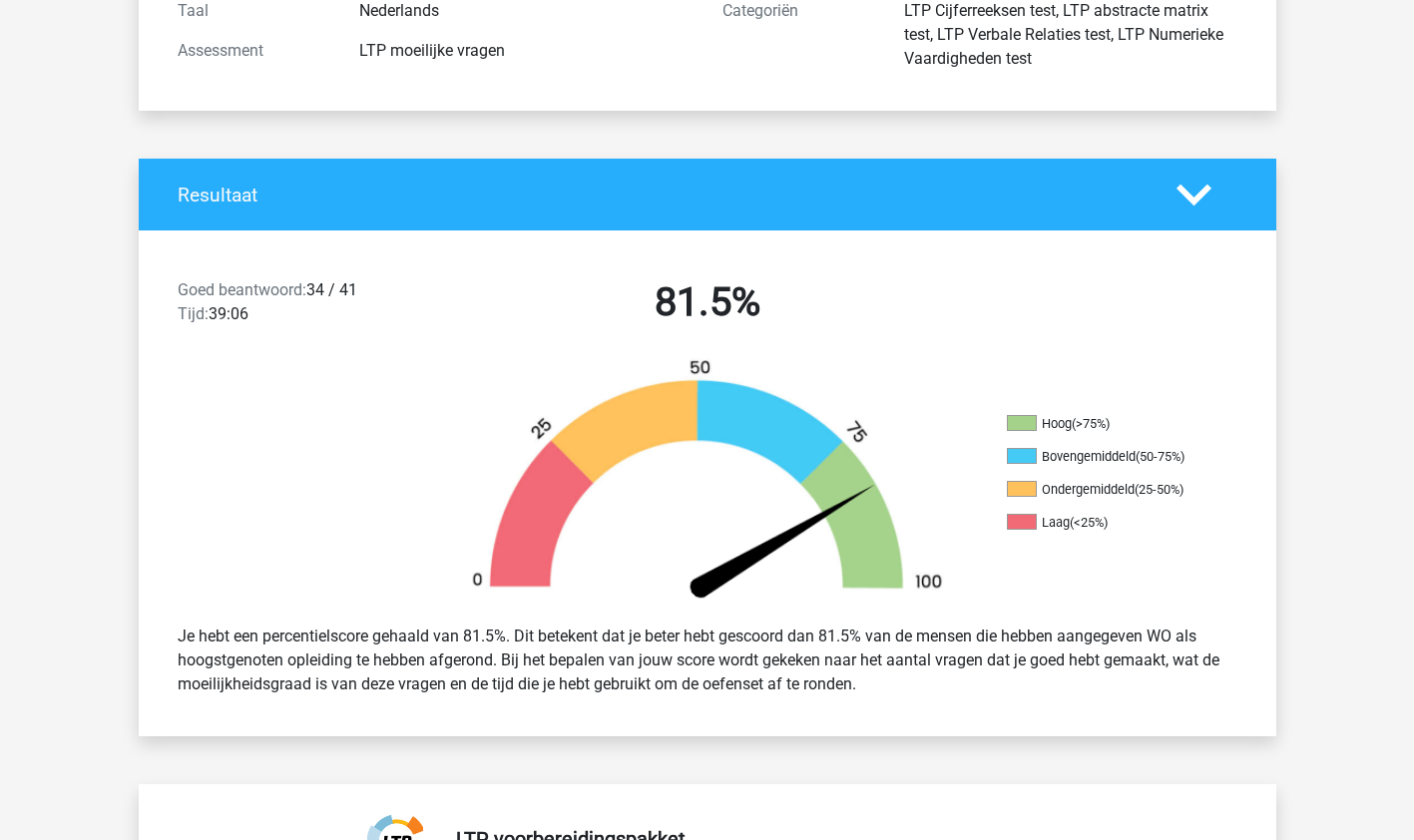 scroll, scrollTop: 285, scrollLeft: 0, axis: vertical 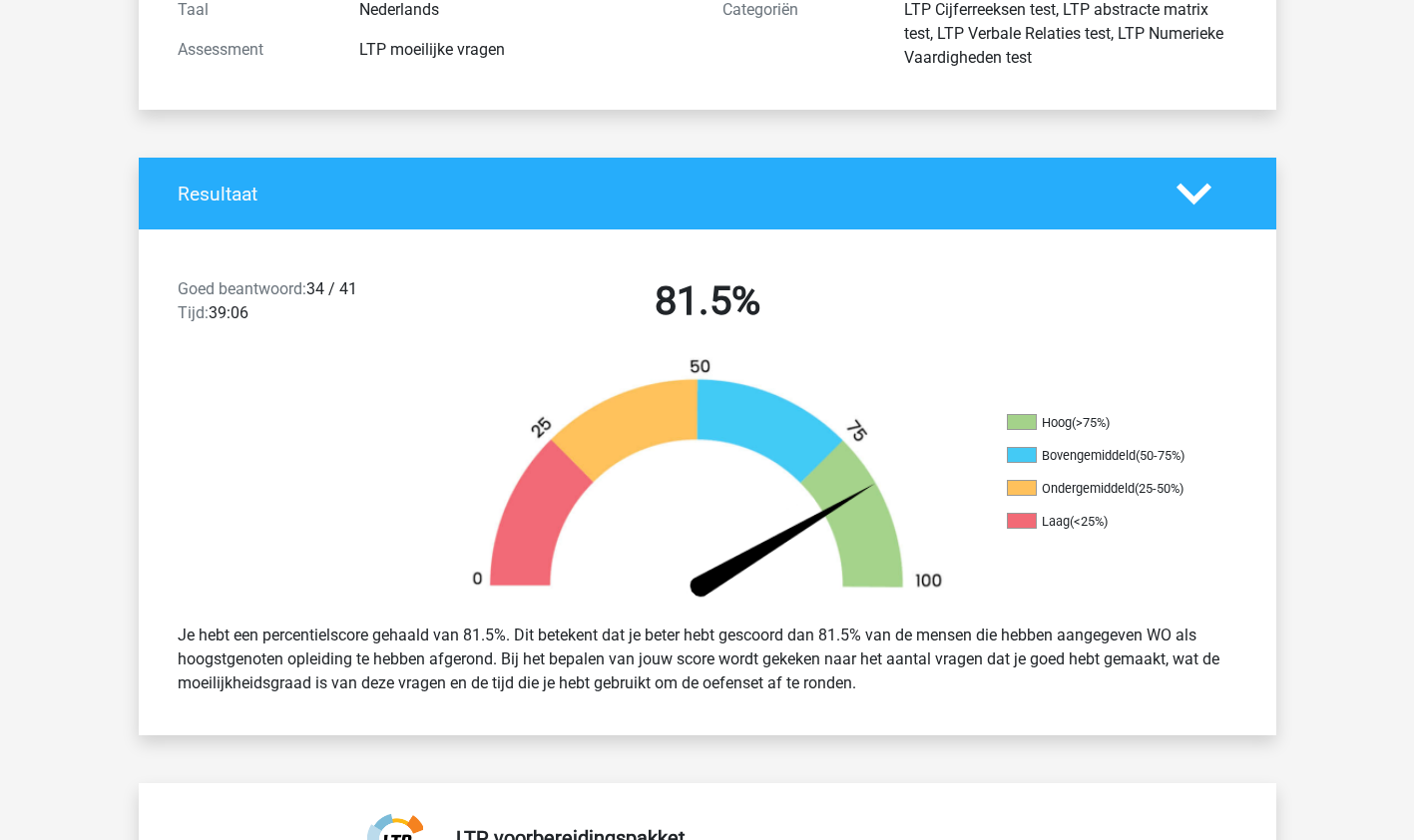 click on "Kies  premium
Joost
jrbekink@gmail.com" at bounding box center (707, 3075) 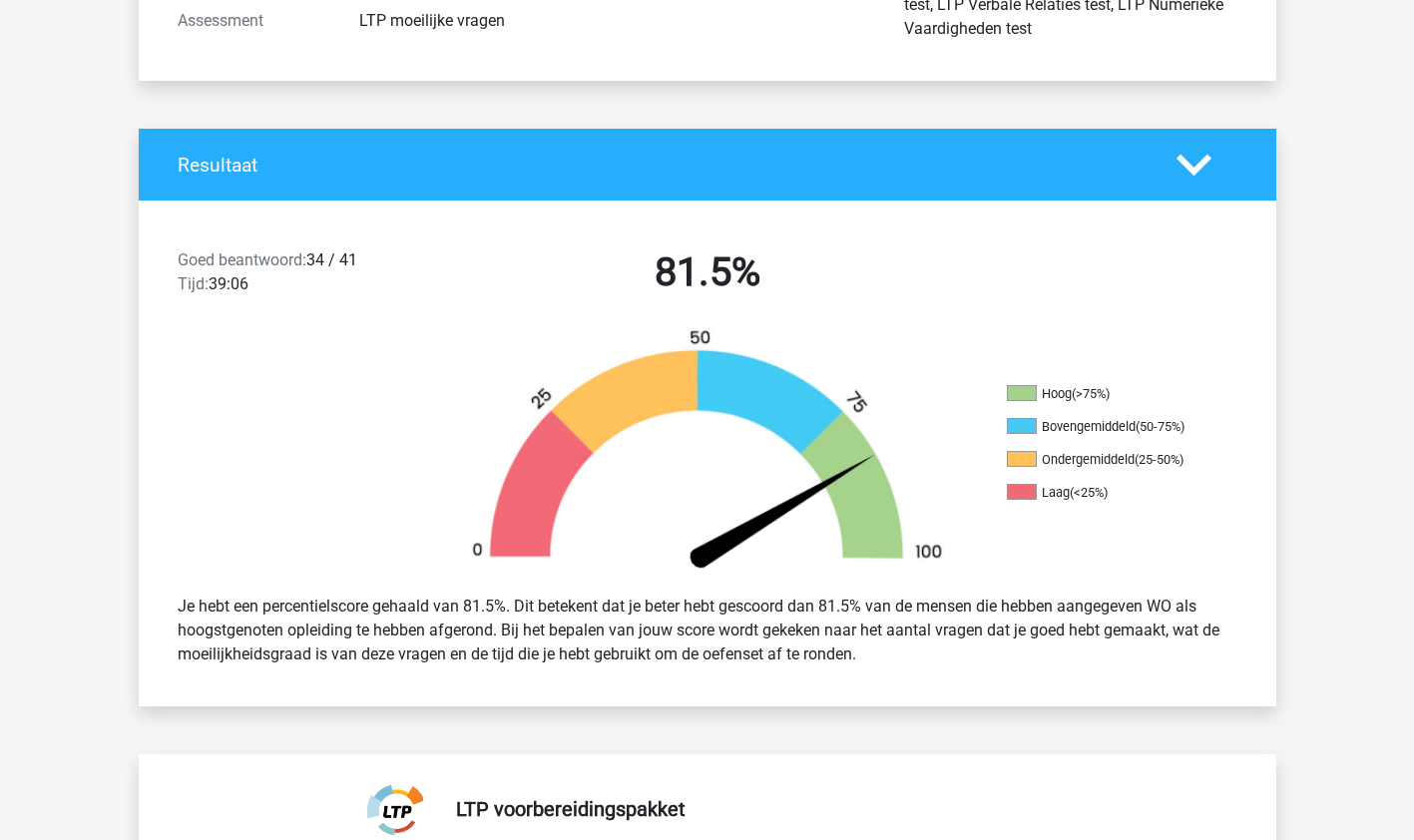 scroll, scrollTop: 0, scrollLeft: 0, axis: both 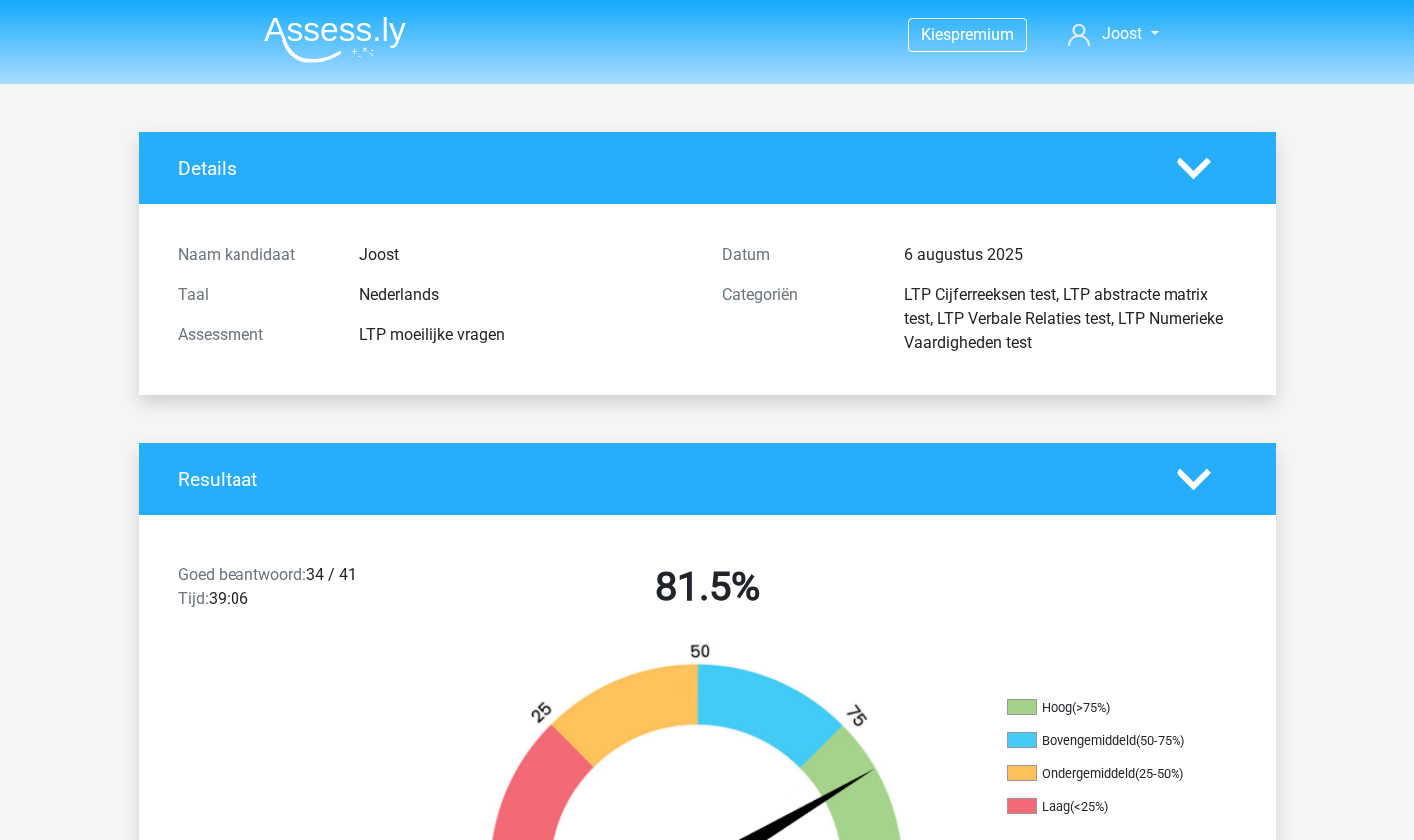 click at bounding box center [335, 39] 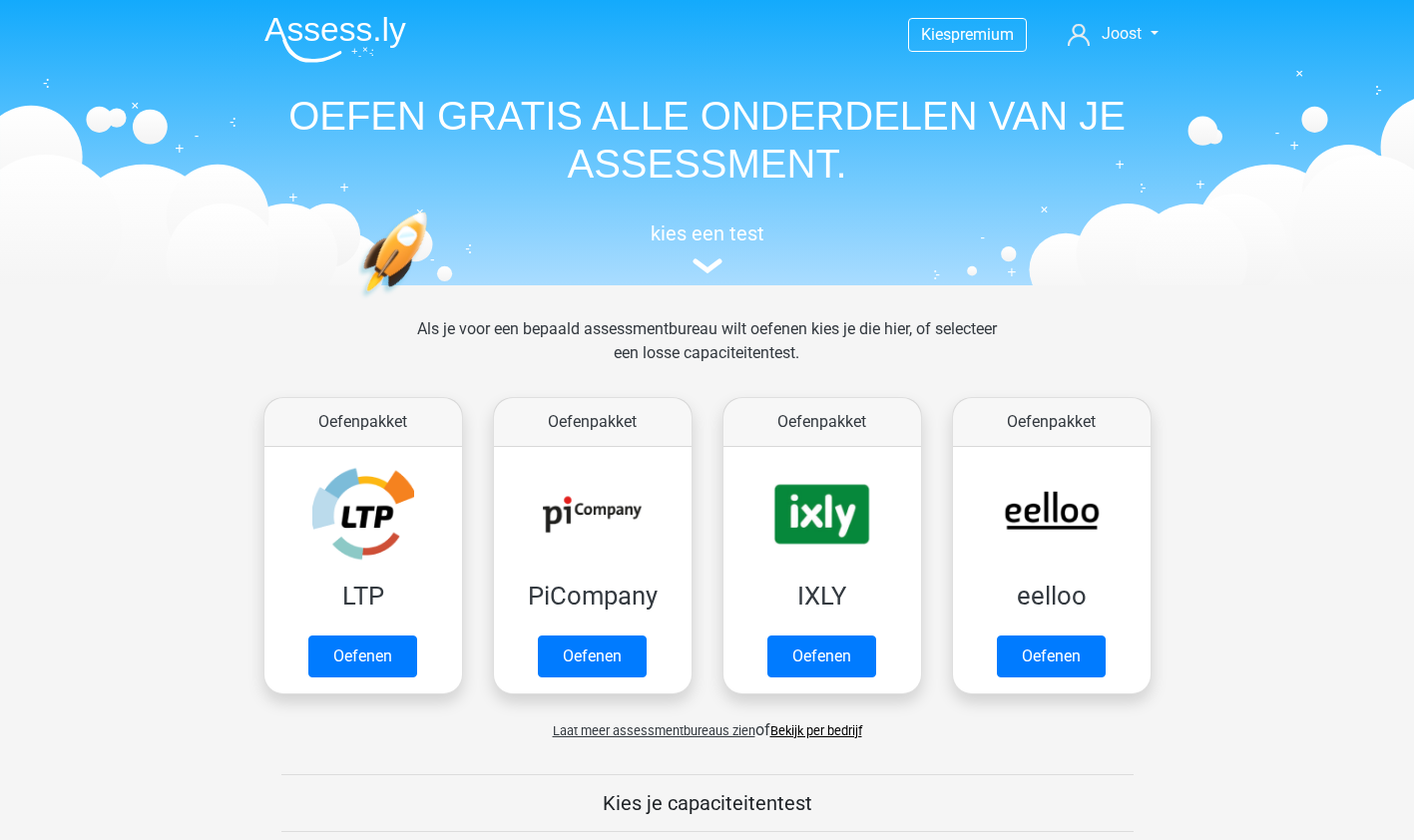 scroll, scrollTop: 0, scrollLeft: 0, axis: both 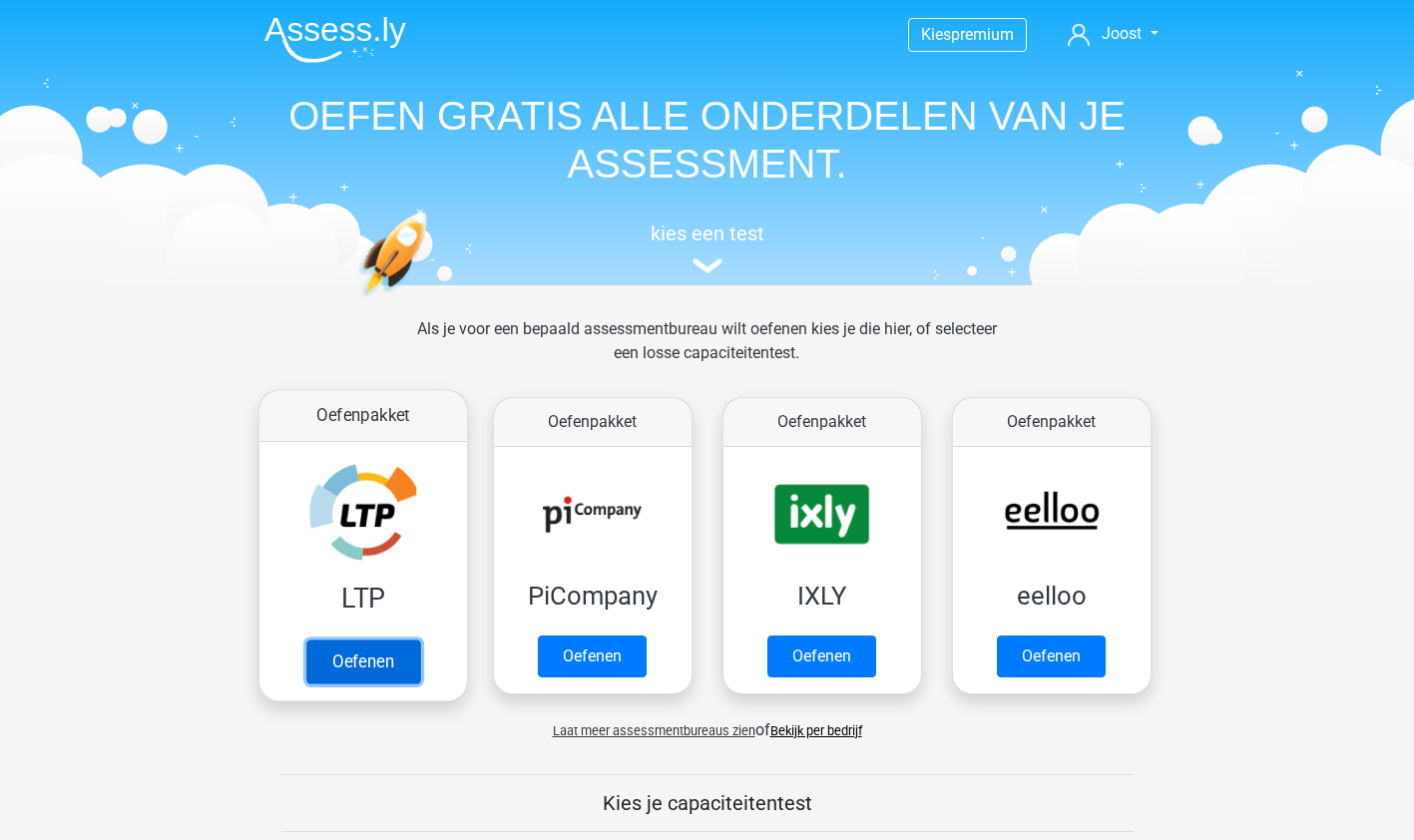 click on "Oefenen" at bounding box center [362, 661] 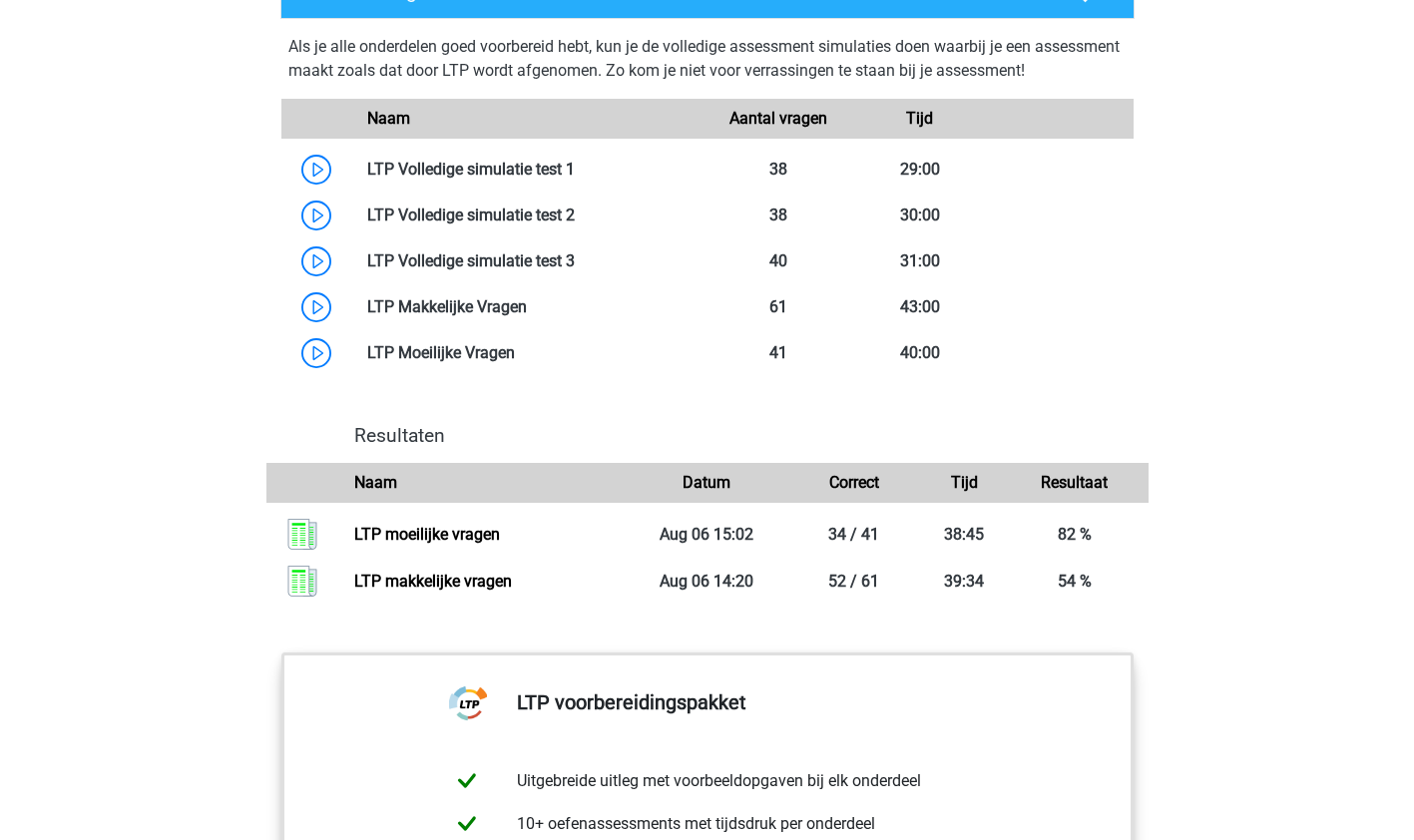 scroll, scrollTop: 1715, scrollLeft: 0, axis: vertical 